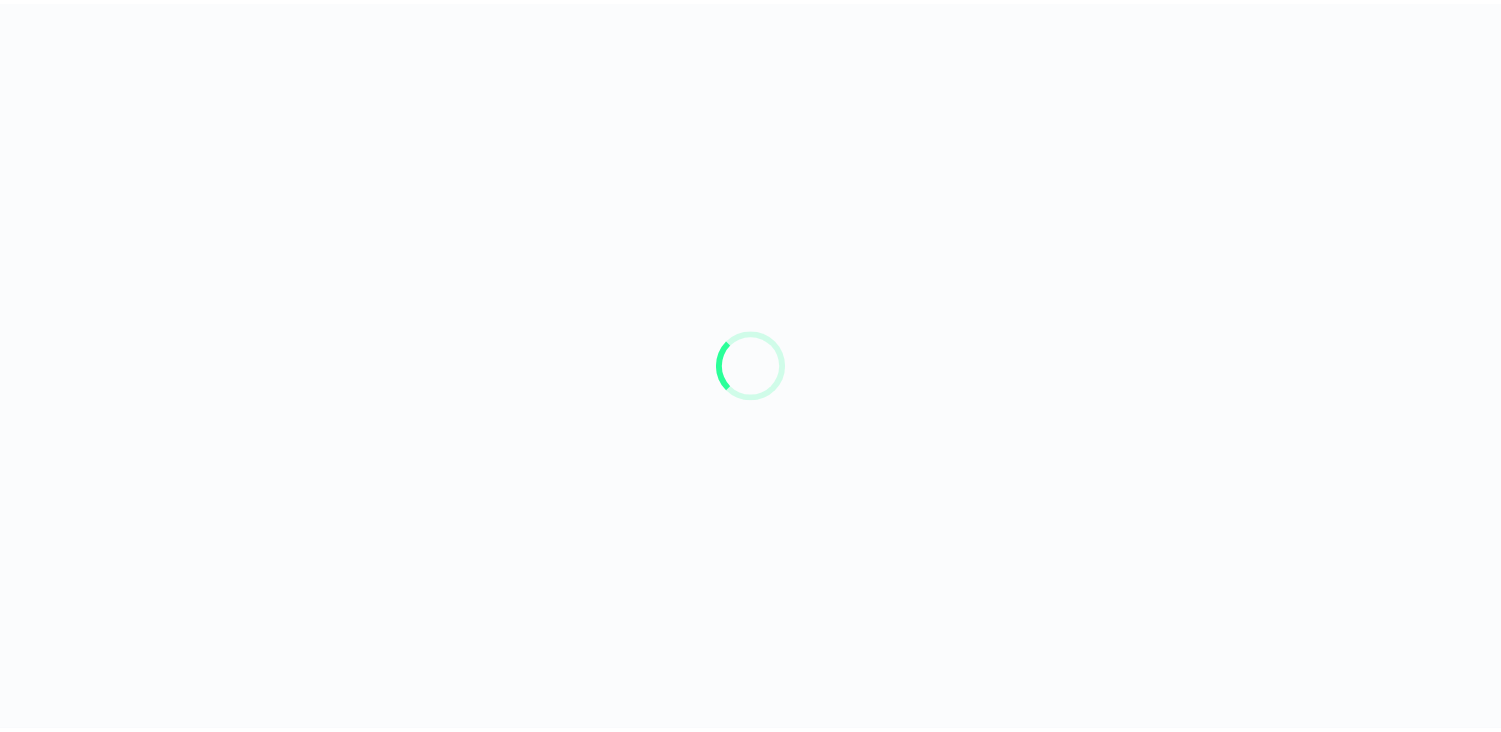 scroll, scrollTop: 0, scrollLeft: 0, axis: both 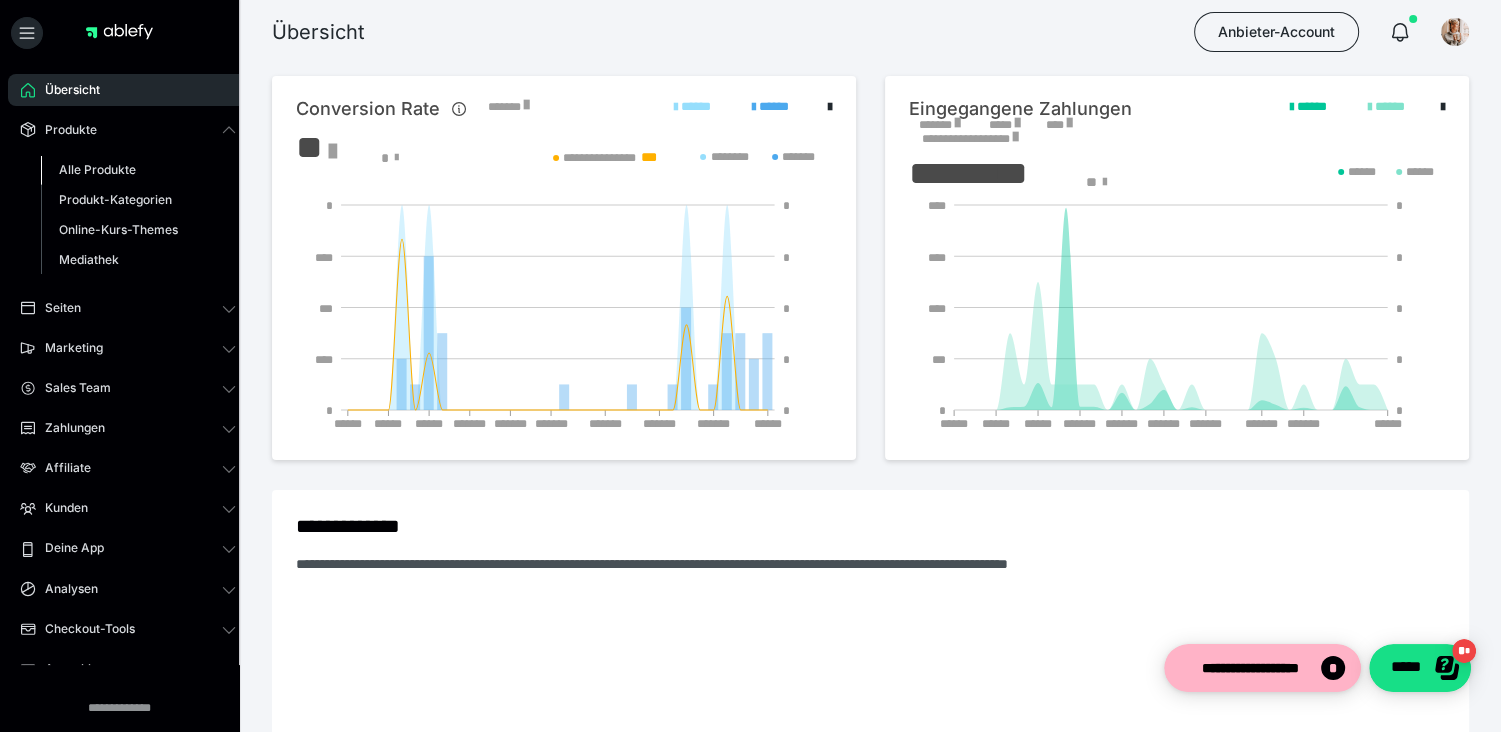 click on "Alle Produkte" at bounding box center [97, 169] 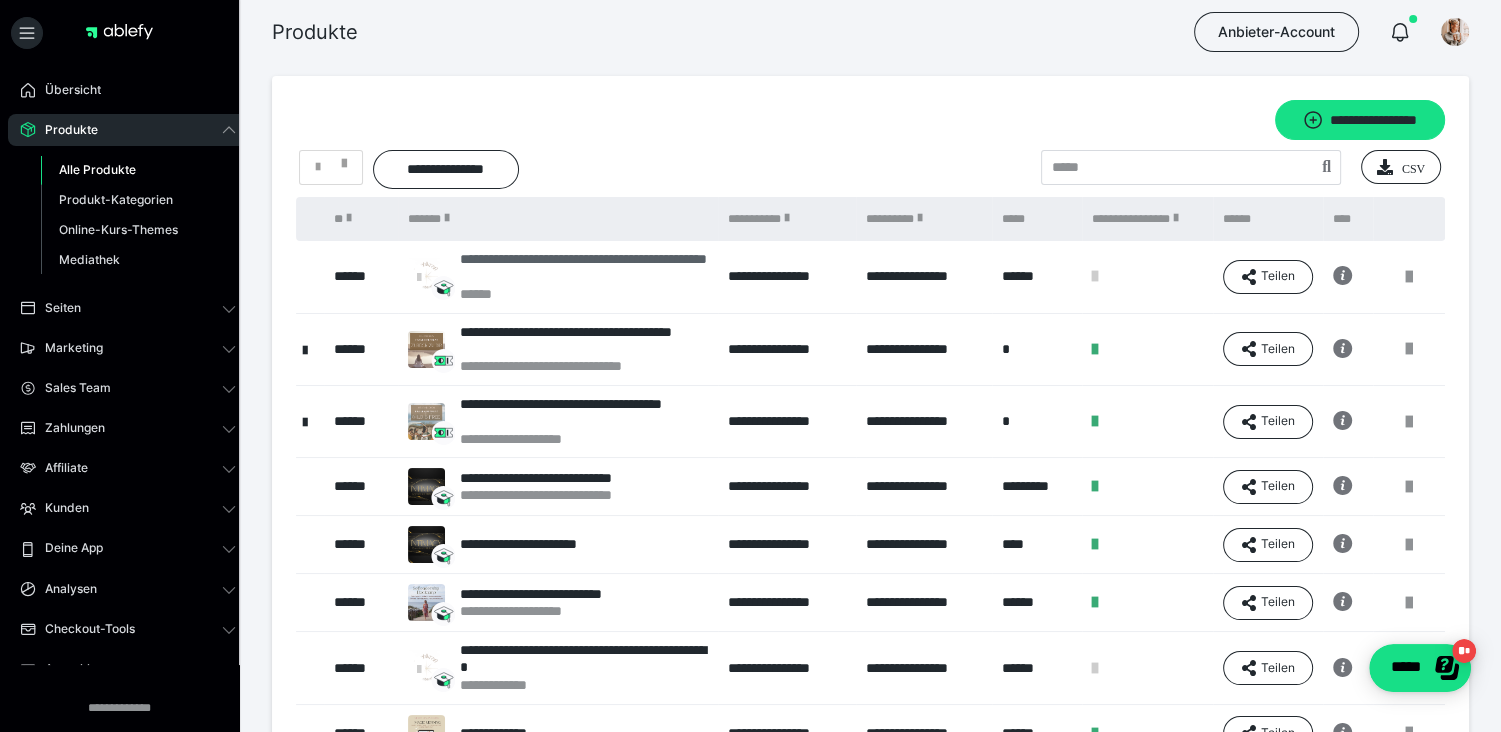 click on "**********" at bounding box center (584, 268) 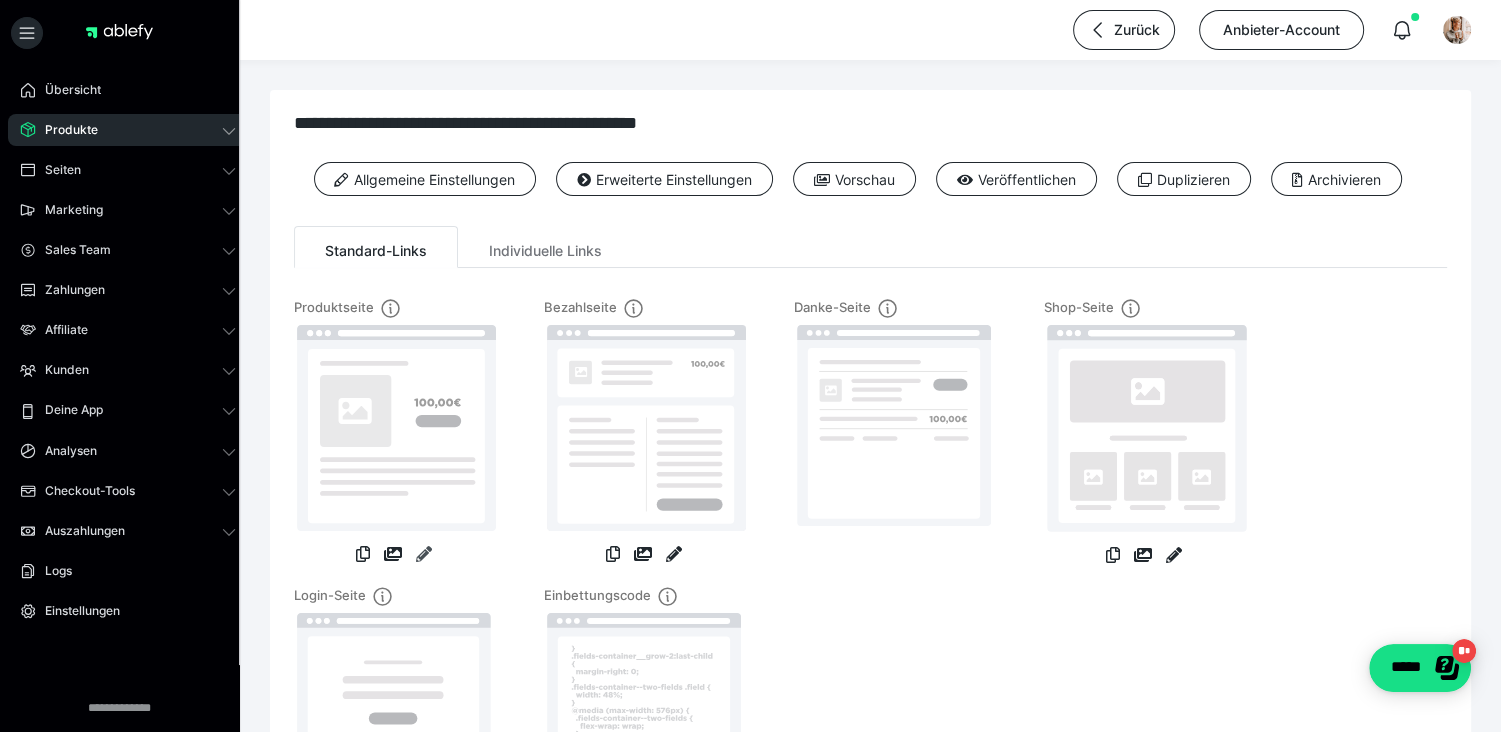 click at bounding box center (424, 554) 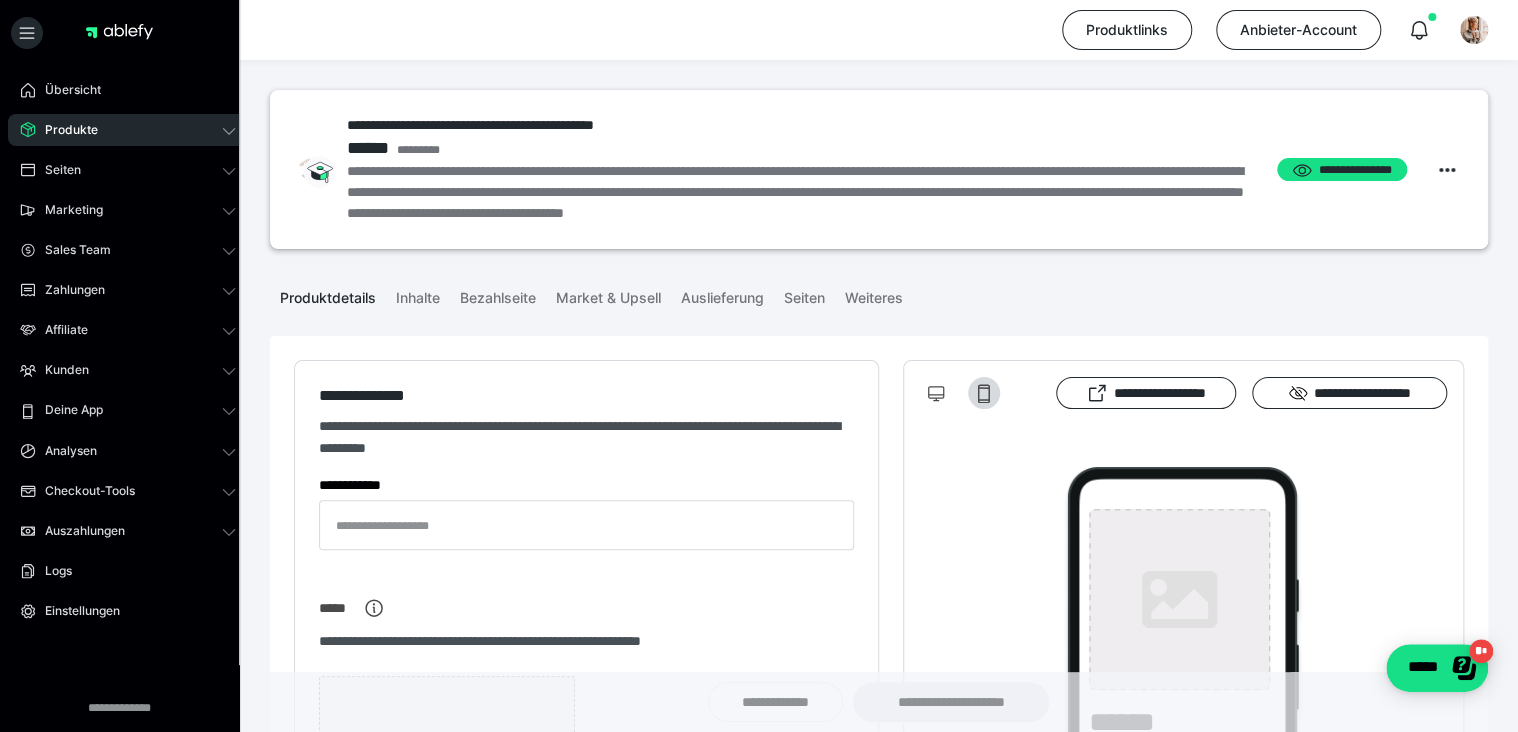 type on "**********" 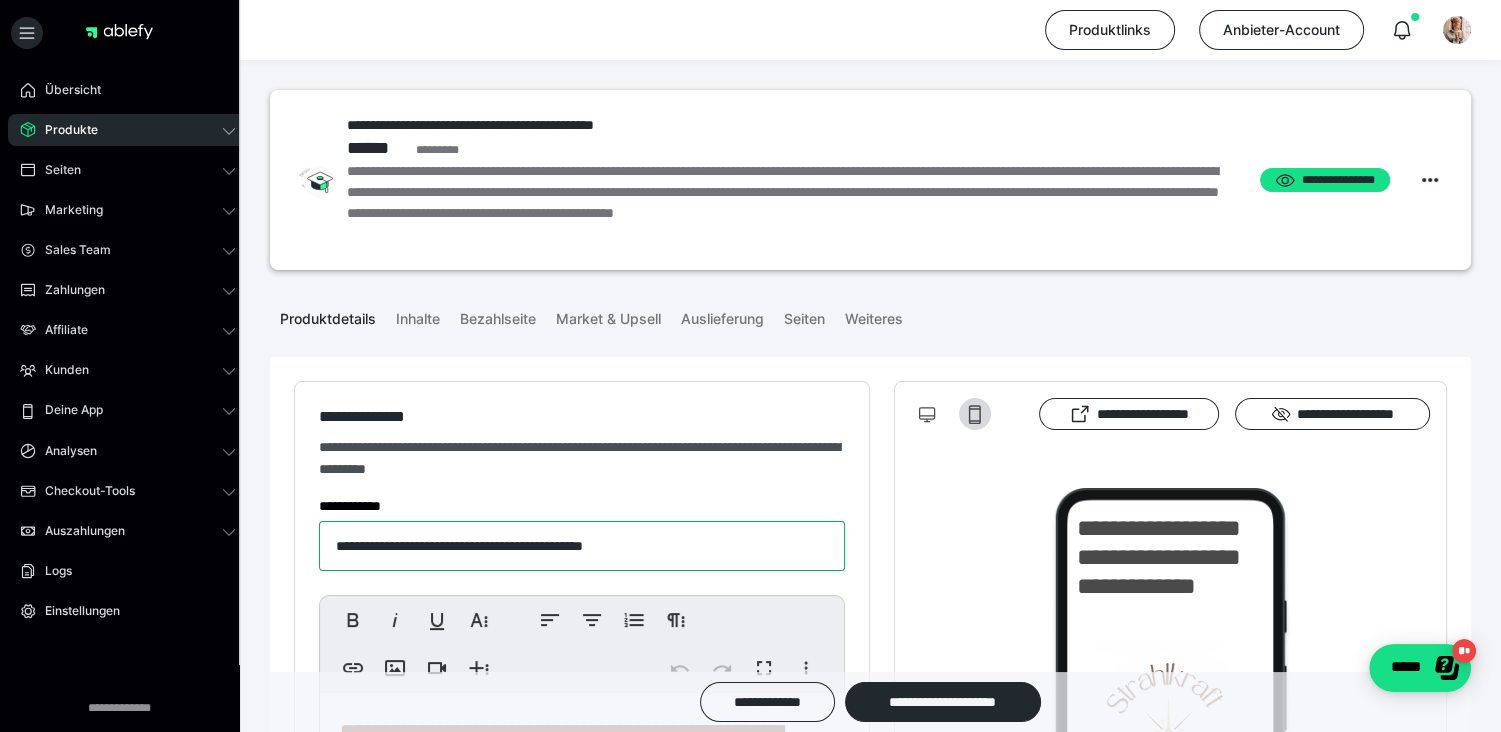click on "**********" at bounding box center (582, 546) 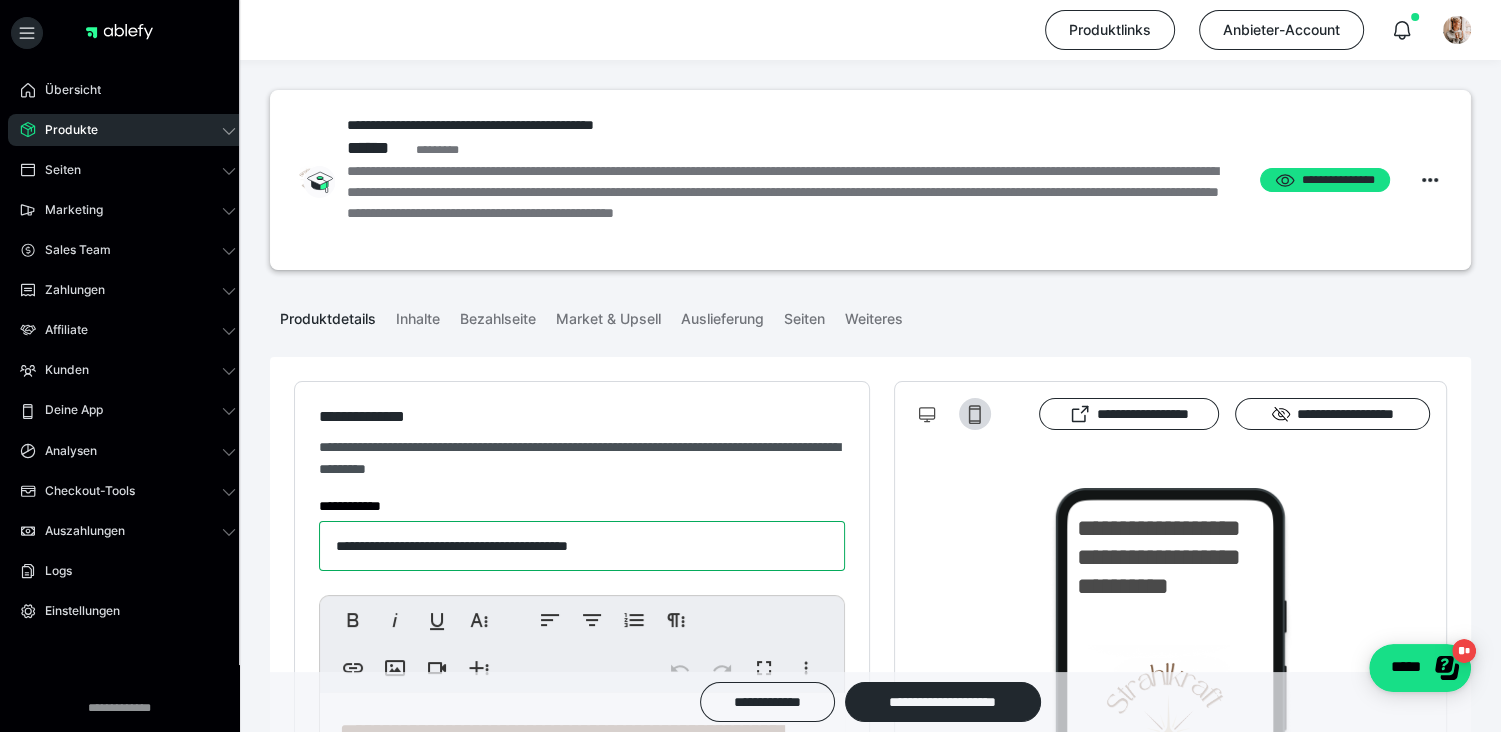 click on "**********" at bounding box center (582, 546) 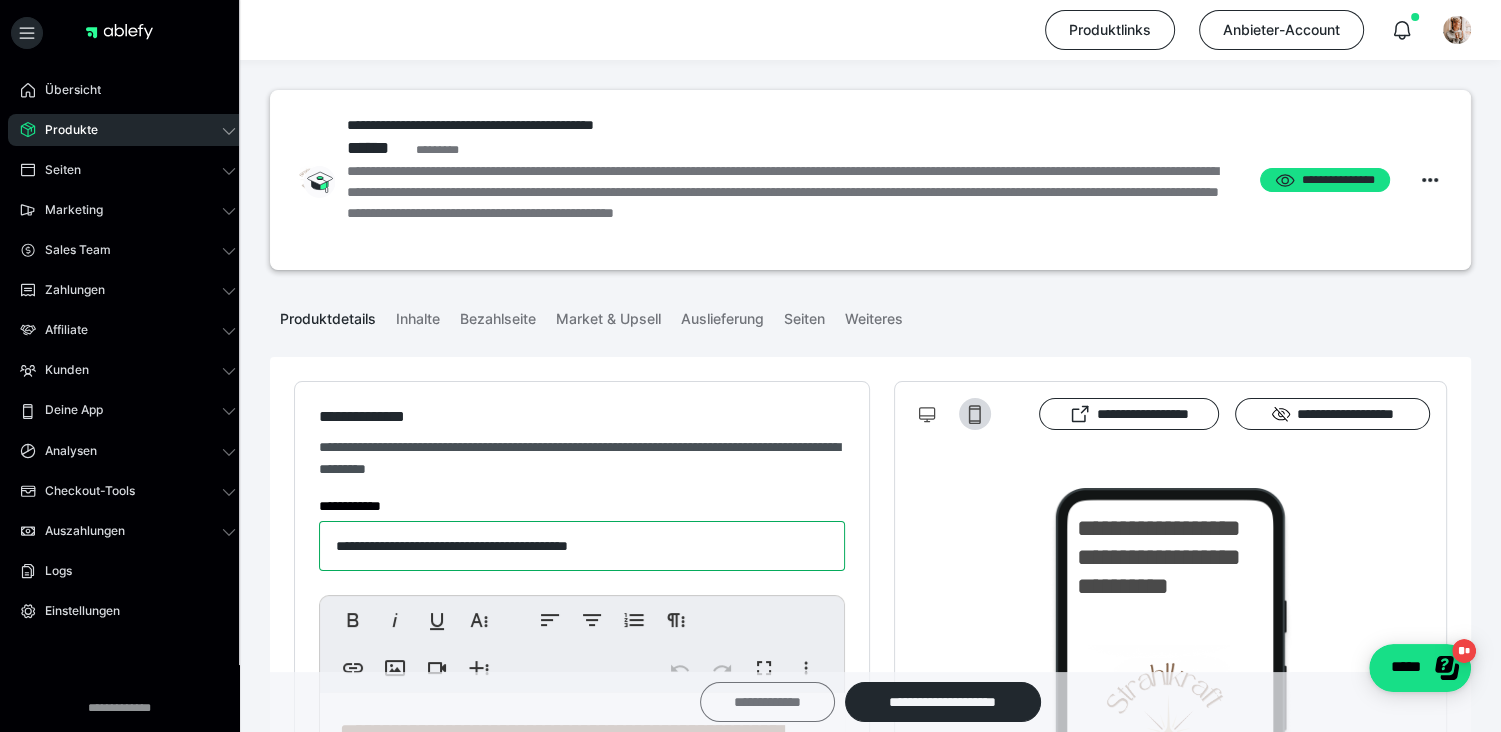 type on "**********" 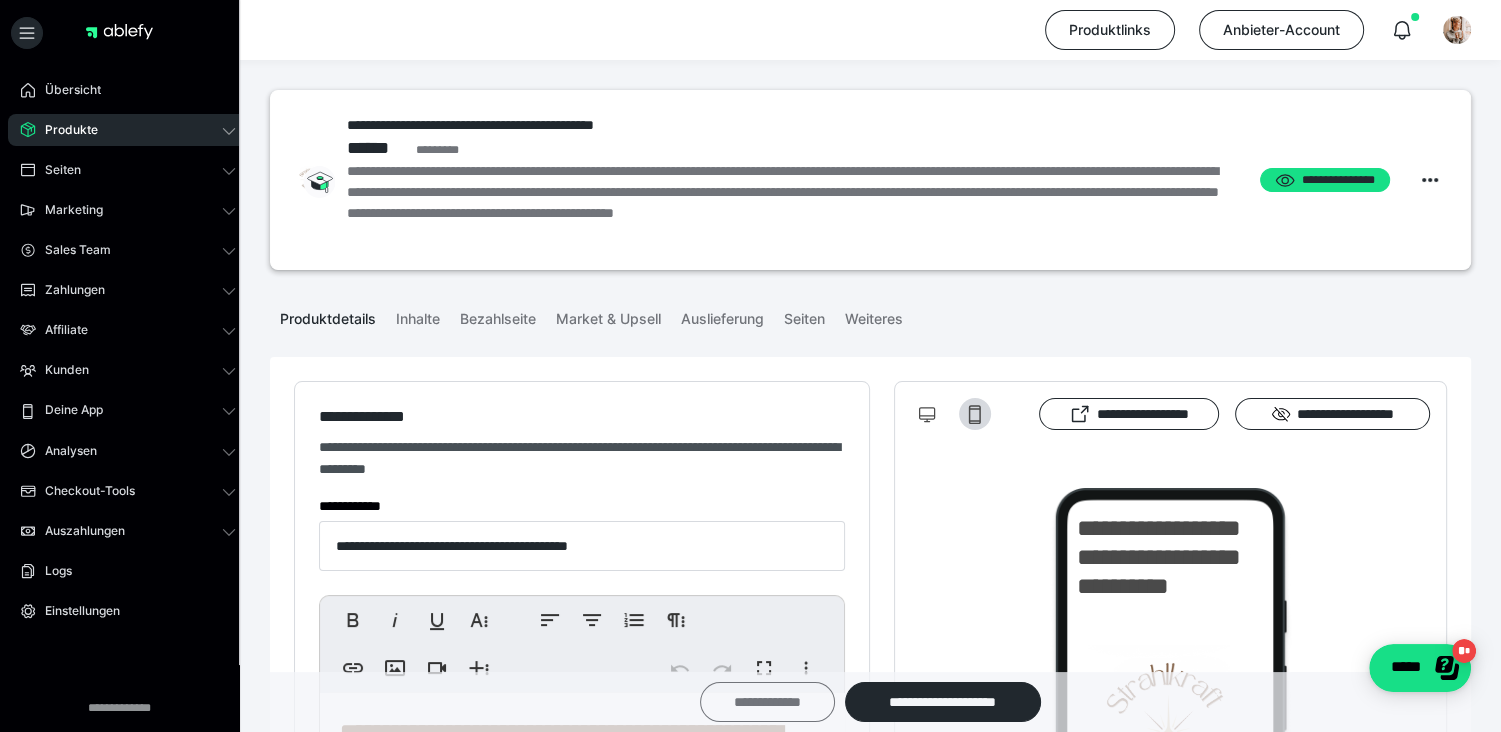 click on "**********" at bounding box center [767, 702] 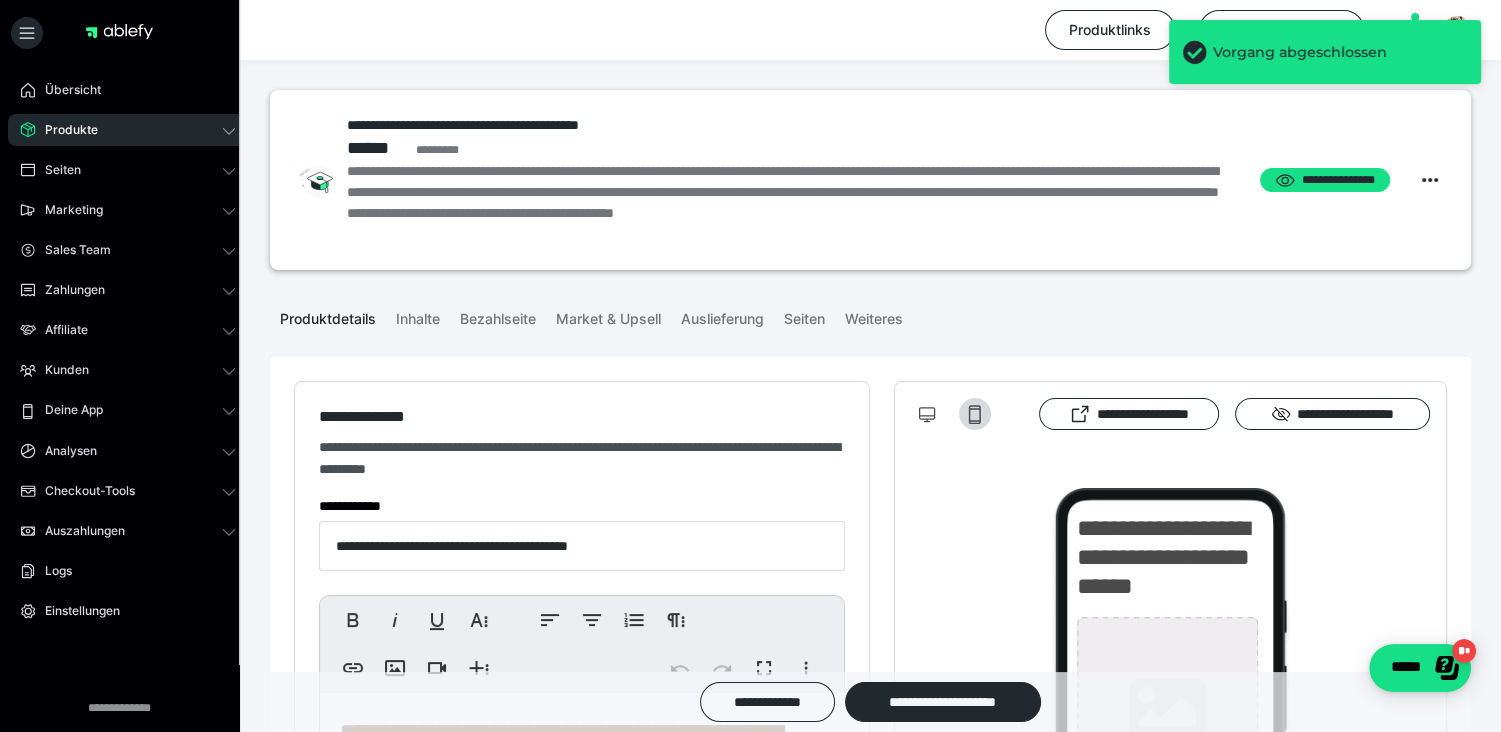 type on "**********" 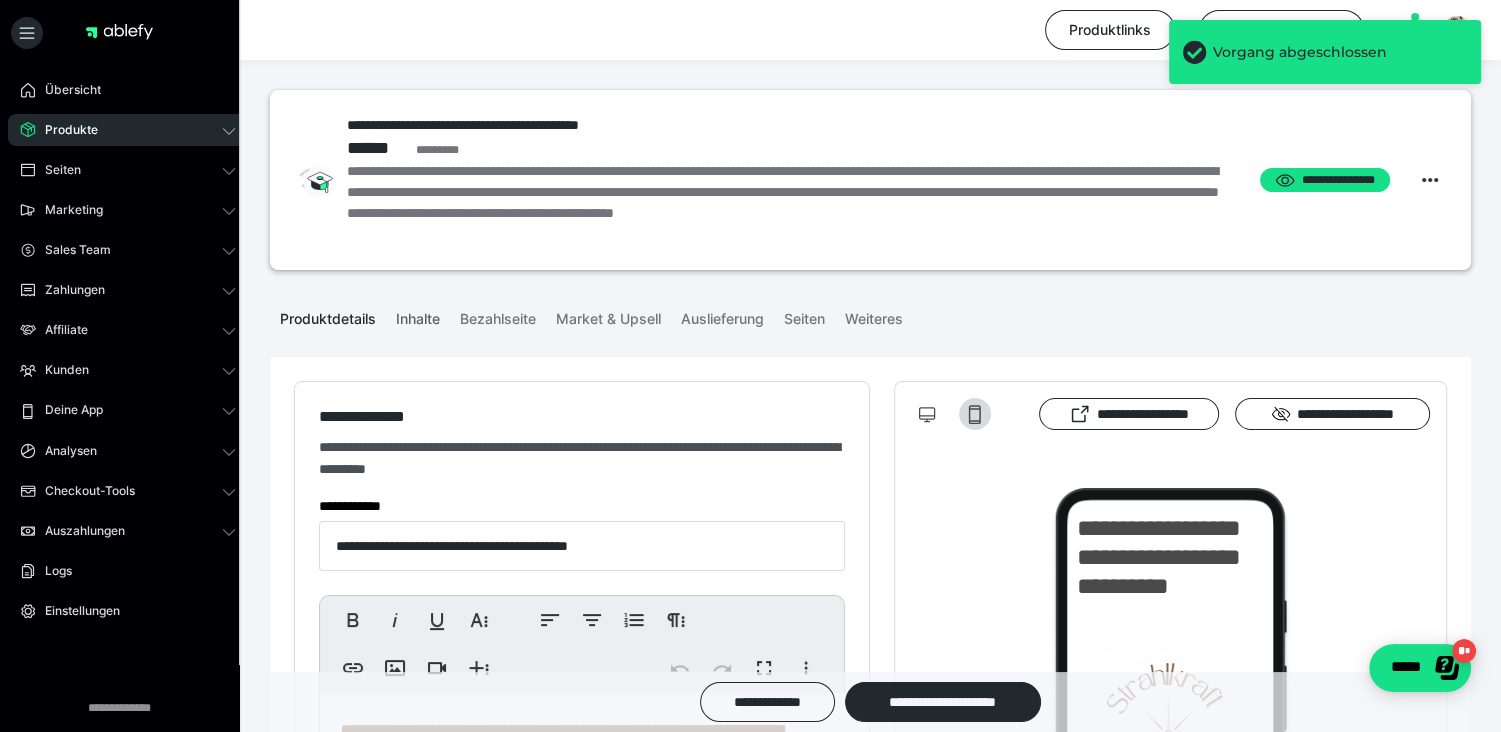 click on "Inhalte" at bounding box center (418, 315) 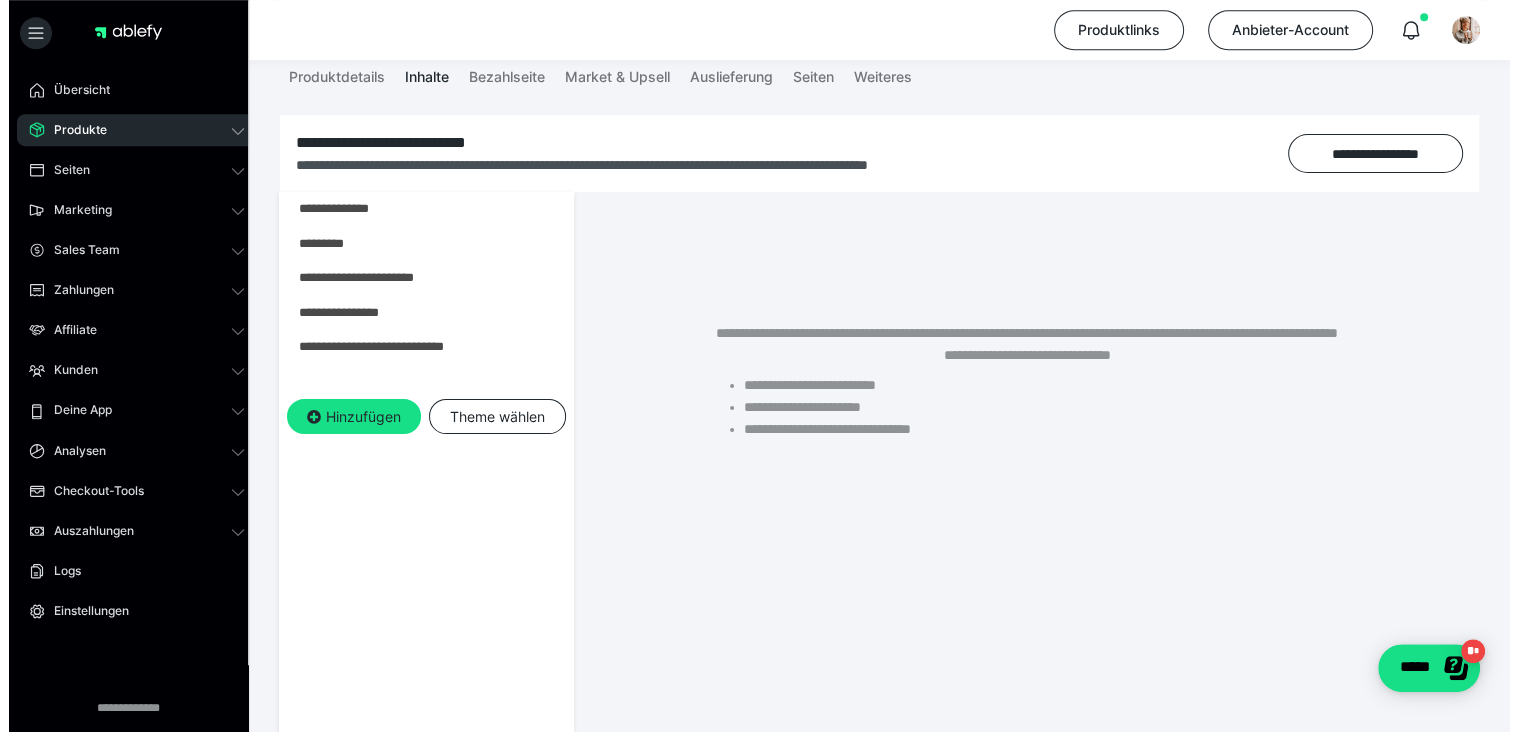 scroll, scrollTop: 238, scrollLeft: 0, axis: vertical 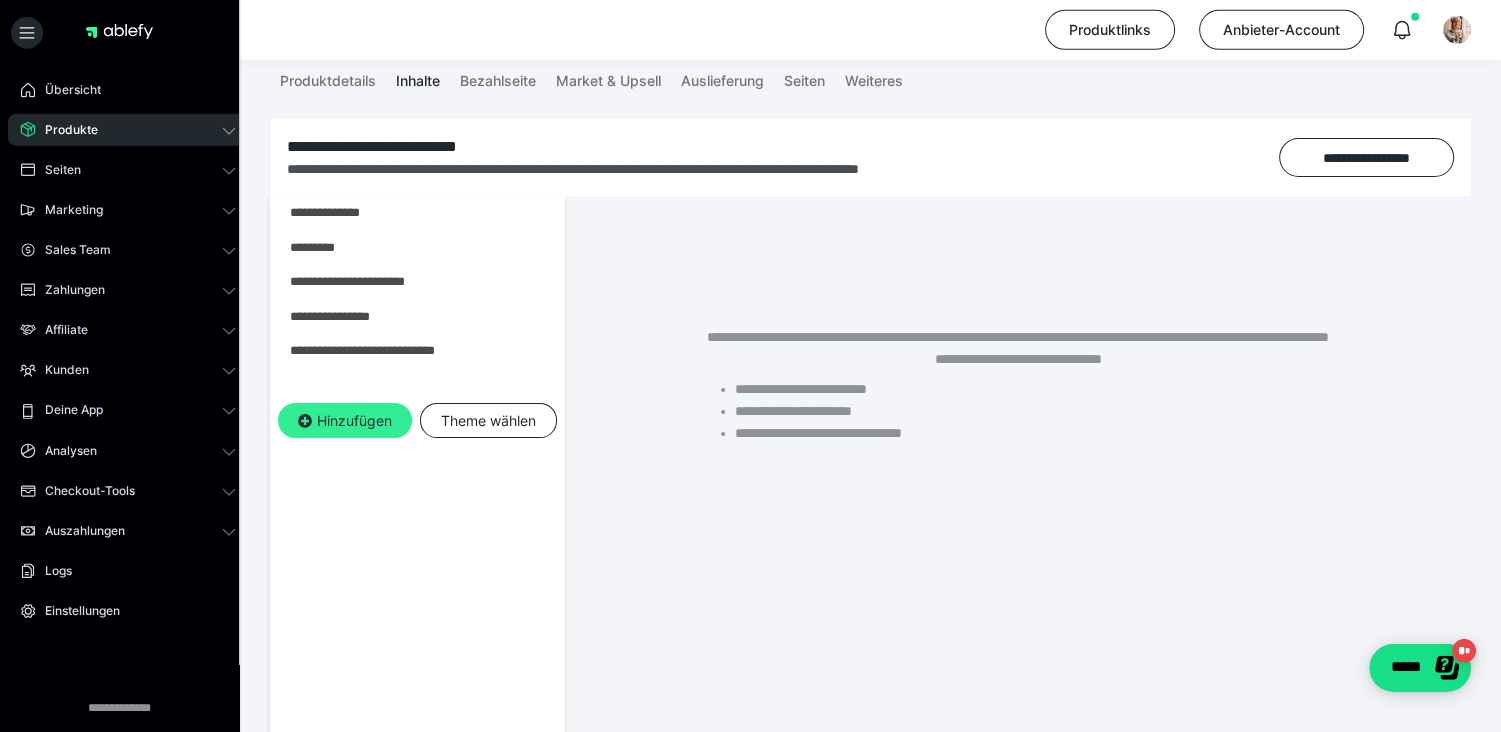 click on "Hinzufügen" at bounding box center (345, 421) 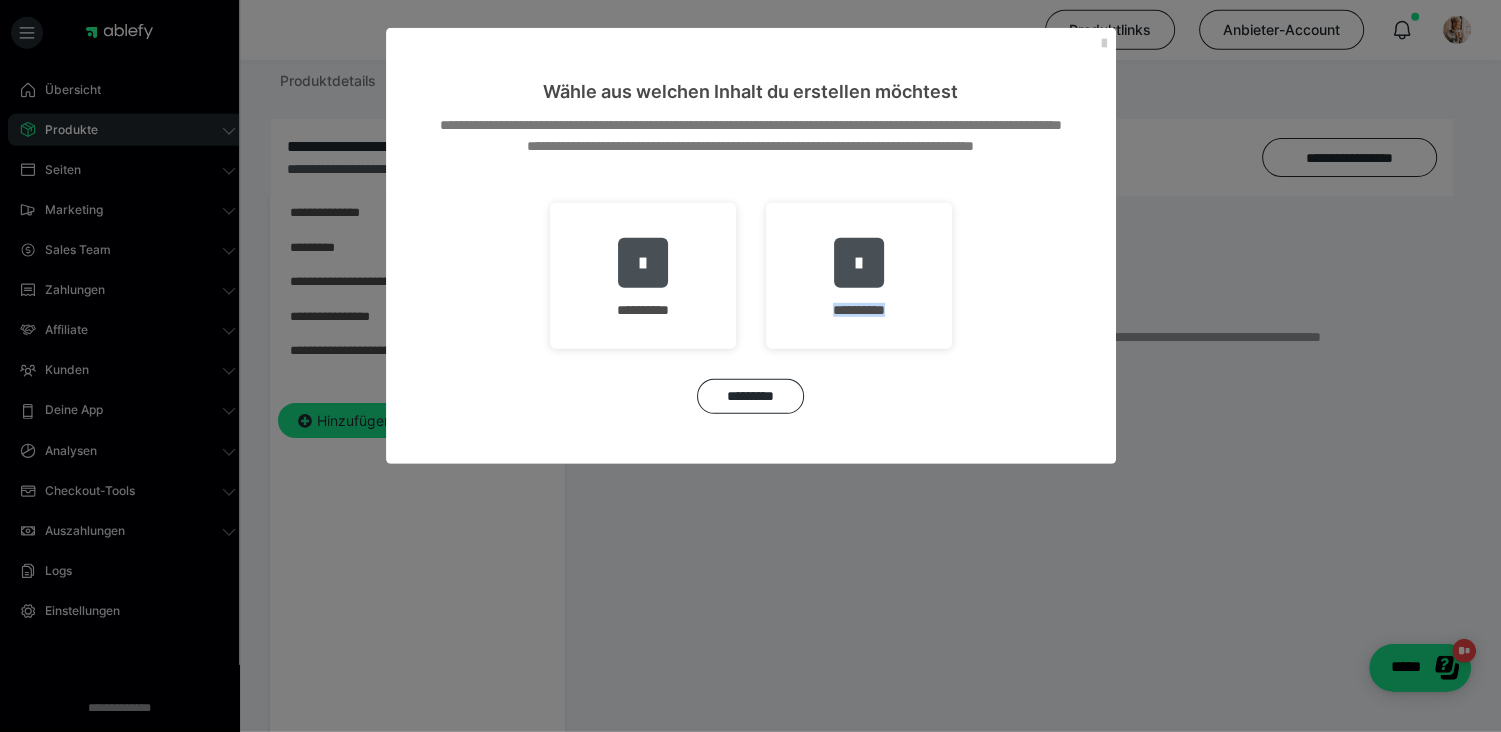 drag, startPoint x: 621, startPoint y: 299, endPoint x: 609, endPoint y: 368, distance: 70.035706 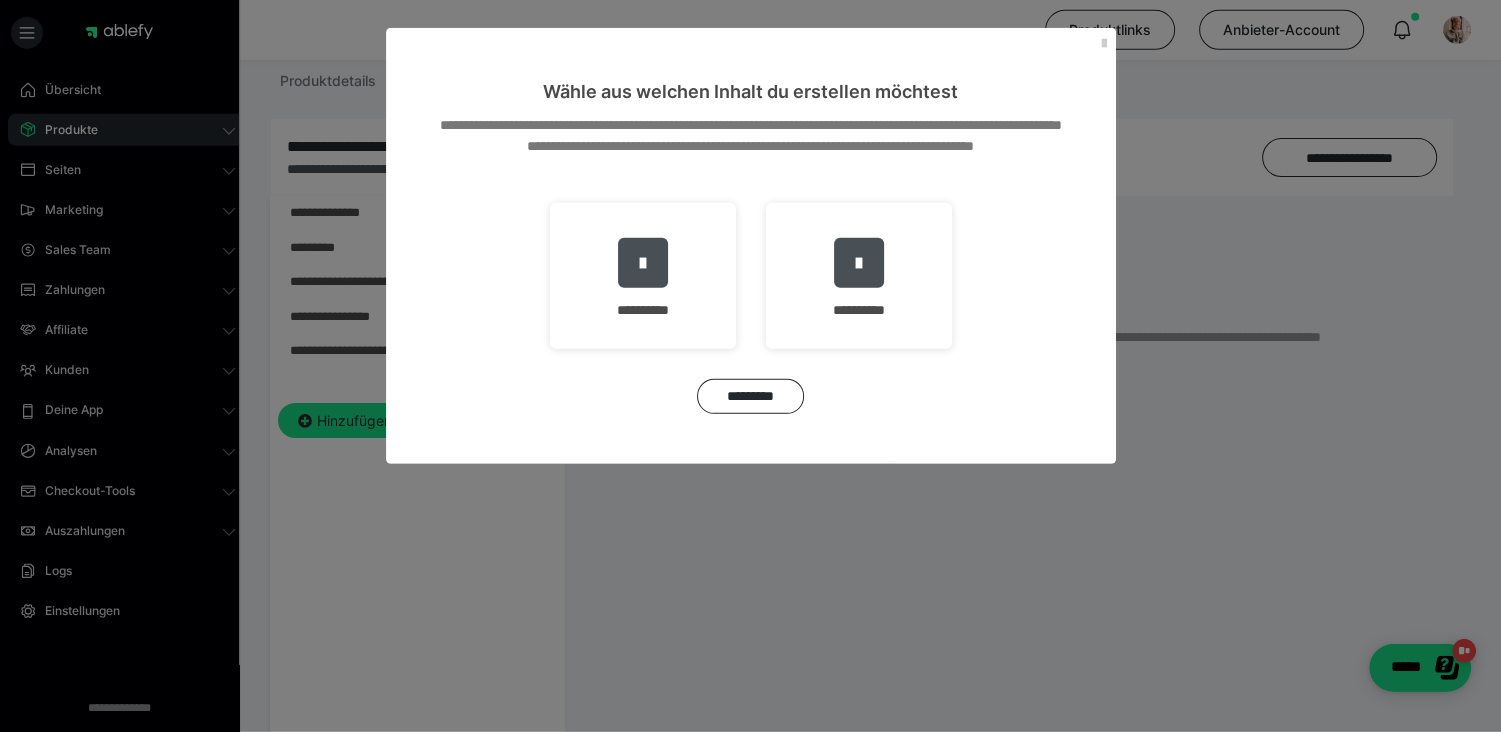 click on "*********" at bounding box center [751, 396] 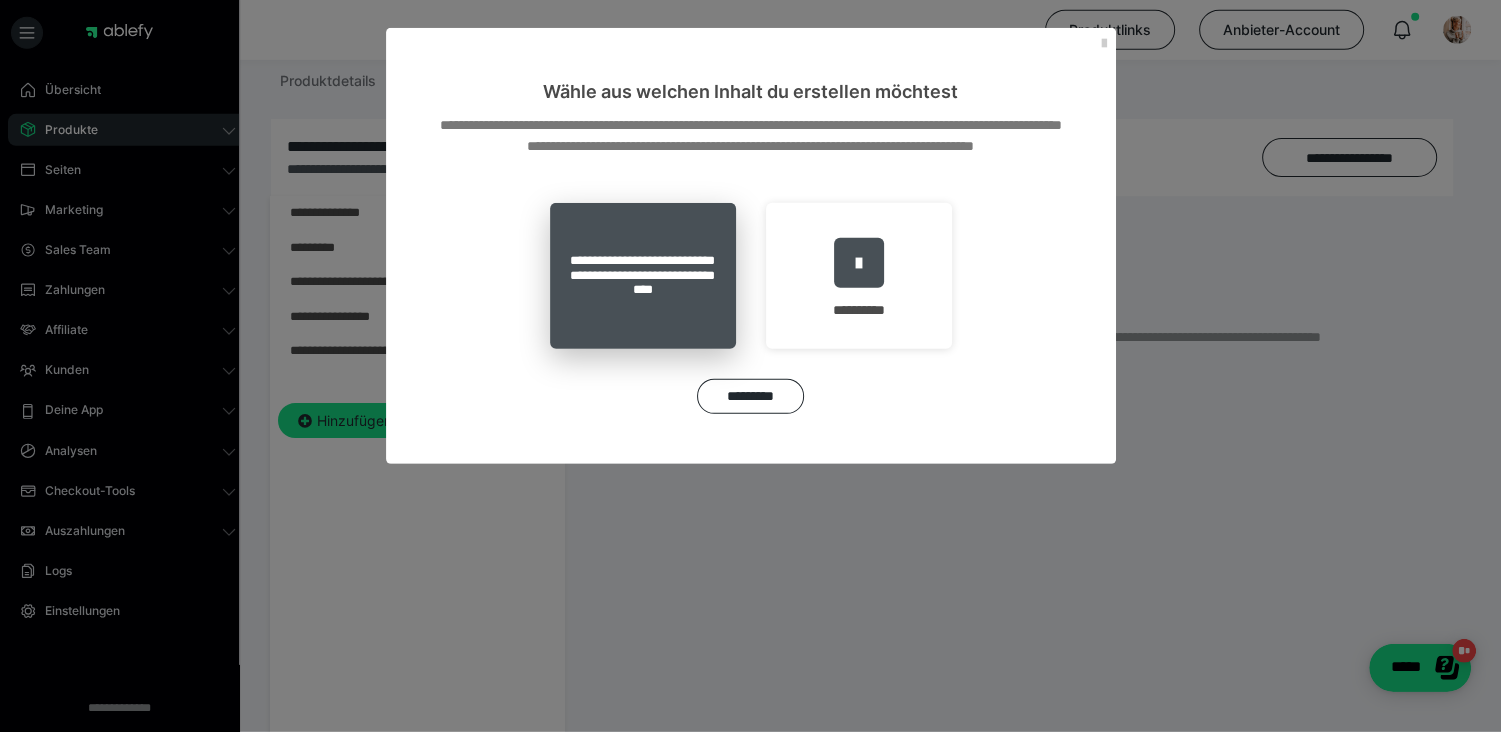 click on "**********" at bounding box center [643, 276] 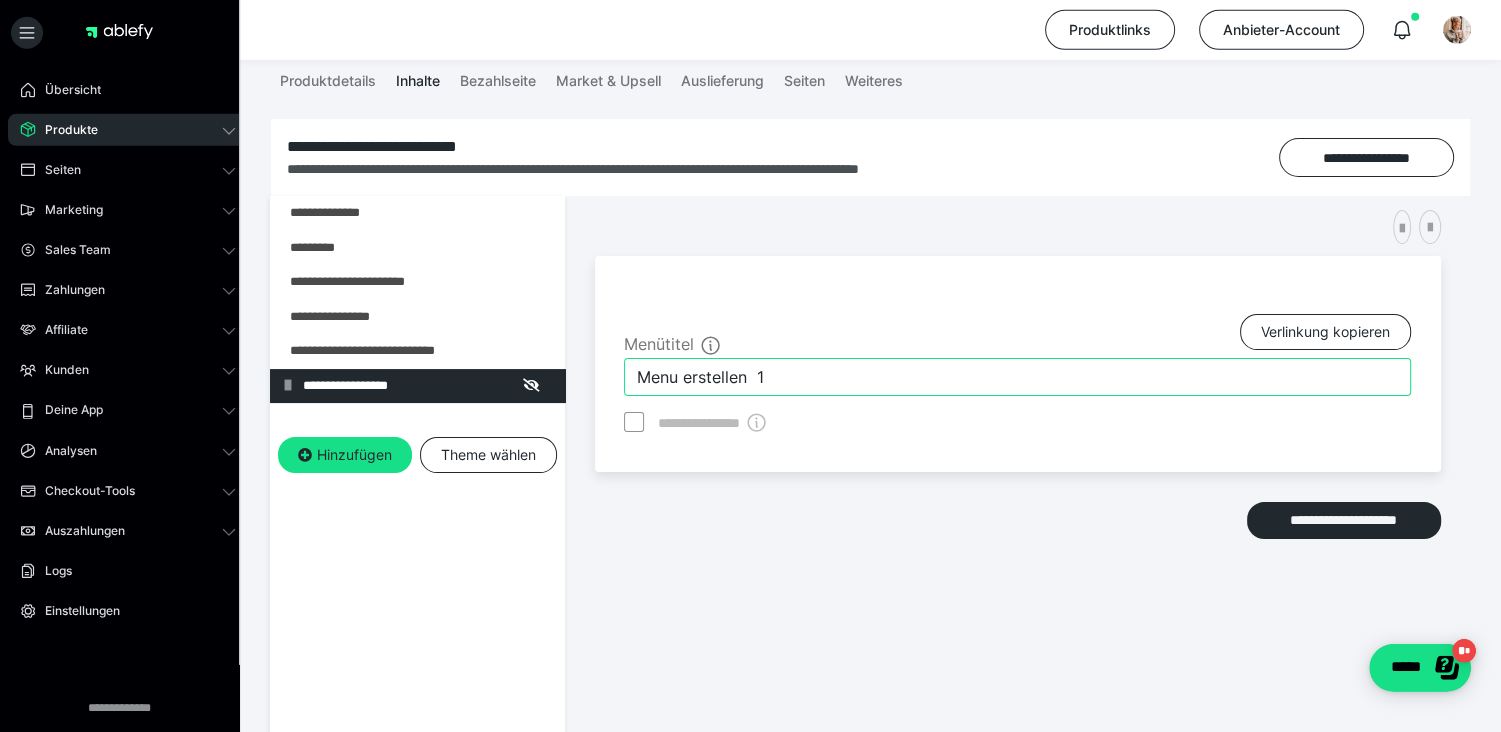 drag, startPoint x: 790, startPoint y: 375, endPoint x: 618, endPoint y: 380, distance: 172.07266 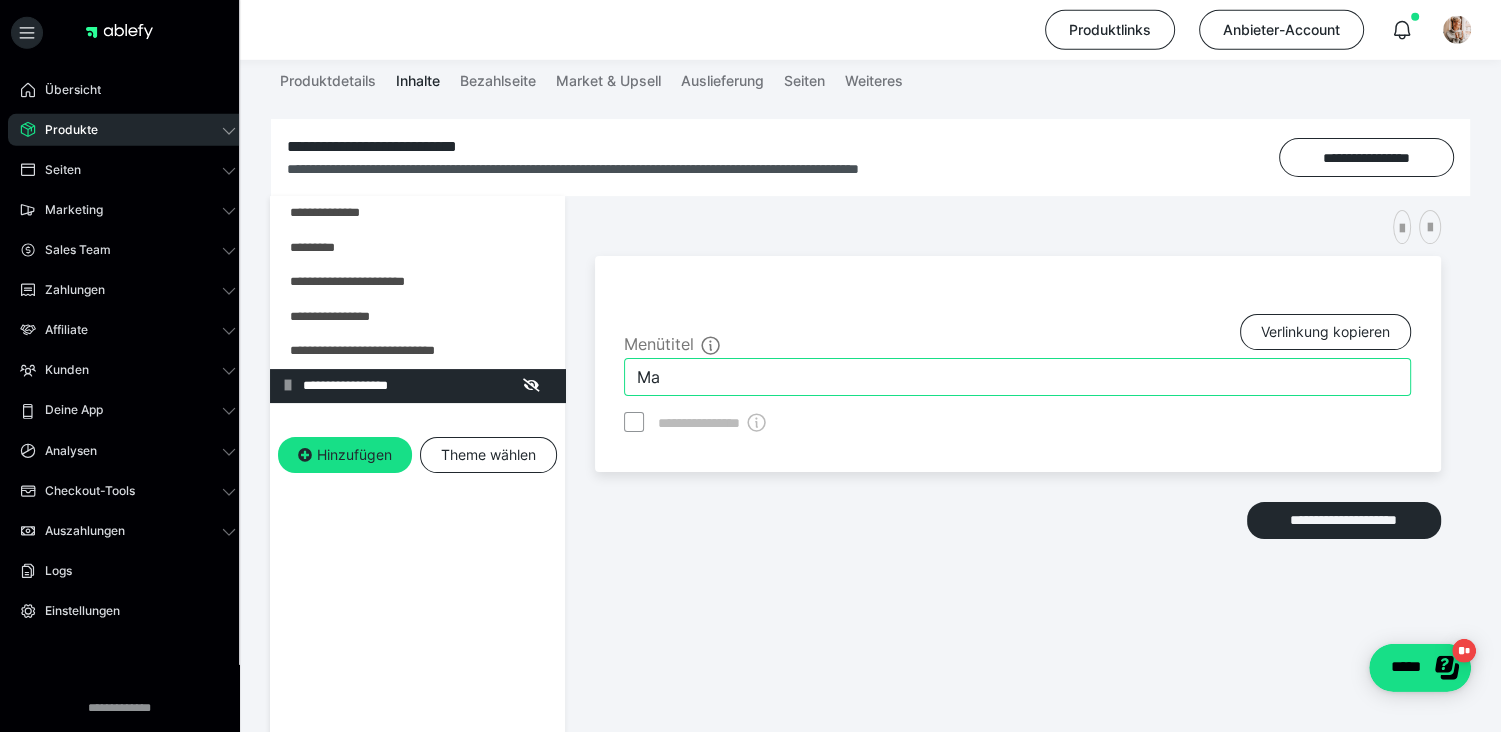 type on "M" 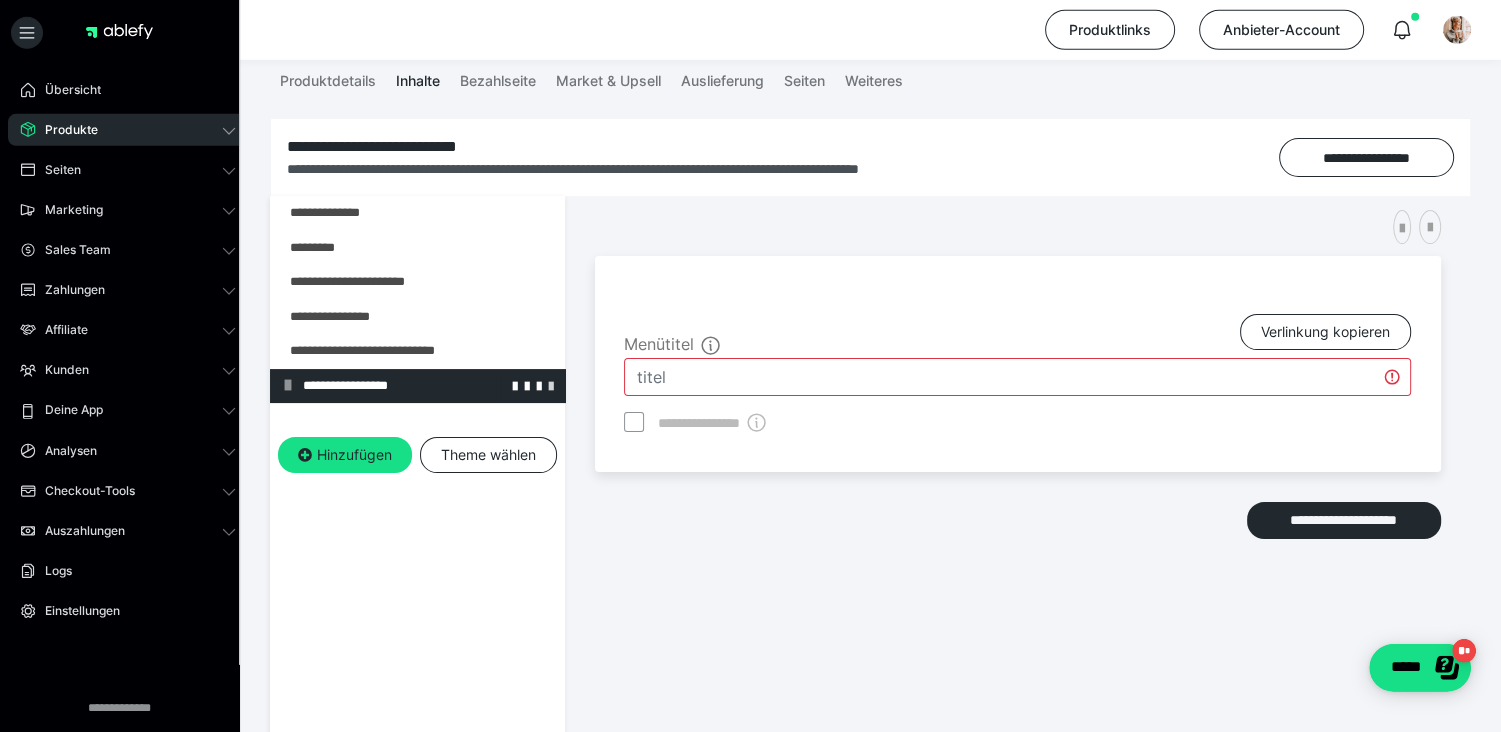 type 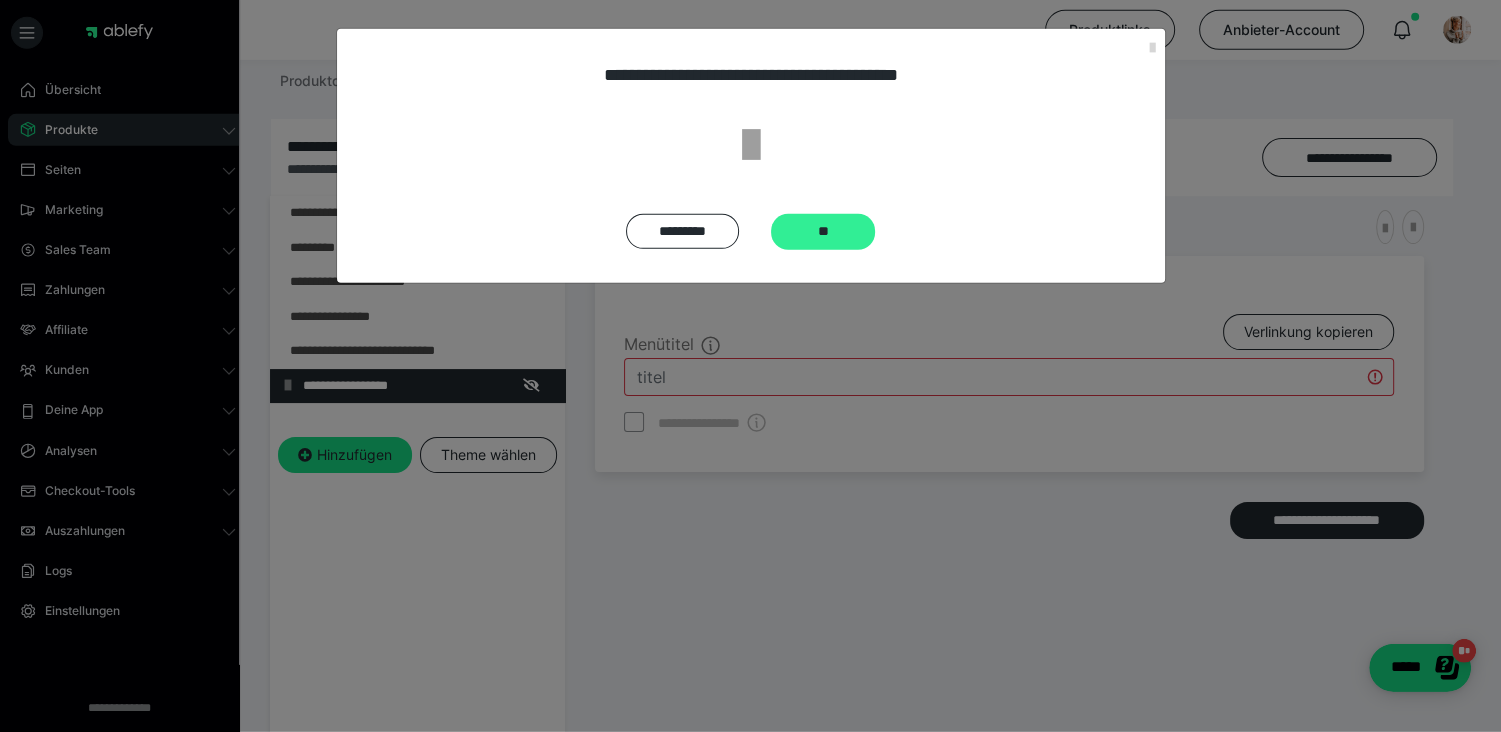 click on "**" at bounding box center (823, 232) 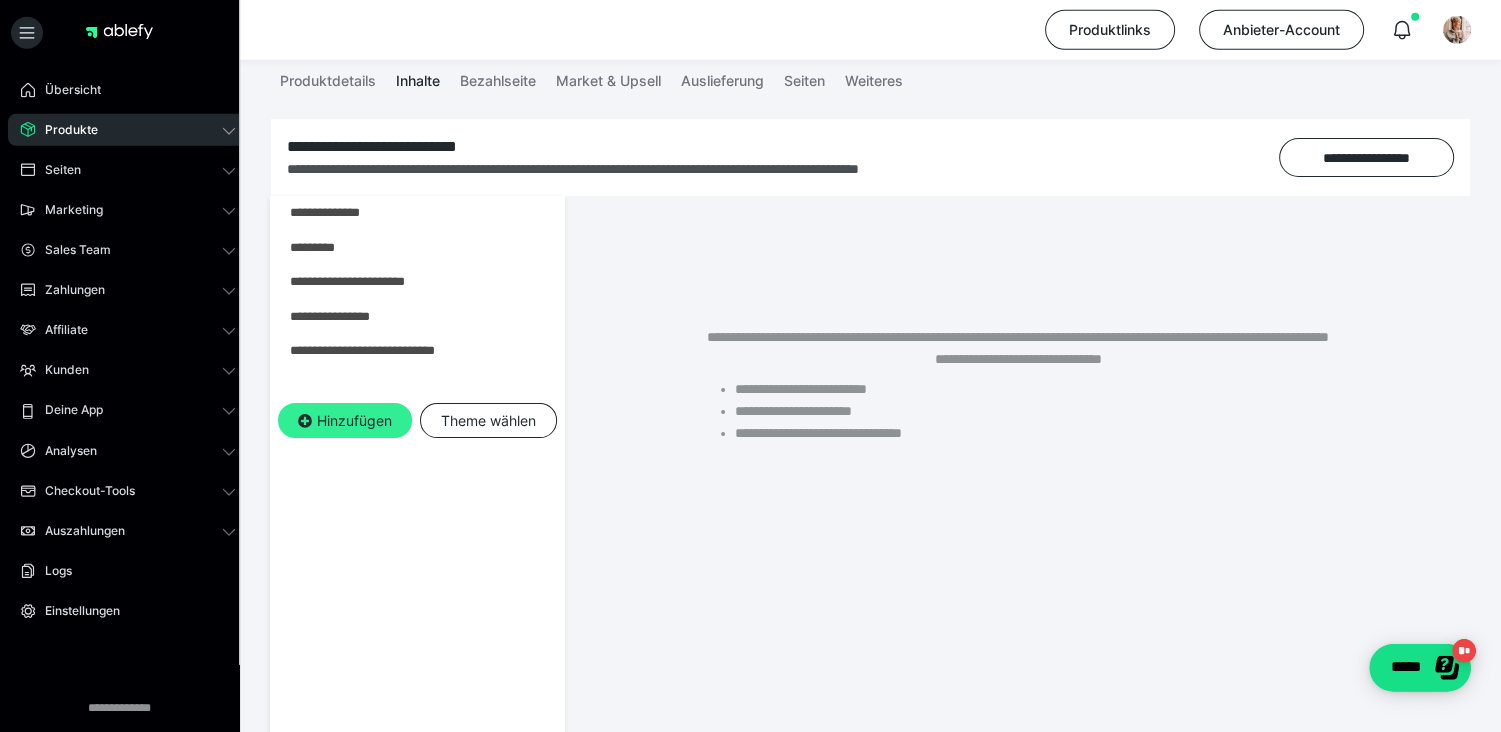 click on "Hinzufügen" at bounding box center [345, 421] 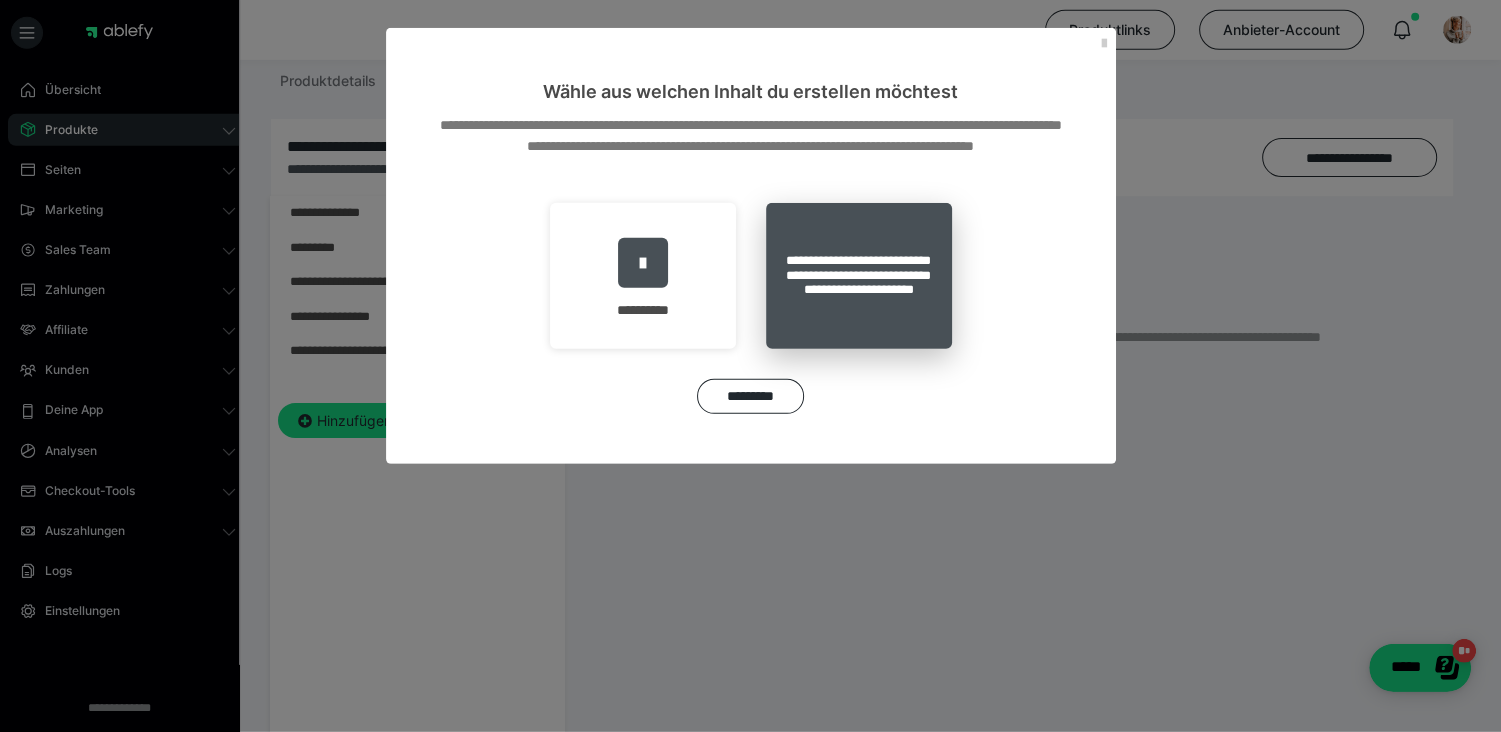 click on "**********" at bounding box center [859, 276] 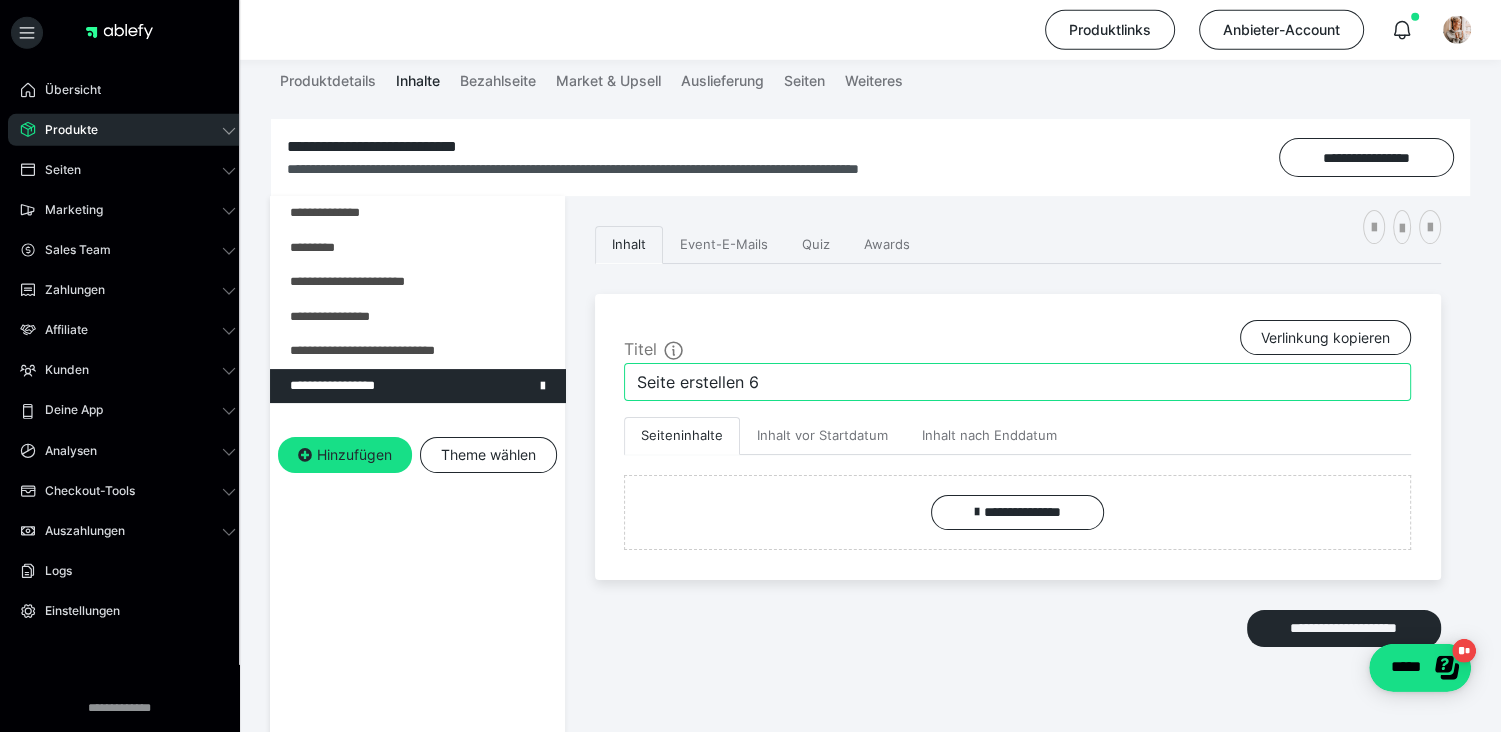 drag, startPoint x: 778, startPoint y: 376, endPoint x: 518, endPoint y: 391, distance: 260.43234 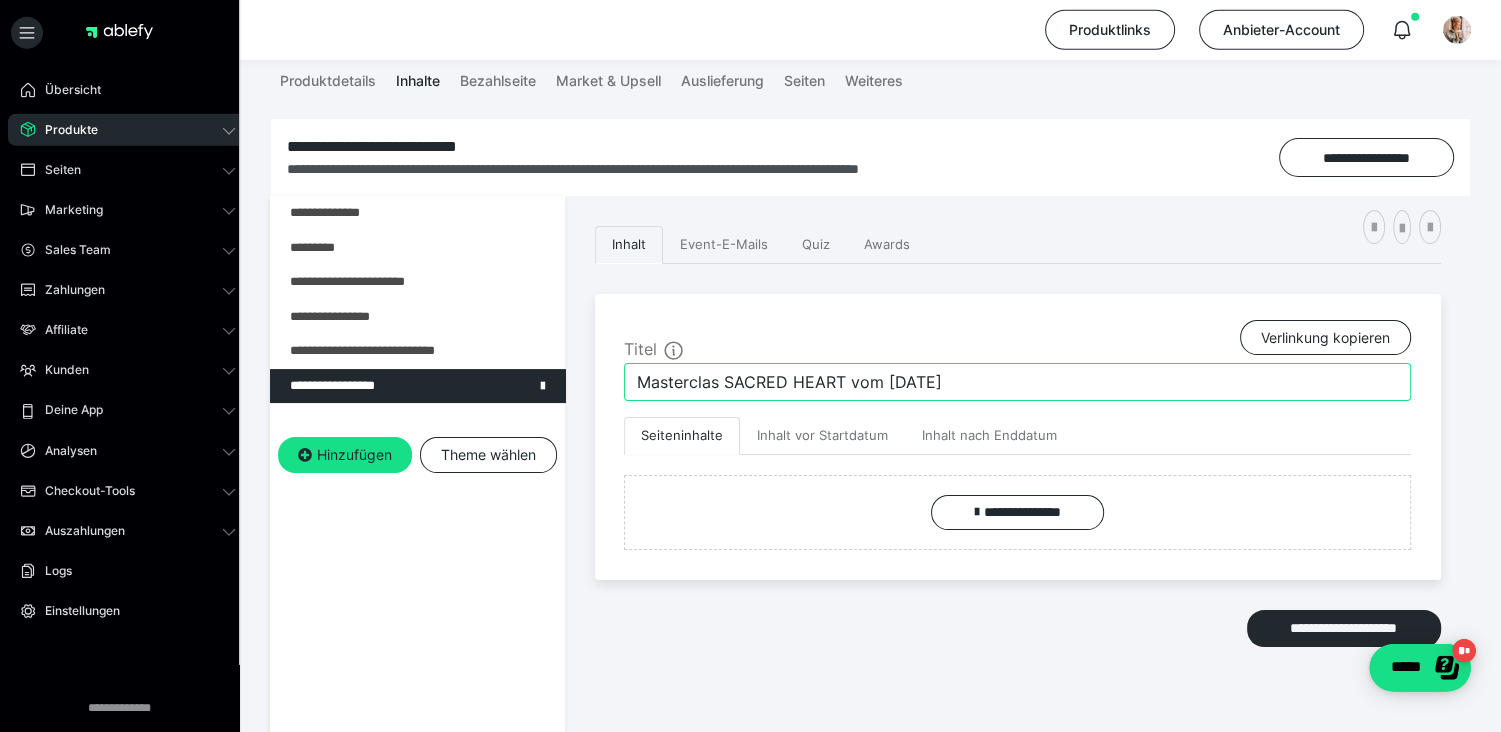 drag, startPoint x: 1028, startPoint y: 385, endPoint x: 534, endPoint y: 357, distance: 494.79288 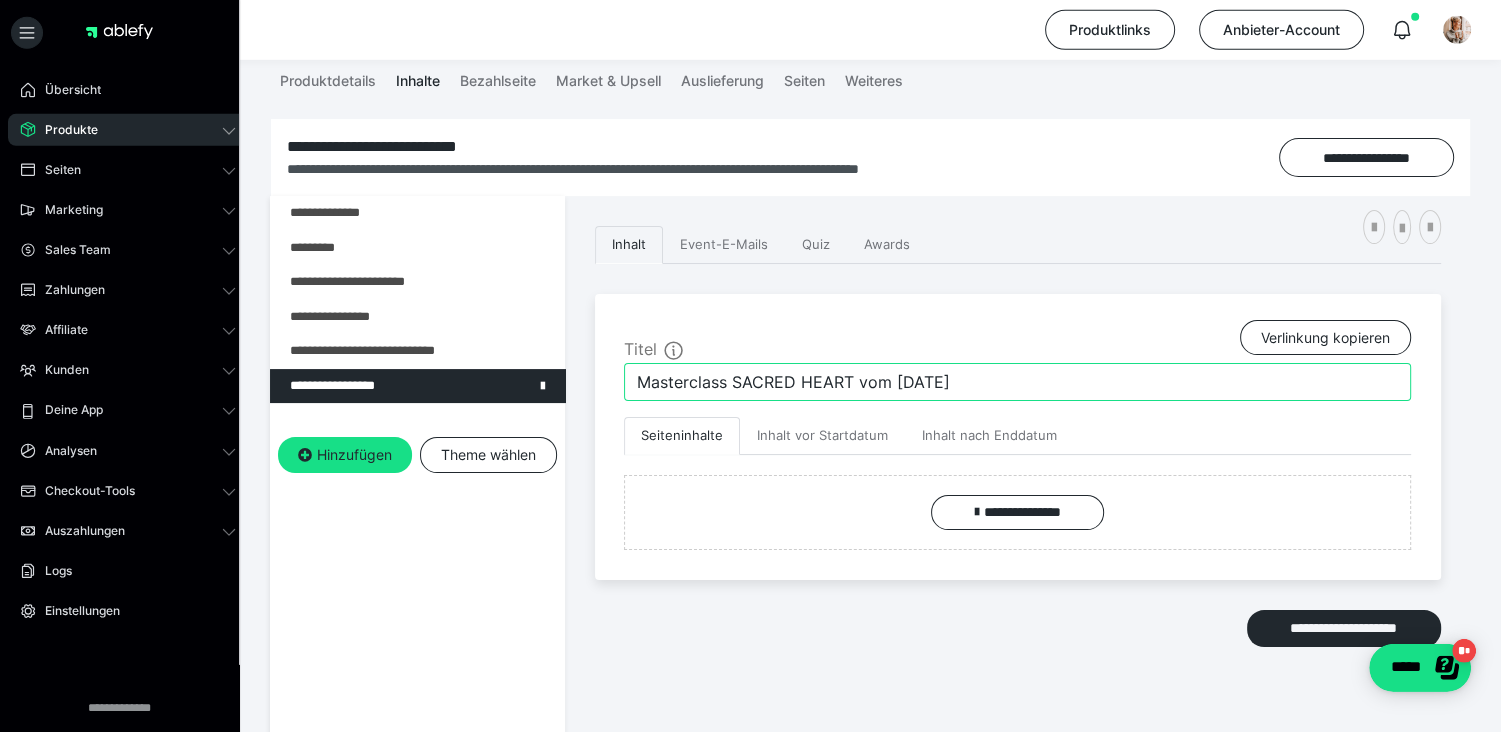 drag, startPoint x: 1046, startPoint y: 380, endPoint x: 503, endPoint y: 368, distance: 543.13257 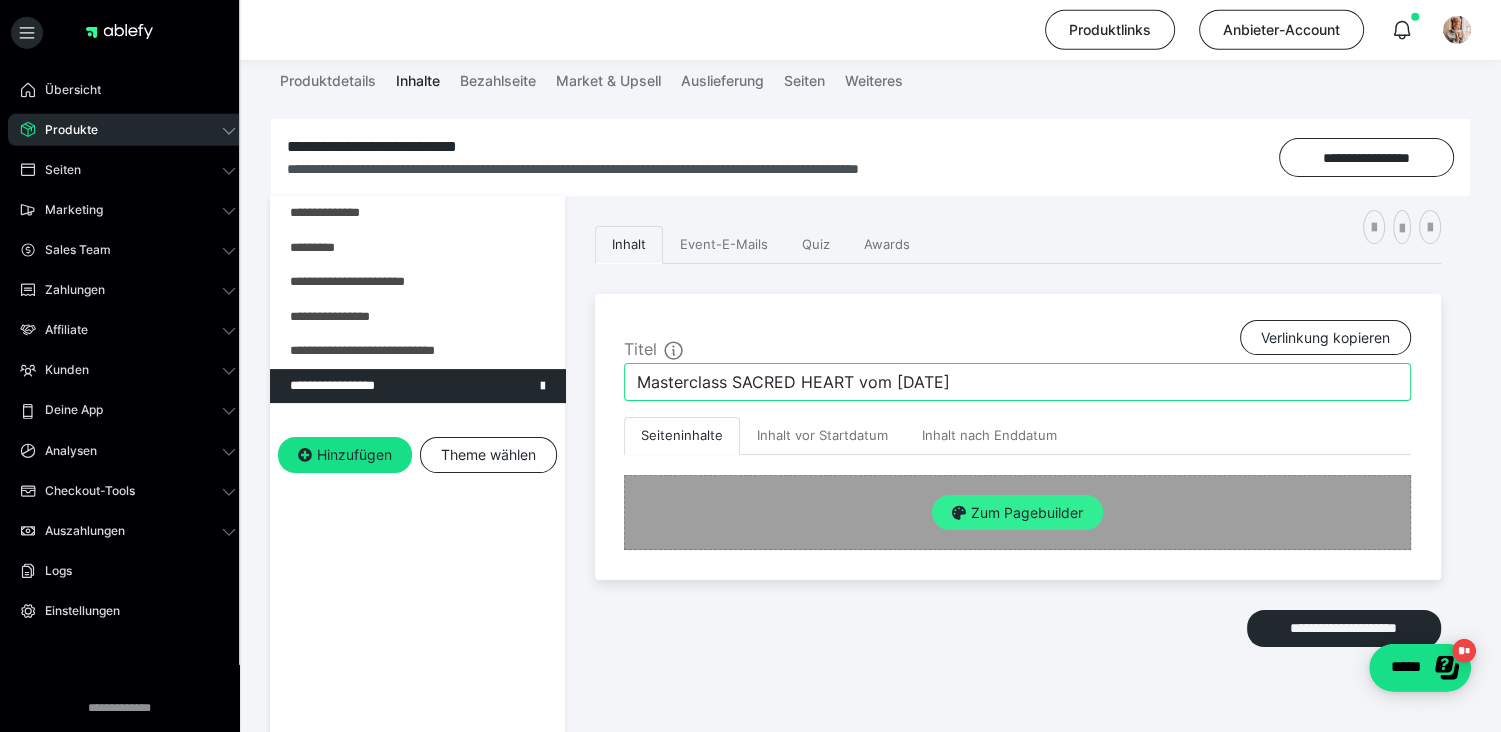 type on "Masterclass SACRED HEART vom [DATE]" 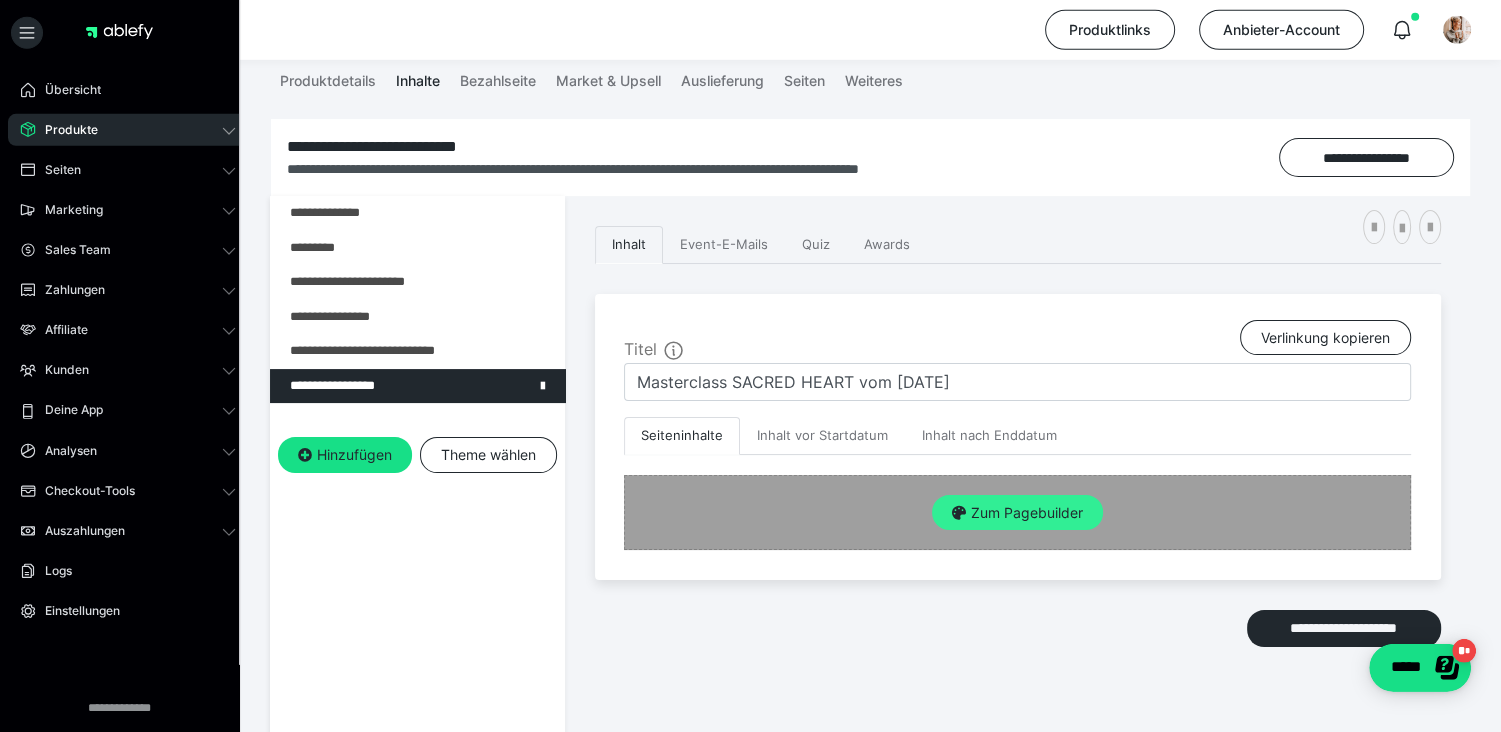 click on "Zum Pagebuilder" at bounding box center [1017, 513] 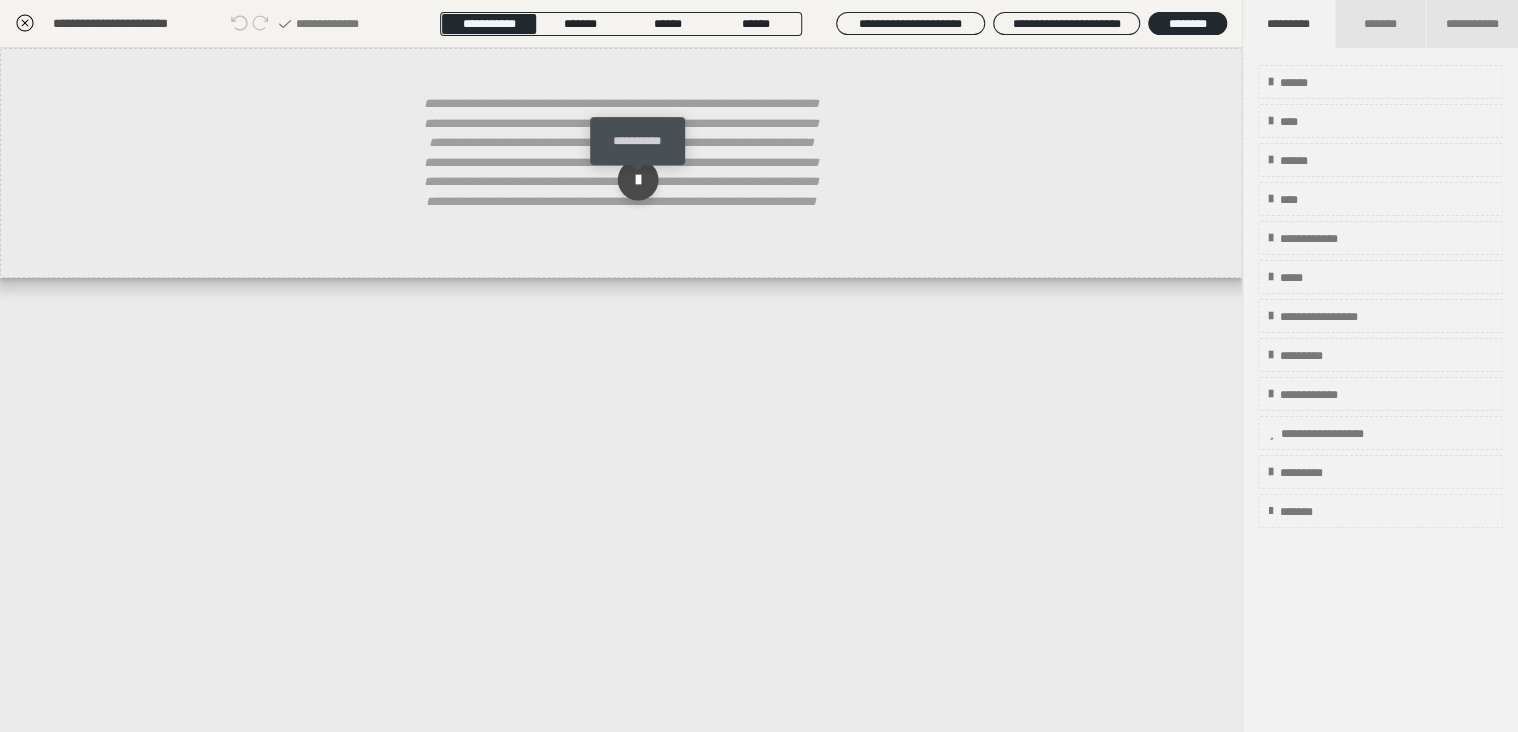 click at bounding box center [638, 180] 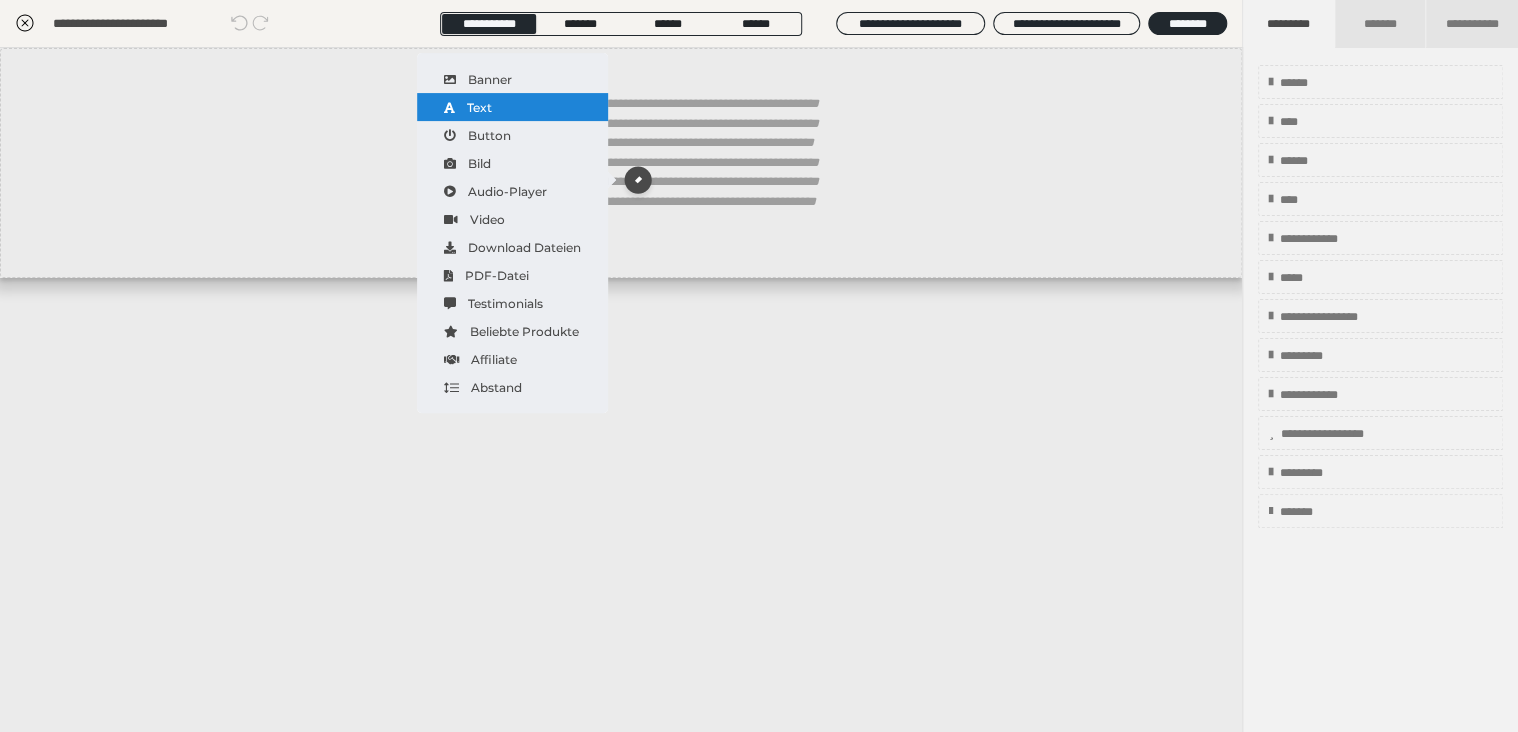 click on "Text" at bounding box center (512, 107) 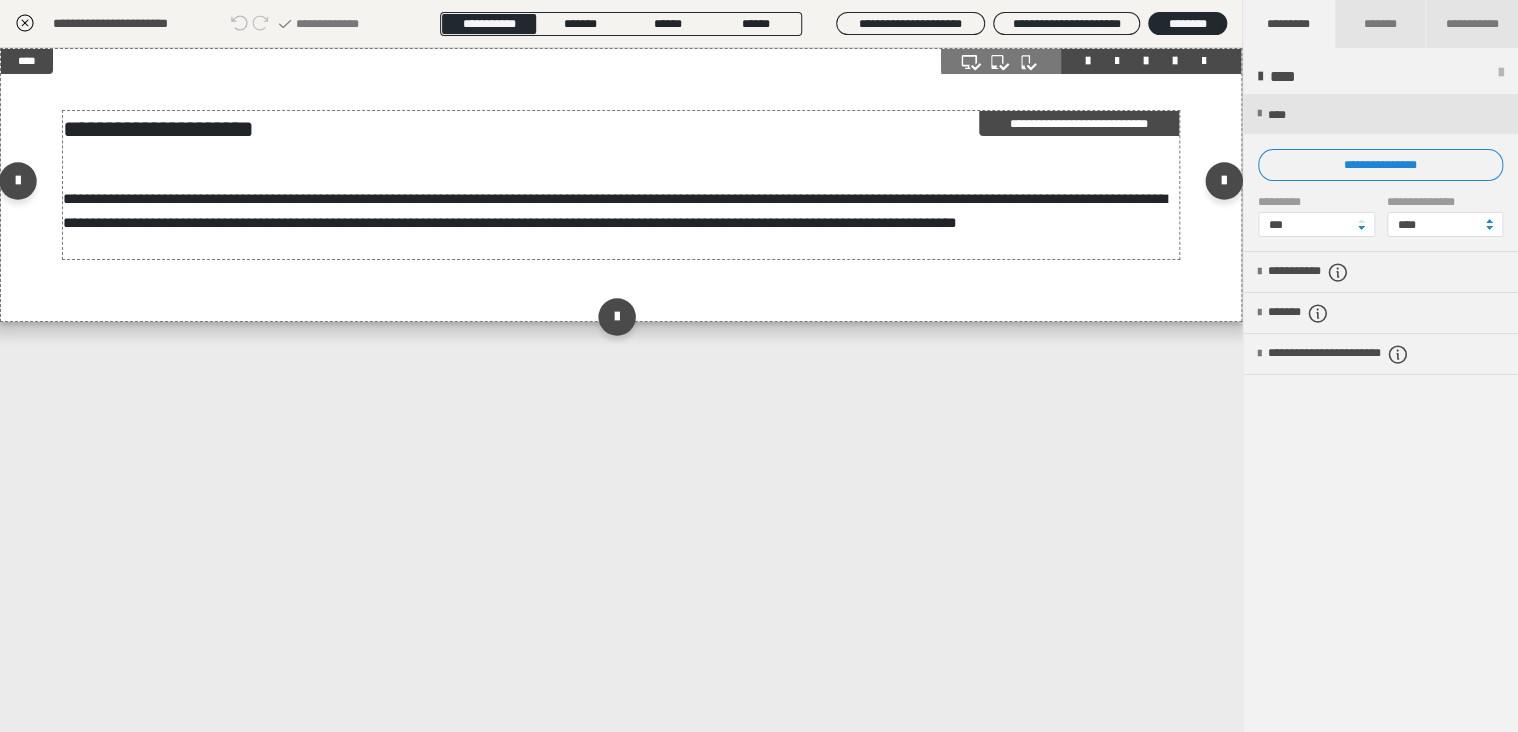 click on "**********" at bounding box center (621, 185) 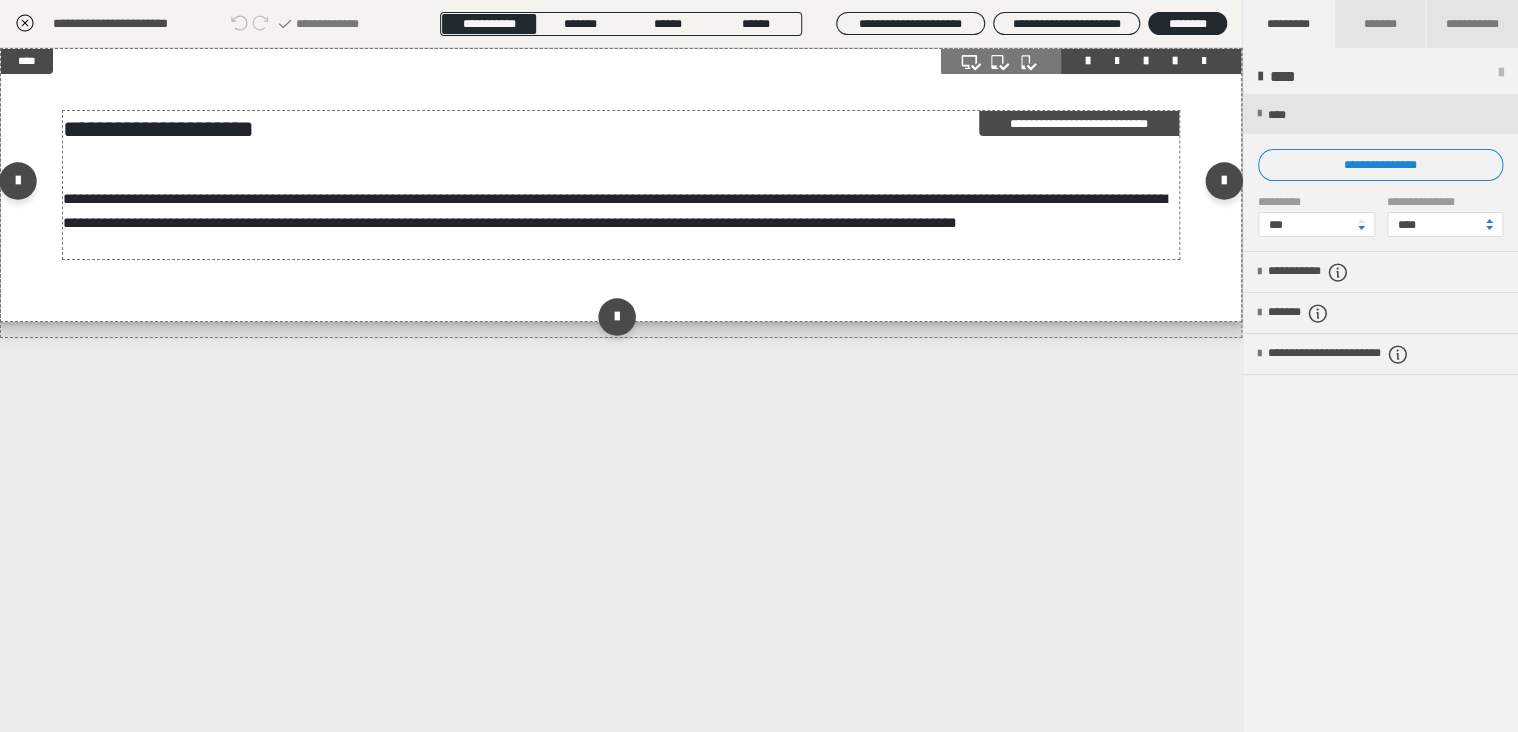 click on "**********" at bounding box center (621, 185) 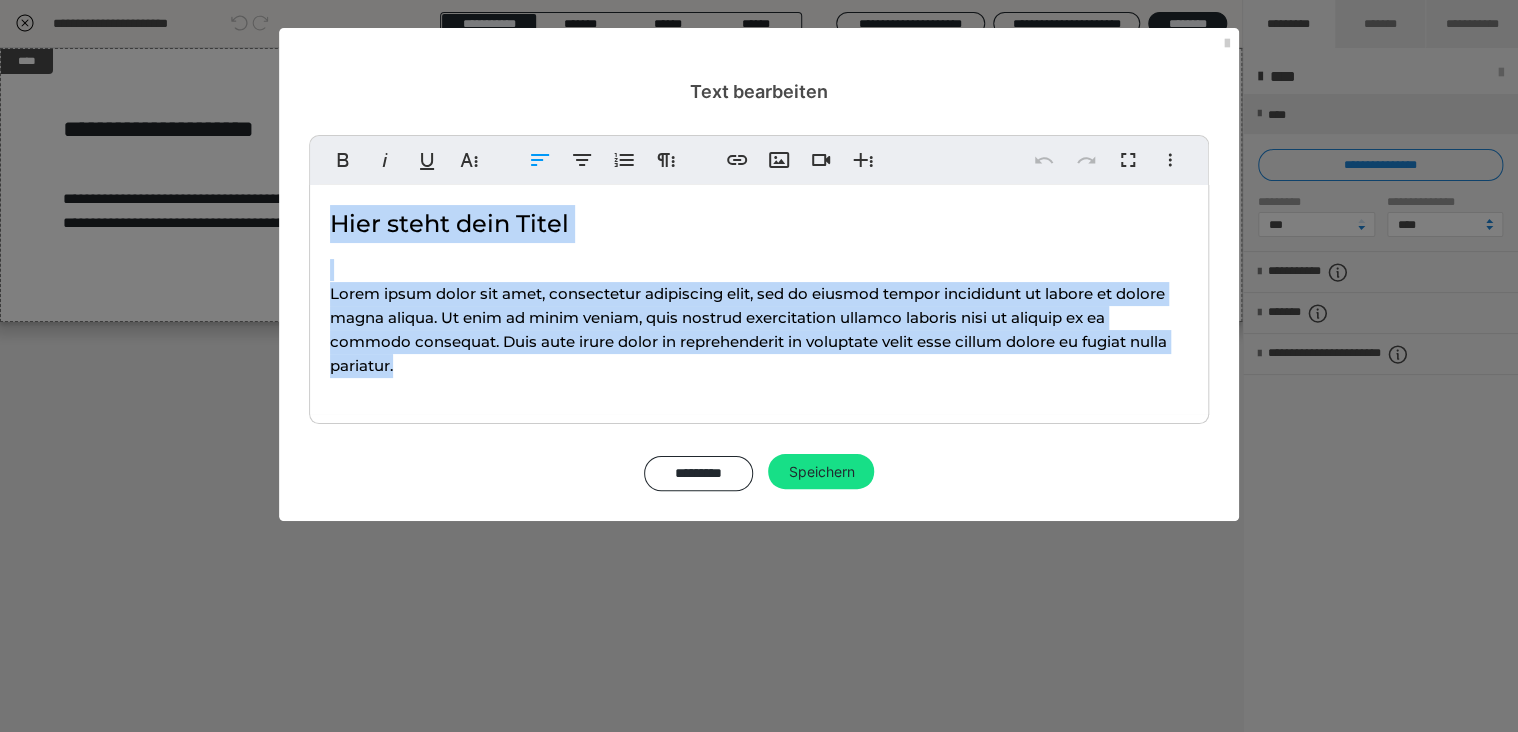 drag, startPoint x: 447, startPoint y: 385, endPoint x: 322, endPoint y: 203, distance: 220.79176 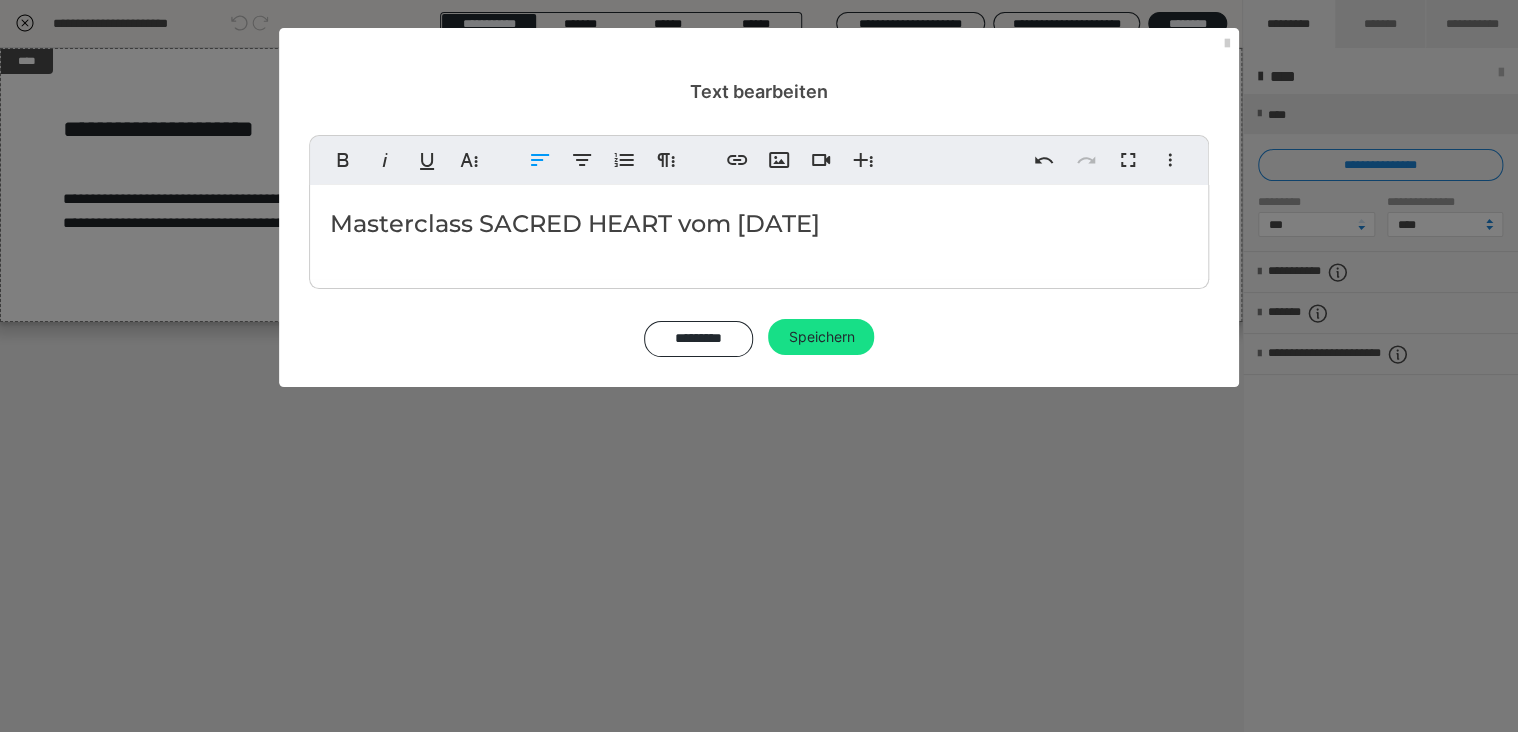 scroll, scrollTop: 12, scrollLeft: 8, axis: both 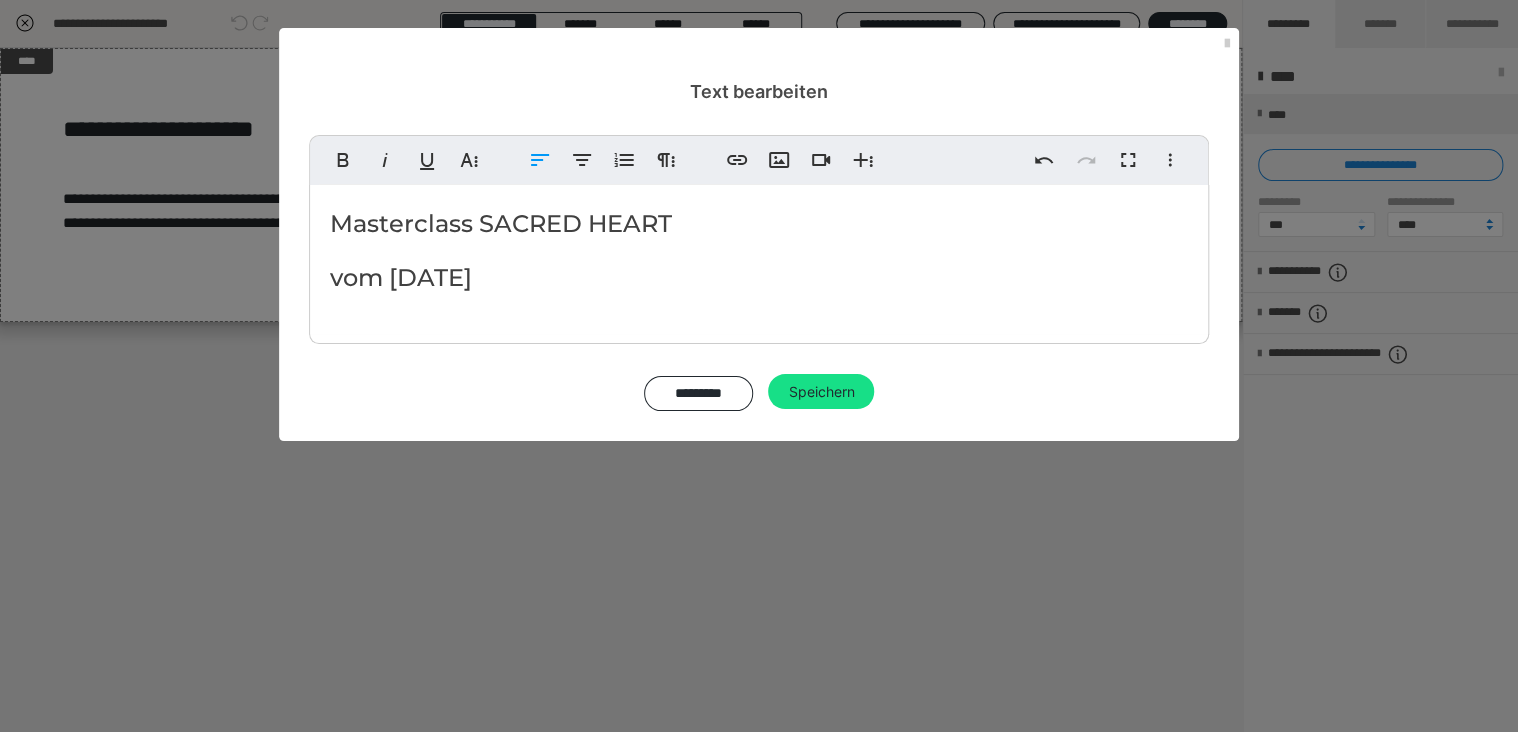 drag, startPoint x: 607, startPoint y: 289, endPoint x: 314, endPoint y: 206, distance: 304.52914 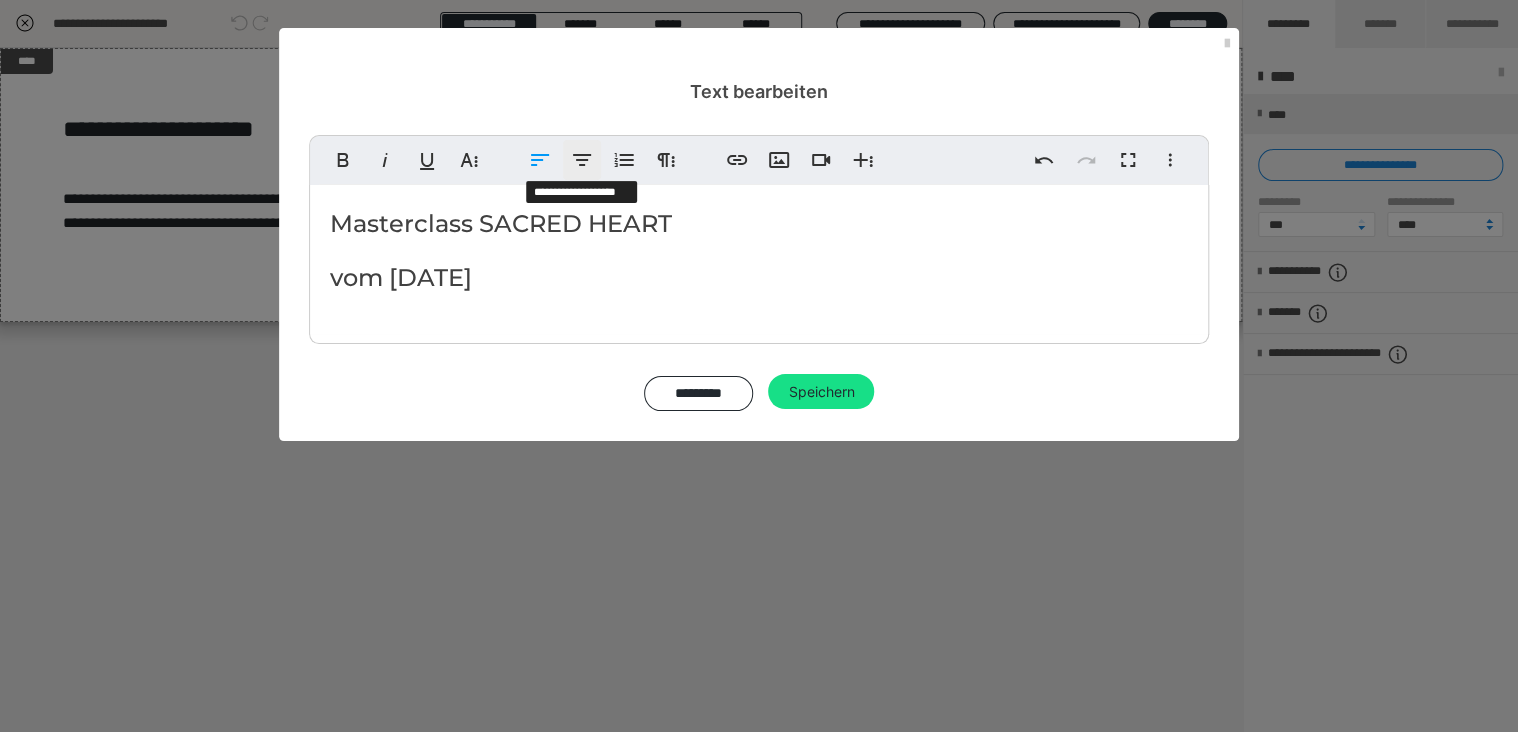 click 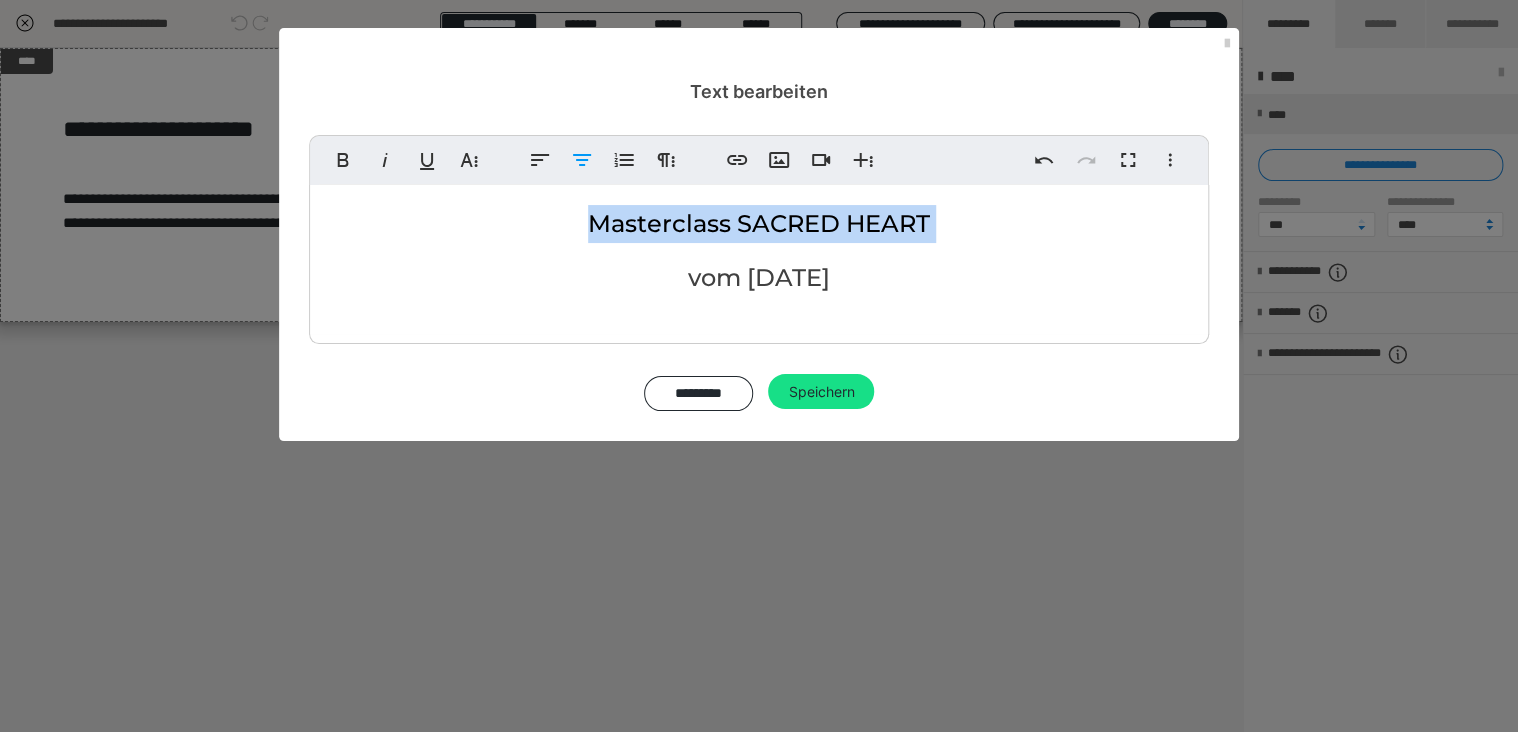 click on "Masterclass SACRED HEART" at bounding box center (759, 224) 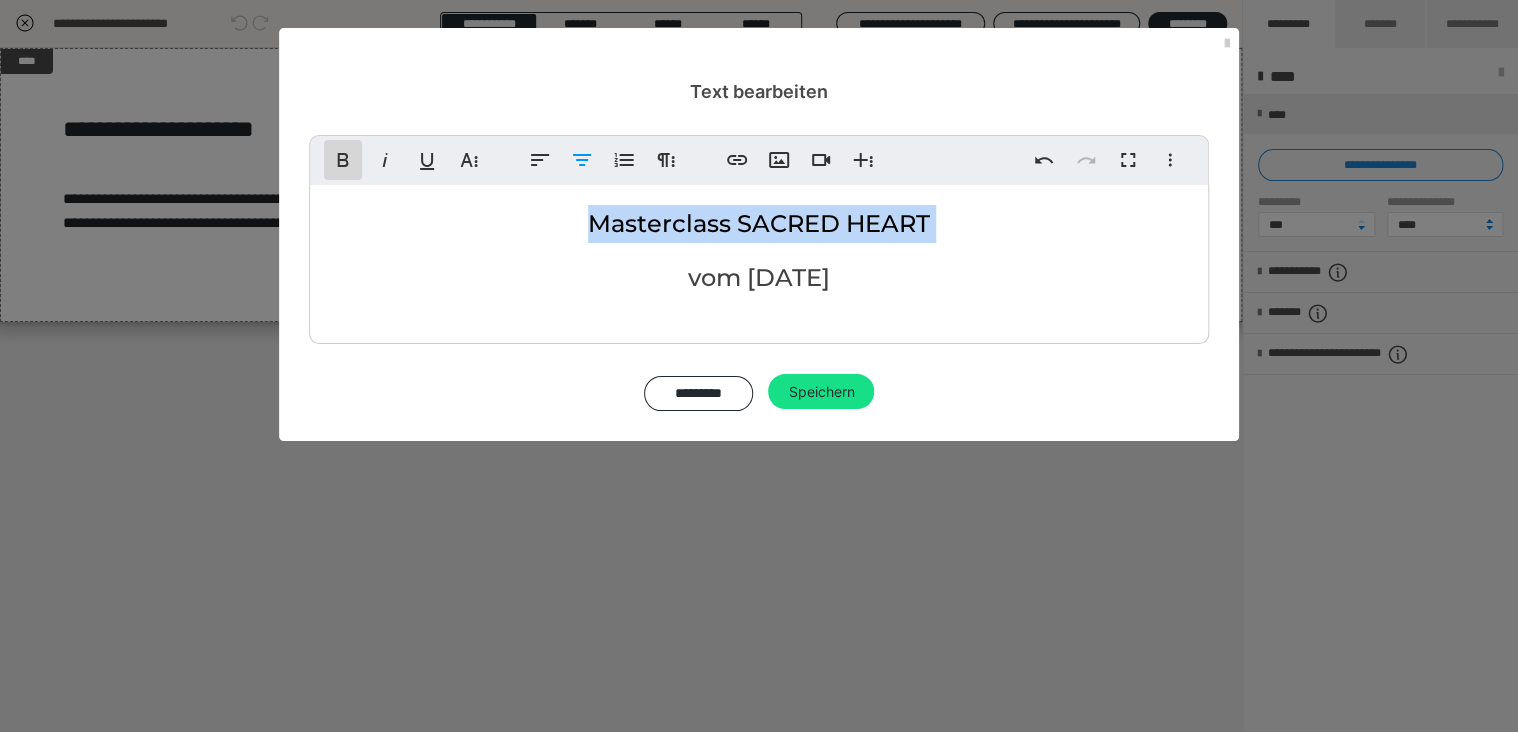 click 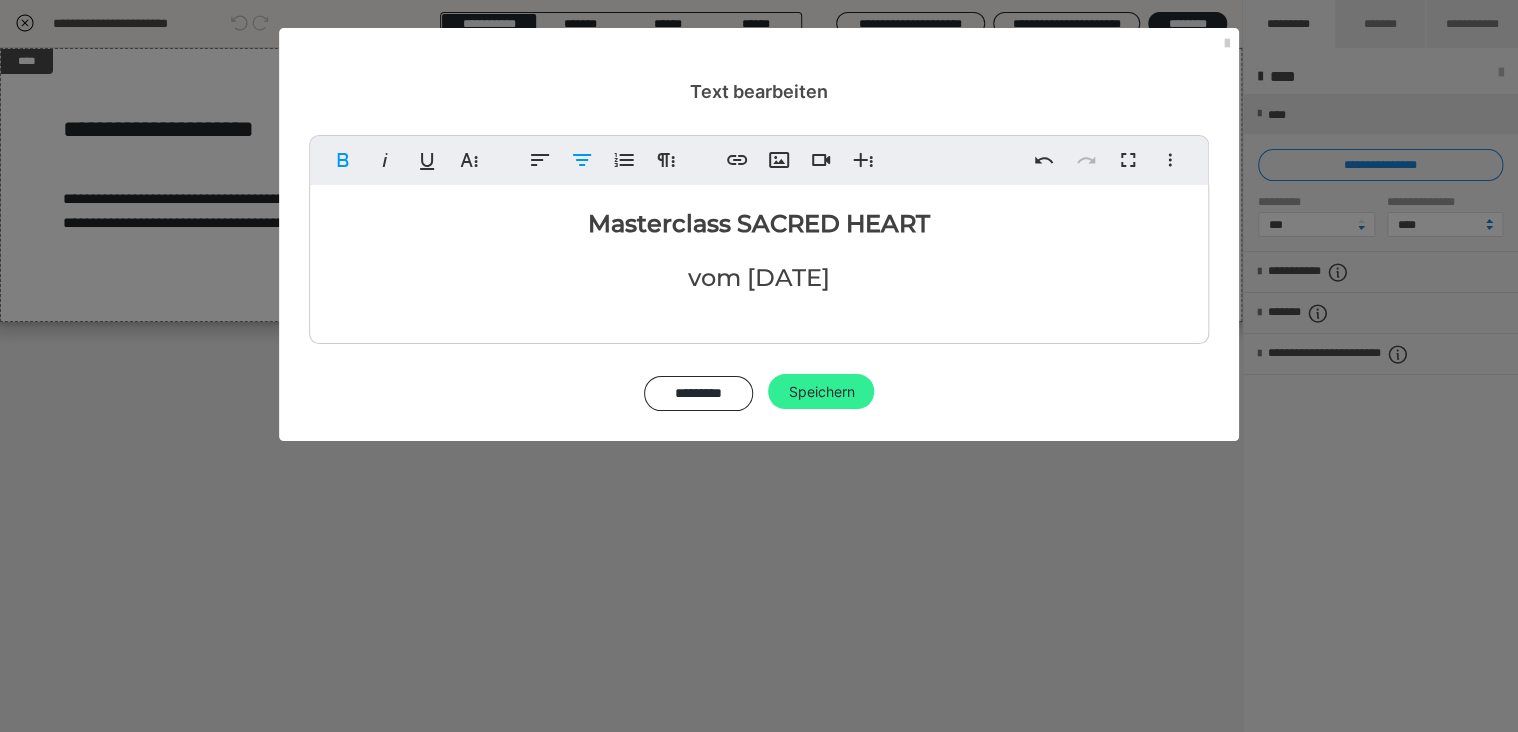 click on "Speichern" at bounding box center [821, 392] 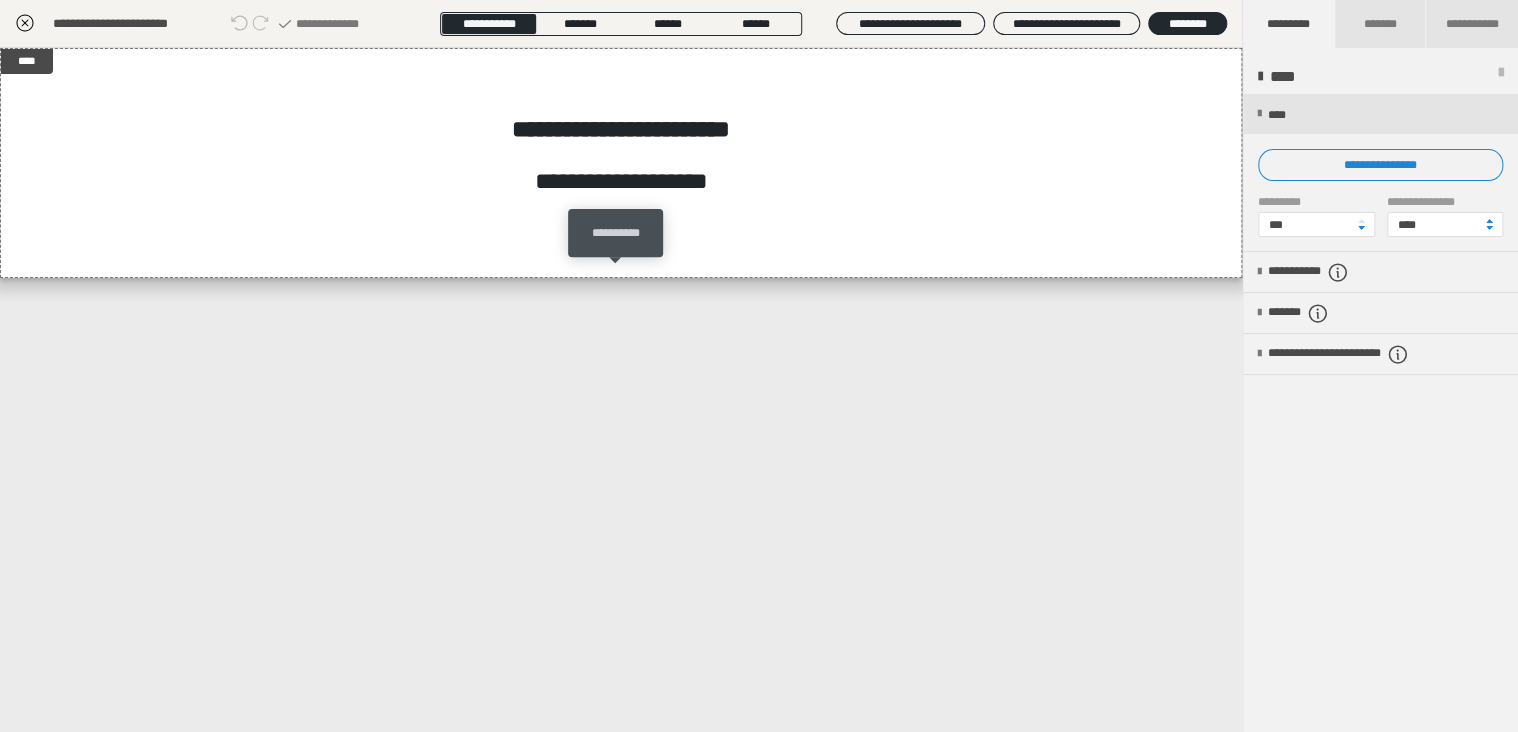 click on "**********" at bounding box center (615, 233) 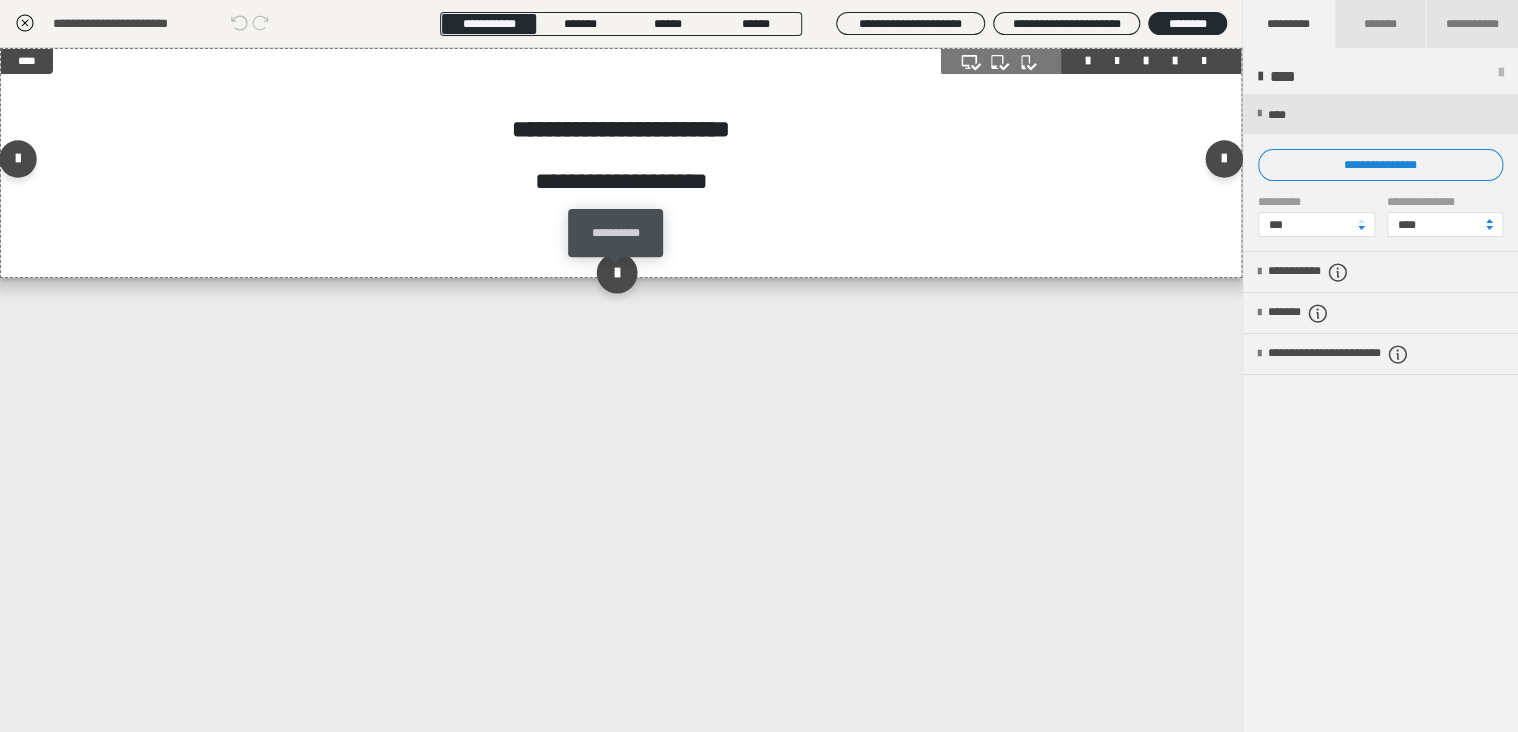 click at bounding box center [616, 272] 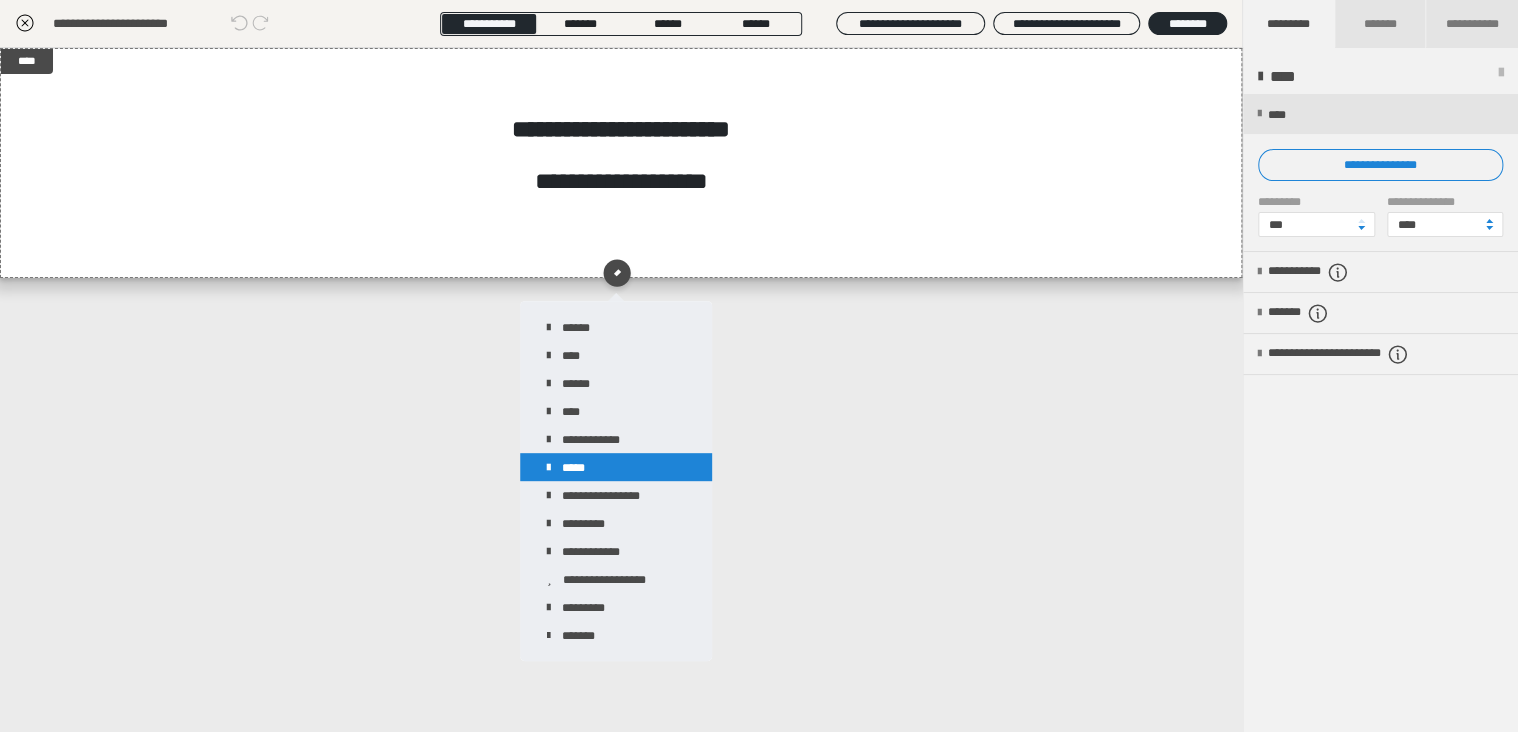 click on "*****" at bounding box center [616, 467] 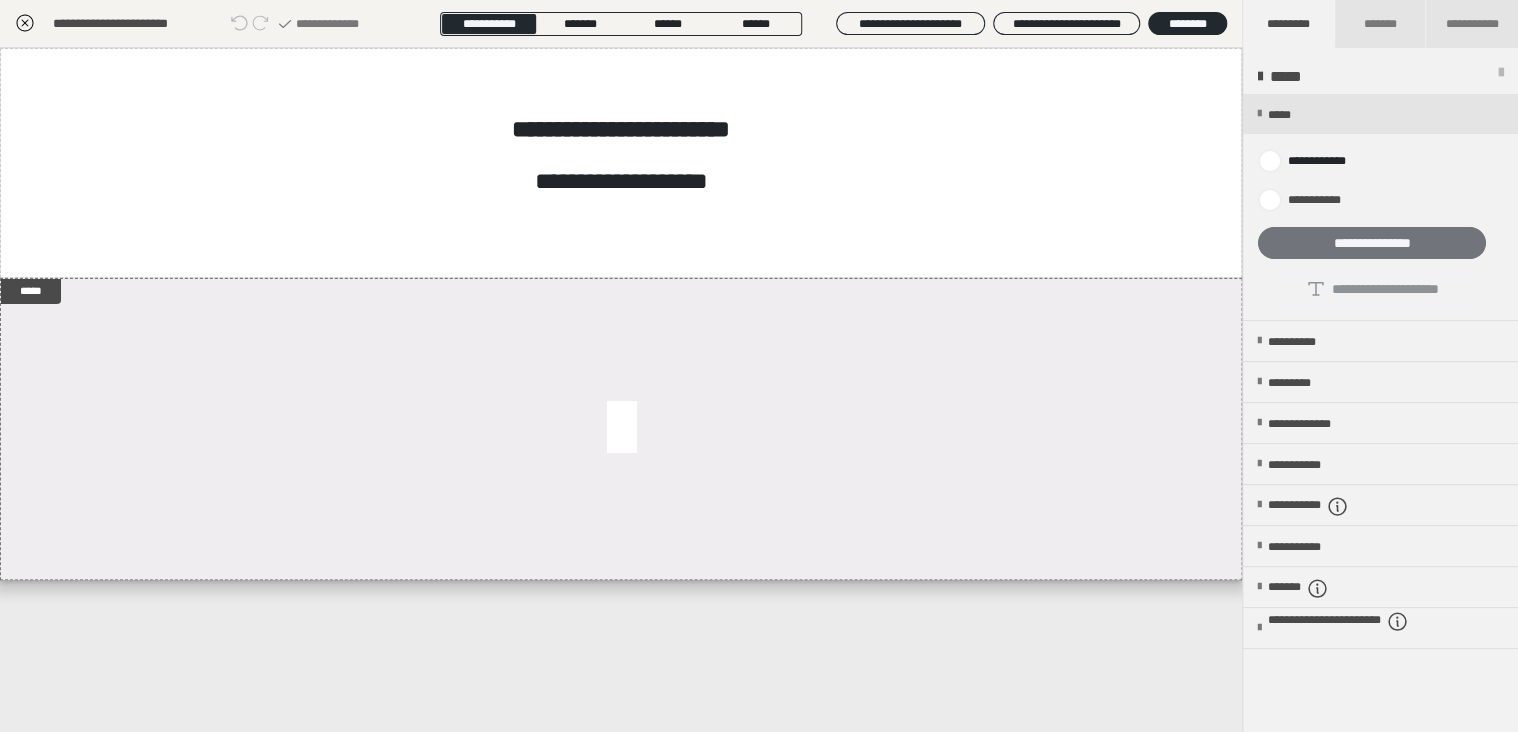 click on "**********" at bounding box center [1372, 243] 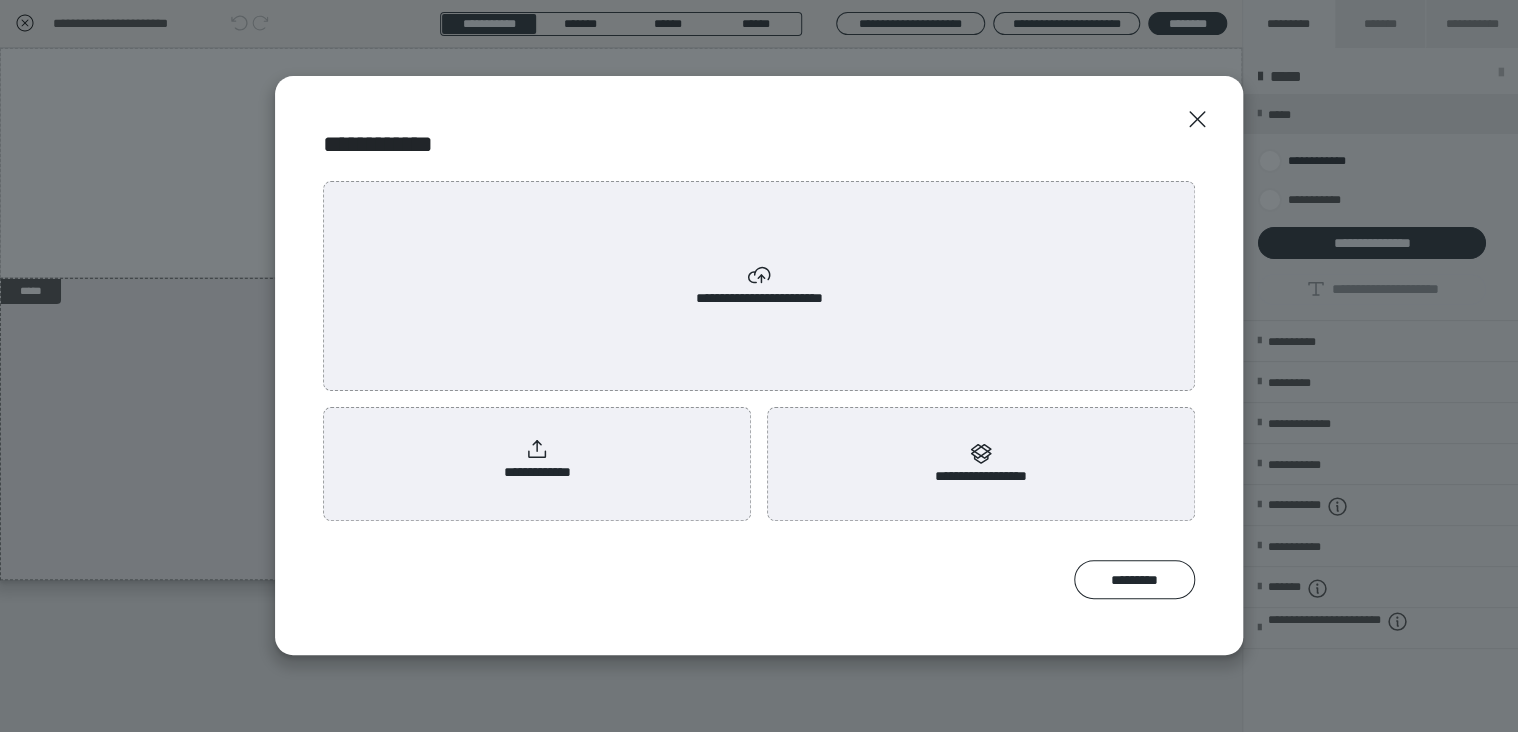 click on "**********" at bounding box center [537, 460] 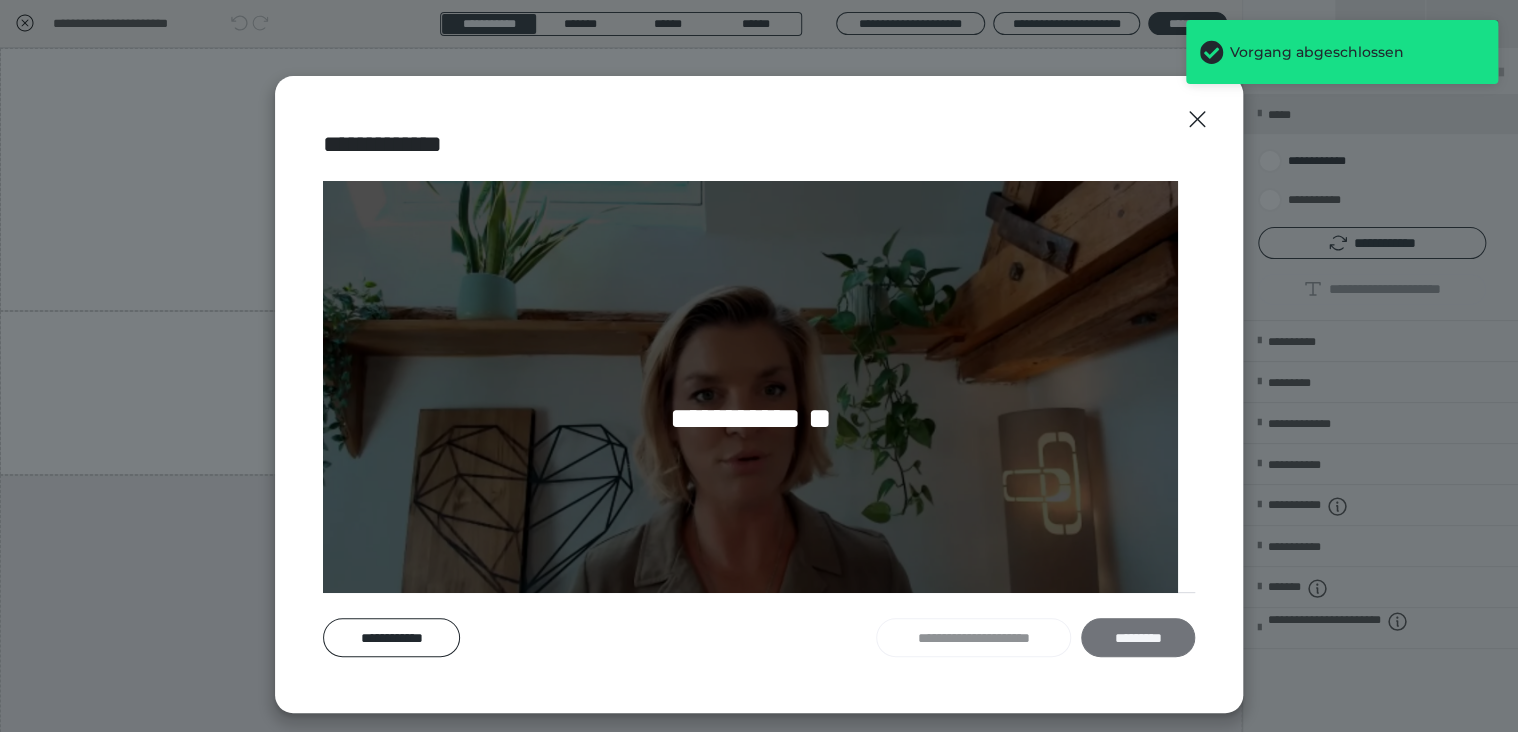 click on "*********" at bounding box center (1138, 638) 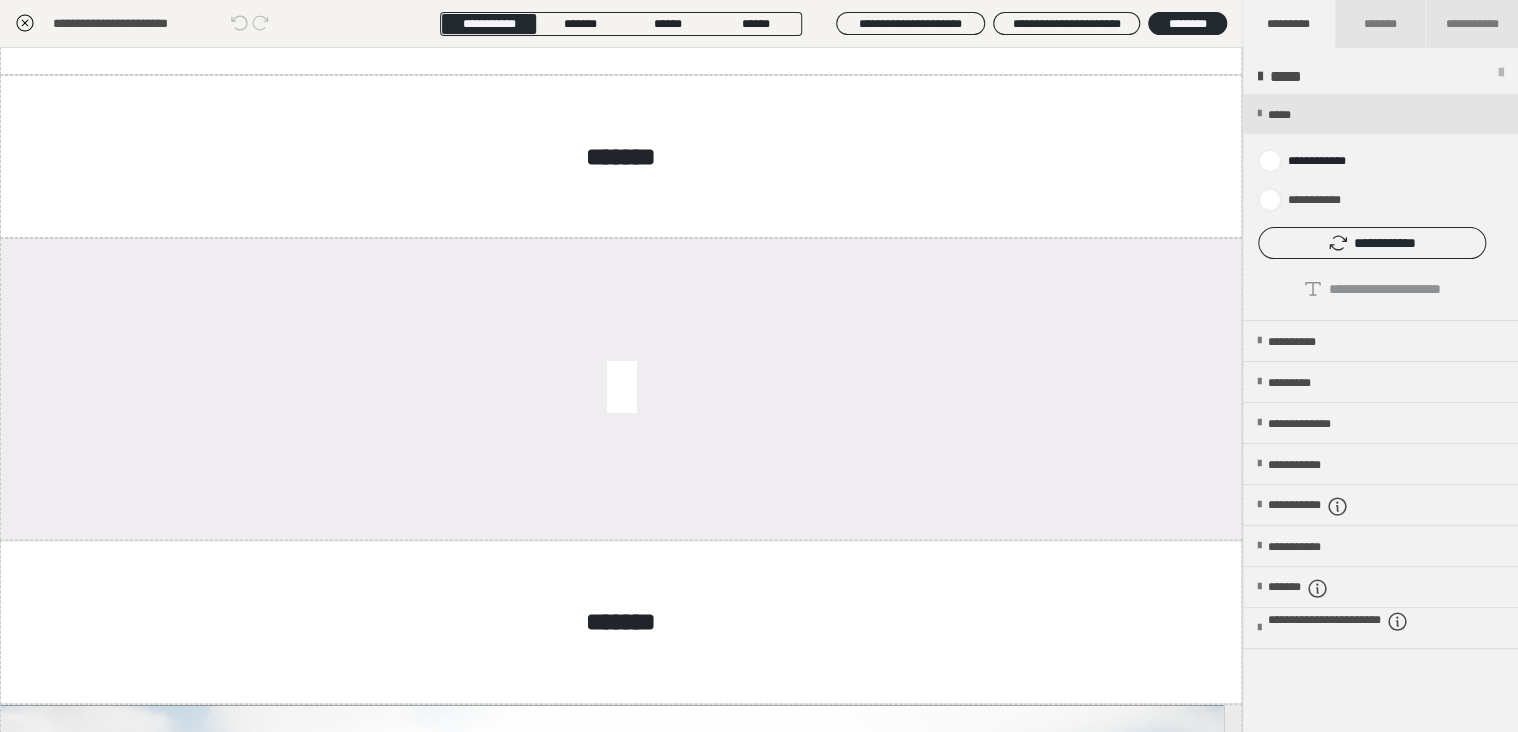 scroll, scrollTop: 376, scrollLeft: 0, axis: vertical 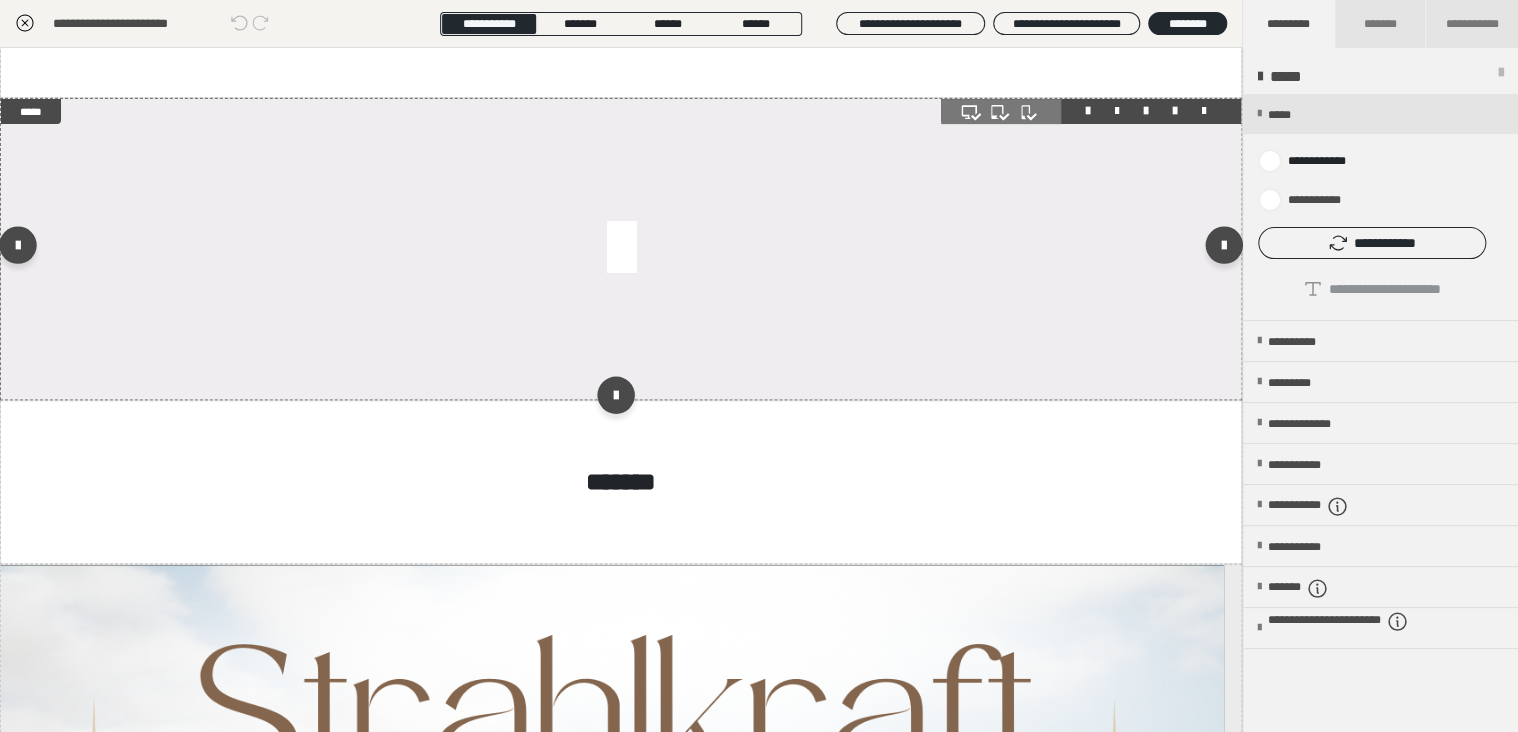 click at bounding box center (621, 249) 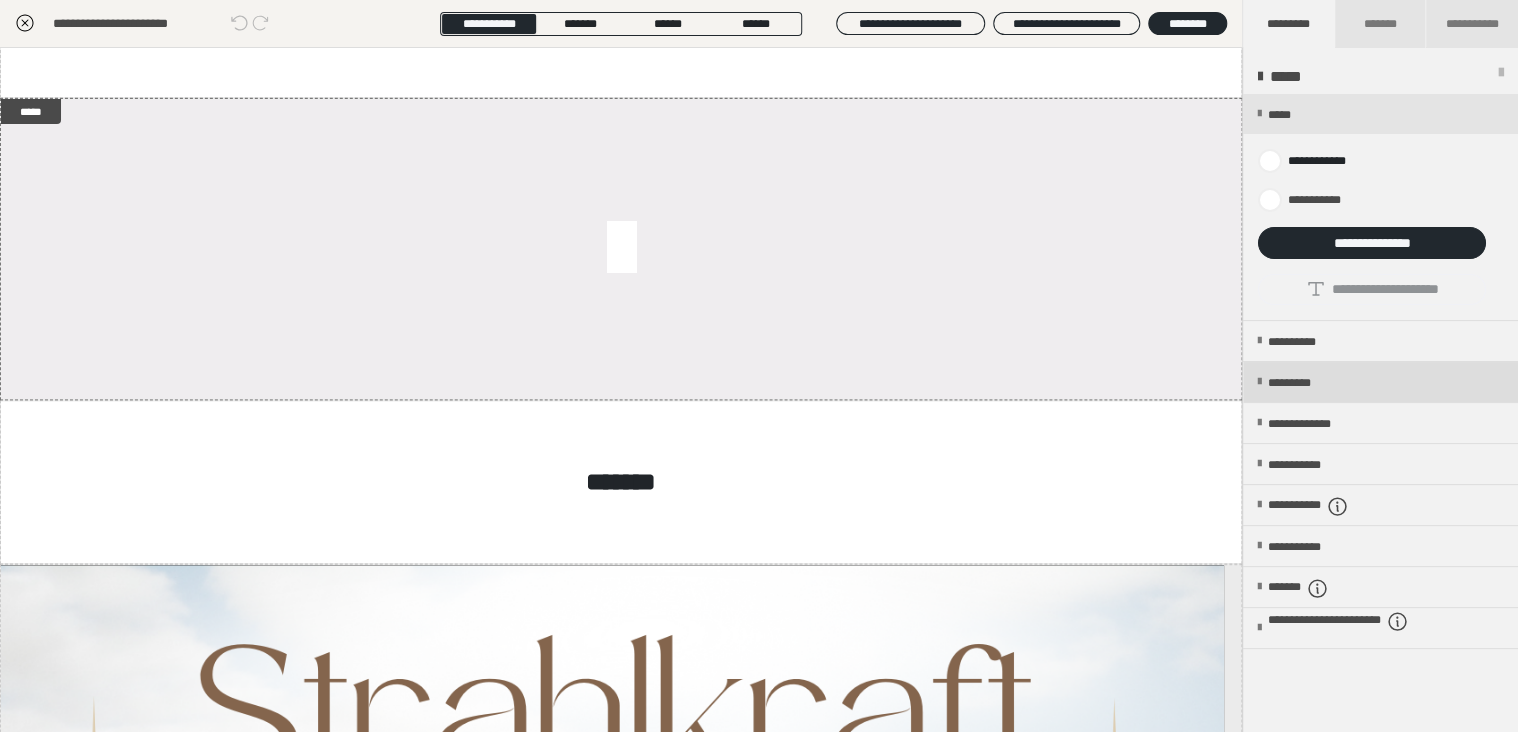 click on "*********" at bounding box center [1306, 383] 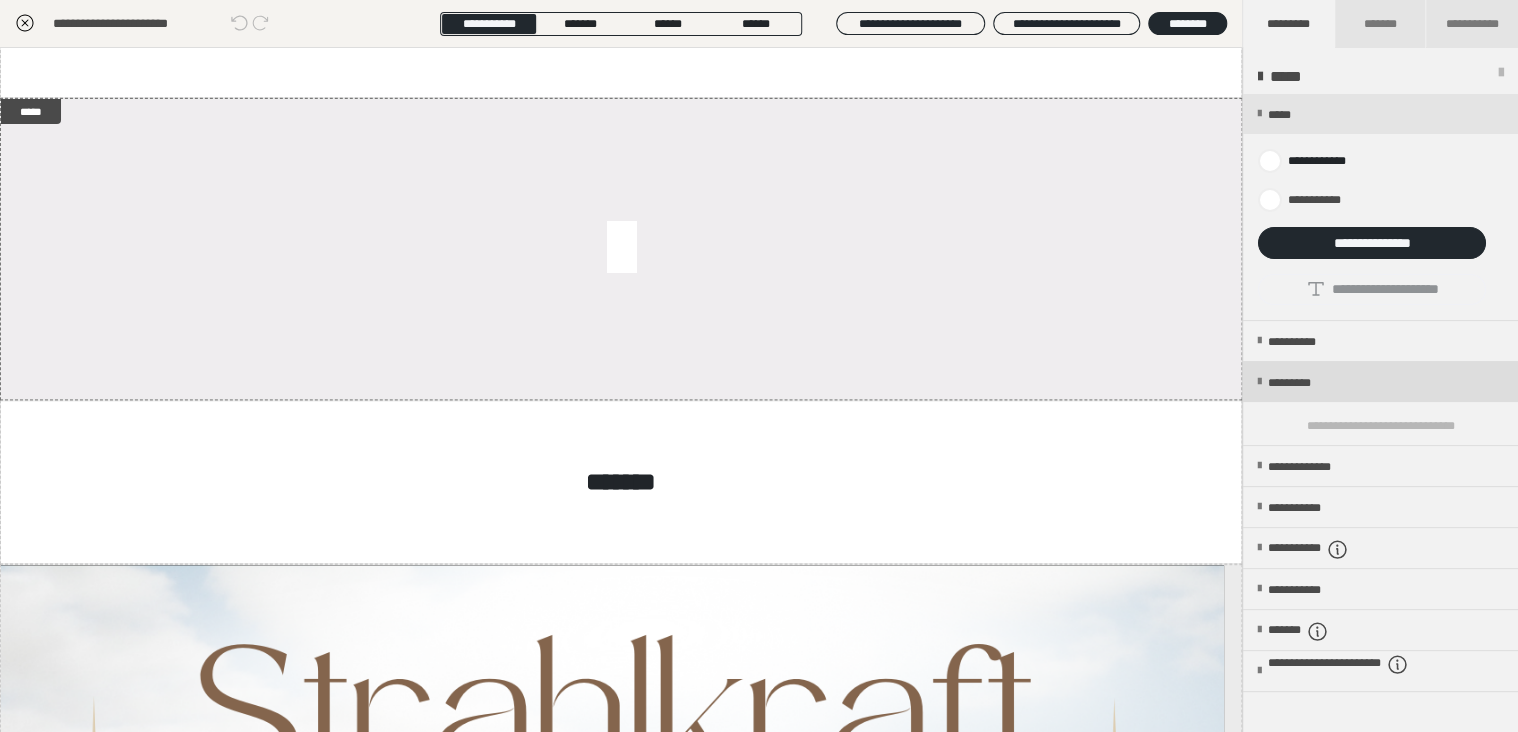 click on "*********" at bounding box center (1306, 383) 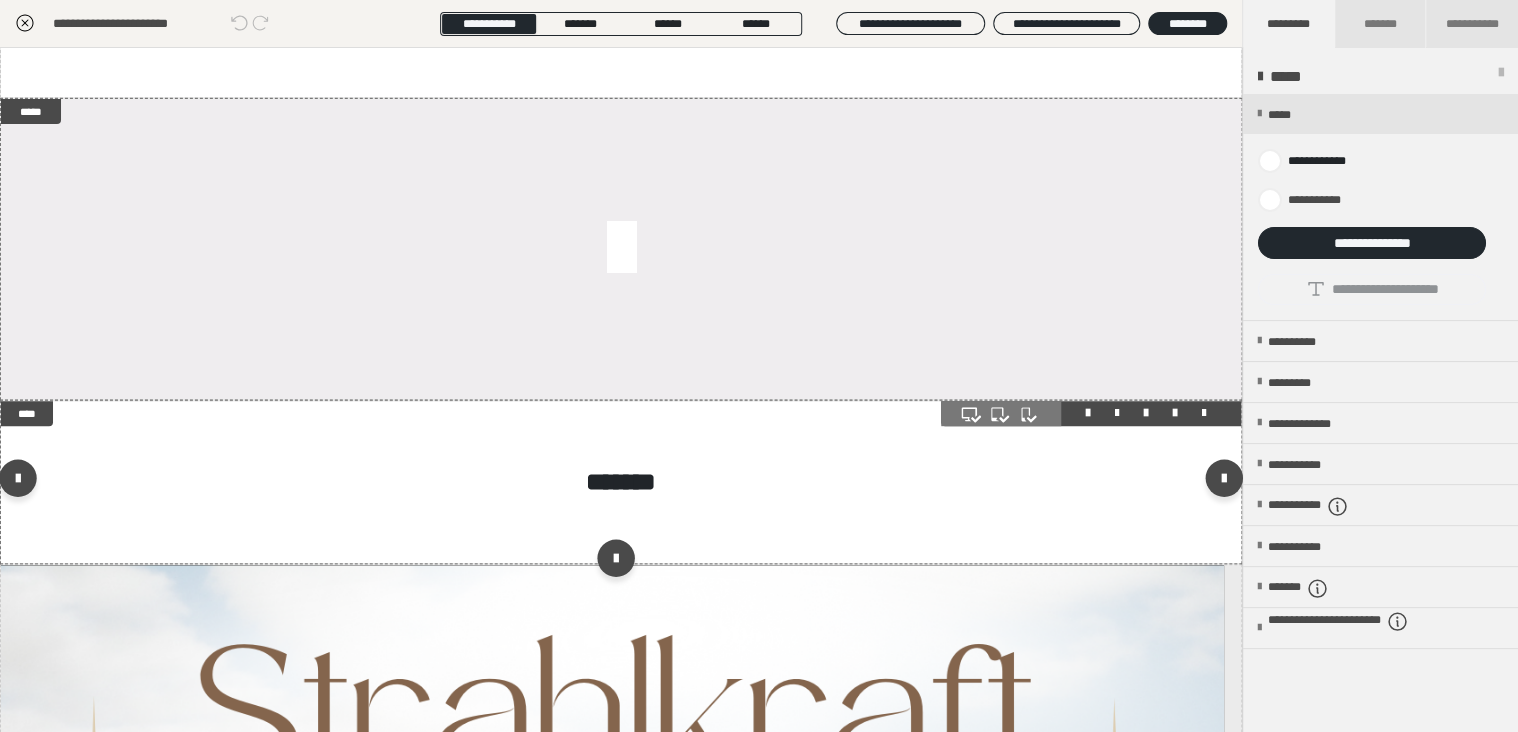 click on "**********" at bounding box center [621, 481] 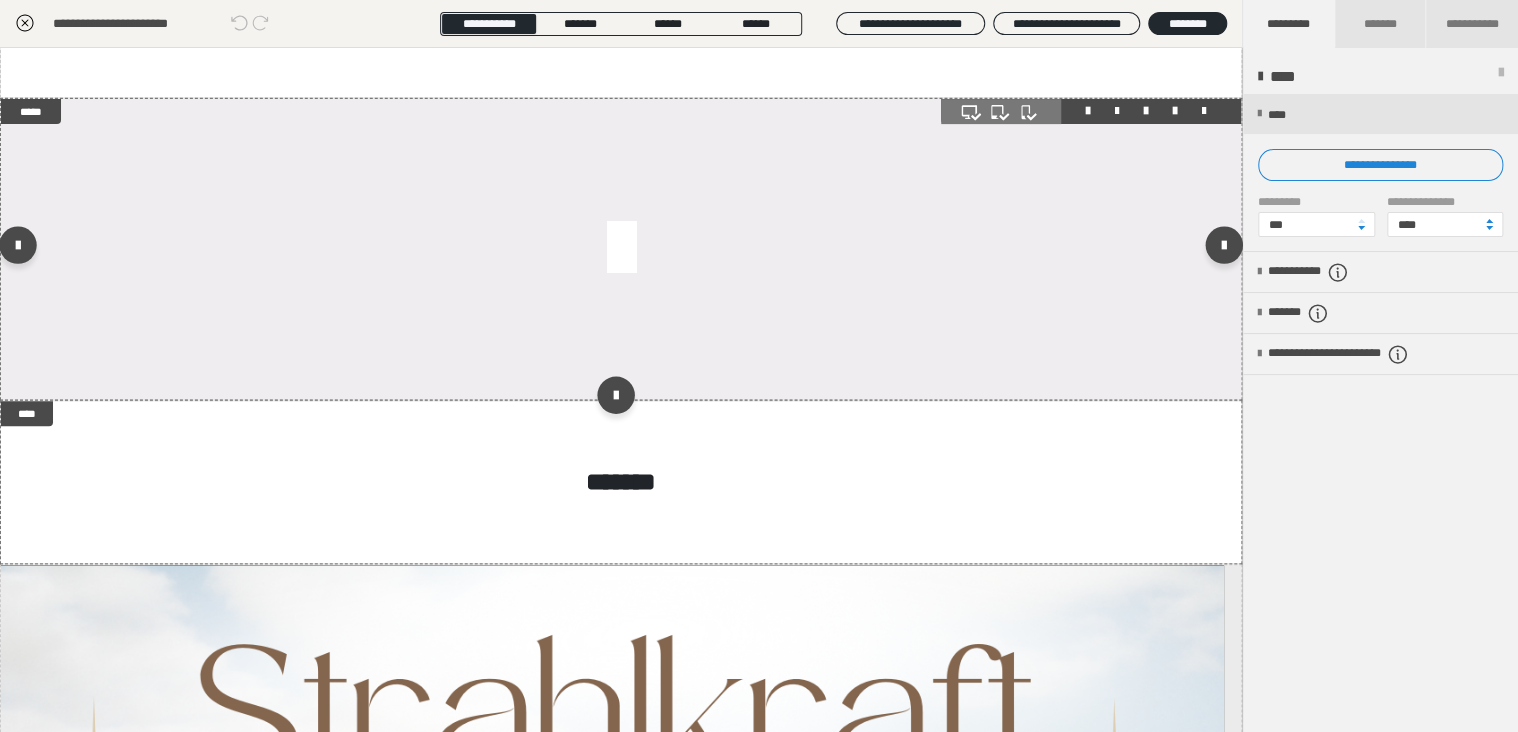 click at bounding box center [621, 249] 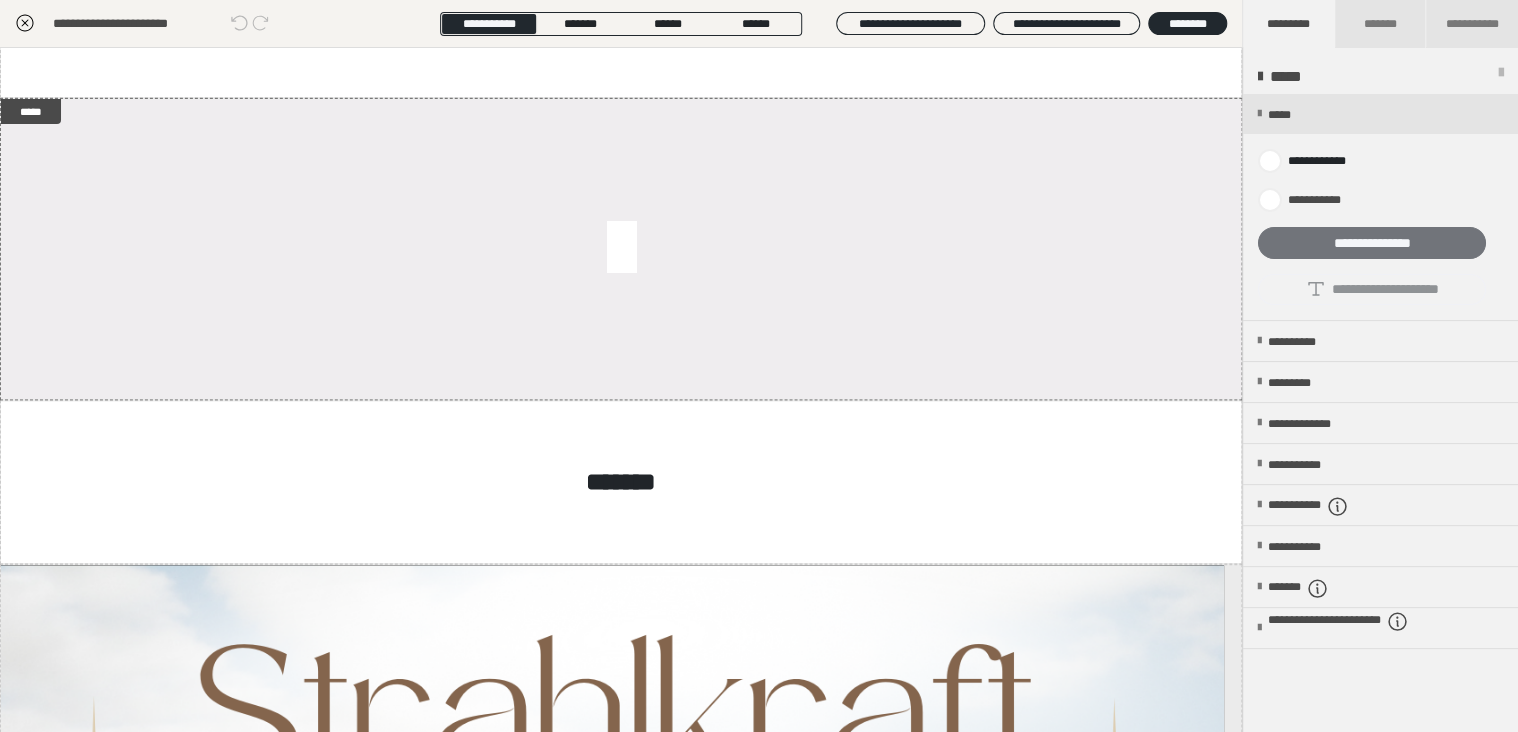 click on "**********" at bounding box center (1372, 243) 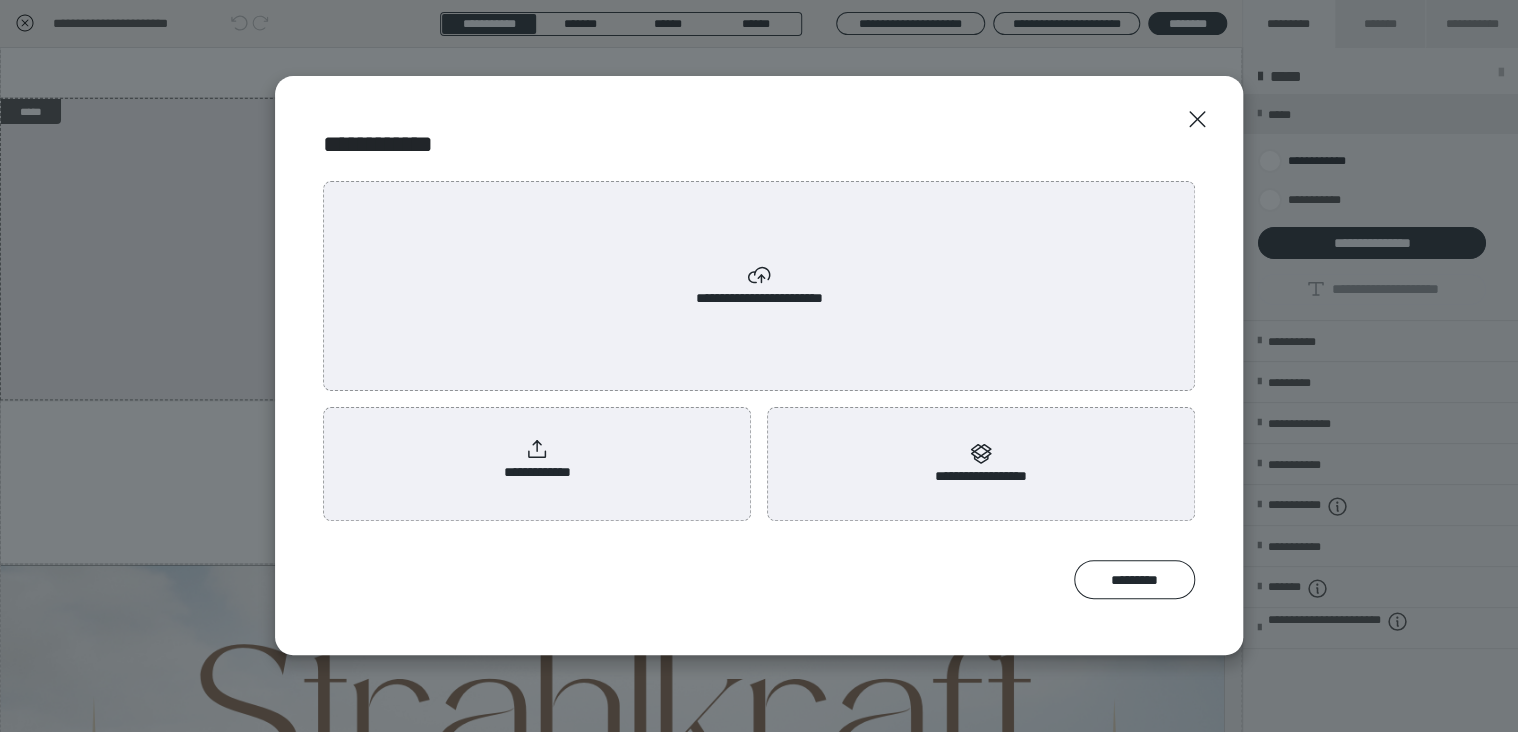 click on "**********" at bounding box center (537, 460) 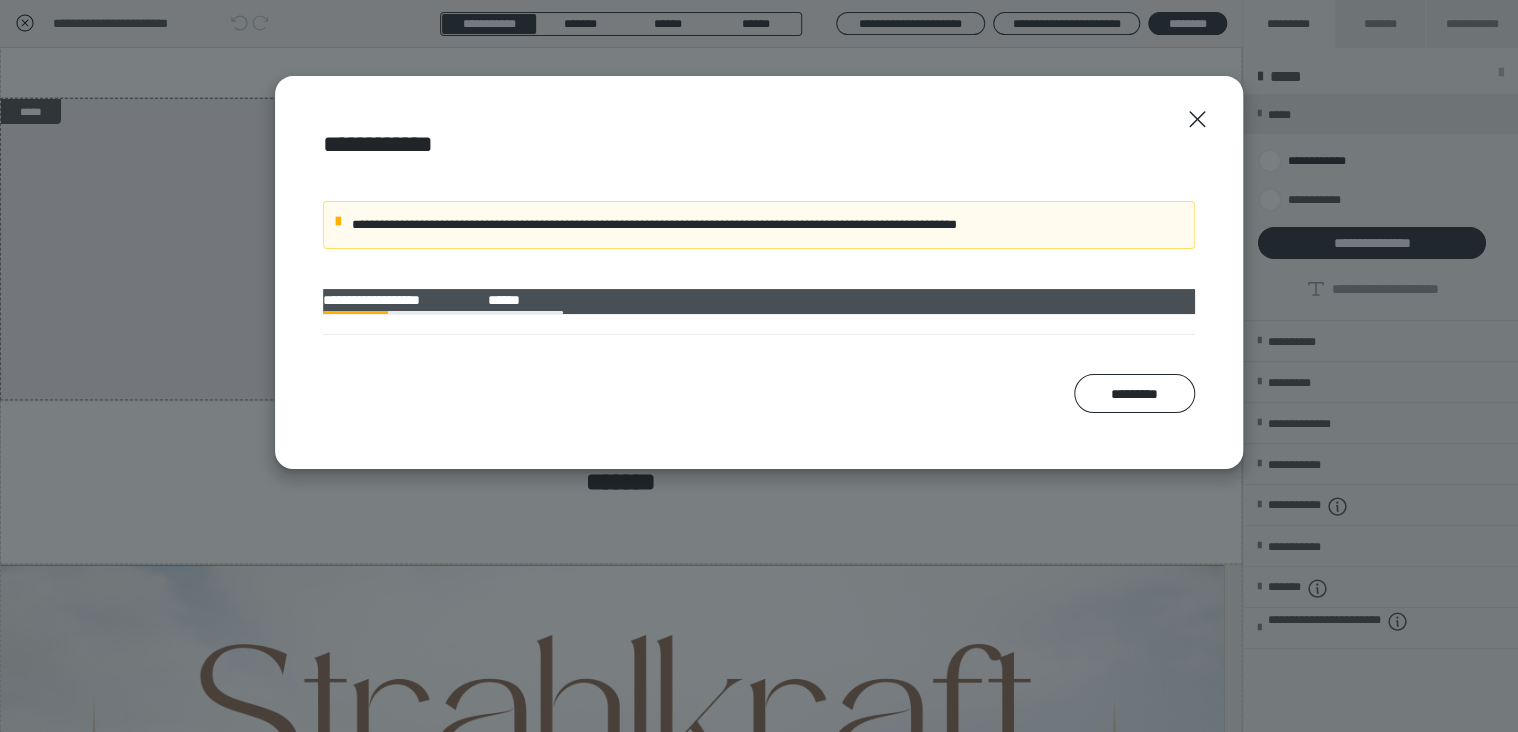click on "**********" at bounding box center [759, 366] 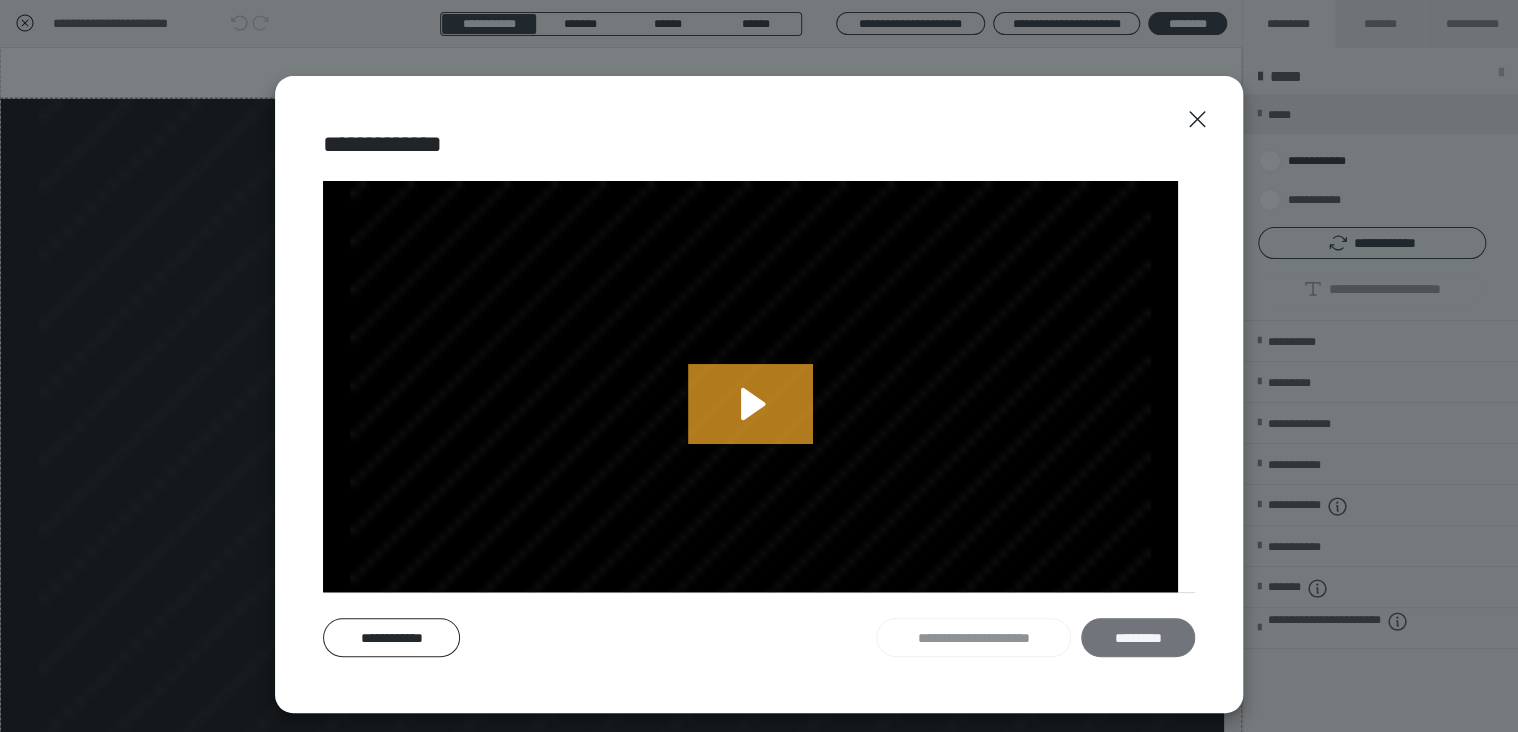 click on "*********" at bounding box center [1138, 638] 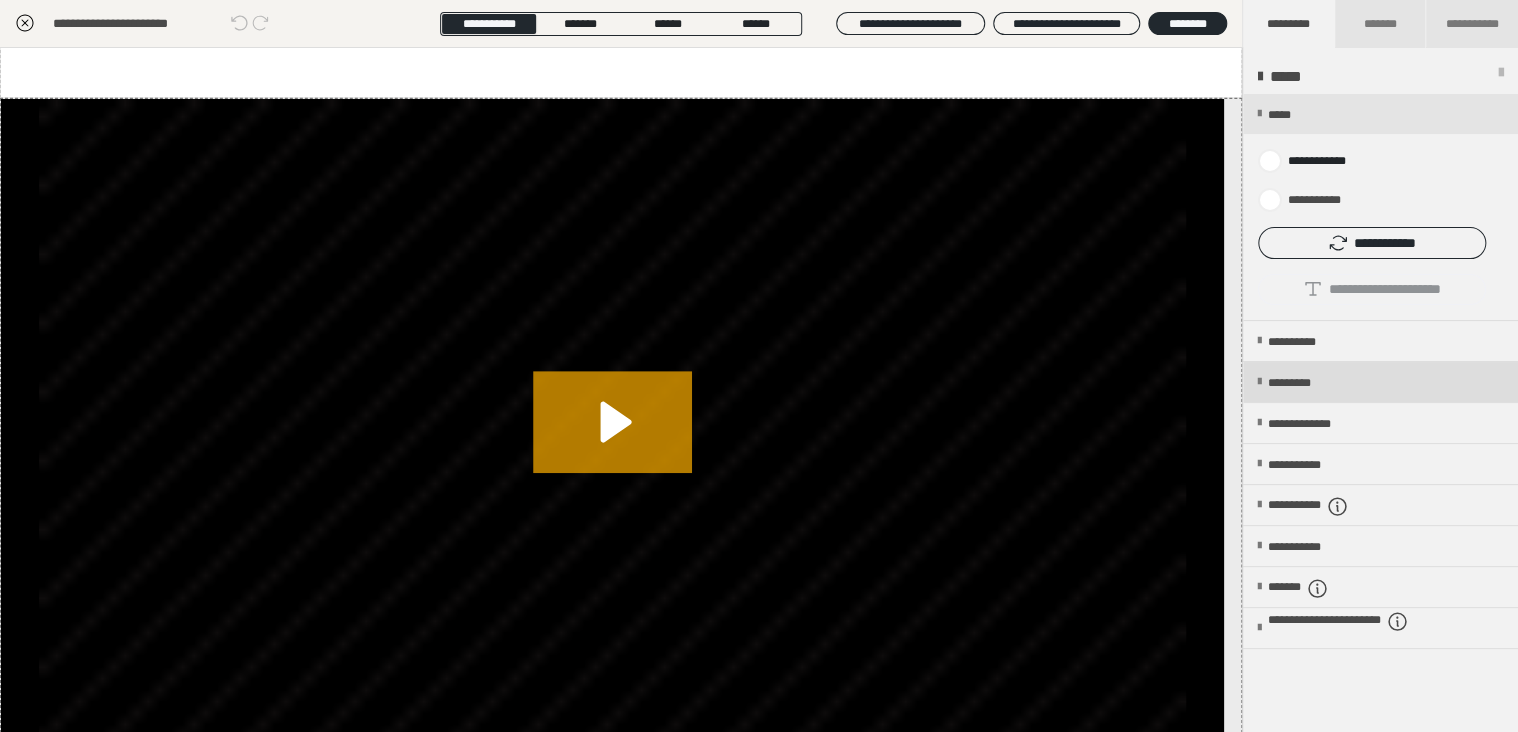 click on "*********" at bounding box center (1306, 383) 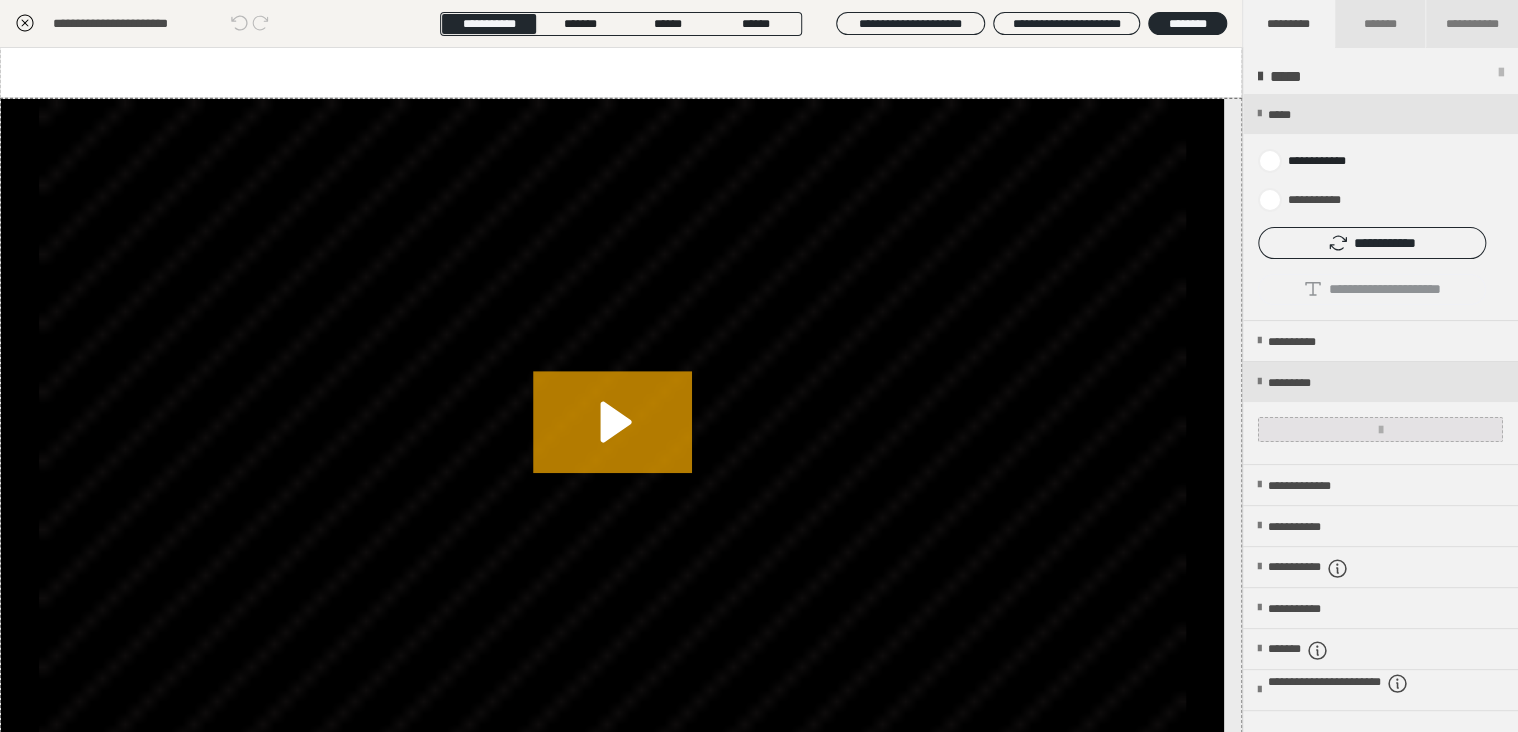 click at bounding box center [1380, 429] 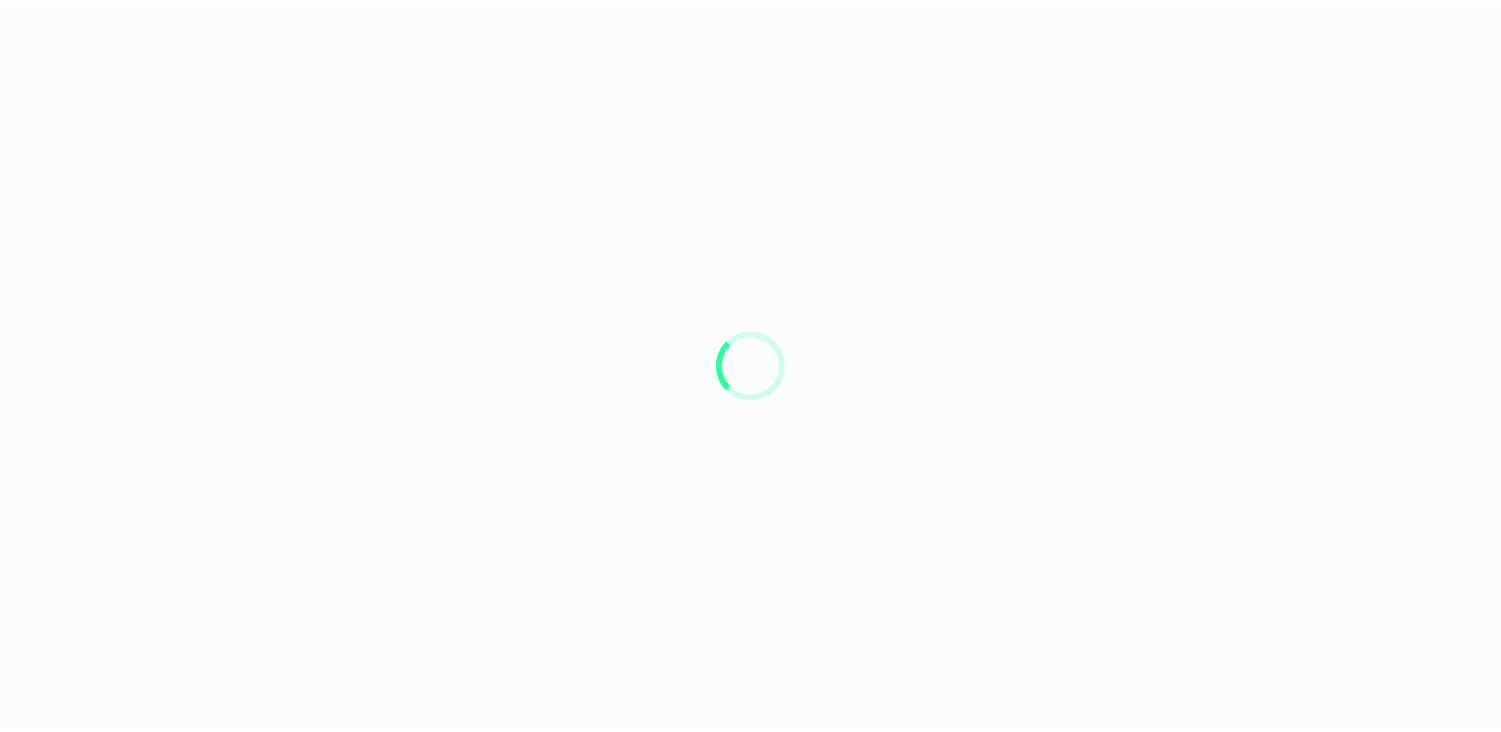 scroll, scrollTop: 0, scrollLeft: 0, axis: both 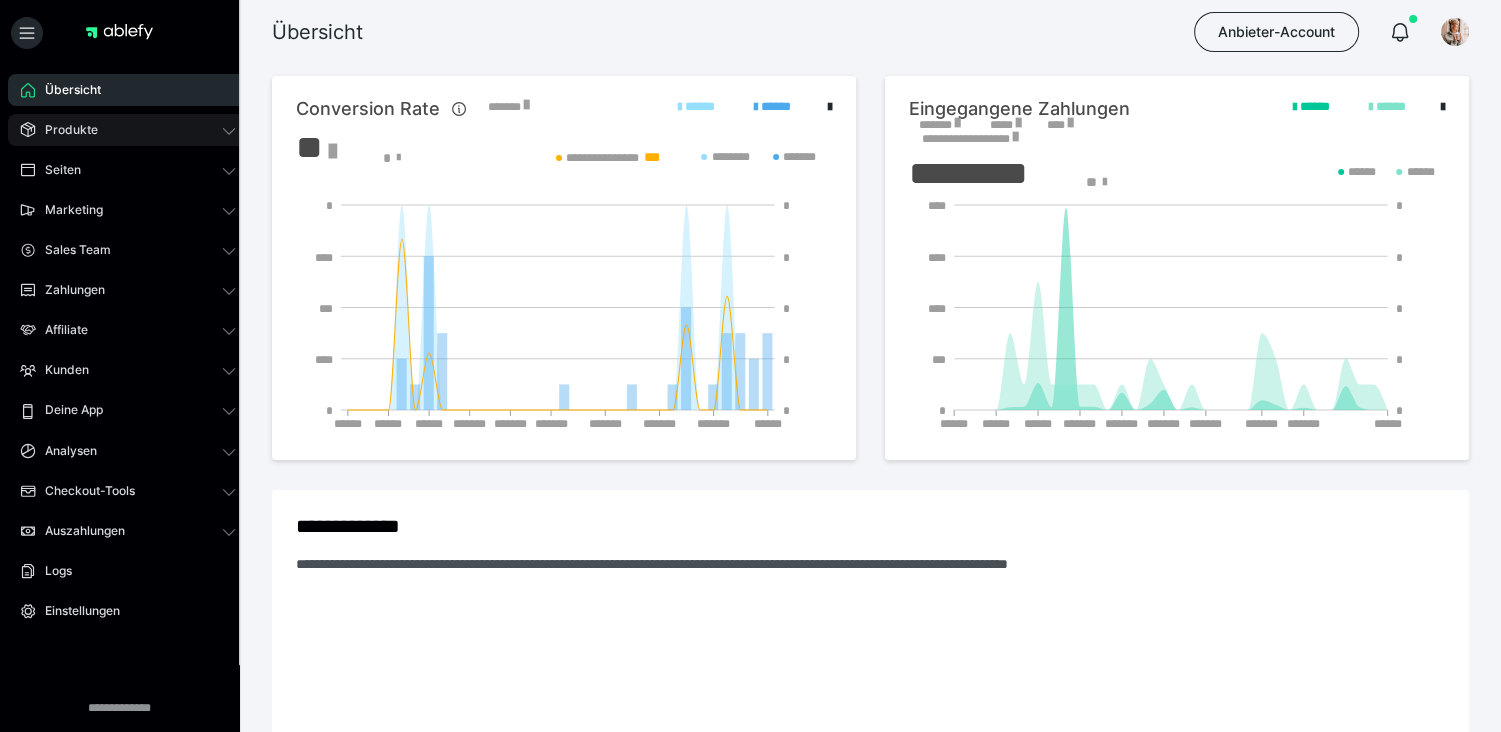 click on "Produkte" at bounding box center (64, 130) 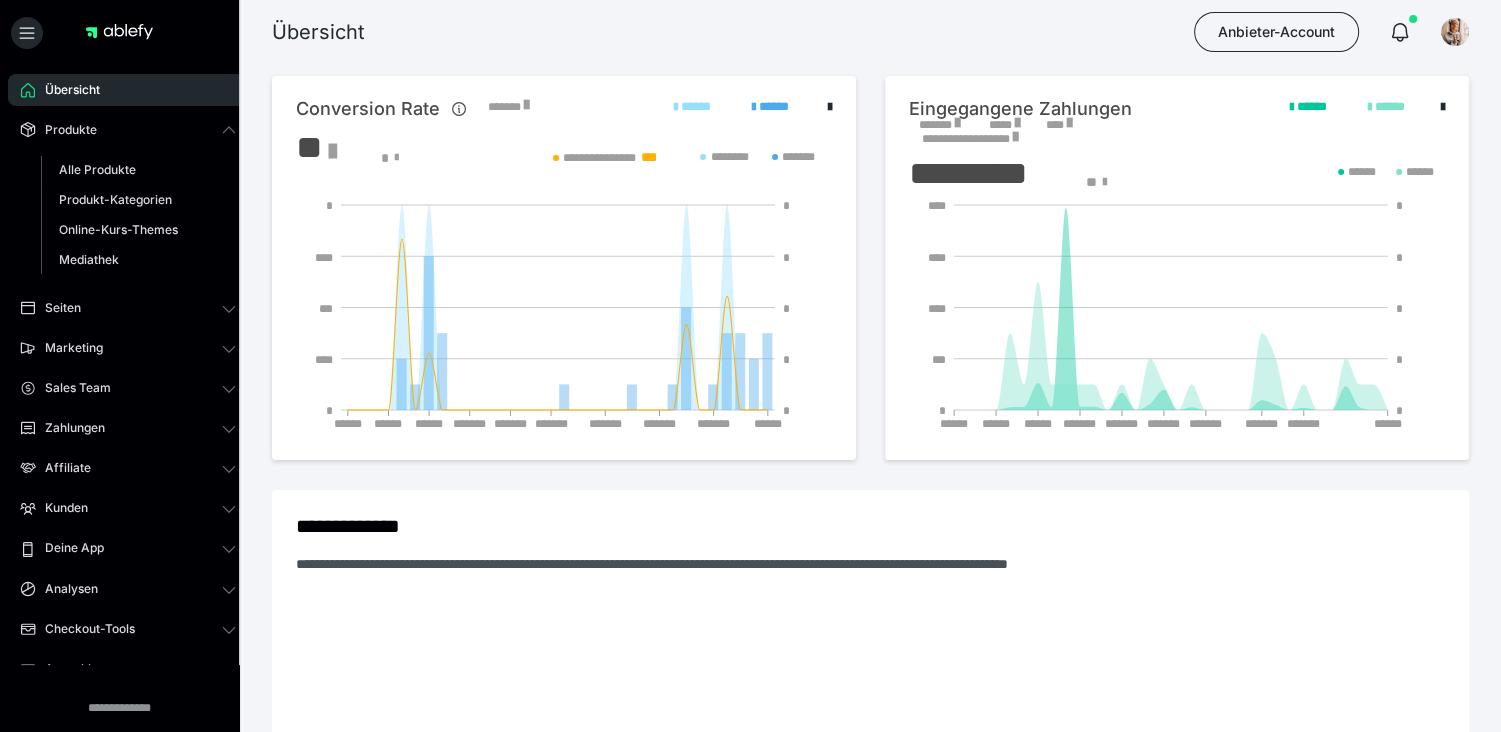 scroll, scrollTop: 0, scrollLeft: 0, axis: both 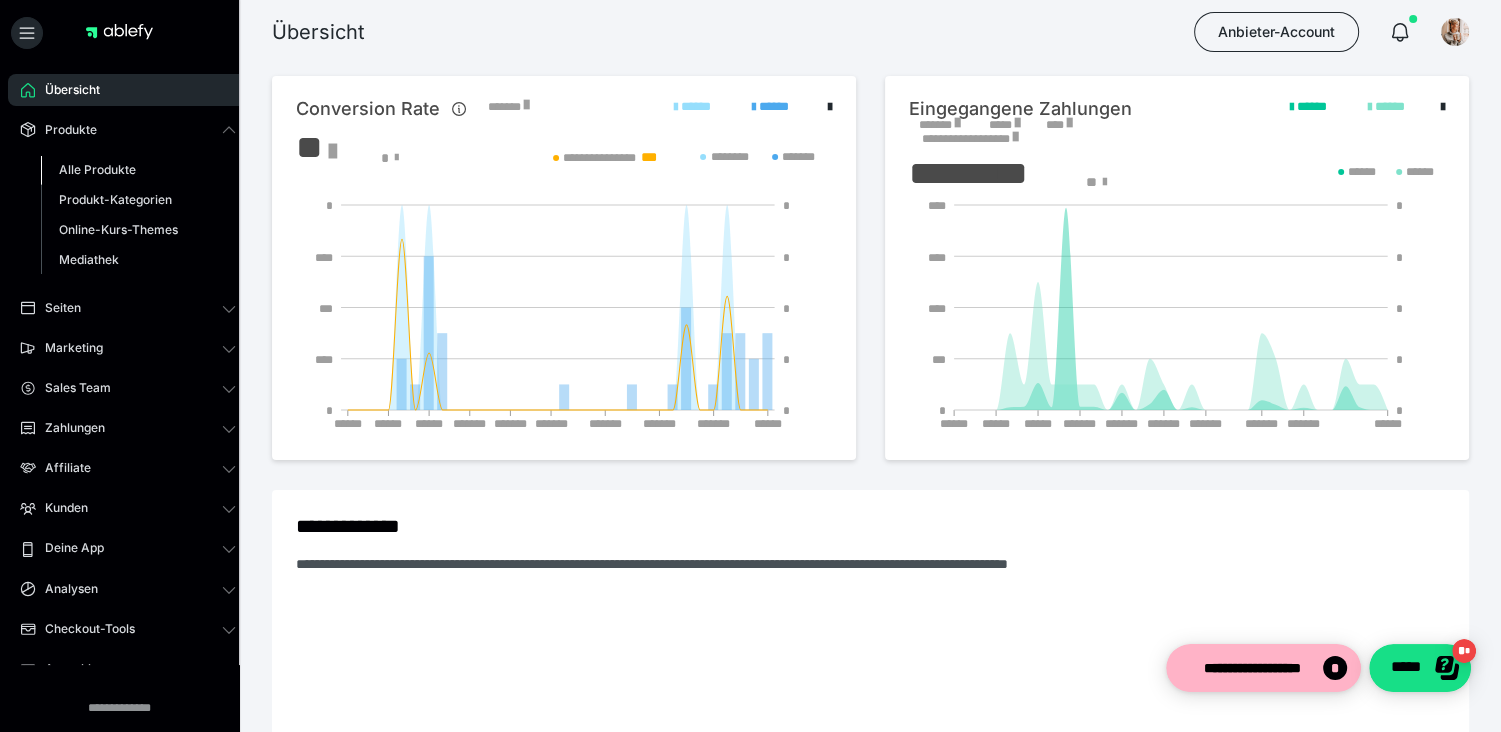click on "Alle Produkte" at bounding box center (97, 169) 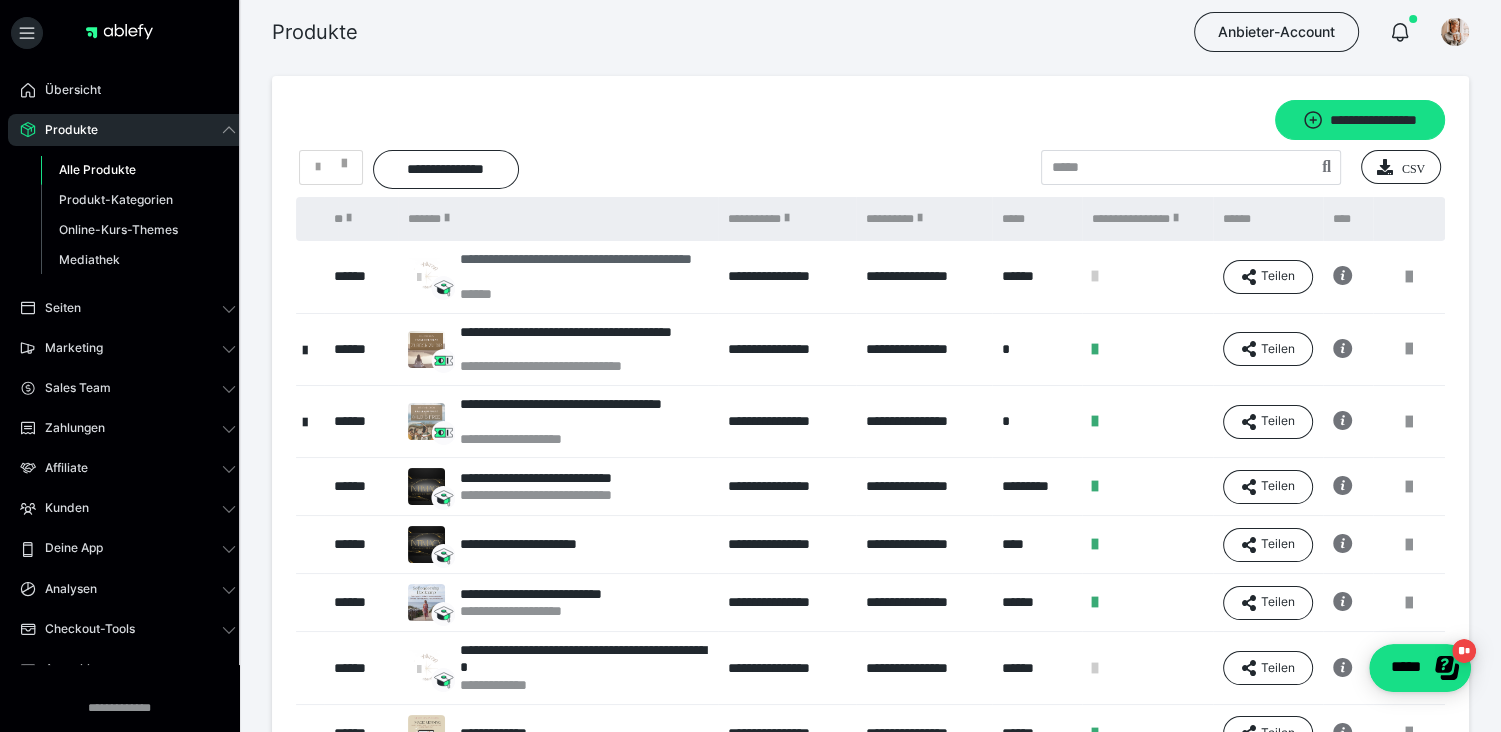 click on "**********" at bounding box center (584, 268) 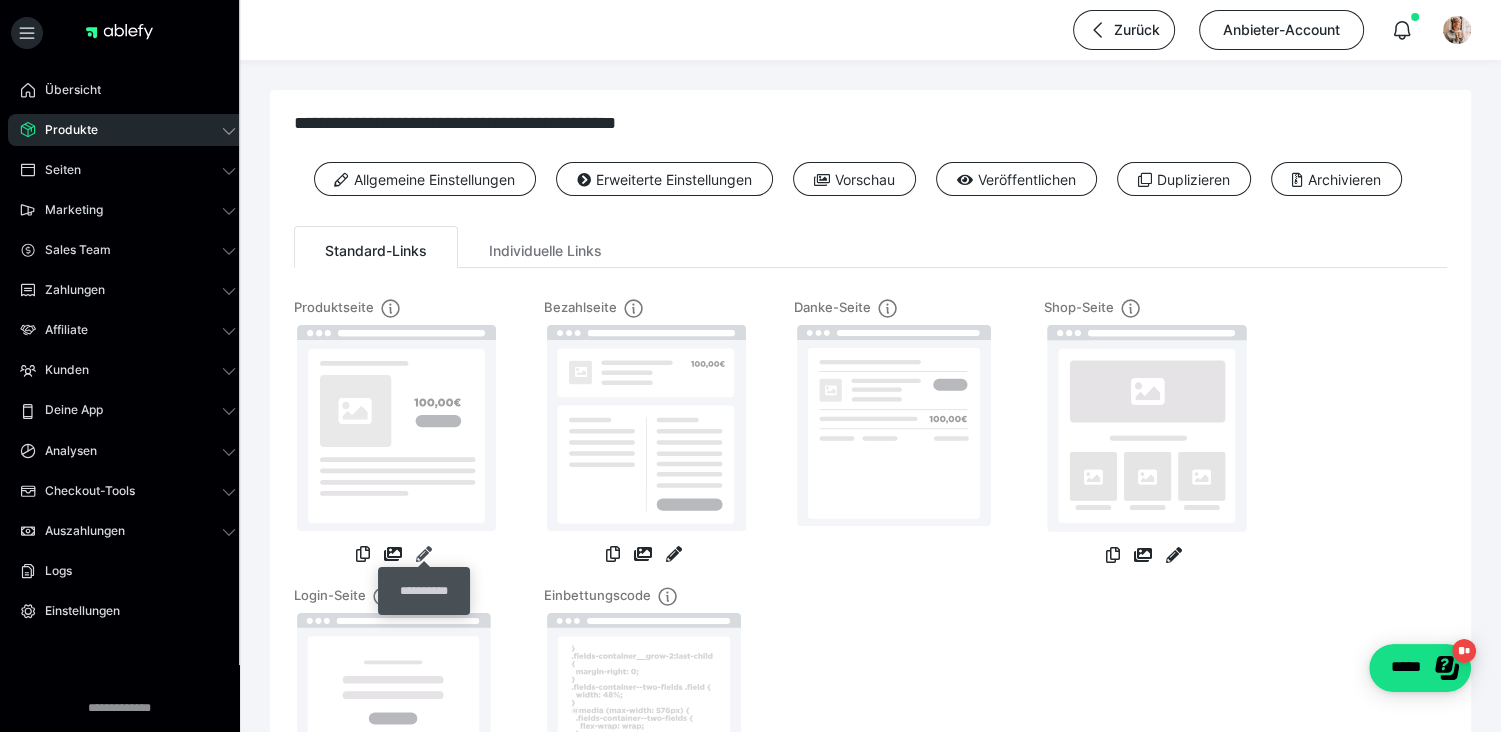 click at bounding box center (424, 554) 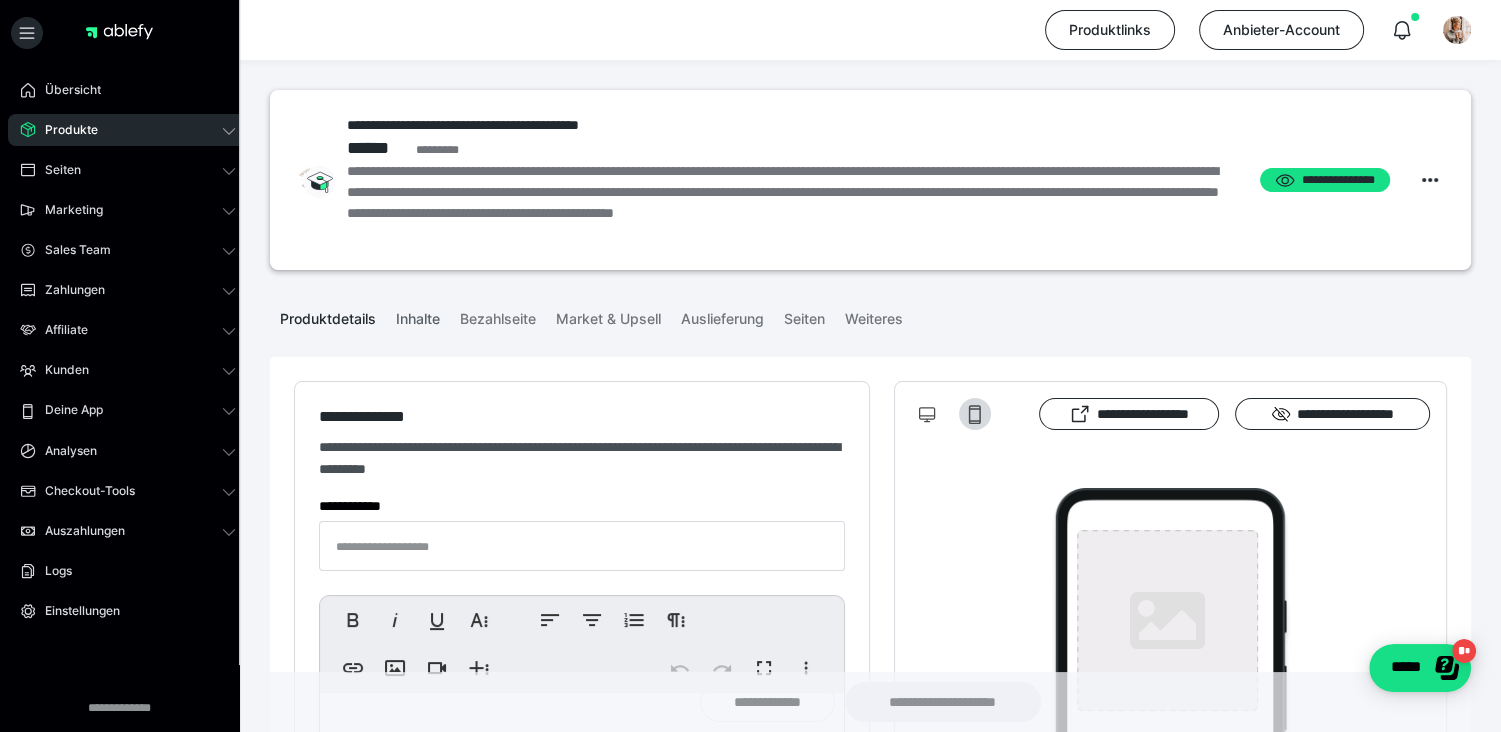 type on "**********" 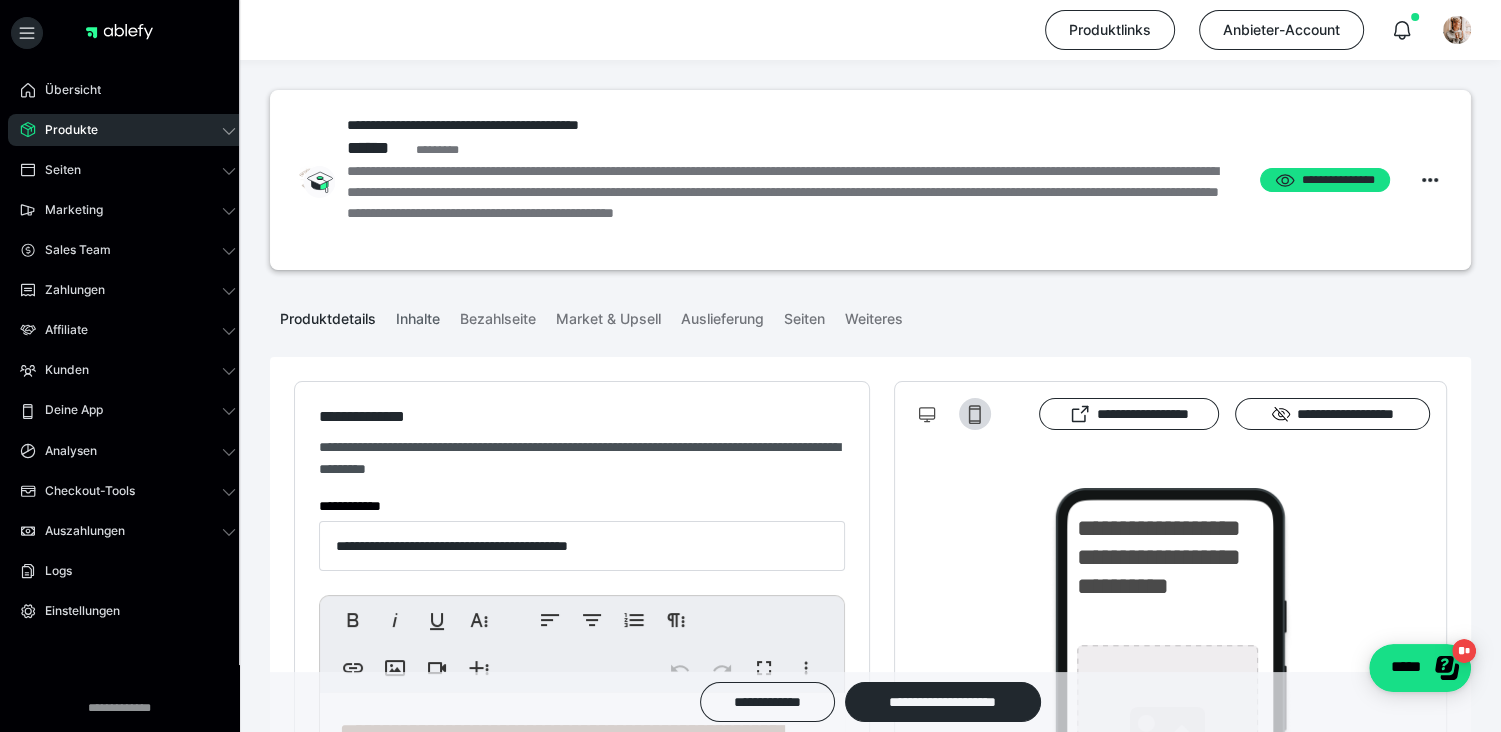 click on "Inhalte" at bounding box center (418, 315) 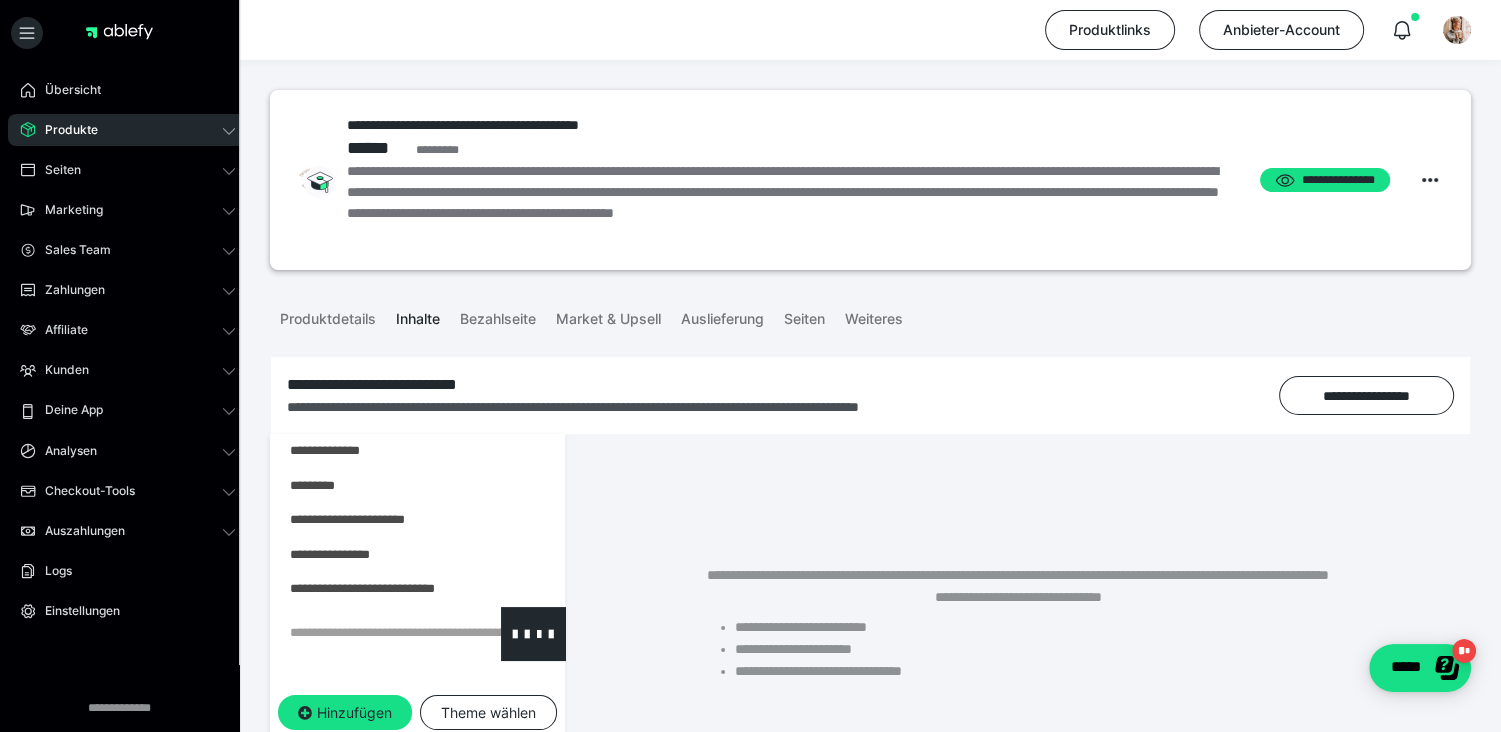 click at bounding box center [365, 633] 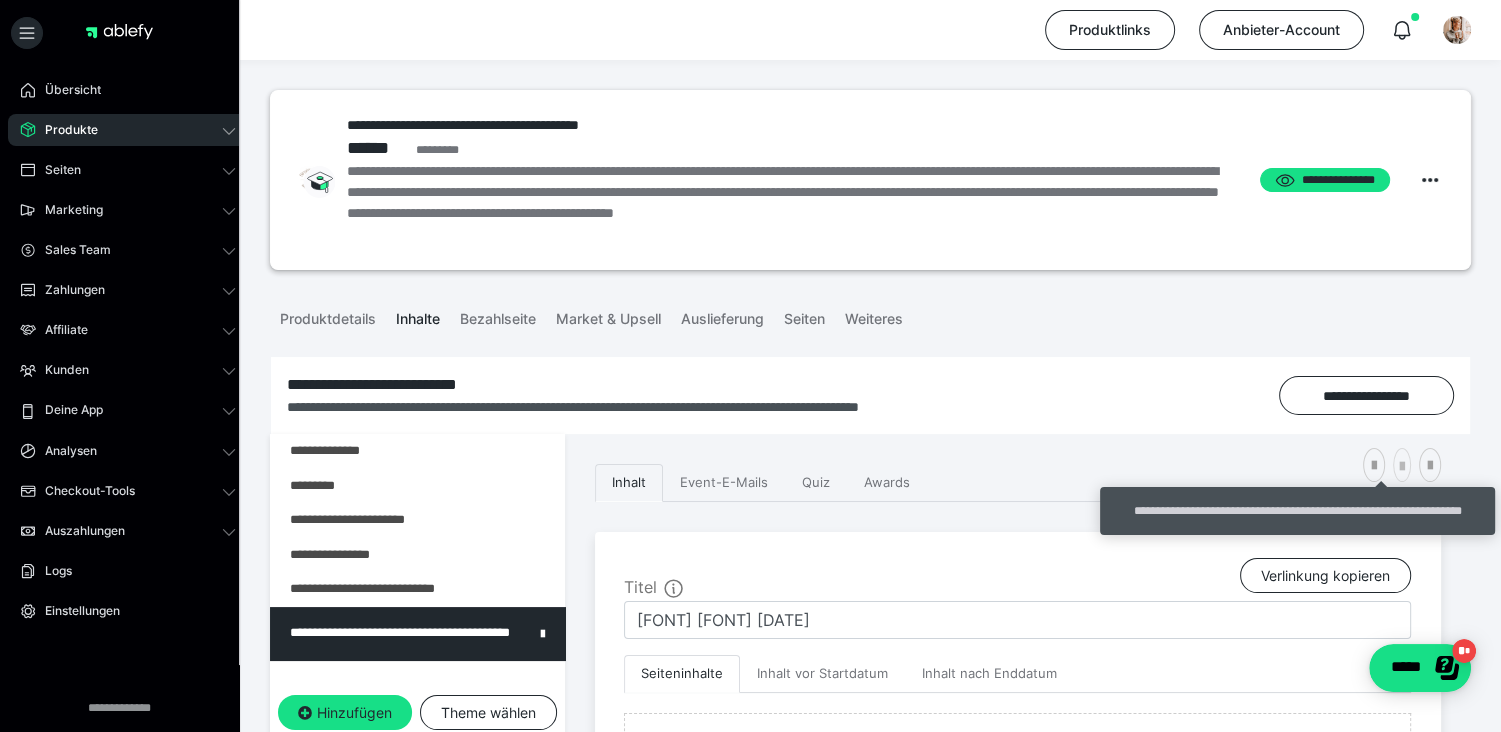 click at bounding box center (1402, 467) 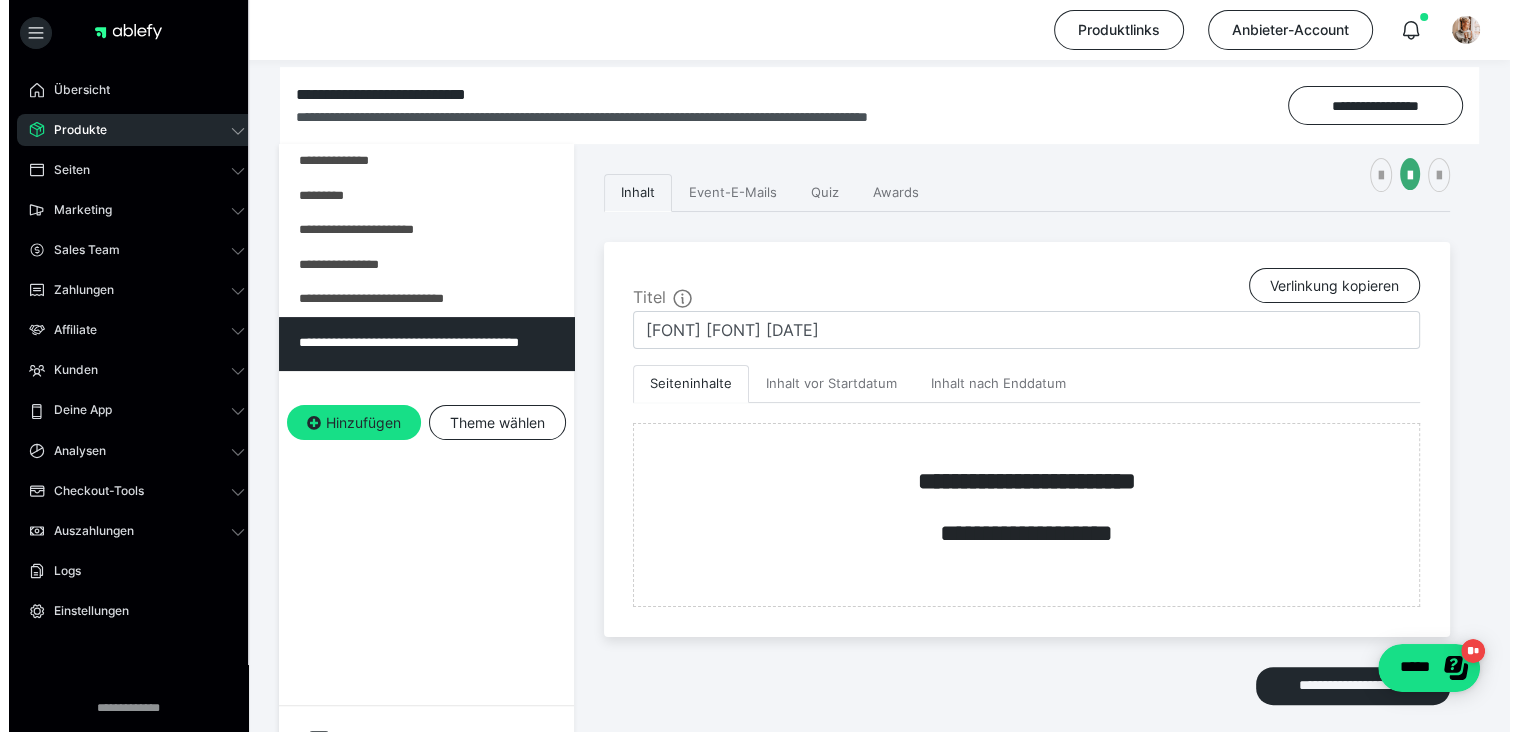 scroll, scrollTop: 373, scrollLeft: 0, axis: vertical 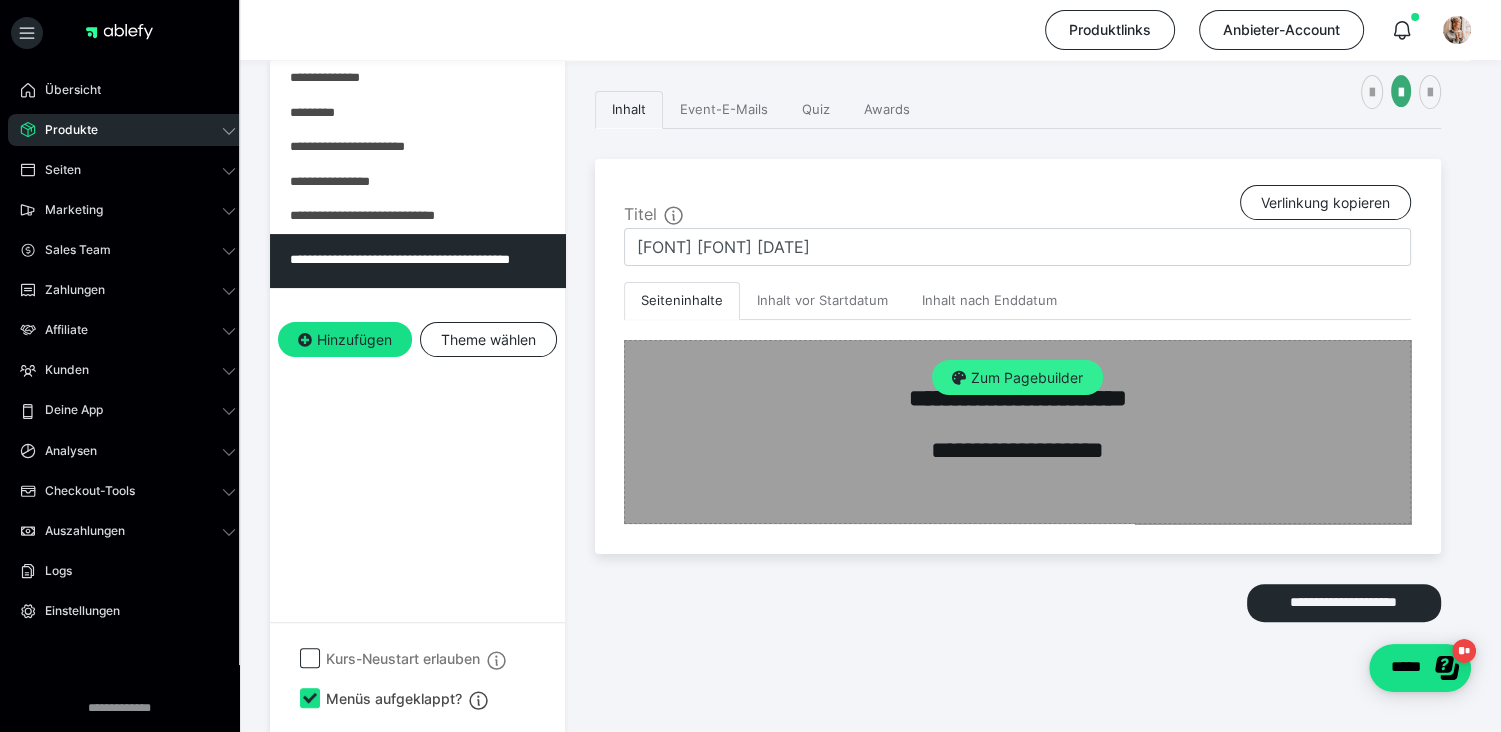 click on "Zum Pagebuilder" at bounding box center (1017, 378) 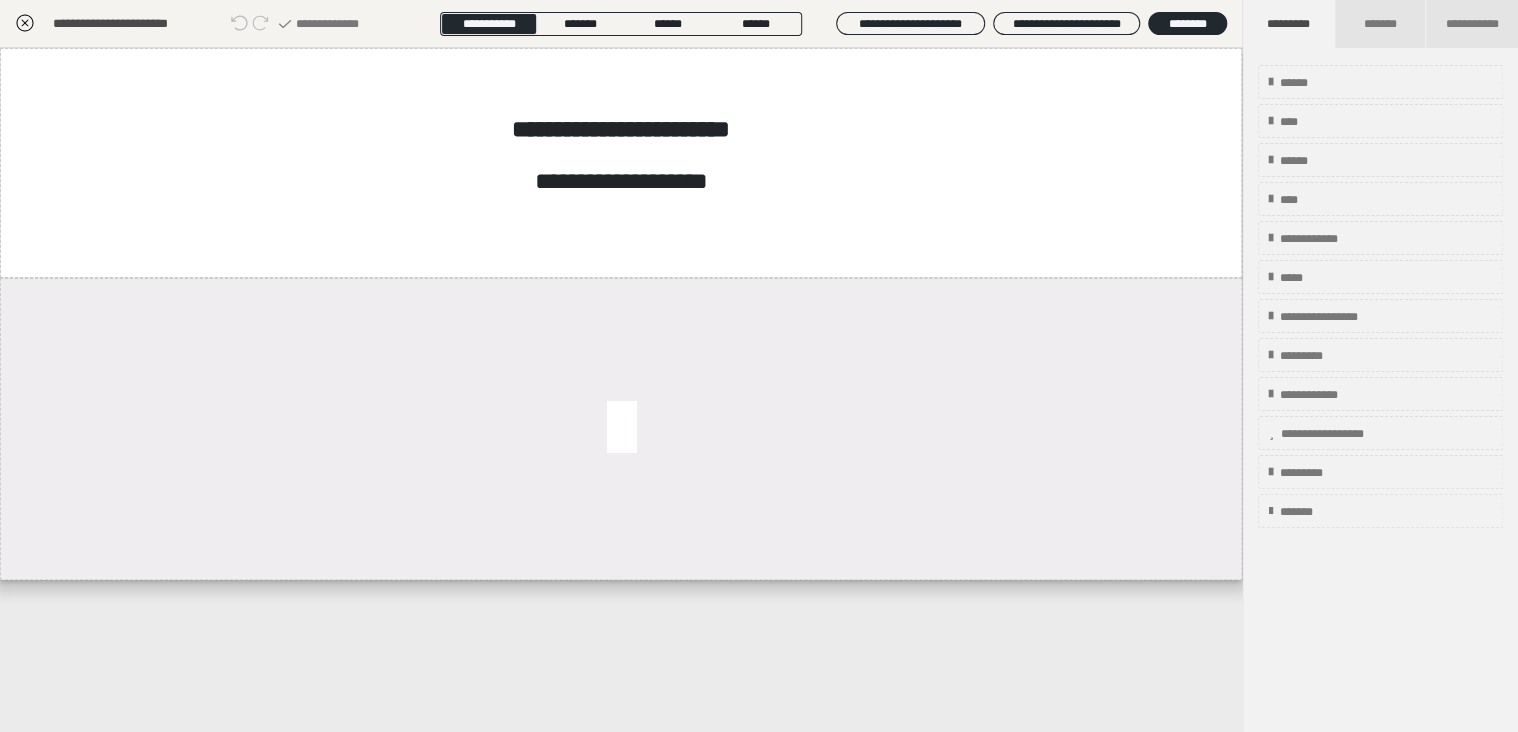 scroll, scrollTop: 32, scrollLeft: 0, axis: vertical 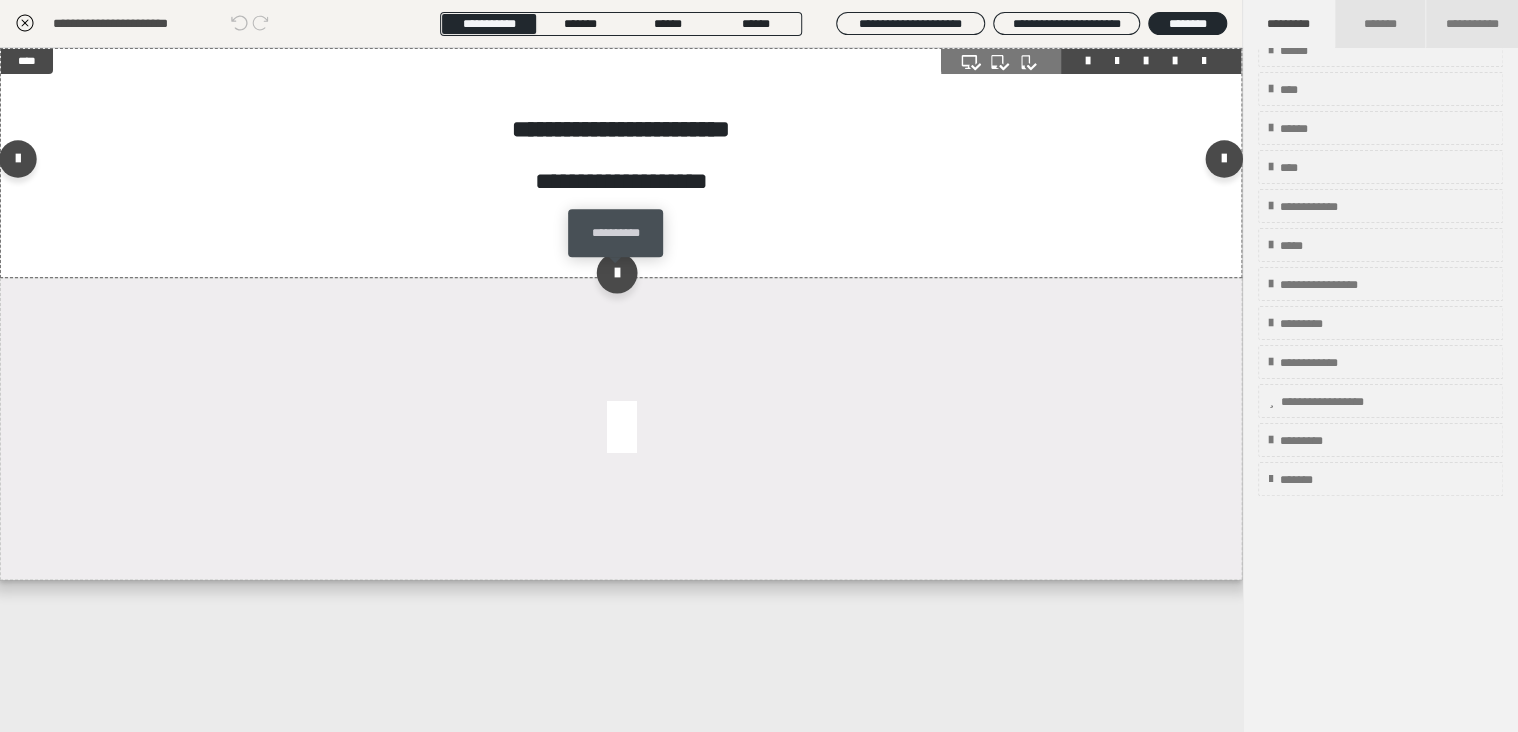 click at bounding box center [616, 272] 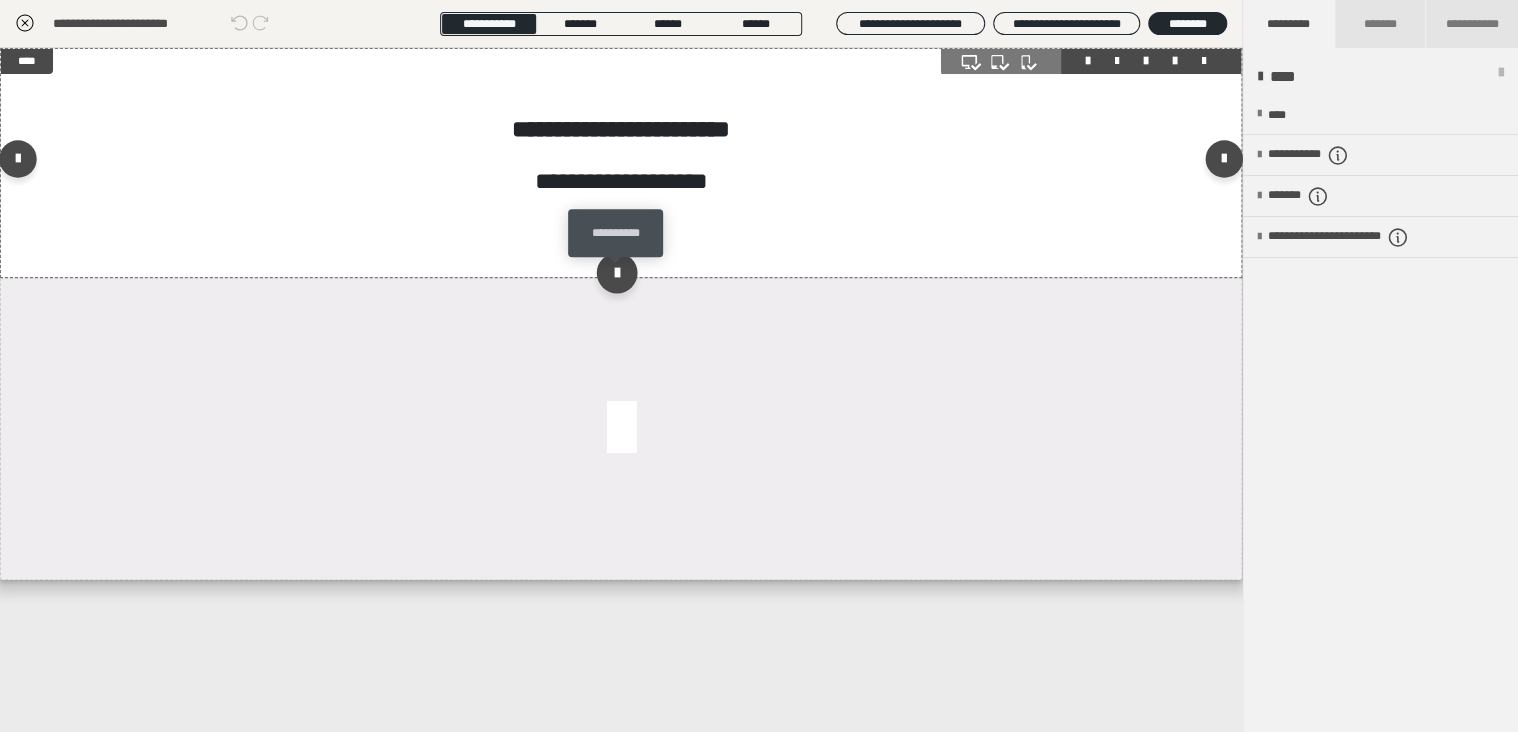 scroll, scrollTop: 0, scrollLeft: 0, axis: both 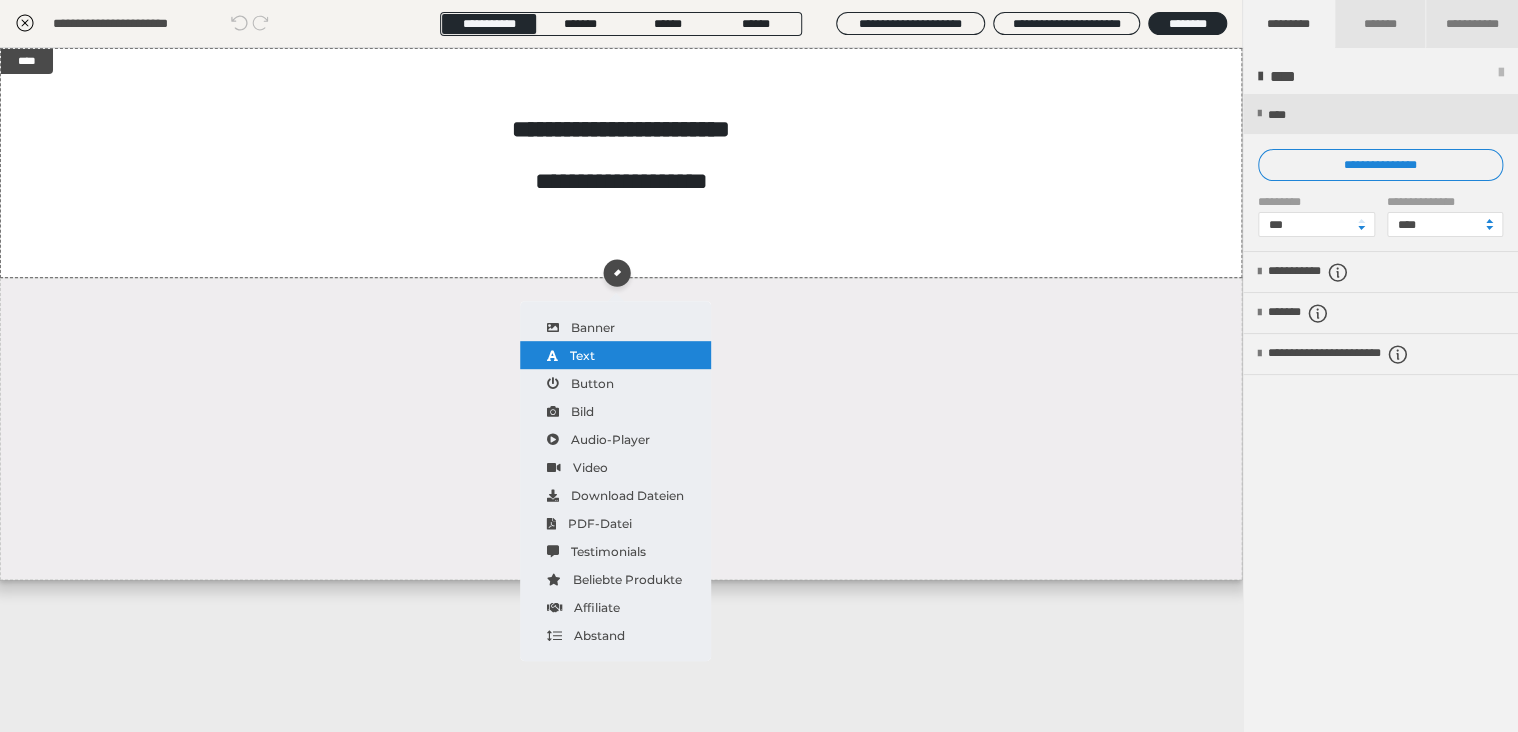 click on "Text" at bounding box center (615, 355) 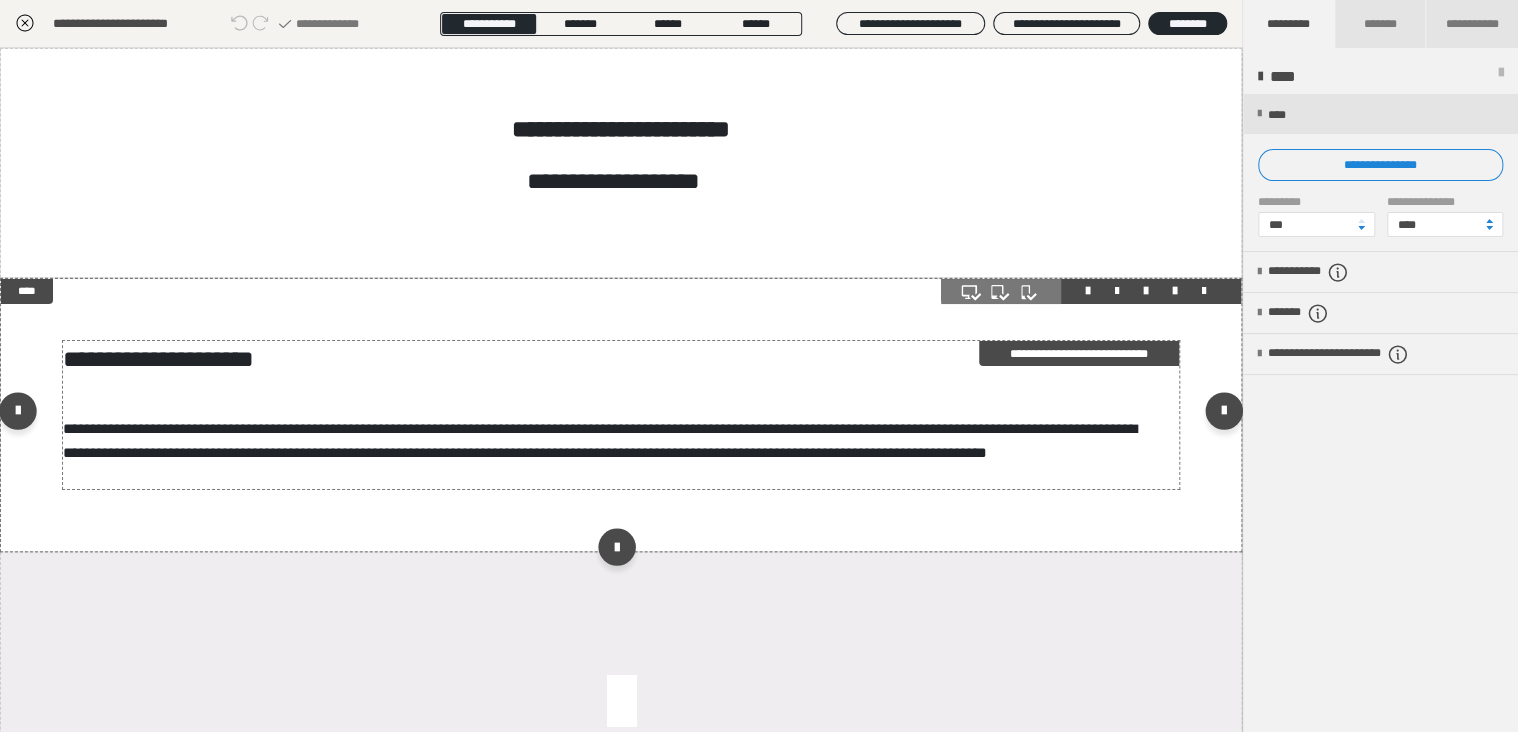 click on "**********" at bounding box center [613, 415] 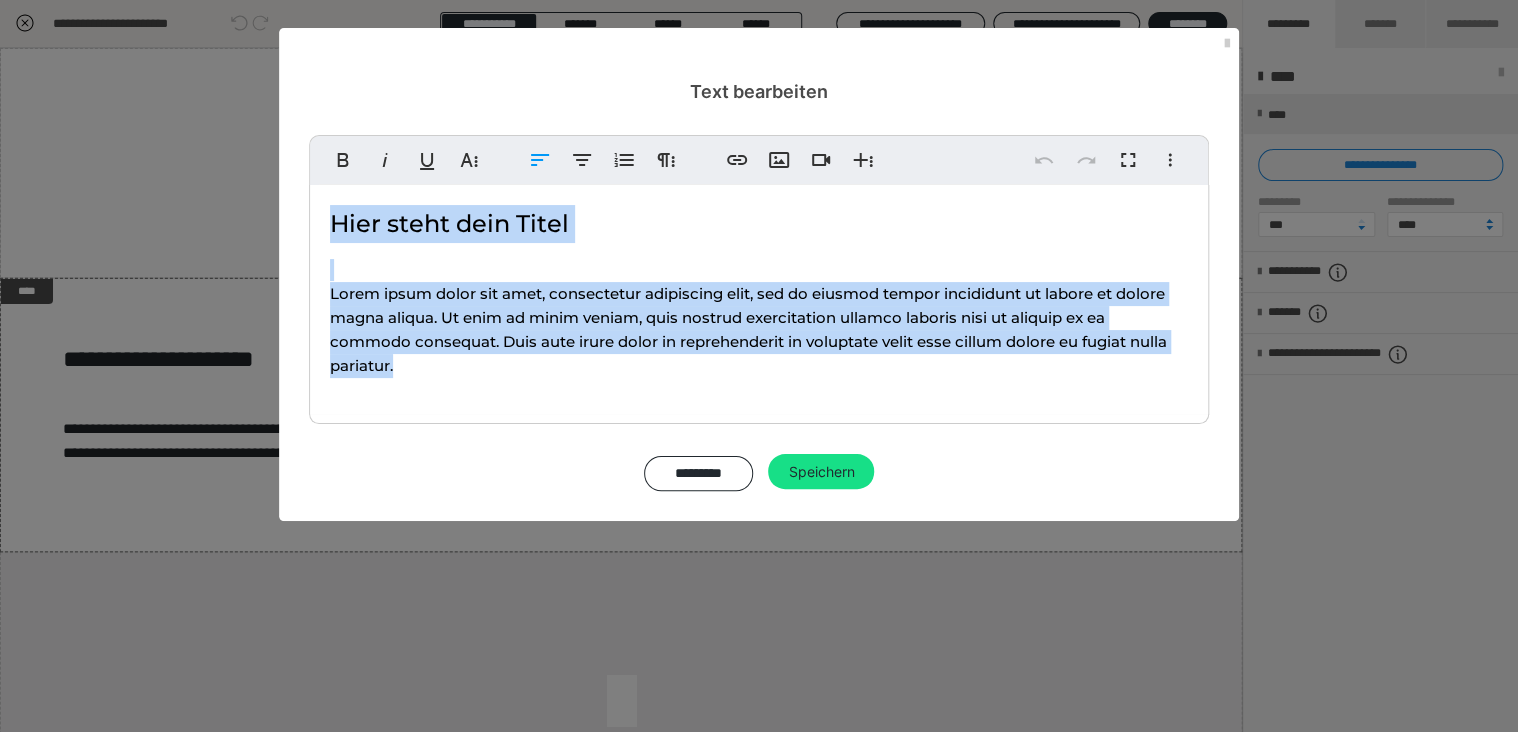 drag, startPoint x: 526, startPoint y: 377, endPoint x: 307, endPoint y: 202, distance: 280.33194 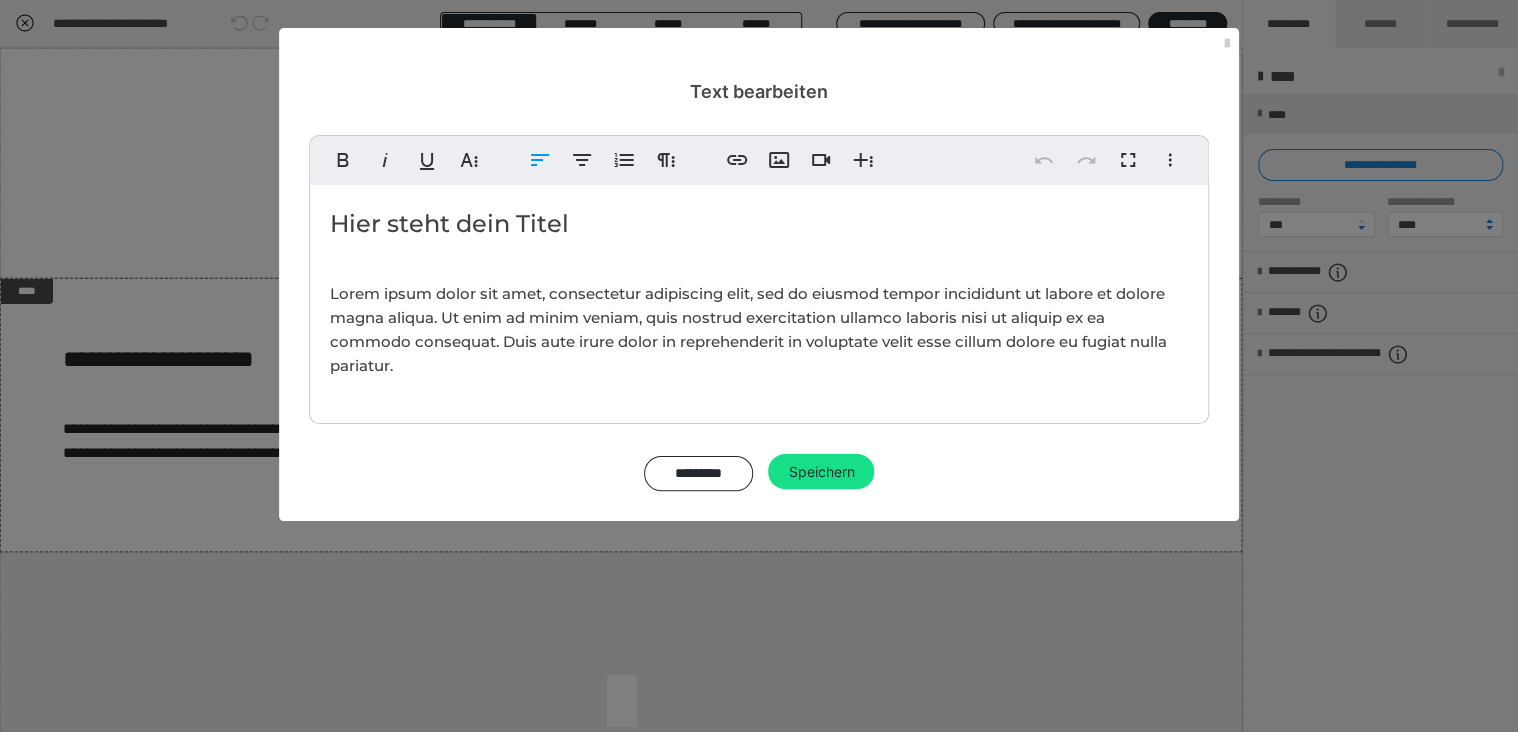 type 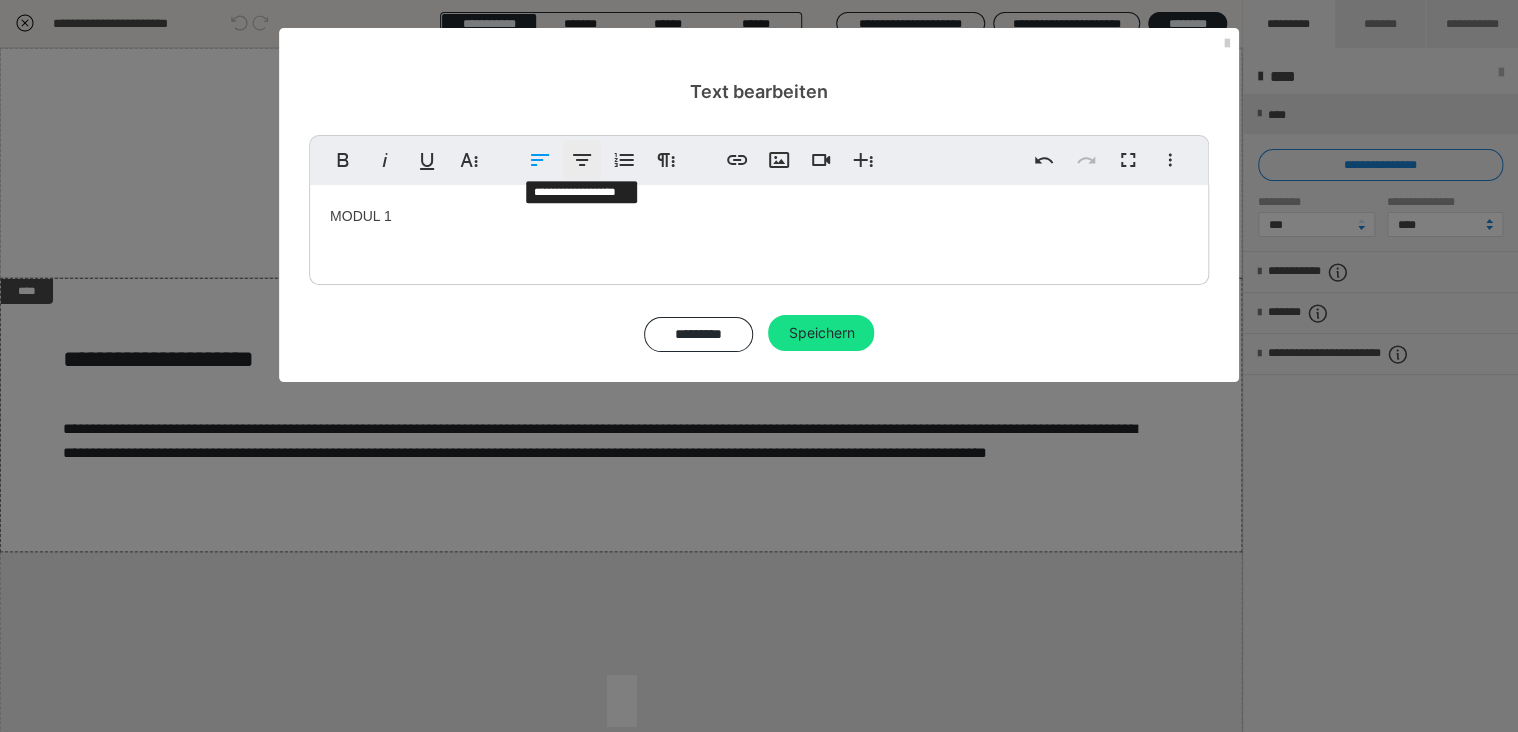 click 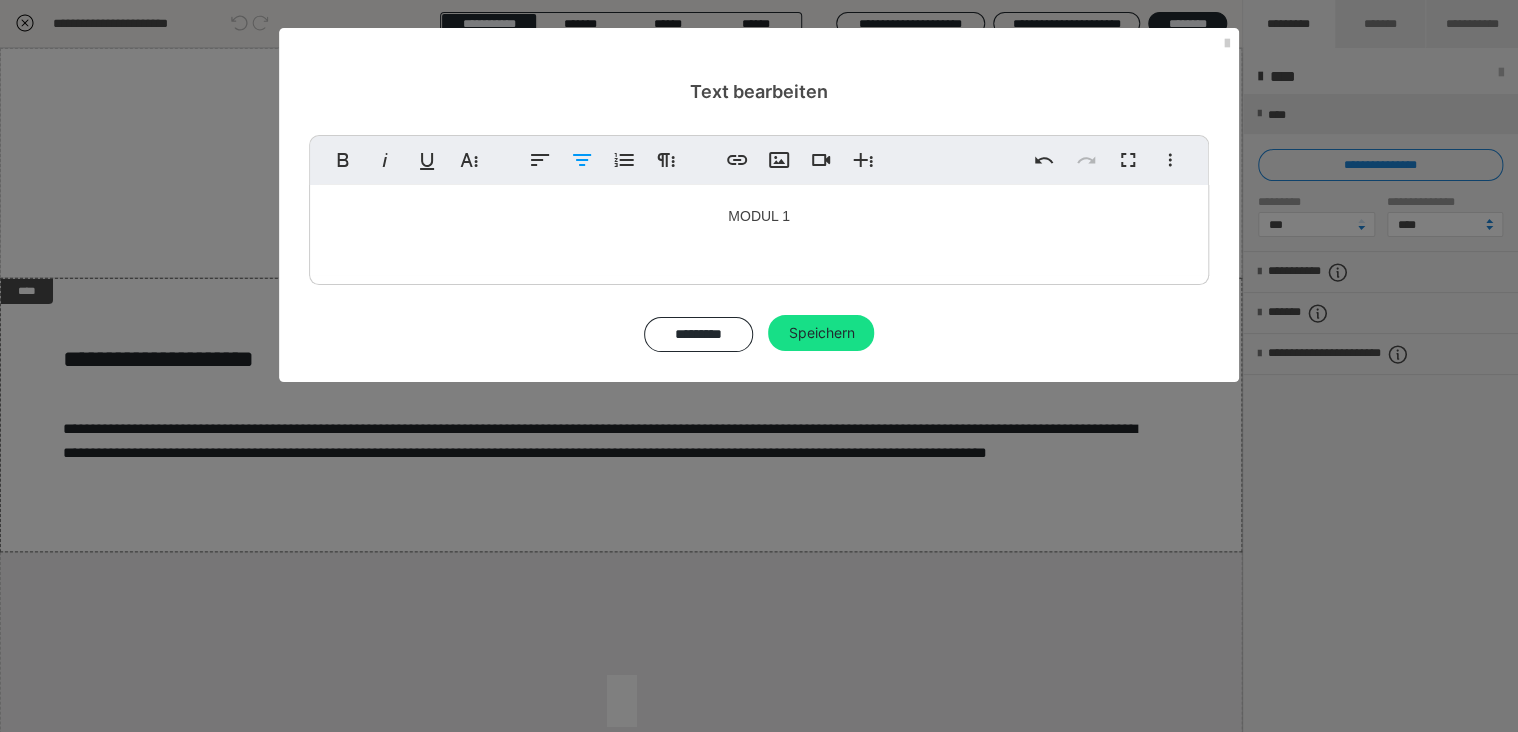drag, startPoint x: 813, startPoint y: 222, endPoint x: 660, endPoint y: 206, distance: 153.83432 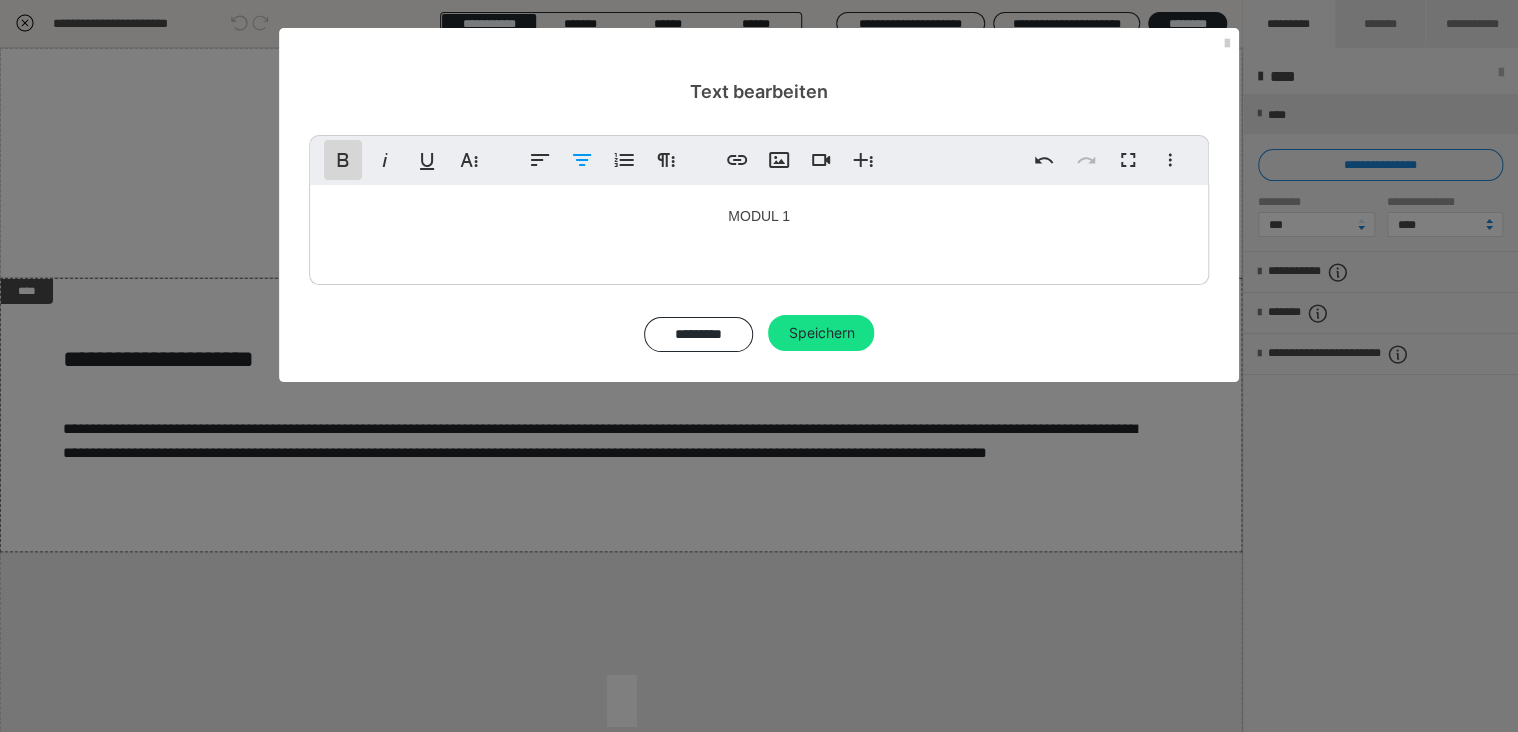click 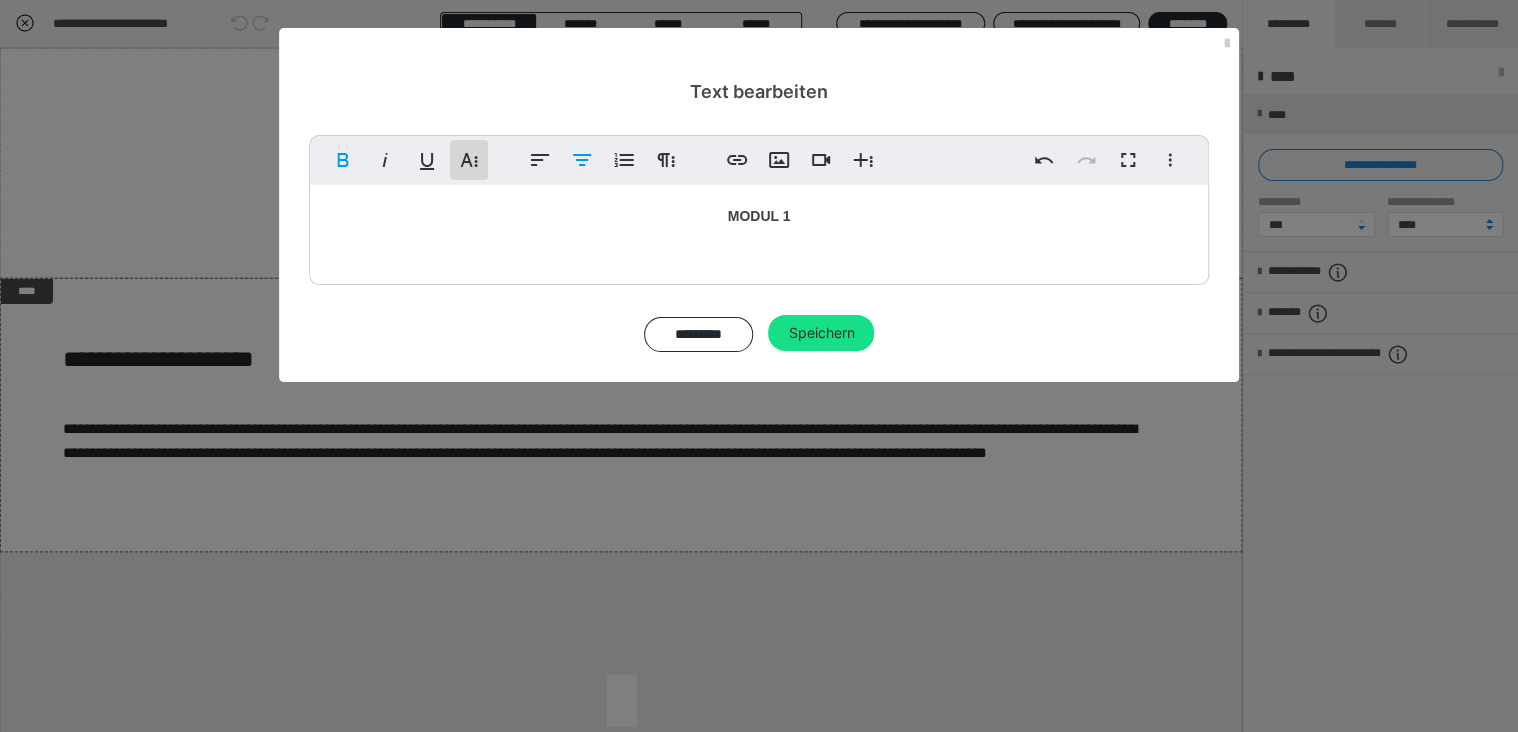 click 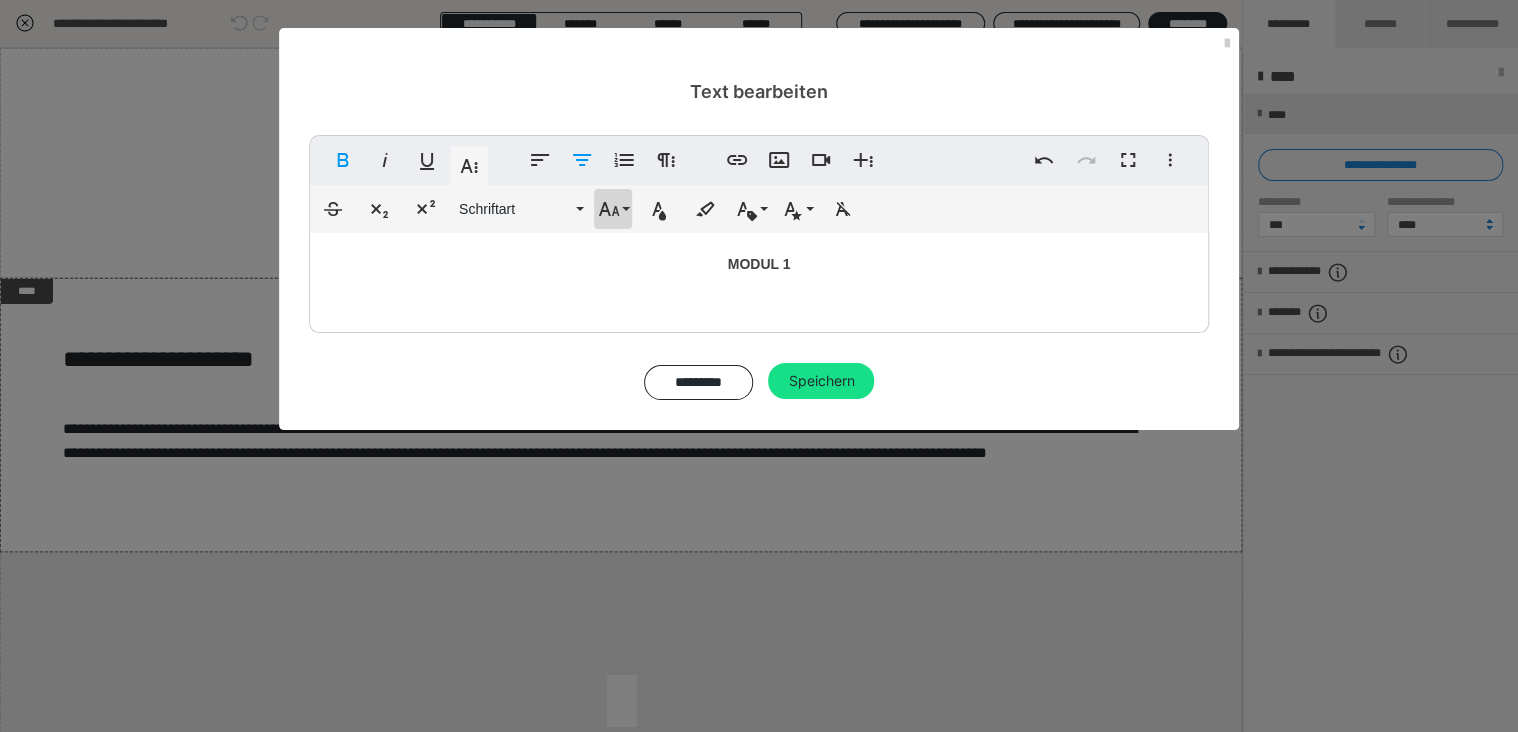 click on "Schriftgröße" at bounding box center (613, 209) 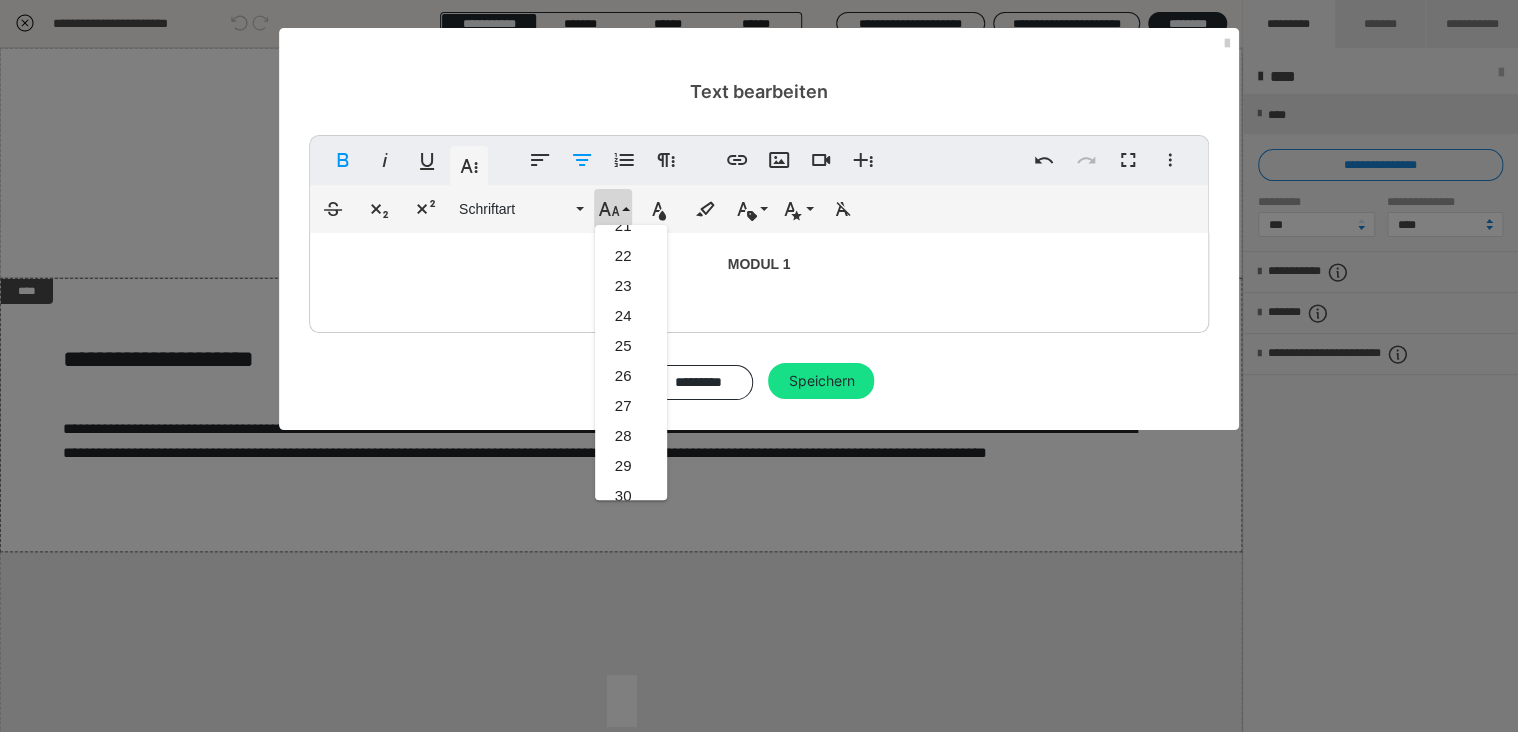 scroll, scrollTop: 660, scrollLeft: 0, axis: vertical 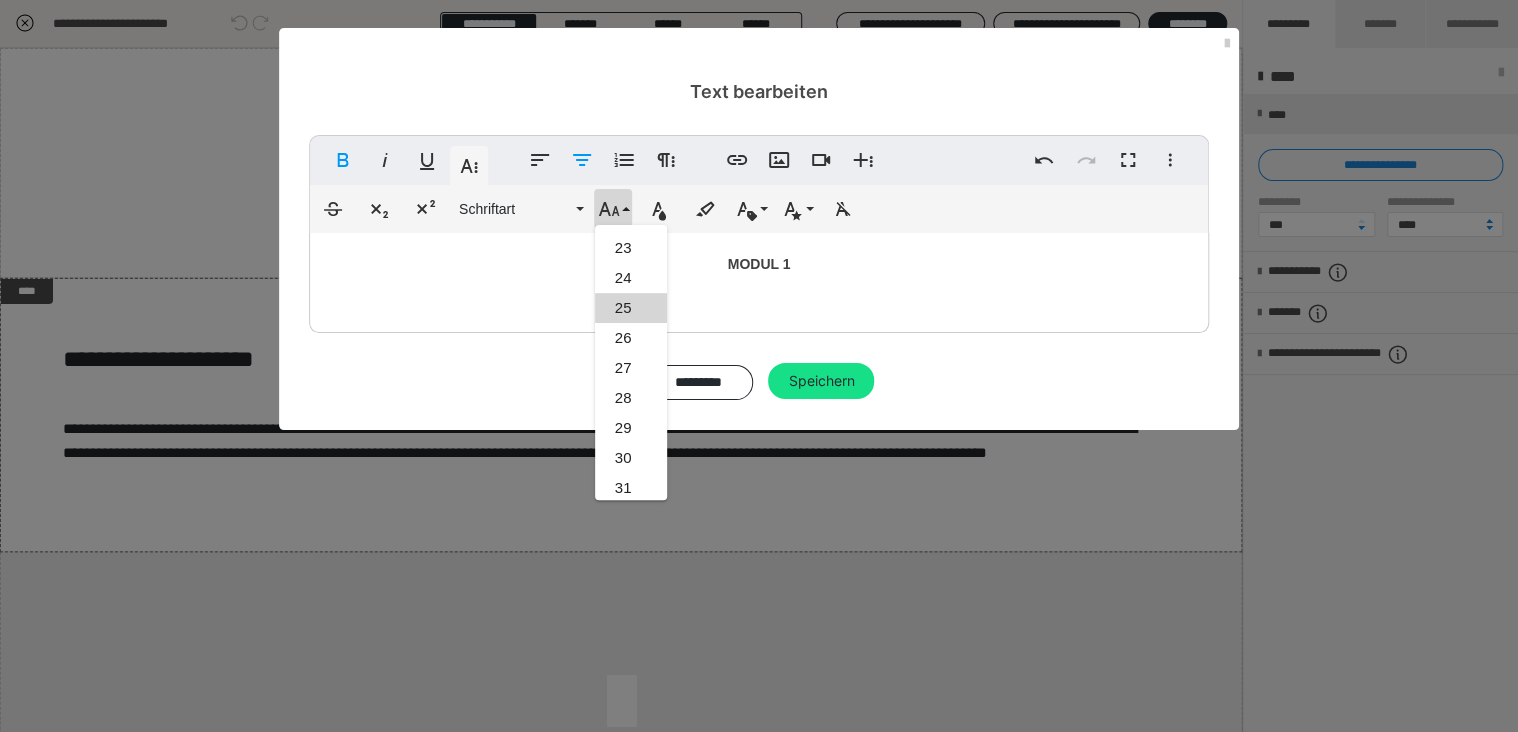 click on "25" at bounding box center [631, 308] 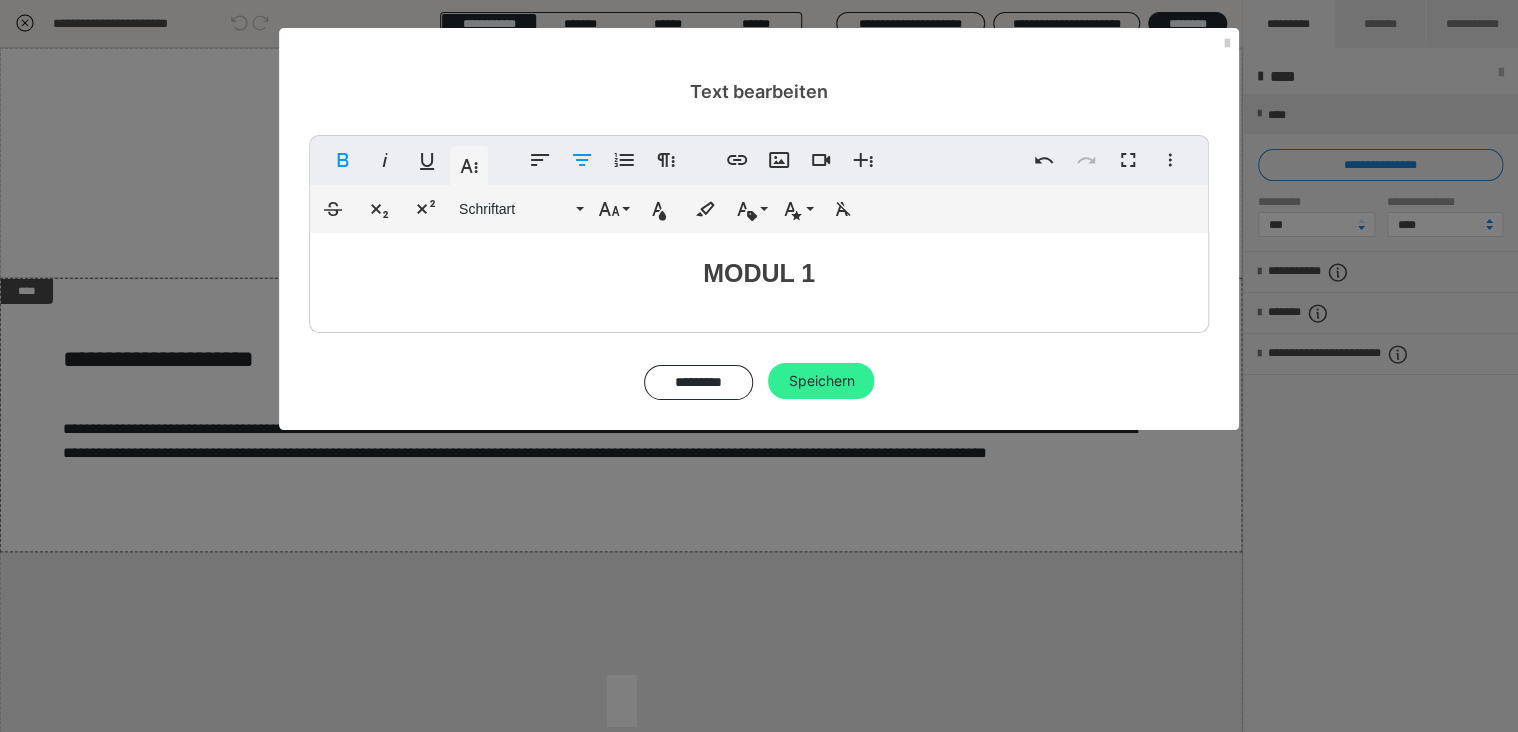 click on "Speichern" at bounding box center (821, 381) 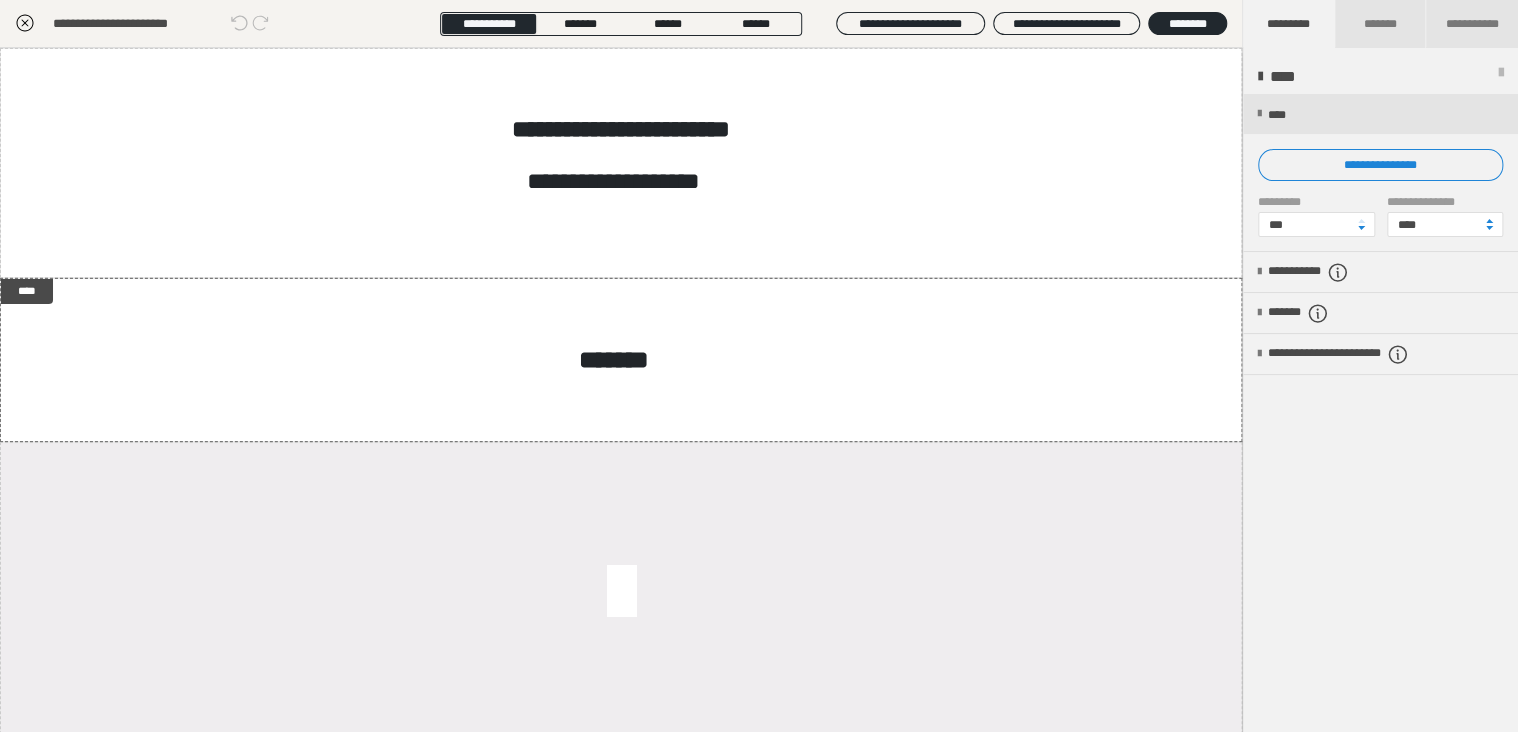 scroll, scrollTop: 93, scrollLeft: 0, axis: vertical 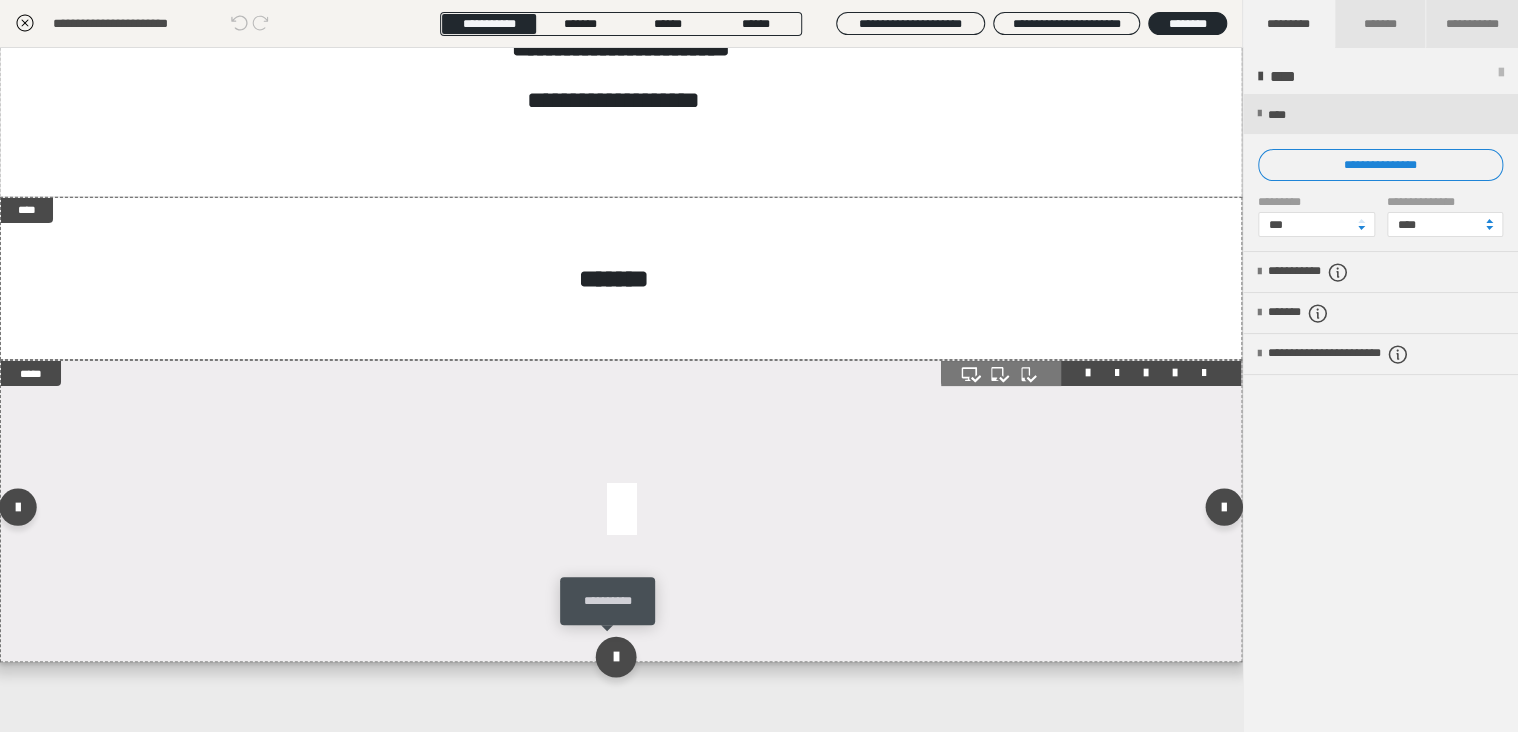 click at bounding box center [616, 656] 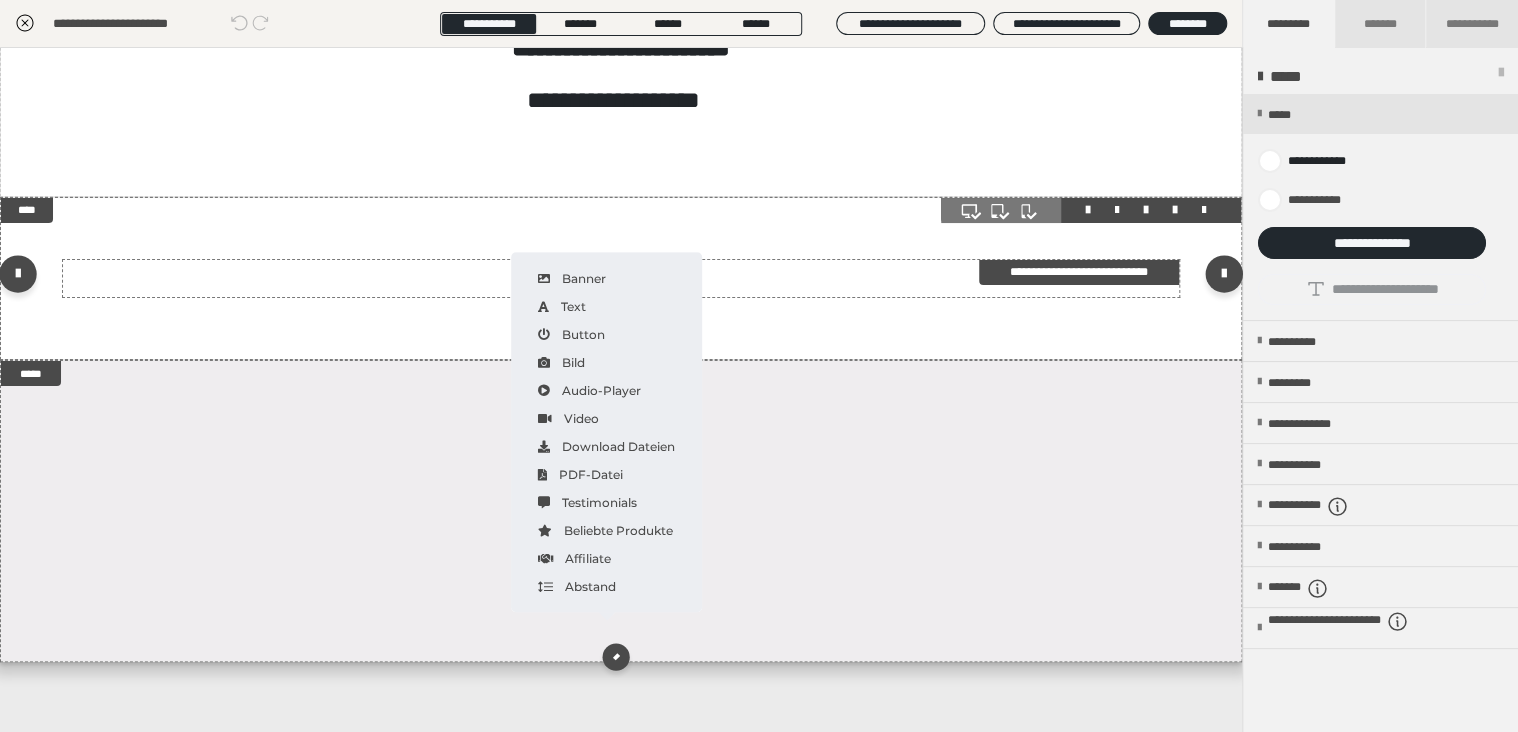 click on "*******" at bounding box center (613, 279) 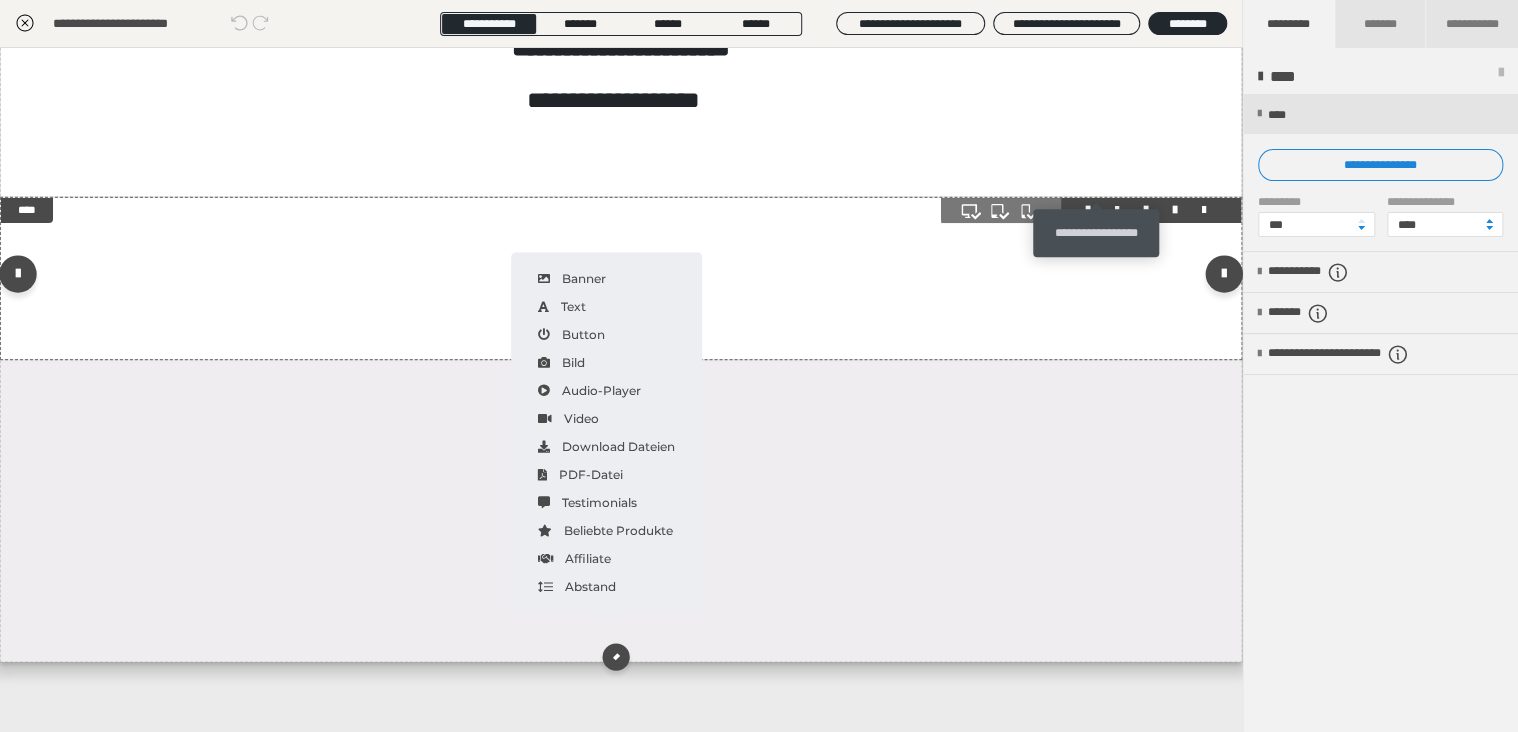click at bounding box center [1117, 210] 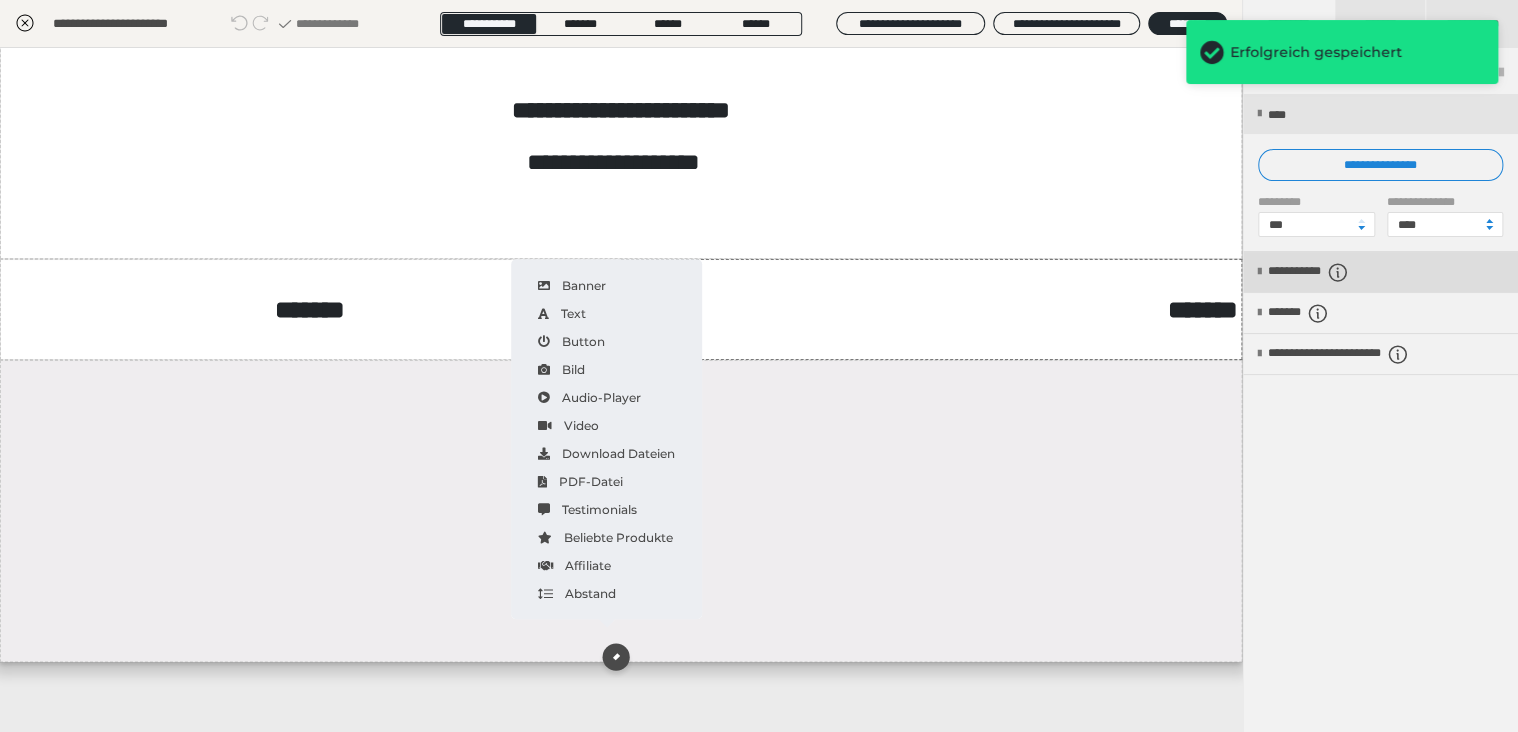 scroll, scrollTop: 32, scrollLeft: 0, axis: vertical 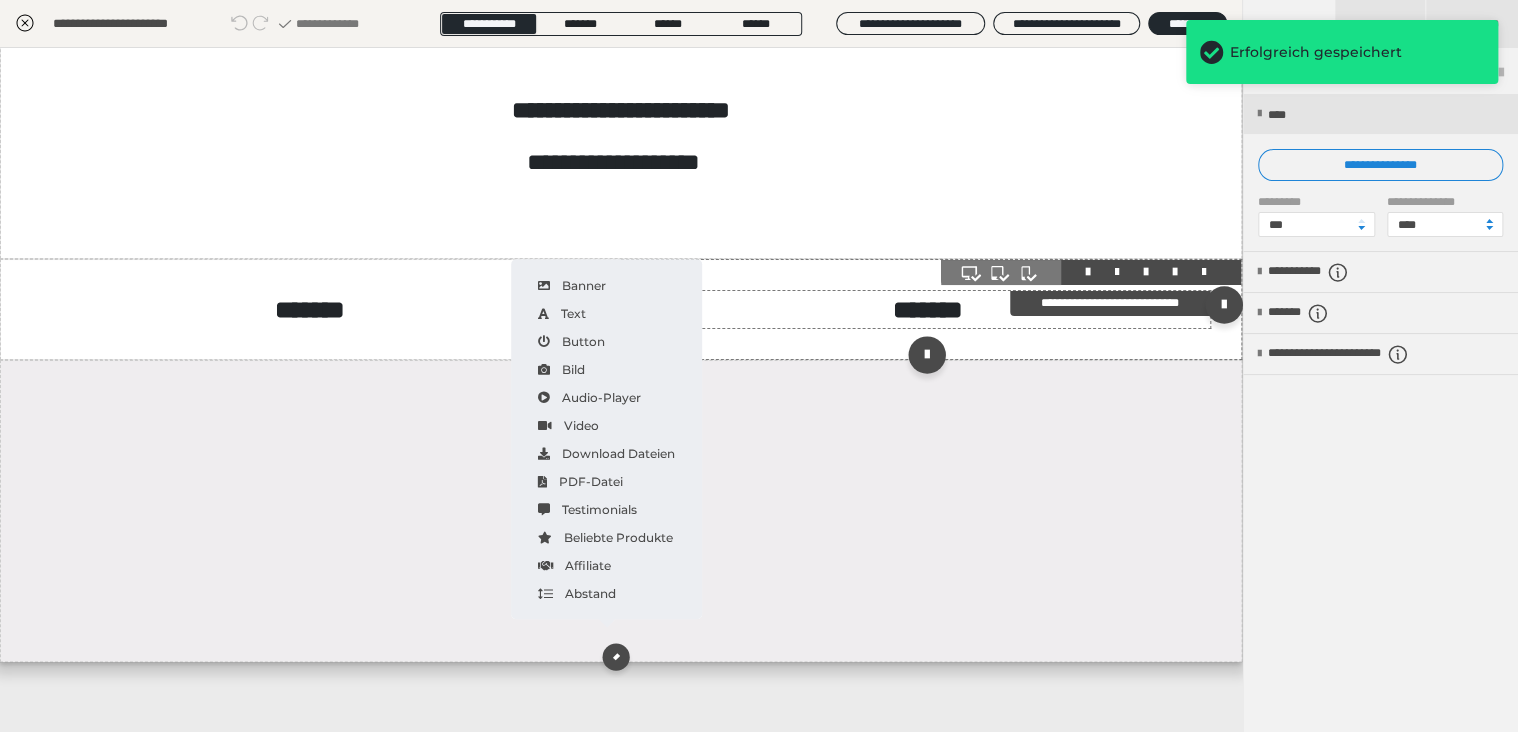 click on "*******" at bounding box center [928, 310] 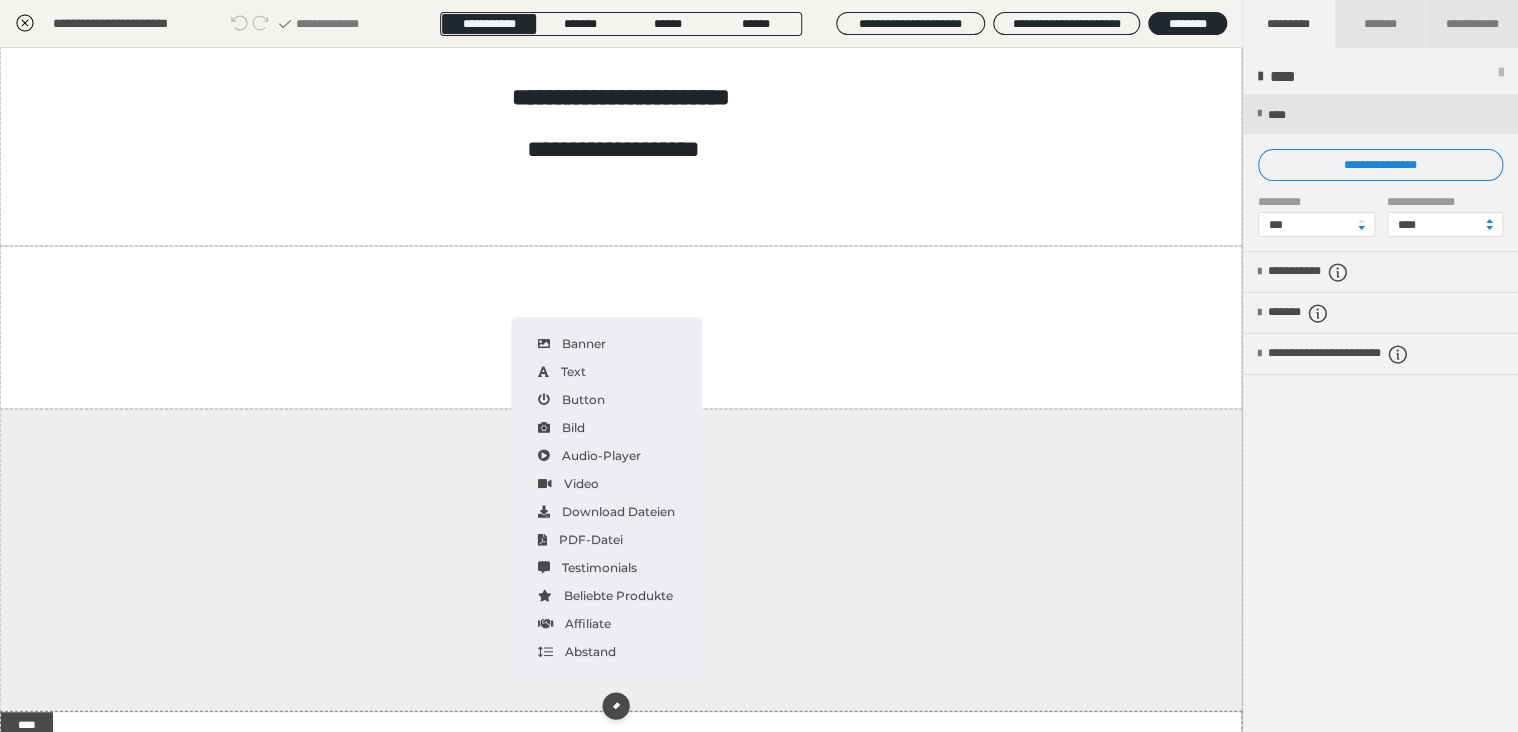 scroll, scrollTop: 255, scrollLeft: 0, axis: vertical 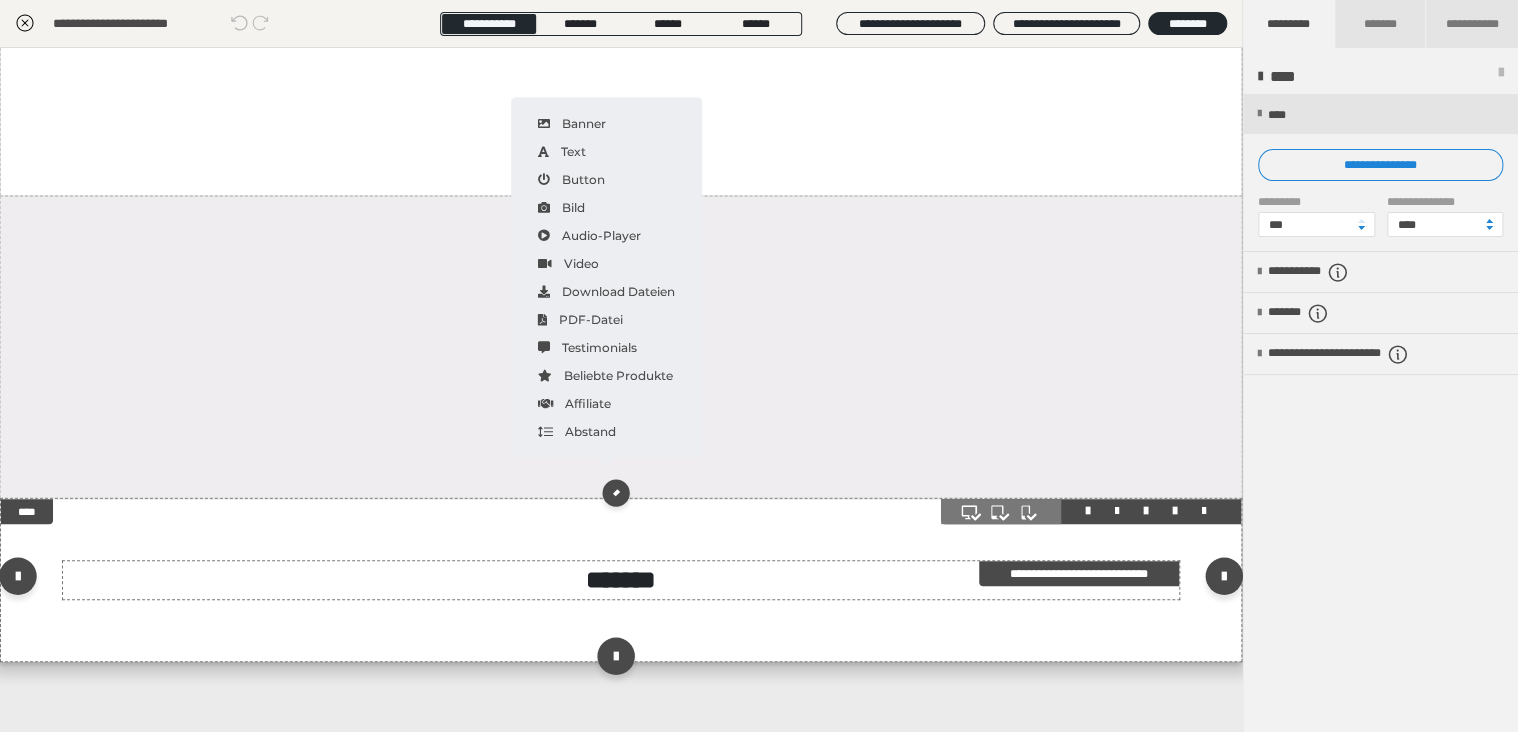 click on "*******" at bounding box center [621, 579] 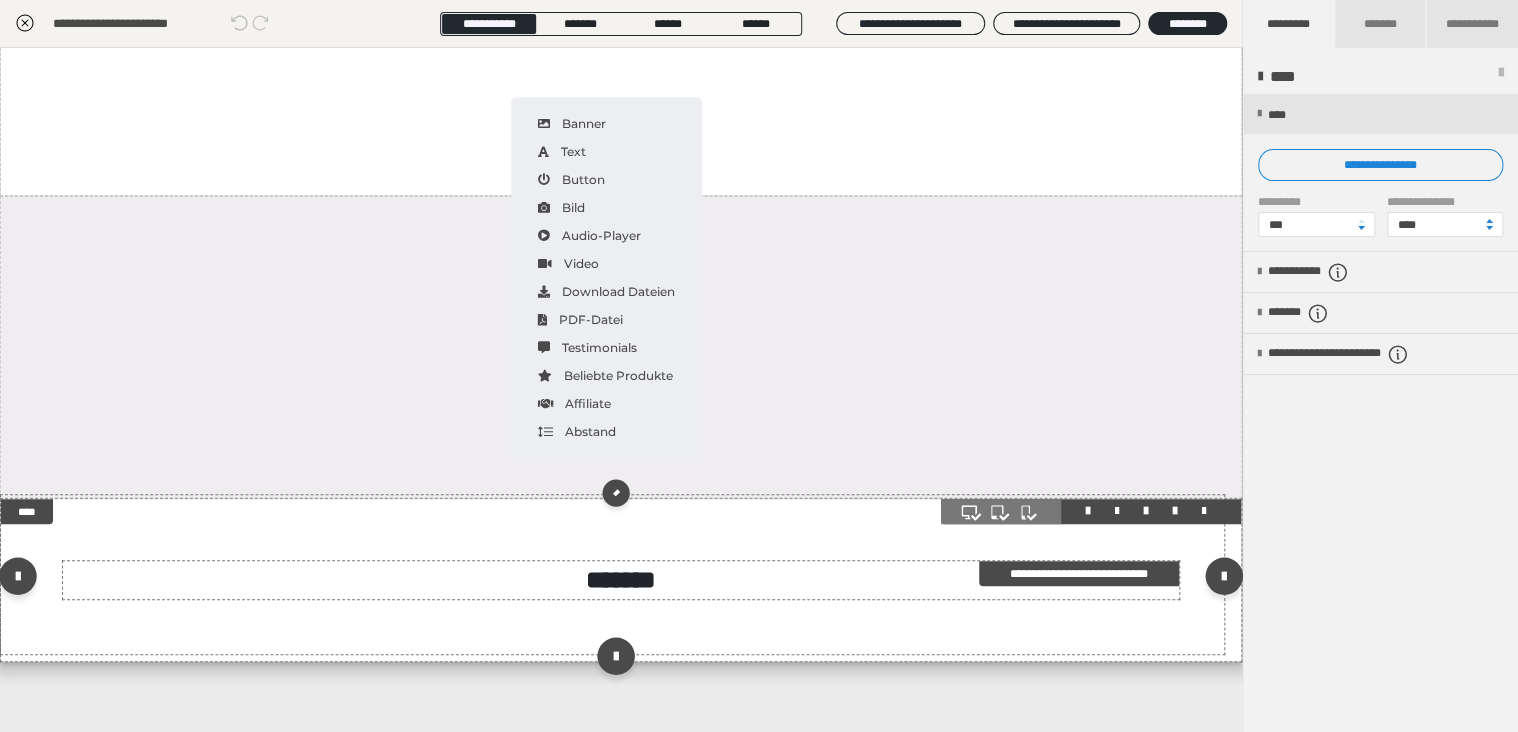 click on "*******" at bounding box center (621, 579) 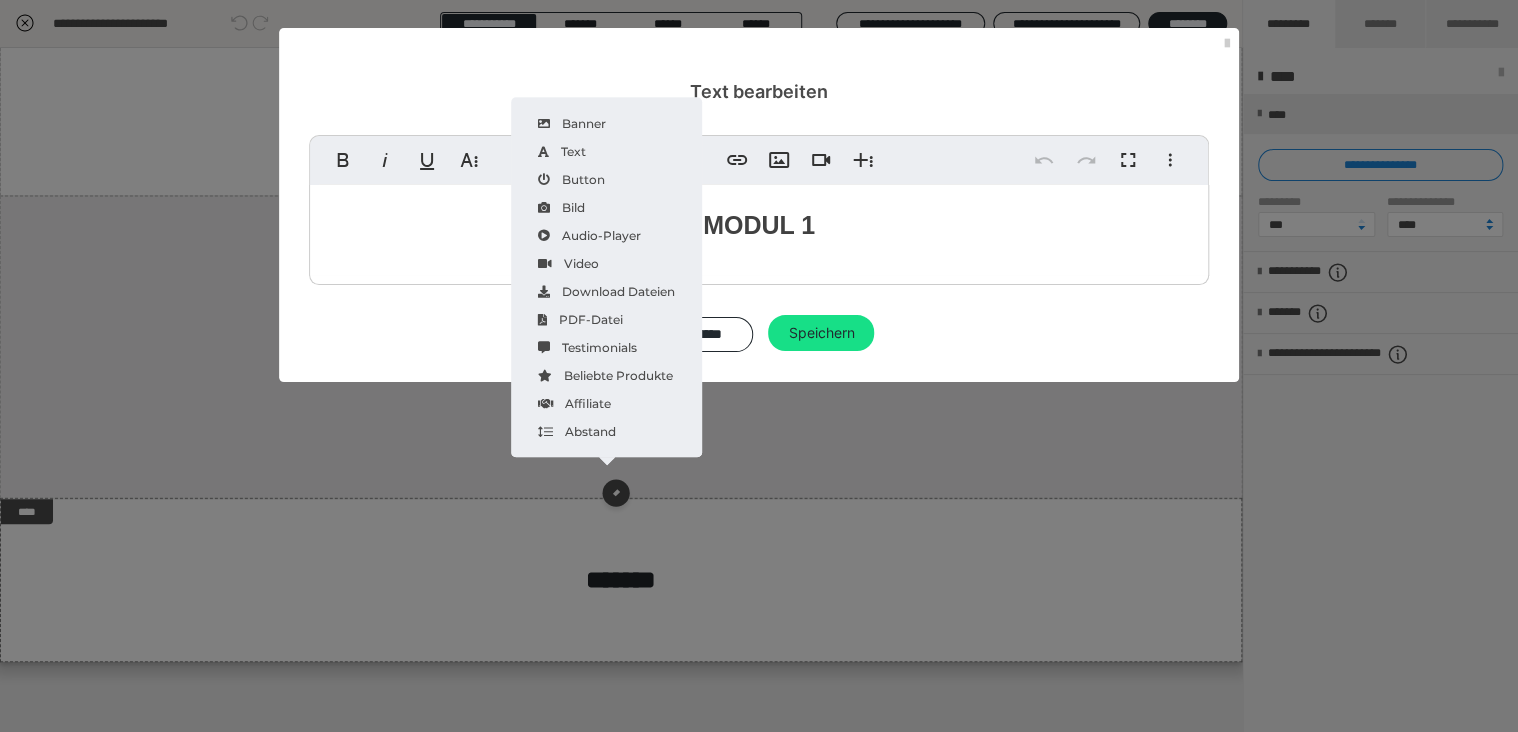 click on "MODUL 1" at bounding box center [759, 225] 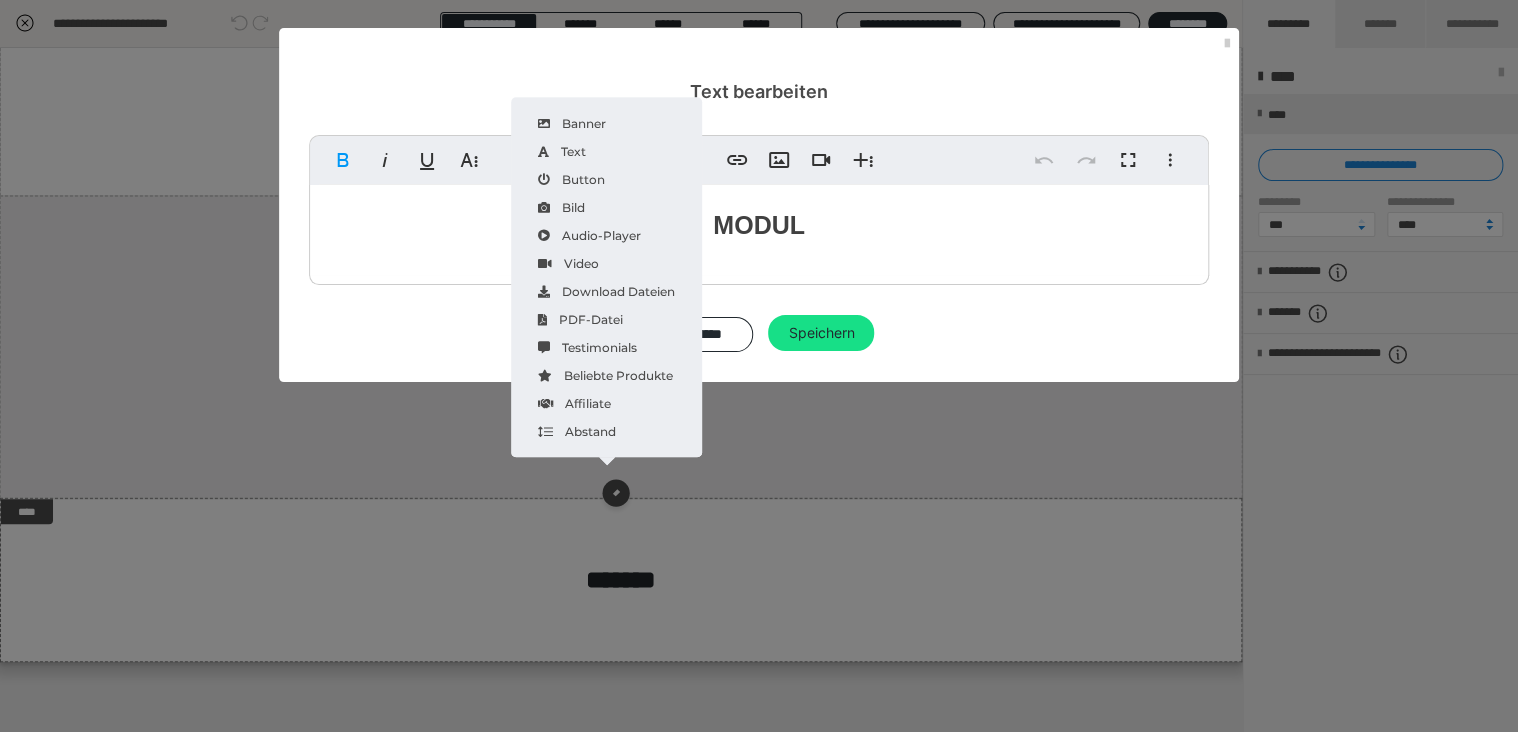 type 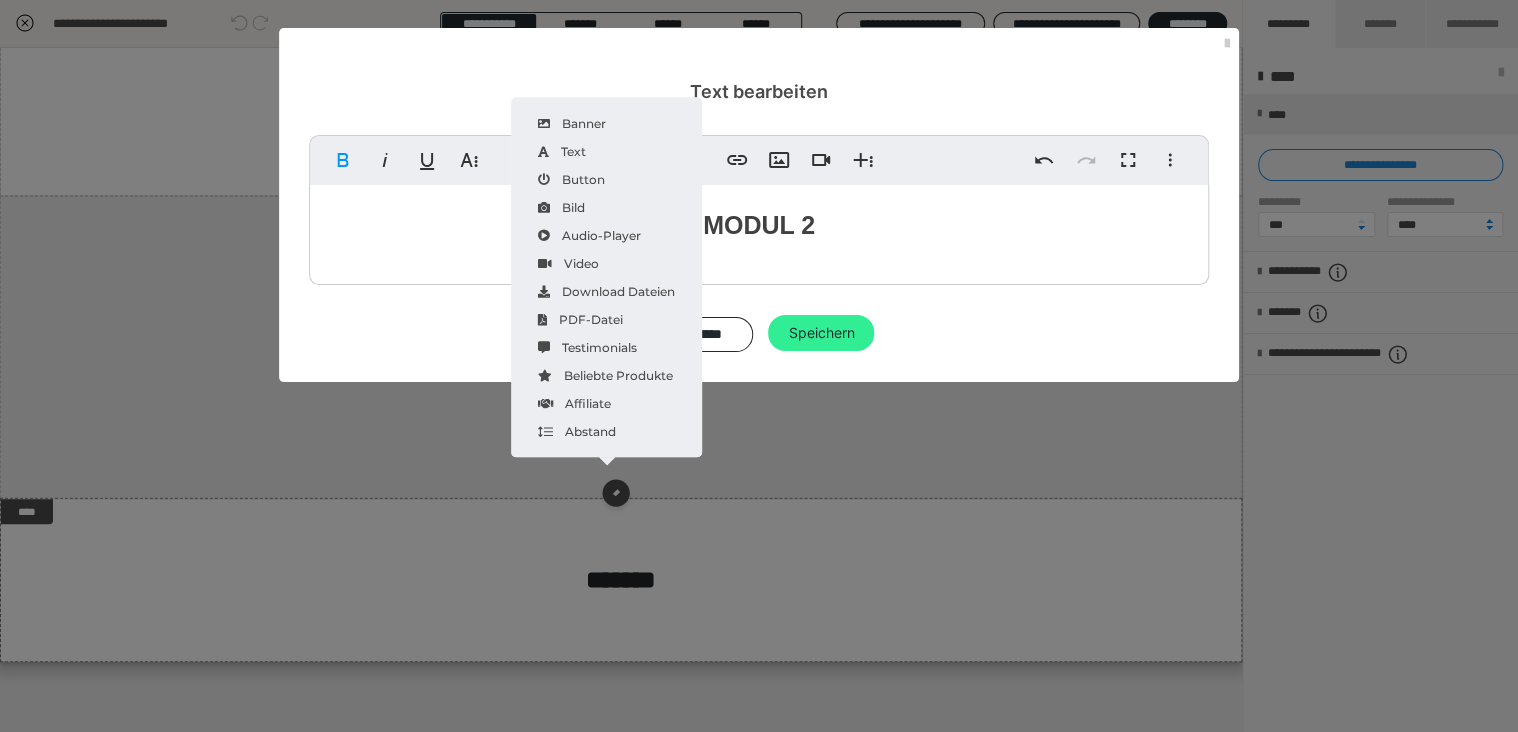 click on "Speichern" at bounding box center [821, 333] 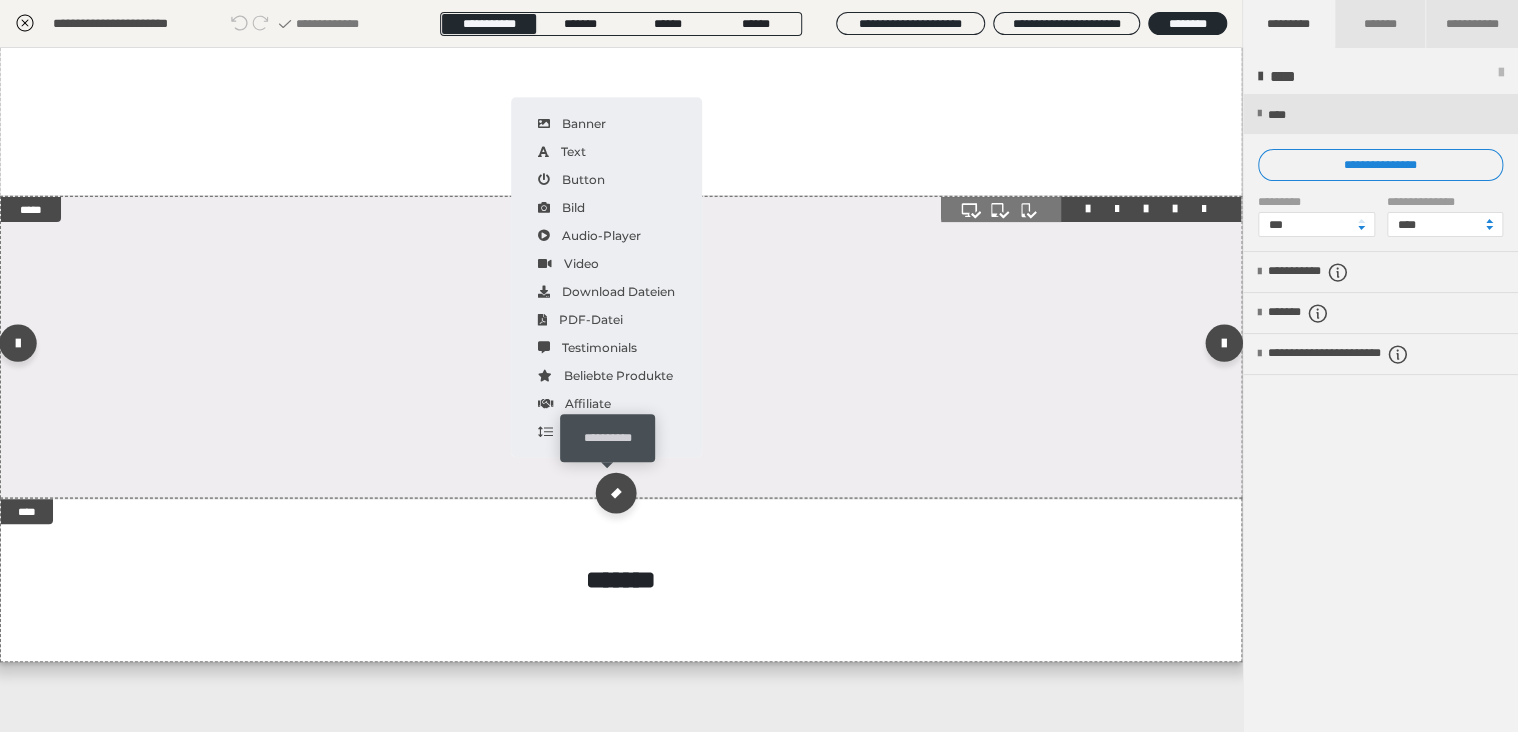 click at bounding box center [616, 492] 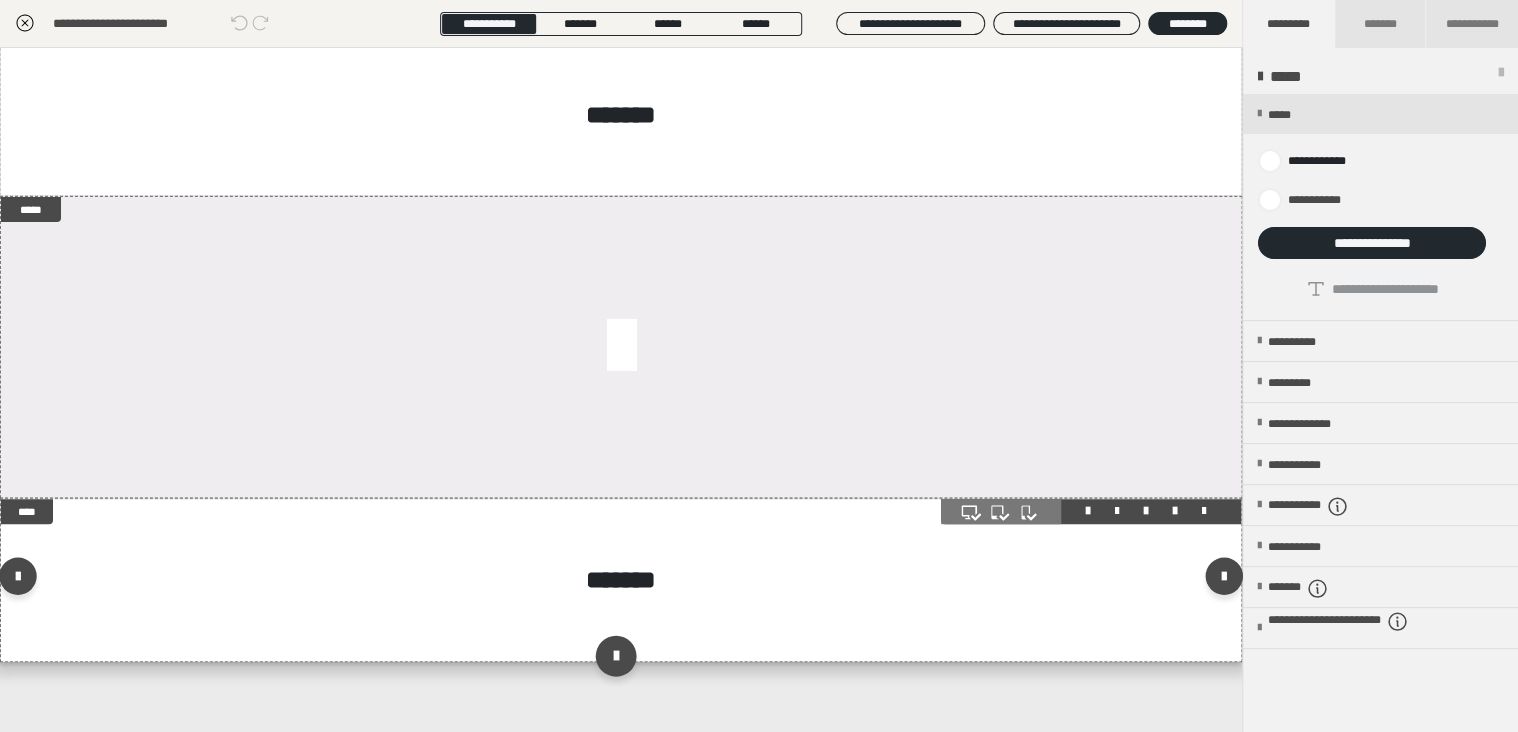 click at bounding box center [616, 656] 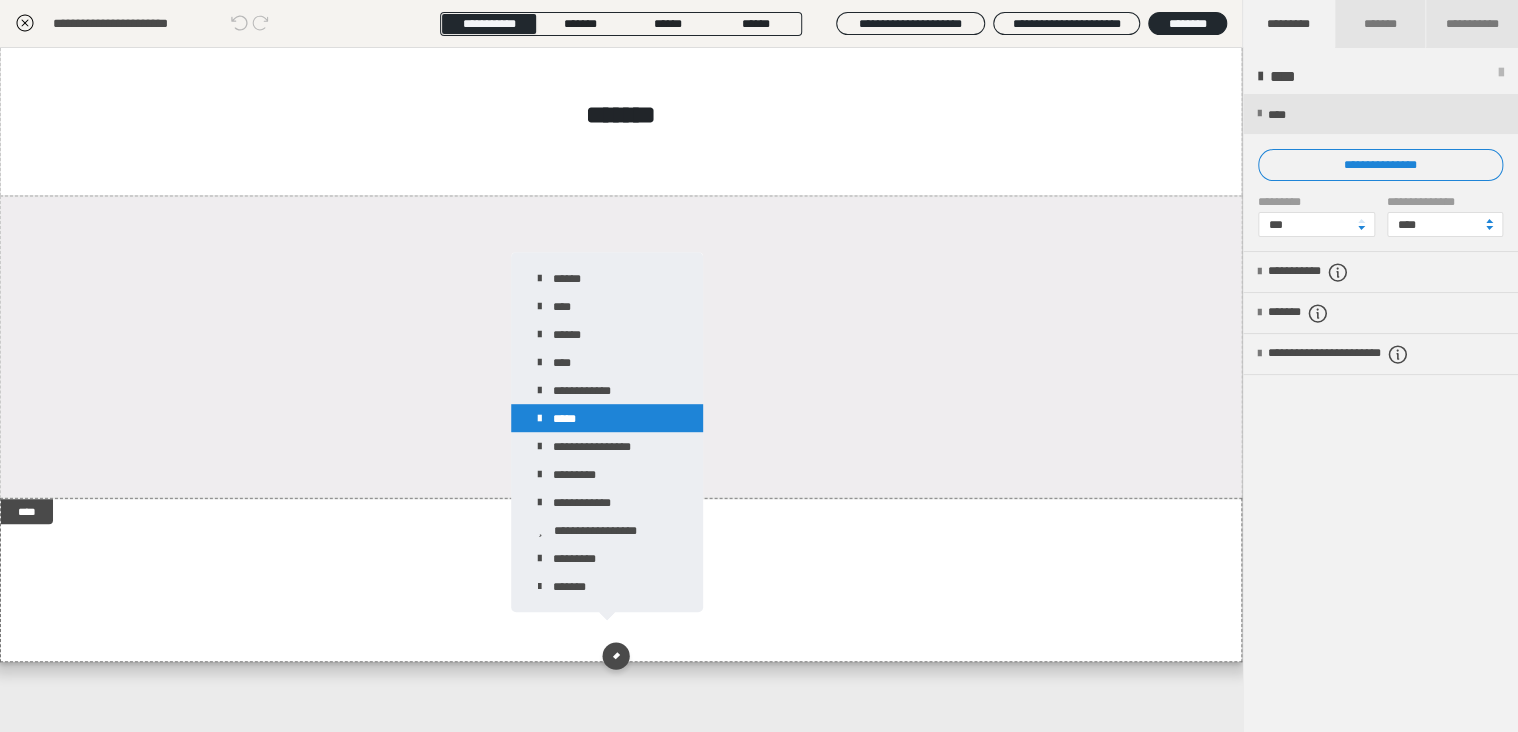 click on "*****" at bounding box center (607, 418) 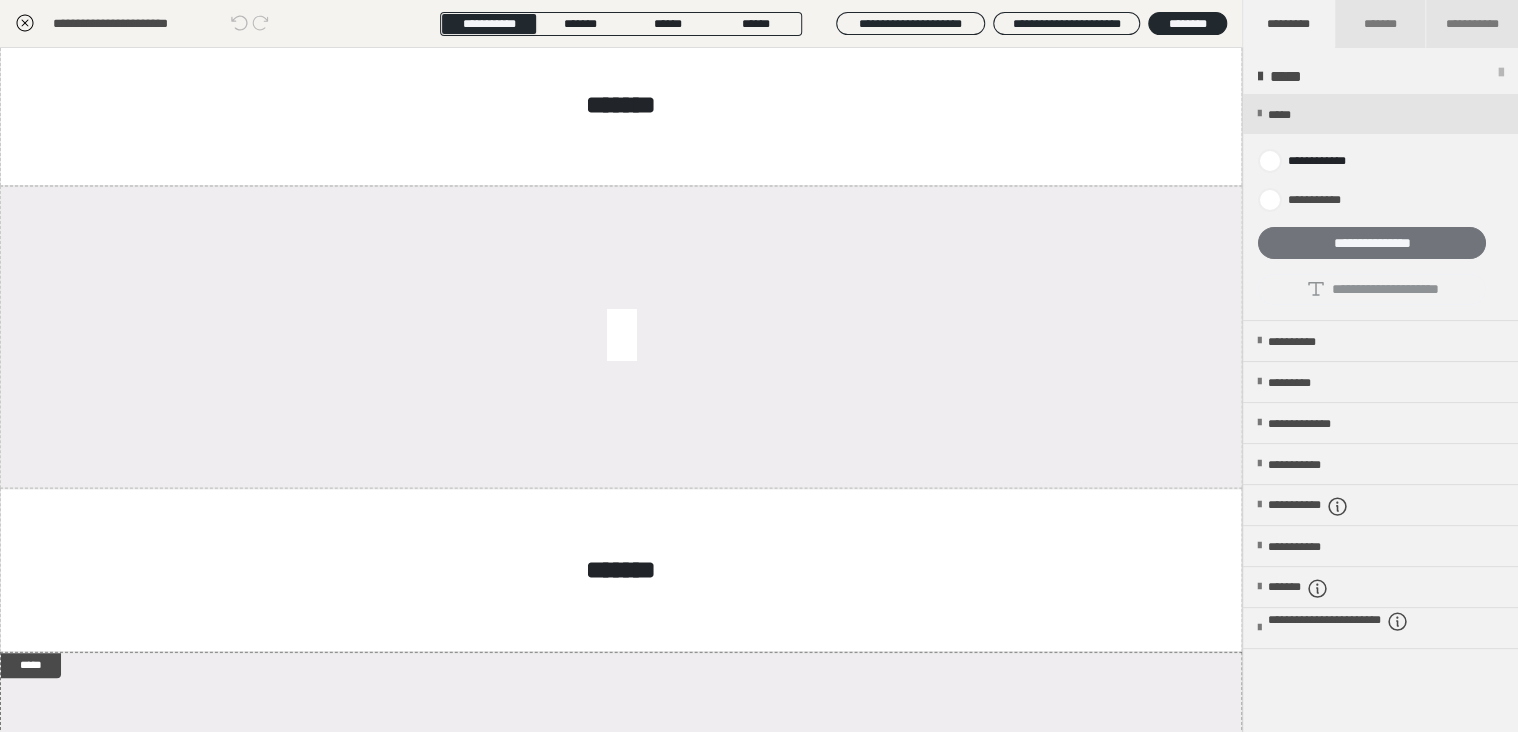 click on "**********" at bounding box center [1372, 243] 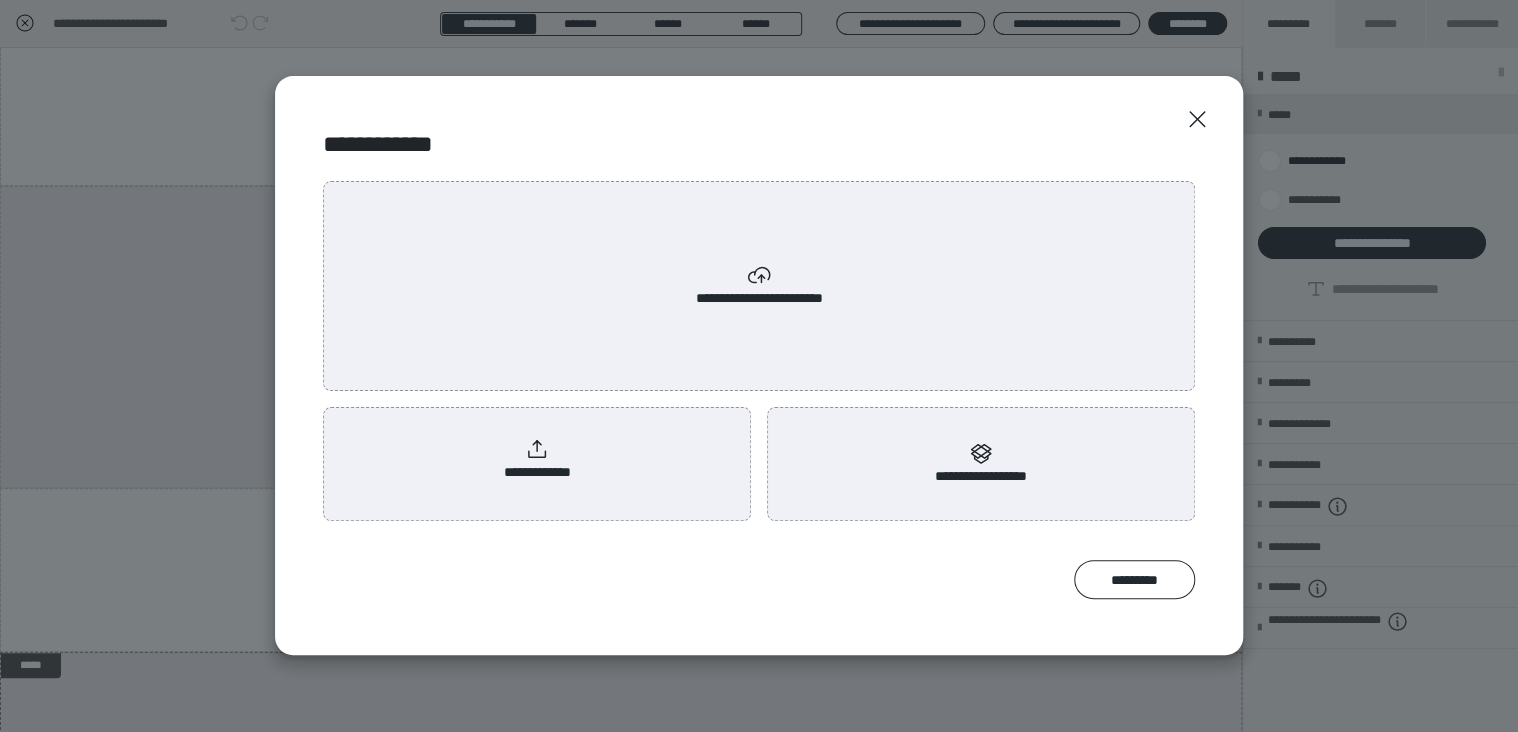 click 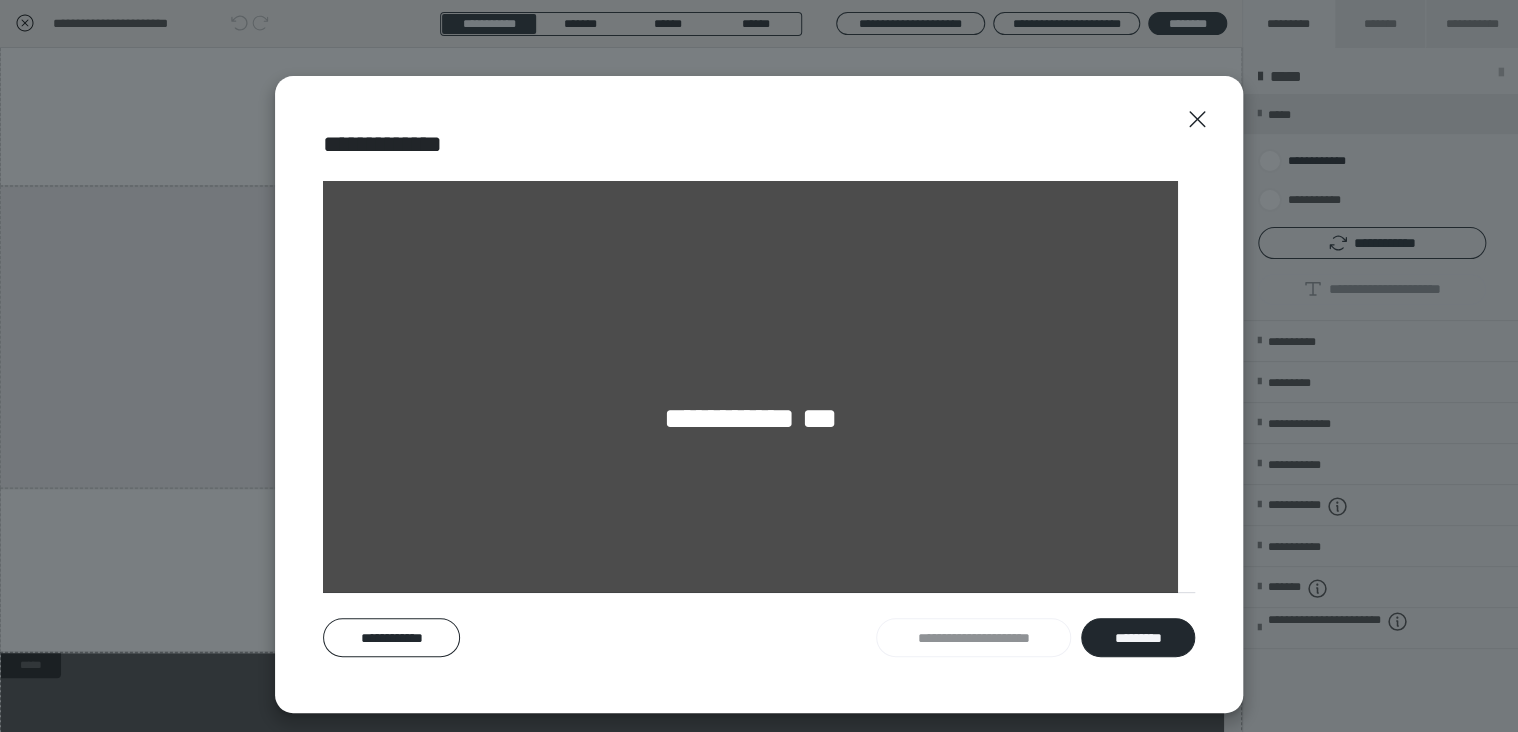 scroll, scrollTop: 469, scrollLeft: 0, axis: vertical 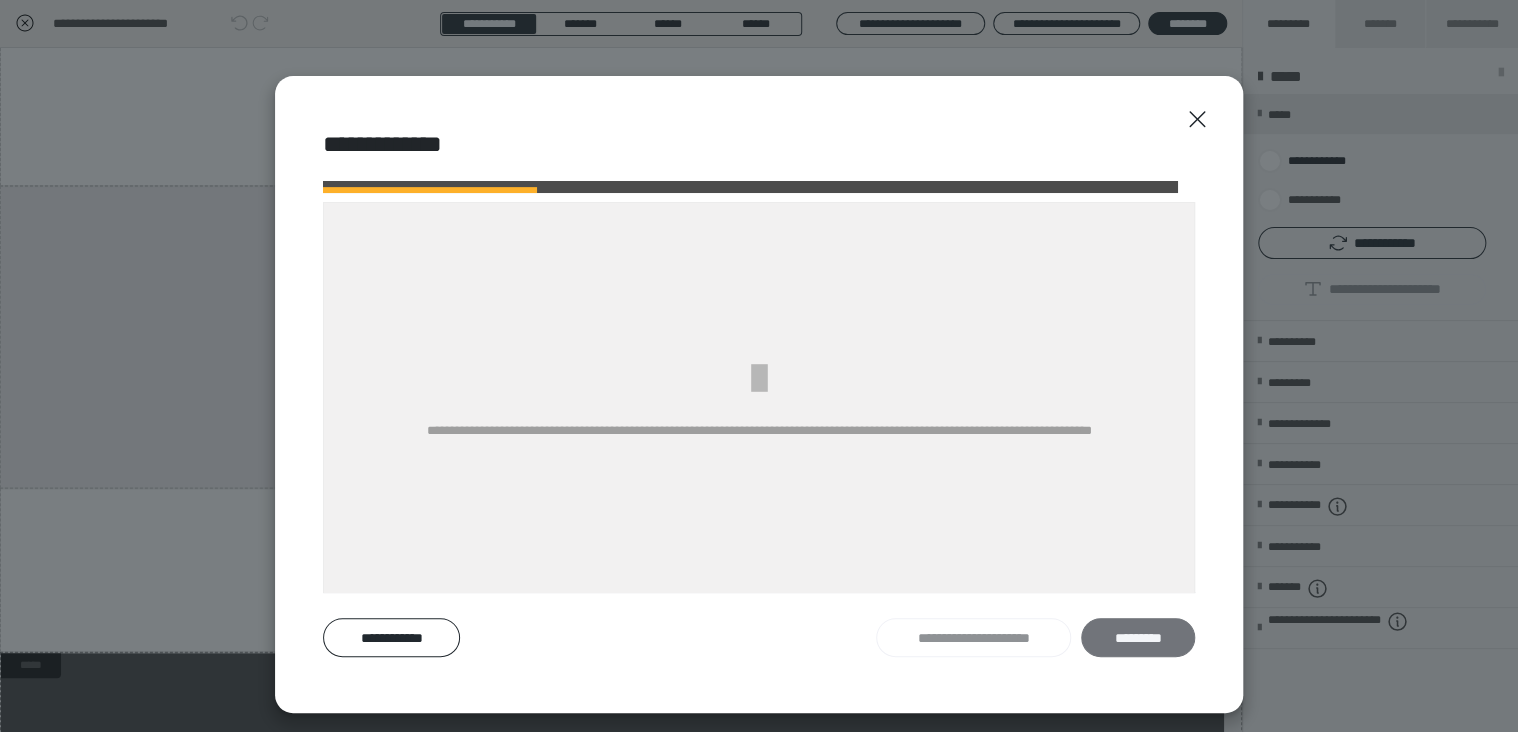 click on "*********" at bounding box center (1138, 638) 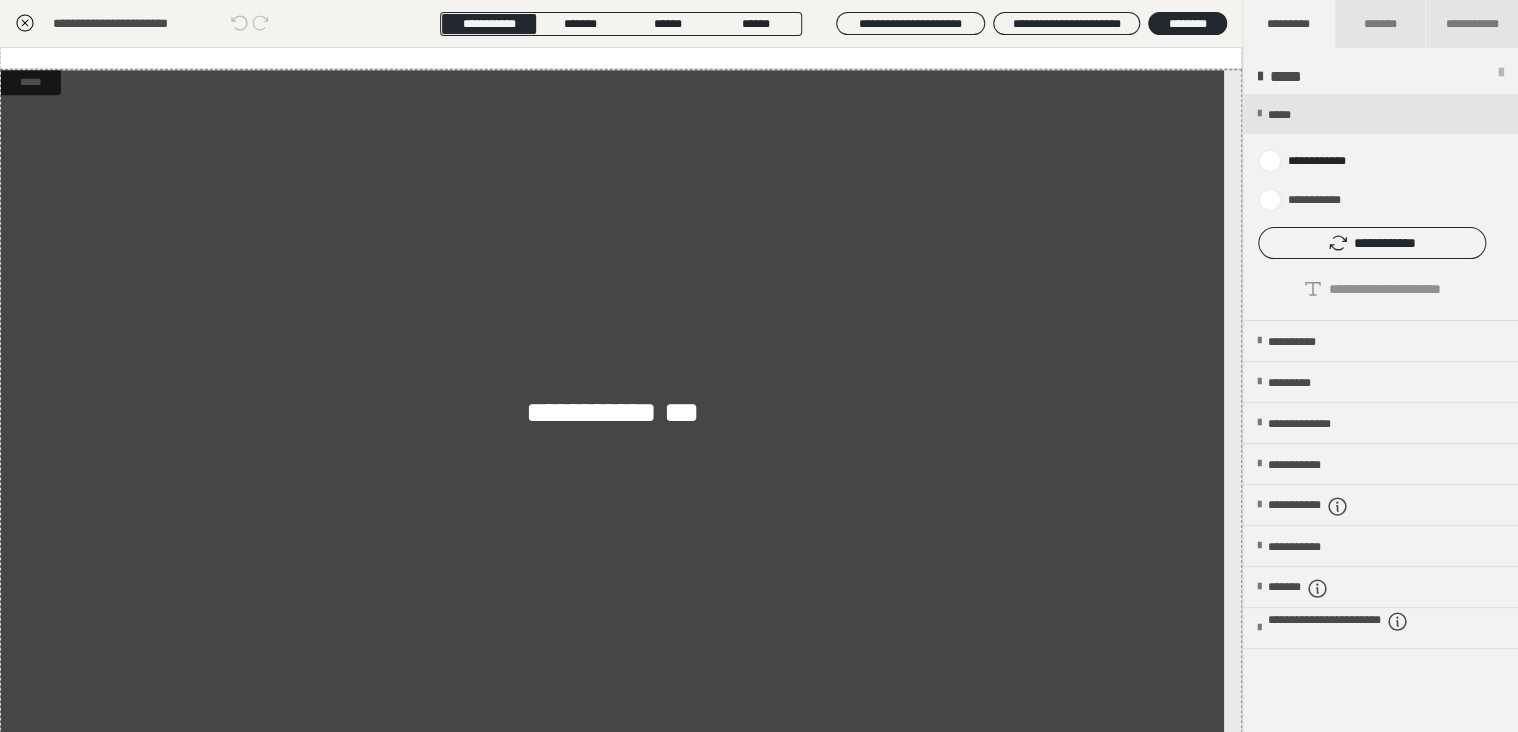 scroll, scrollTop: 944, scrollLeft: 0, axis: vertical 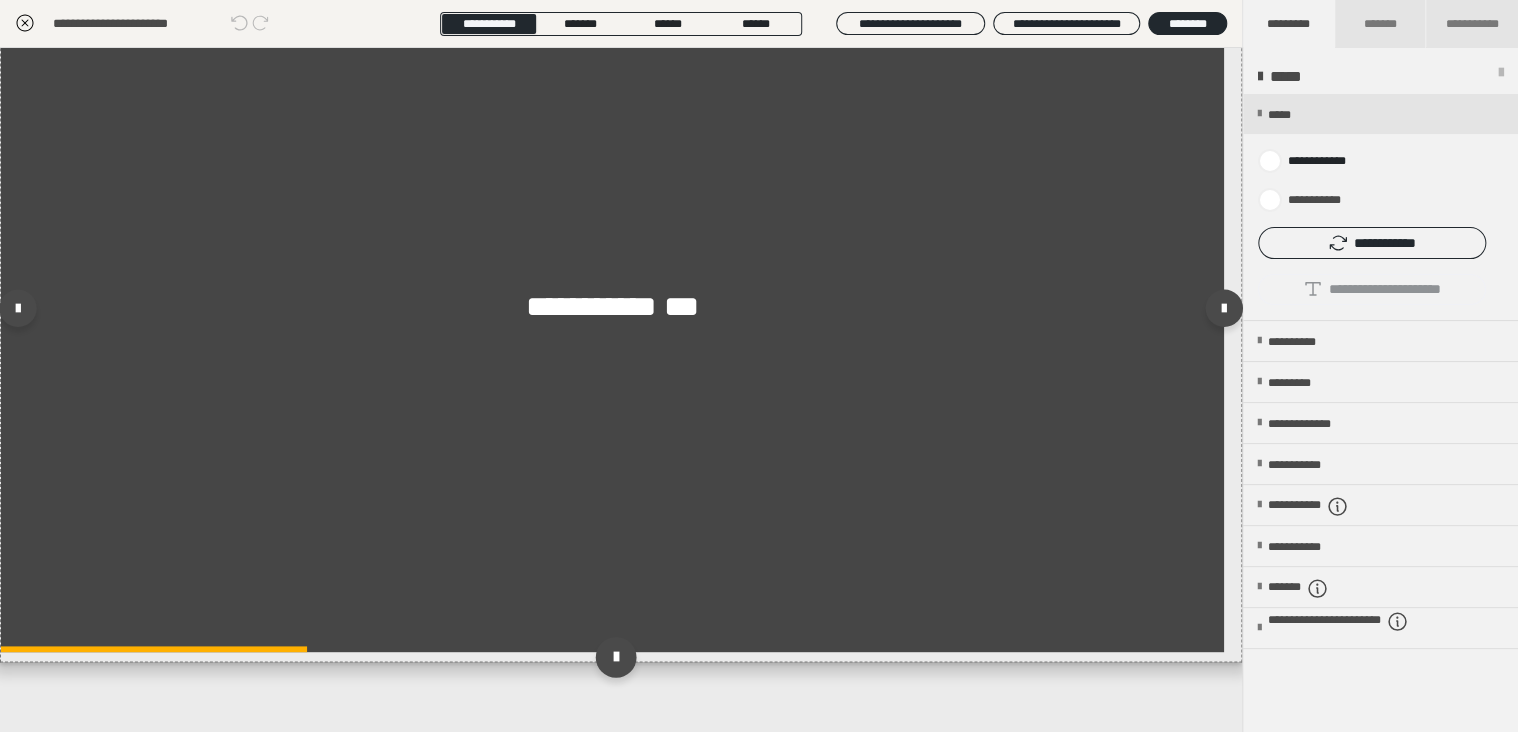 click at bounding box center [616, 656] 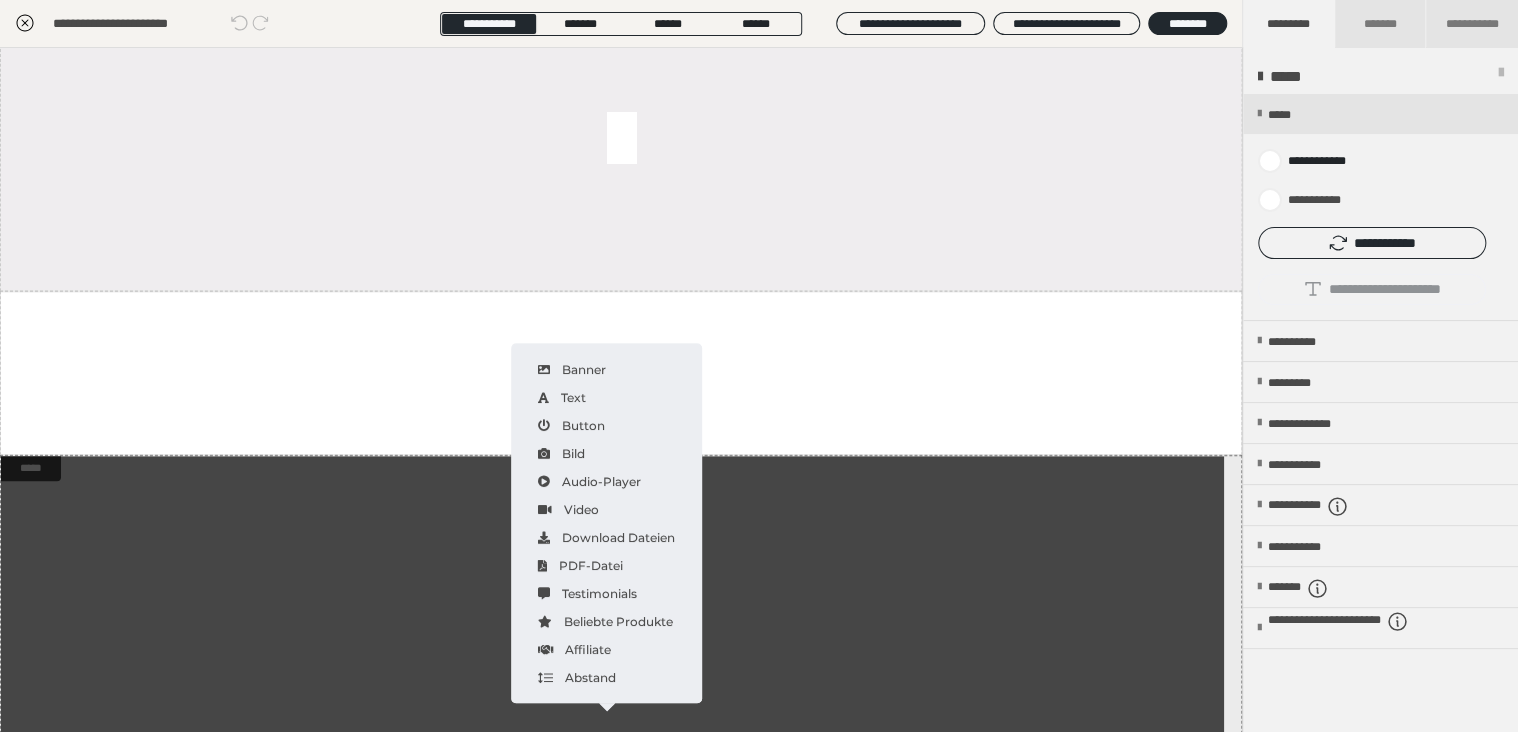 scroll, scrollTop: 434, scrollLeft: 0, axis: vertical 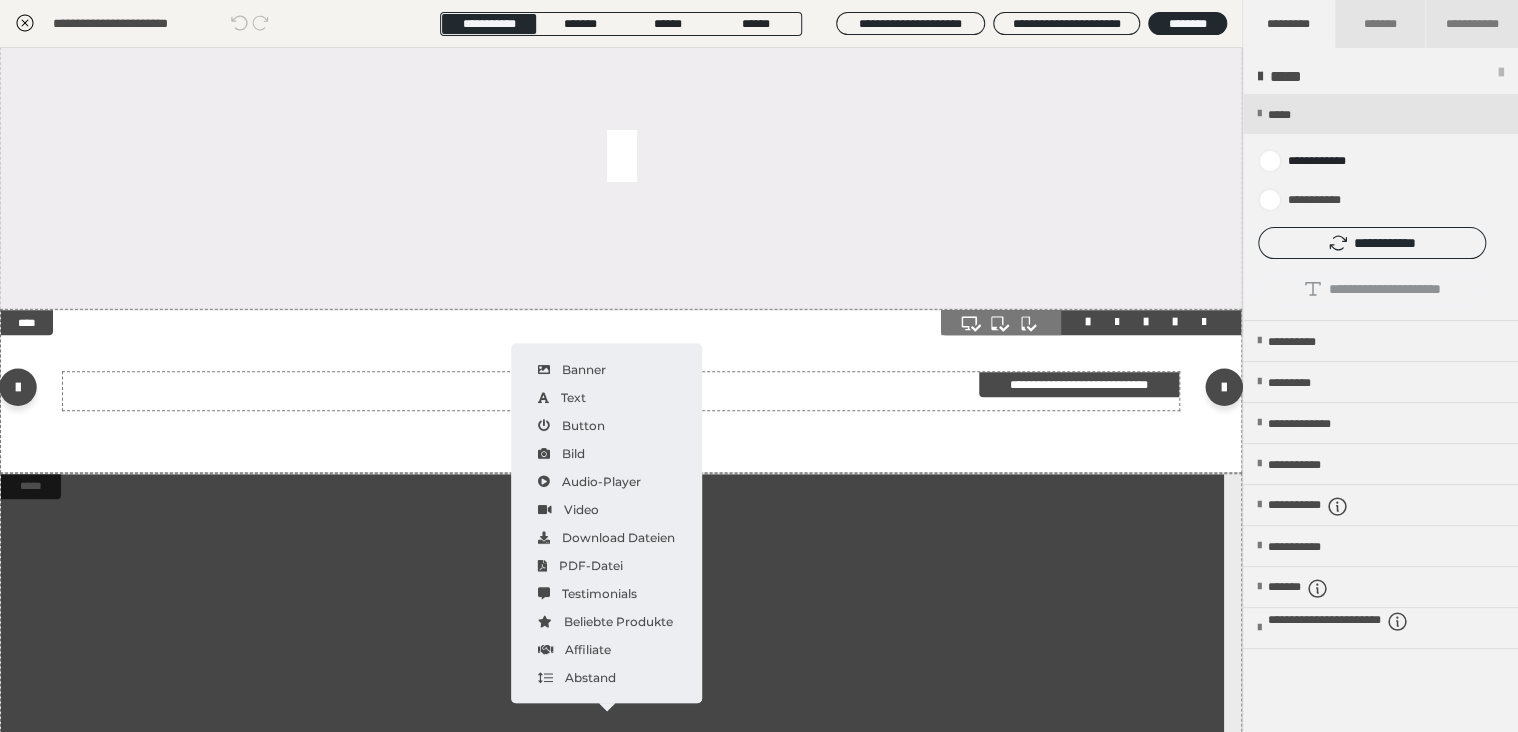 click on "*******" at bounding box center (621, 391) 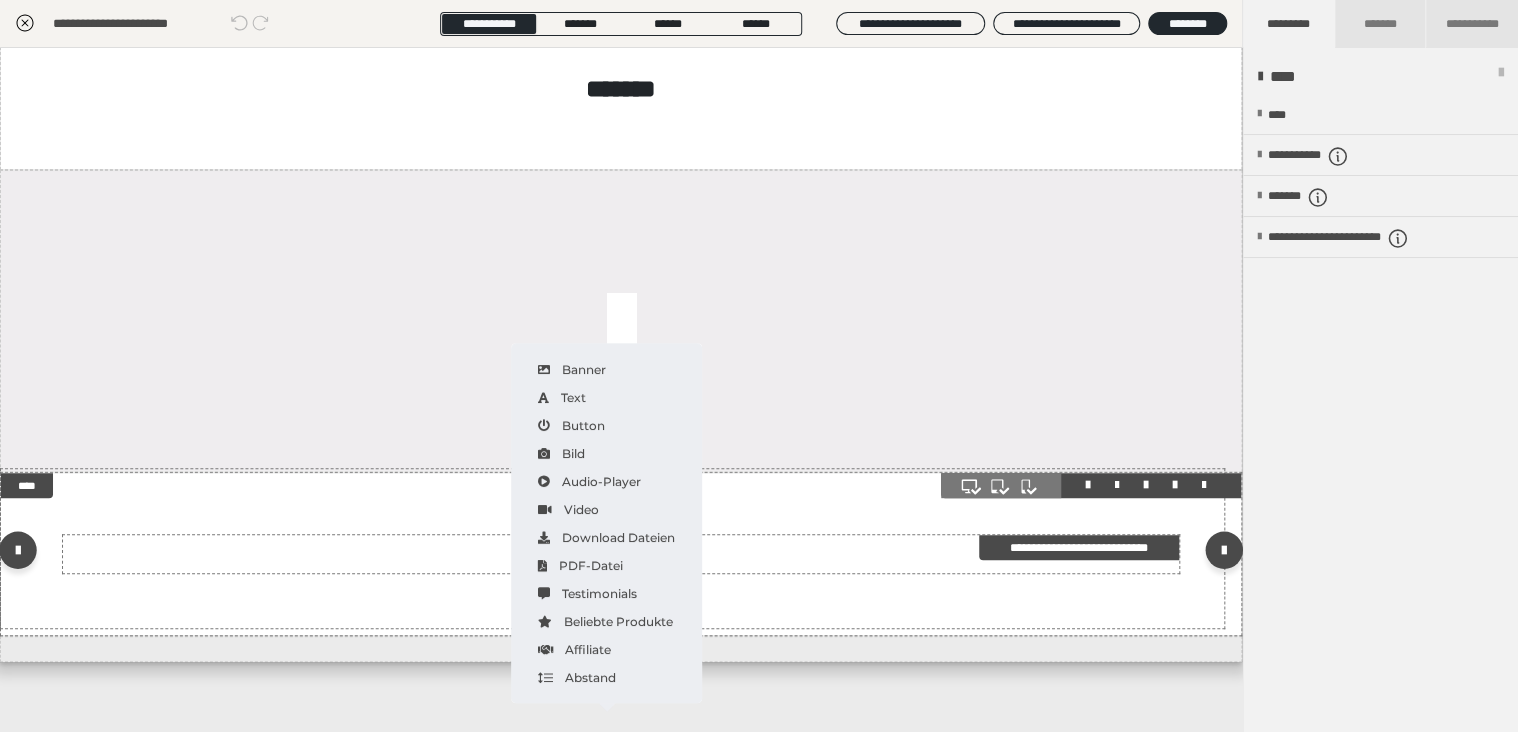 scroll, scrollTop: 280, scrollLeft: 0, axis: vertical 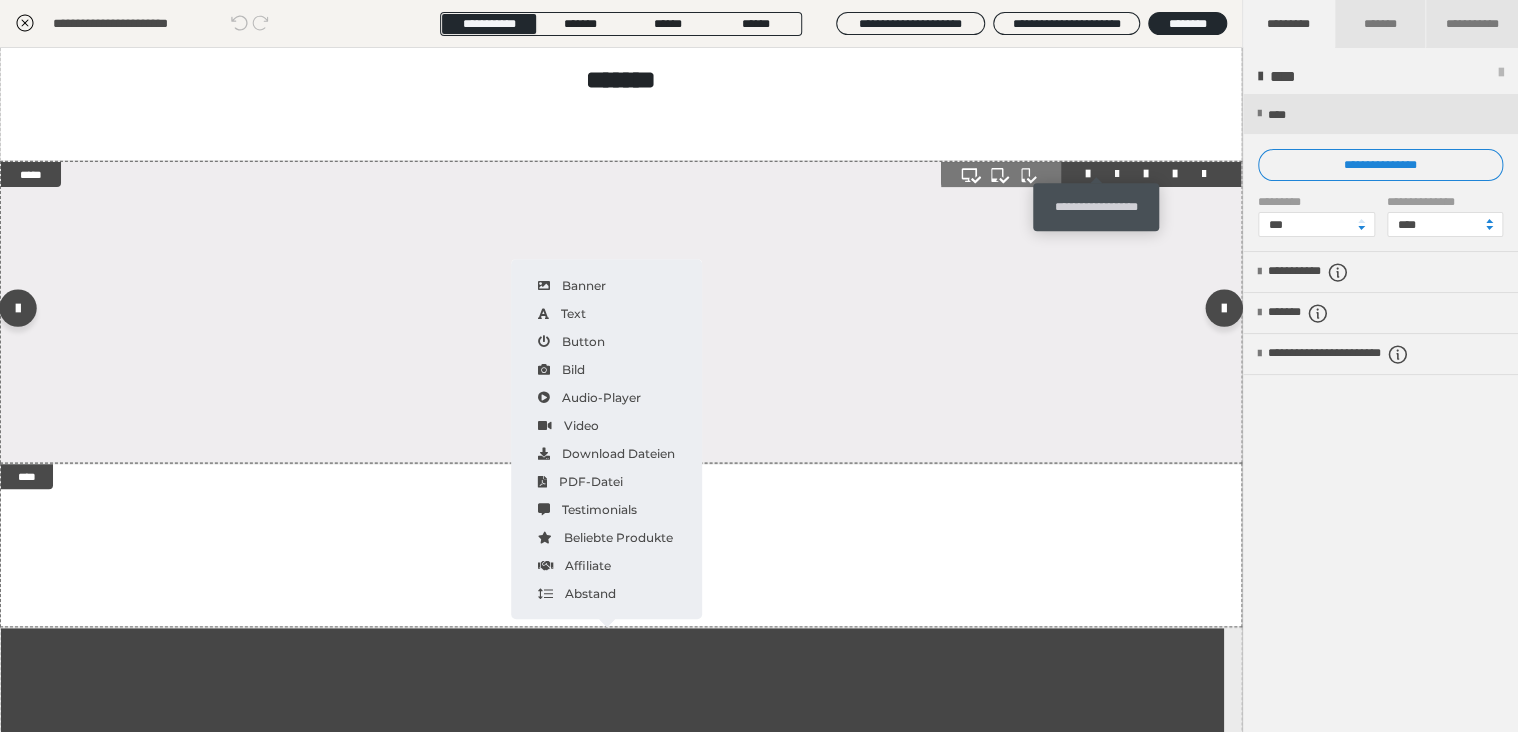 click at bounding box center (1117, 174) 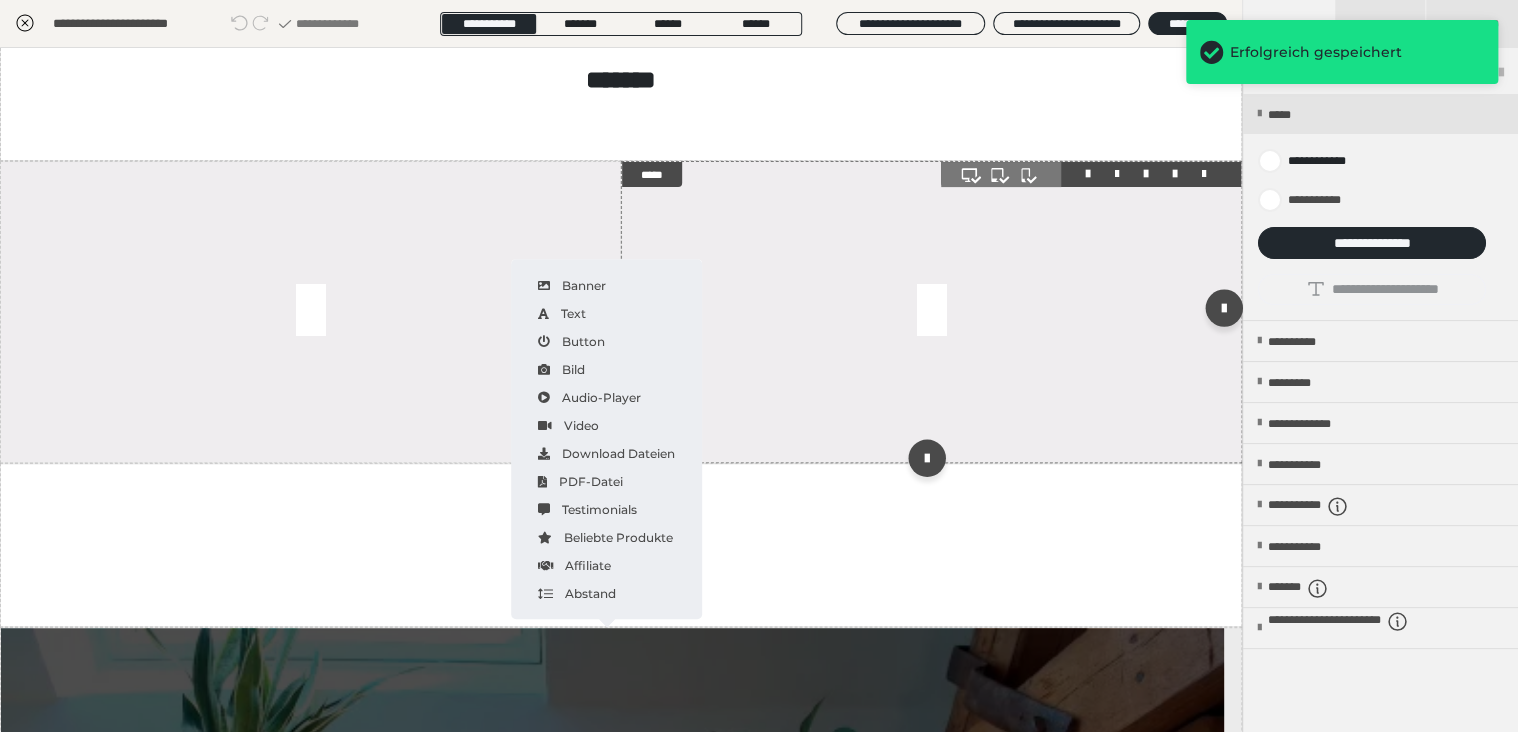 click at bounding box center [931, 312] 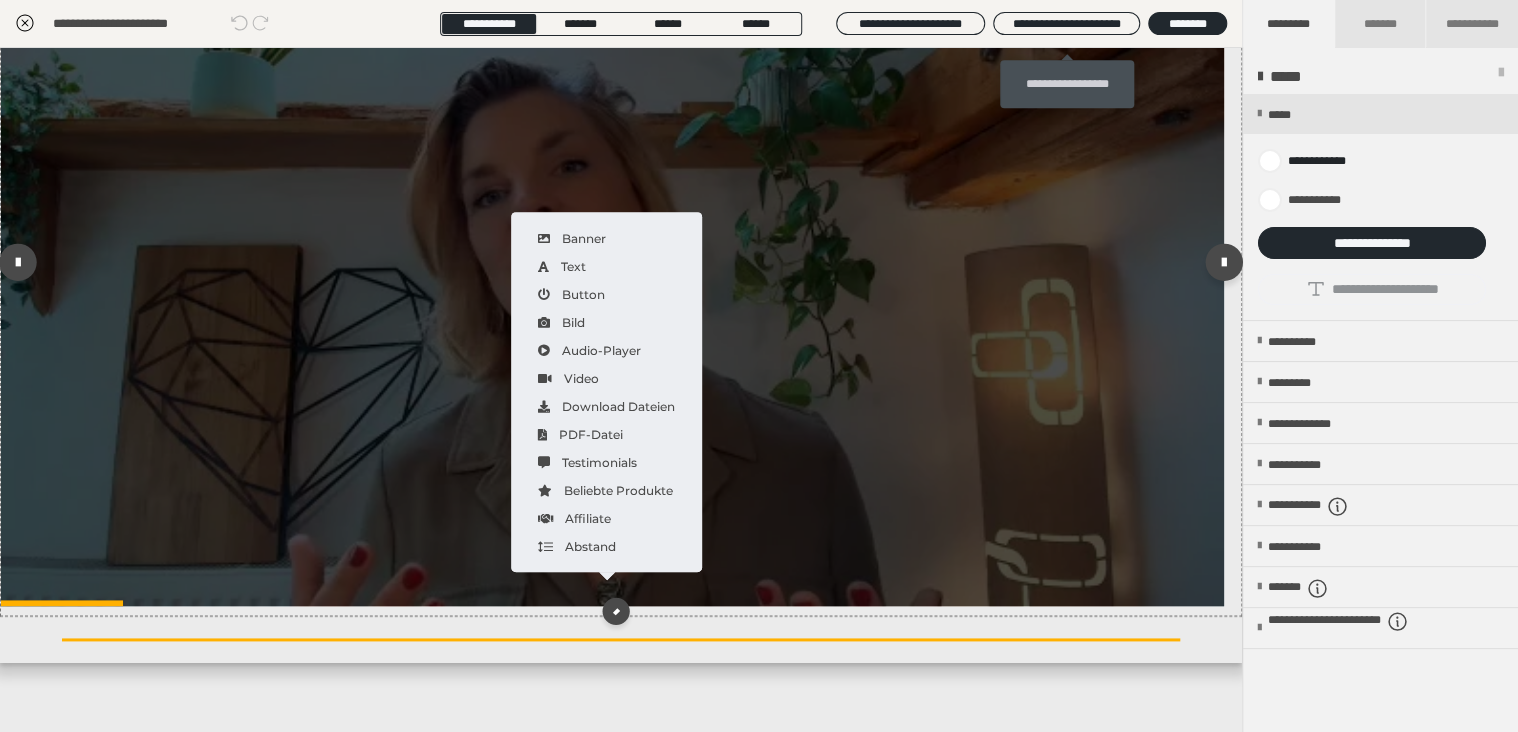 scroll, scrollTop: 944, scrollLeft: 0, axis: vertical 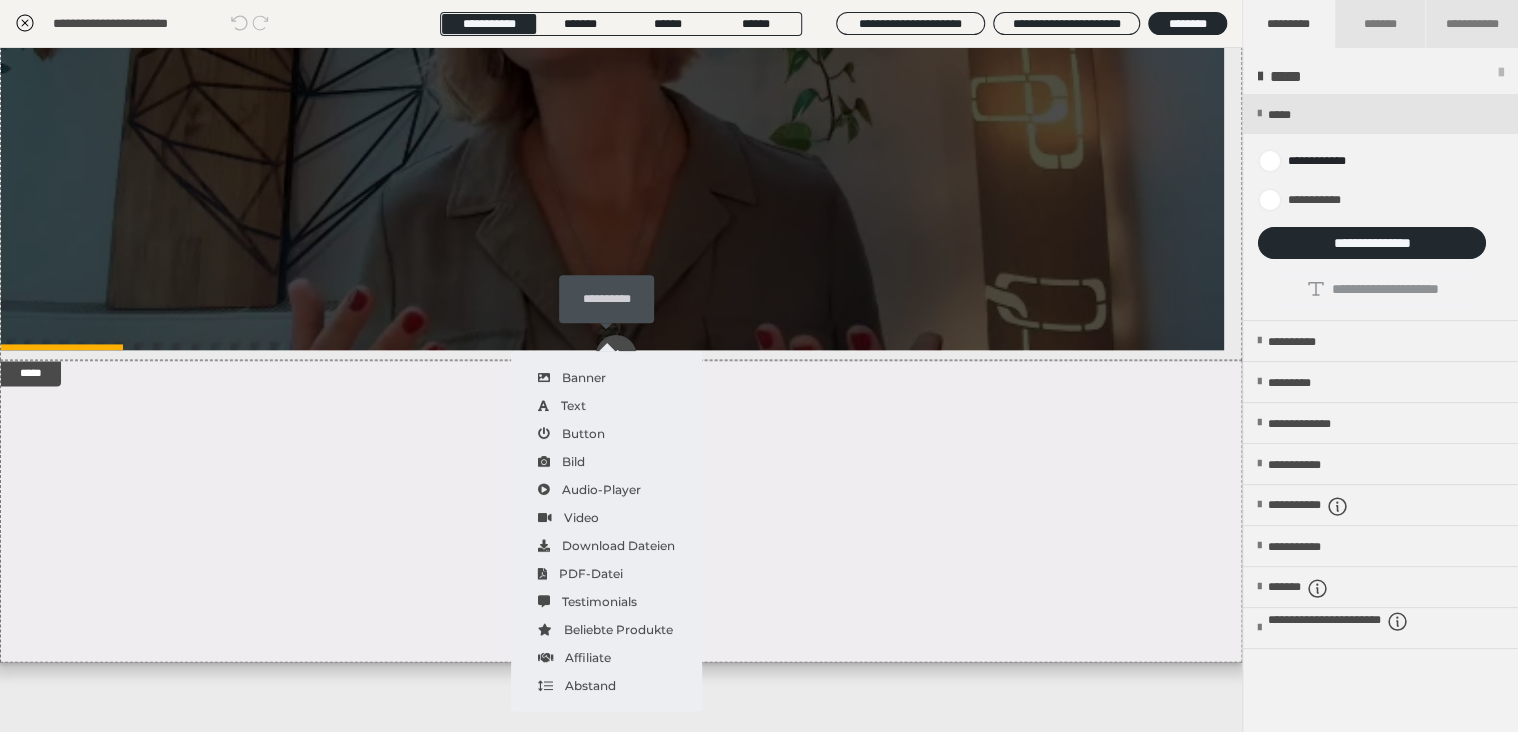 click at bounding box center (616, 354) 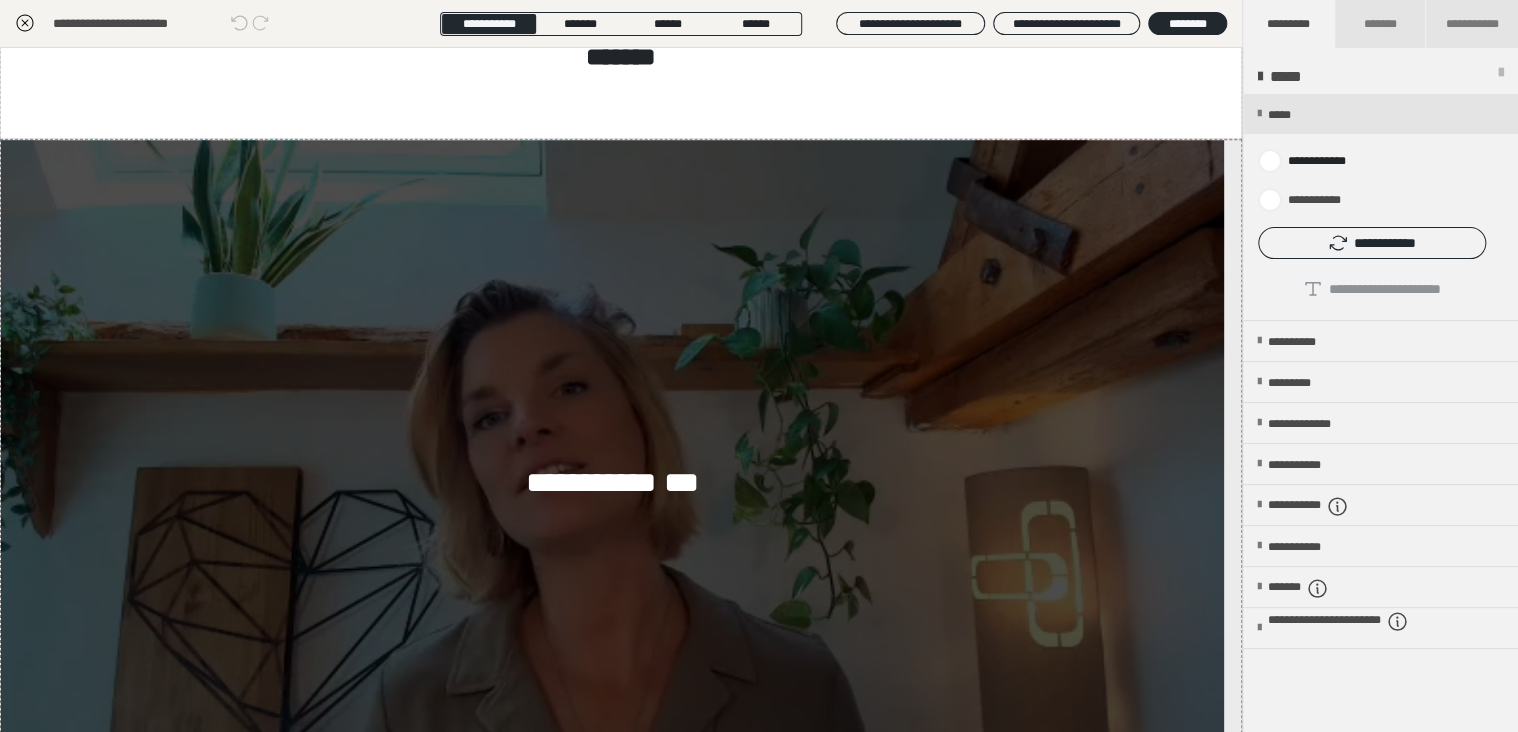 scroll, scrollTop: 1246, scrollLeft: 0, axis: vertical 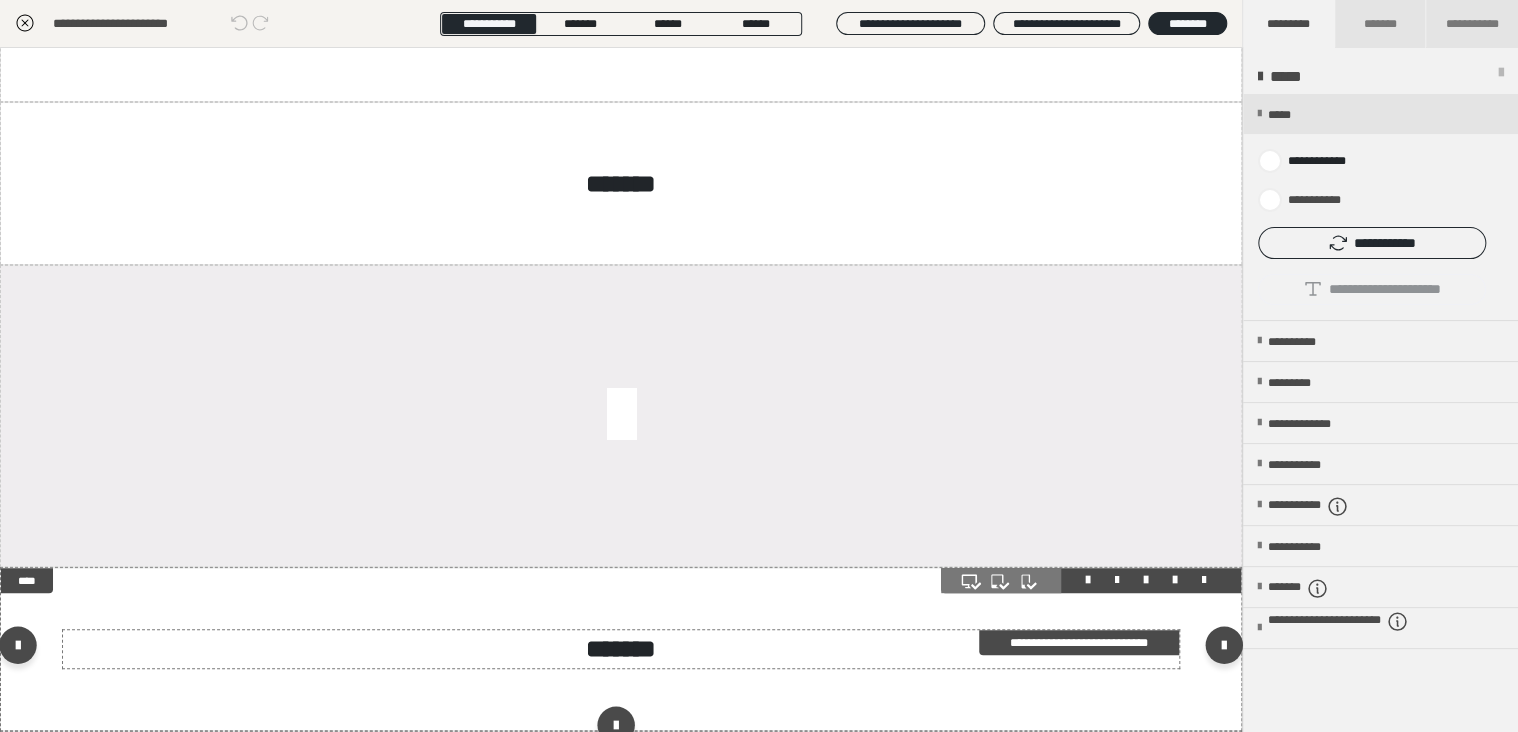 click on "*******" at bounding box center [621, 648] 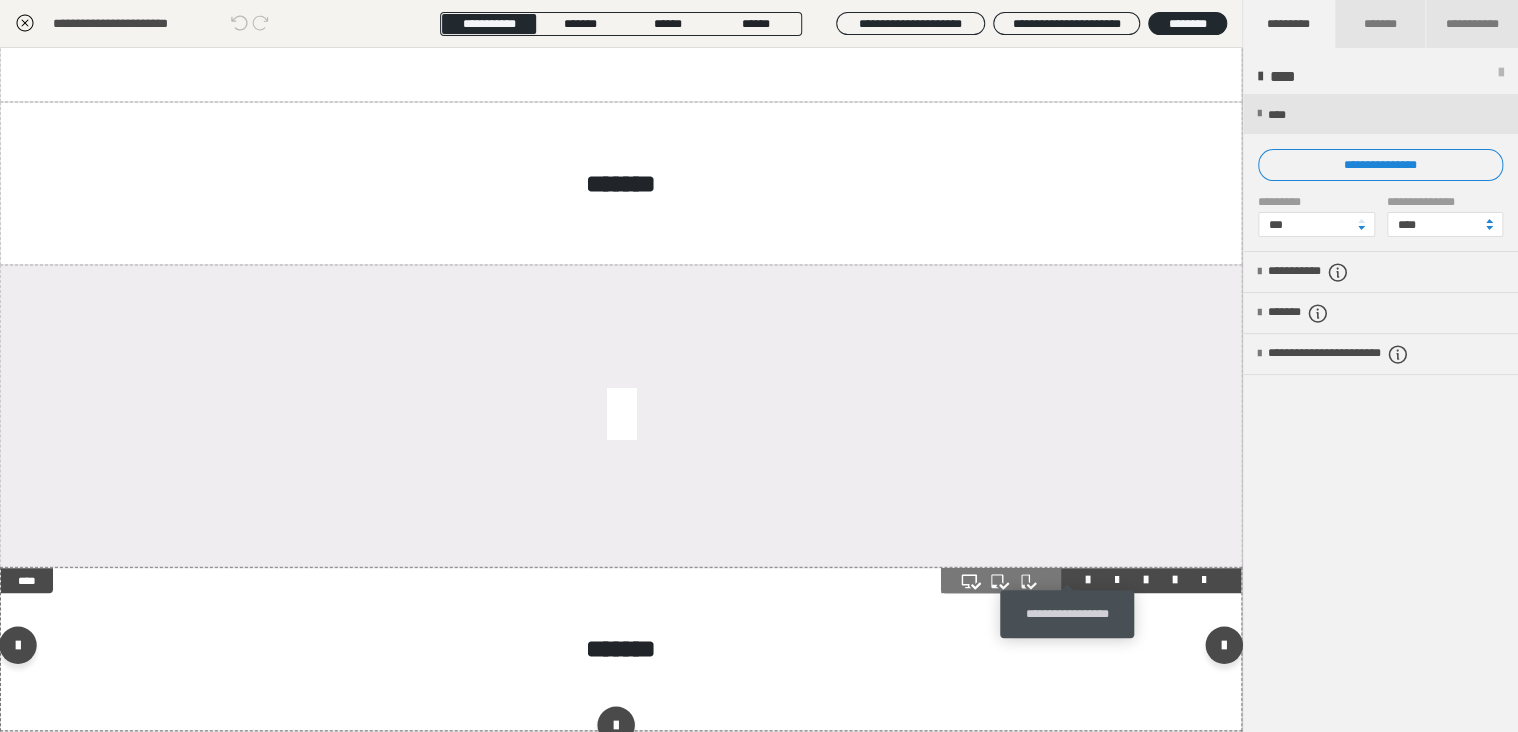 click at bounding box center [1088, 580] 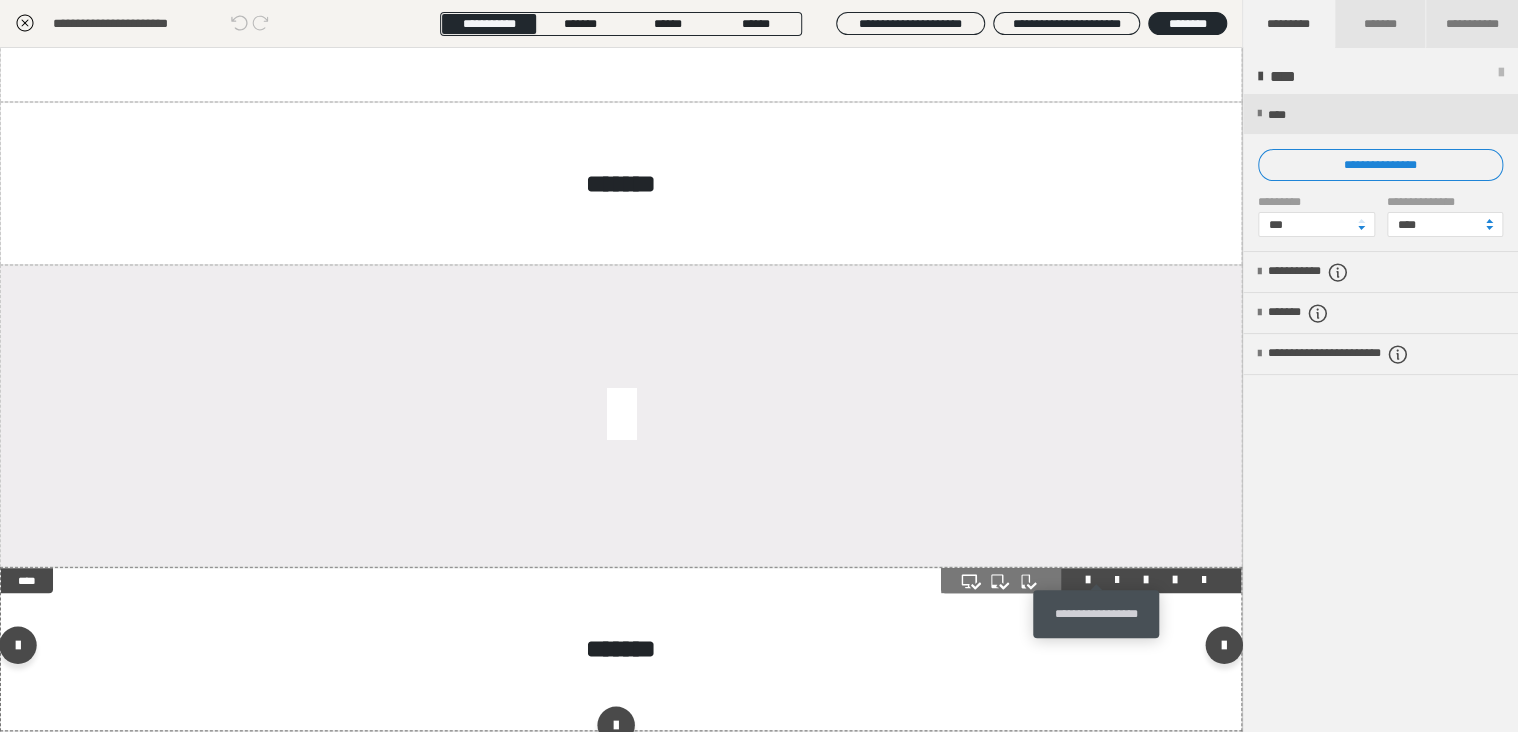 click at bounding box center [1117, 580] 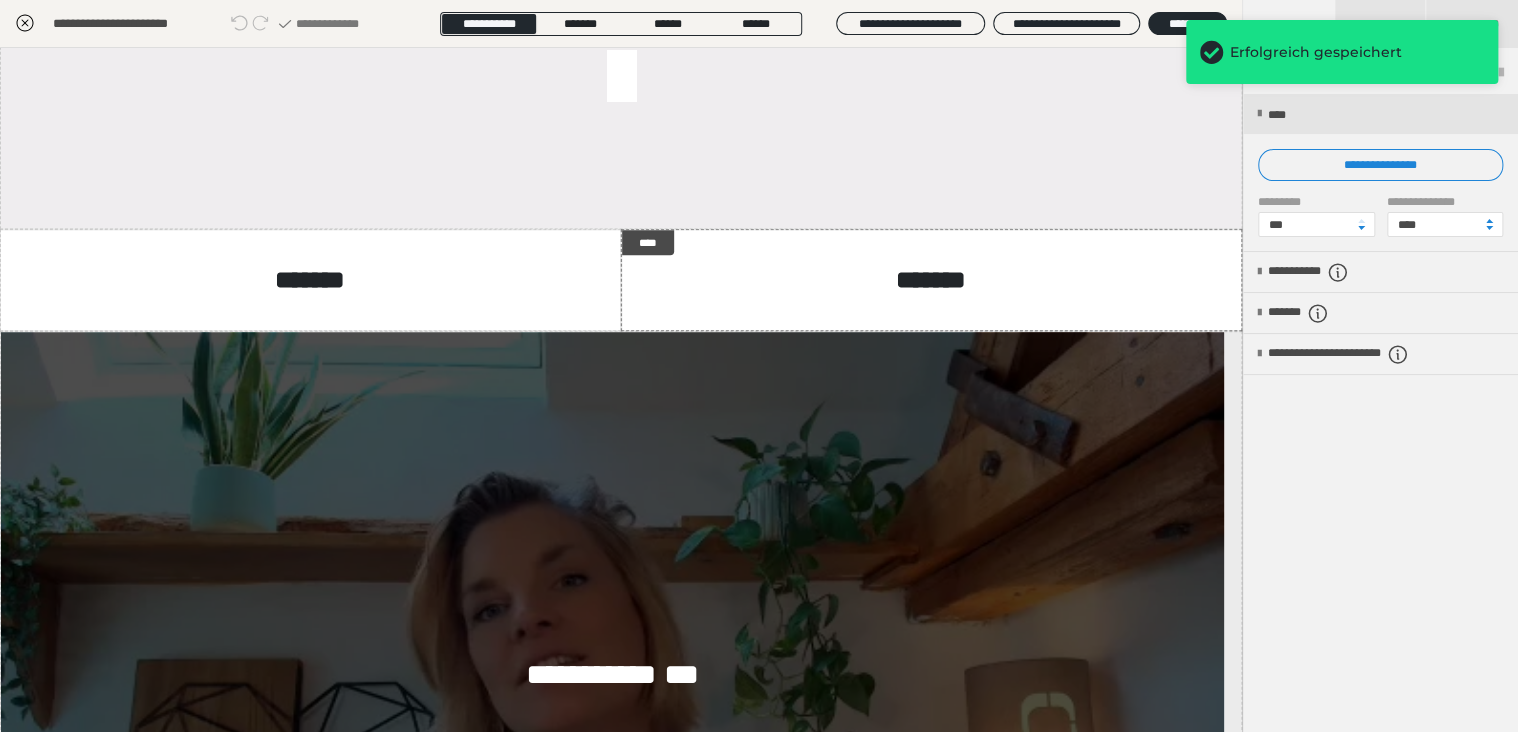 scroll, scrollTop: 600, scrollLeft: 0, axis: vertical 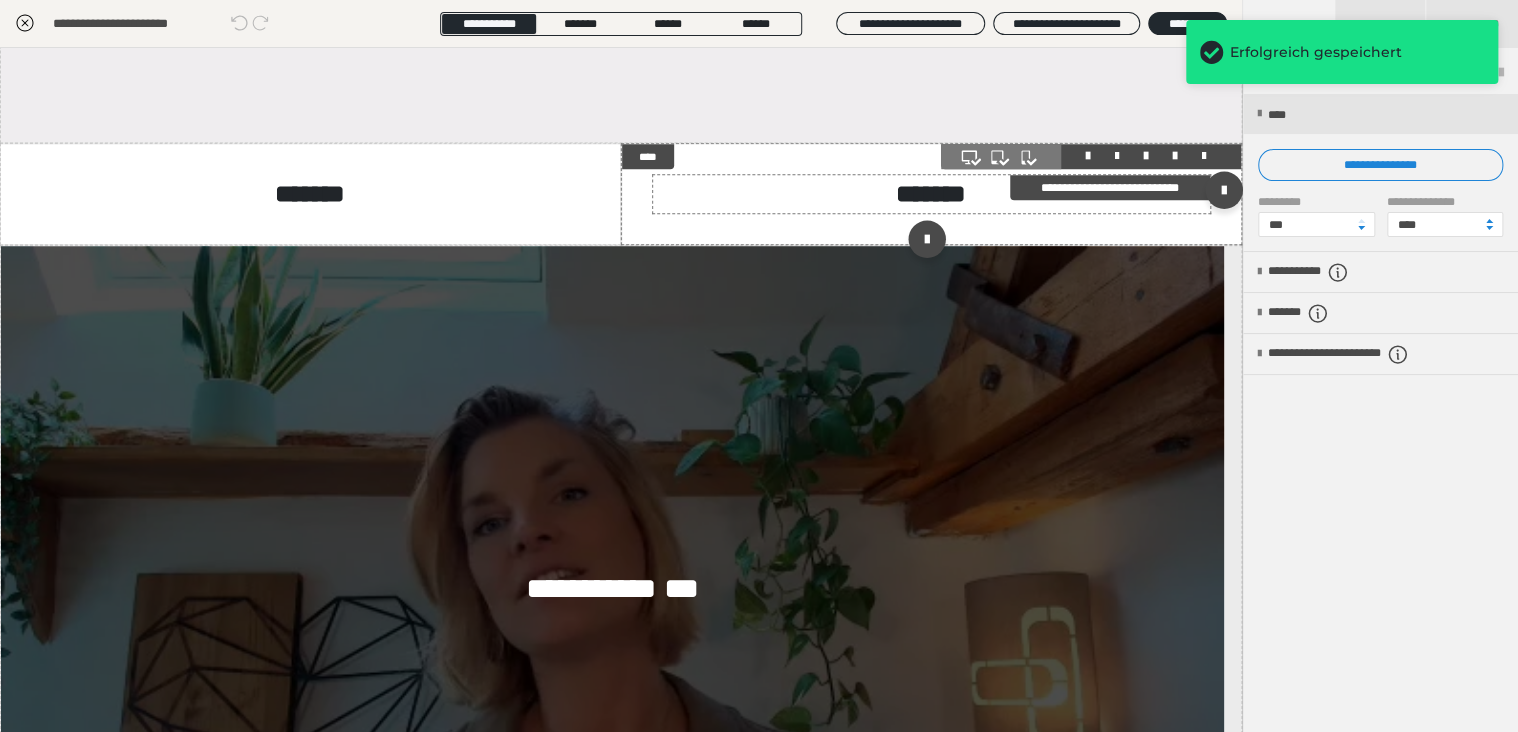 click on "*******" at bounding box center (931, 194) 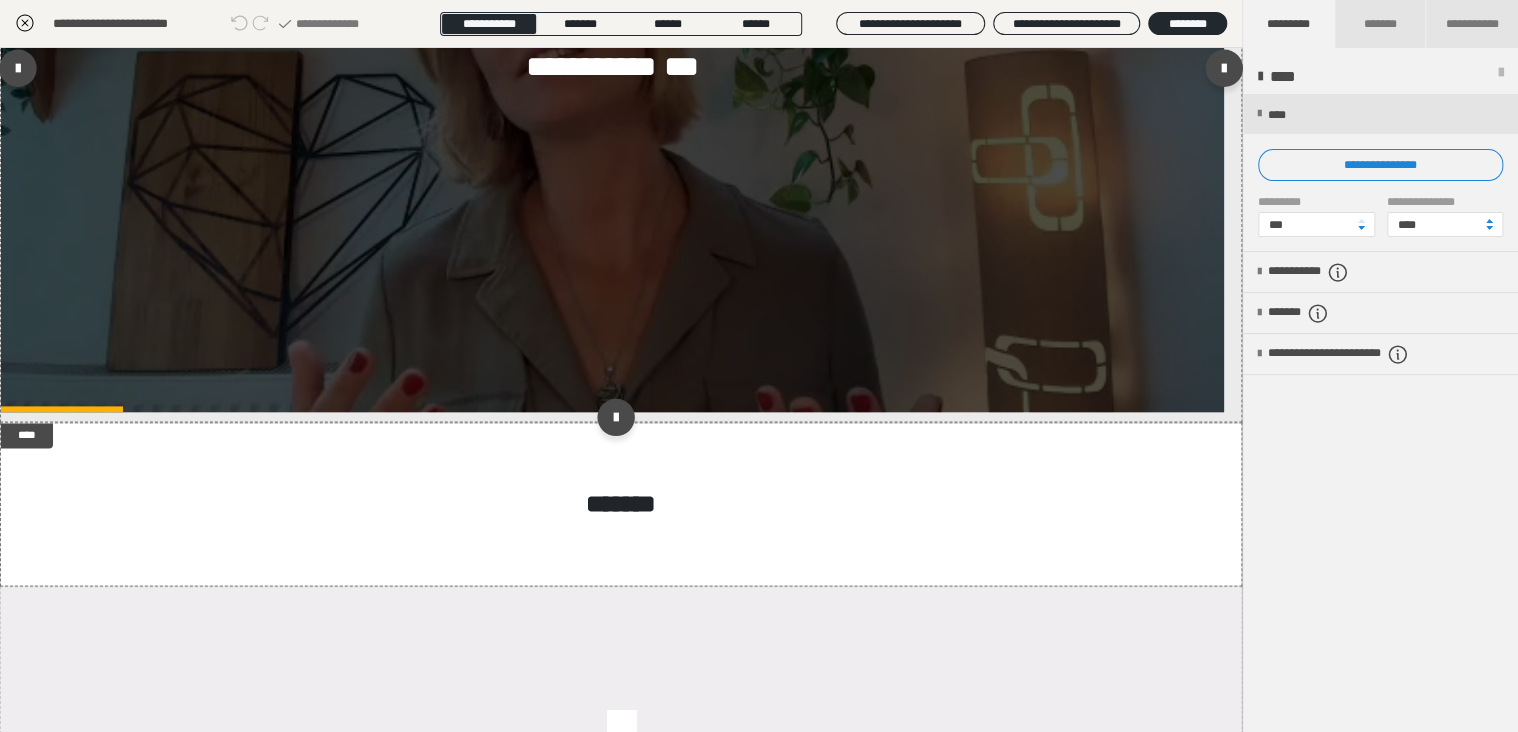 scroll, scrollTop: 1246, scrollLeft: 0, axis: vertical 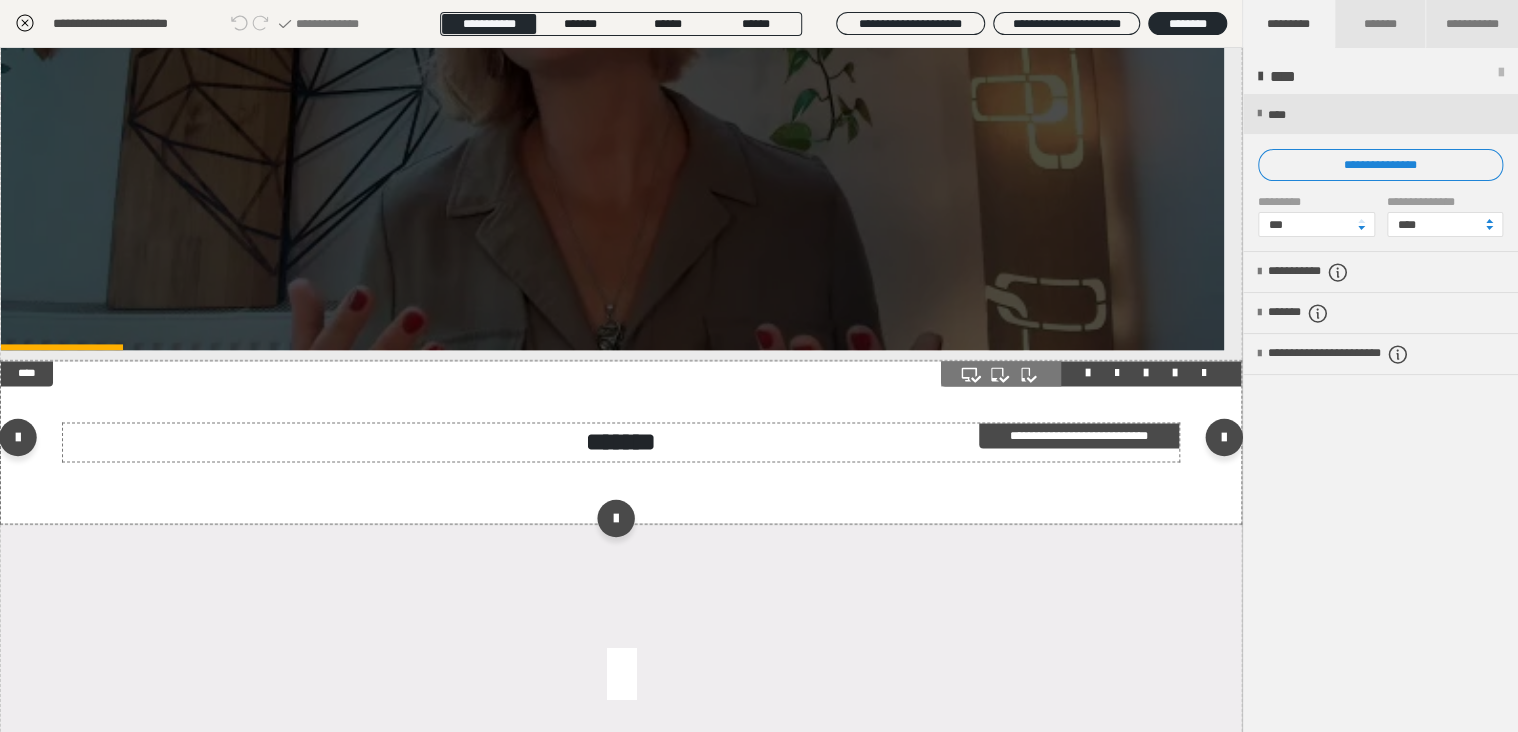 click on "*******" at bounding box center (621, 441) 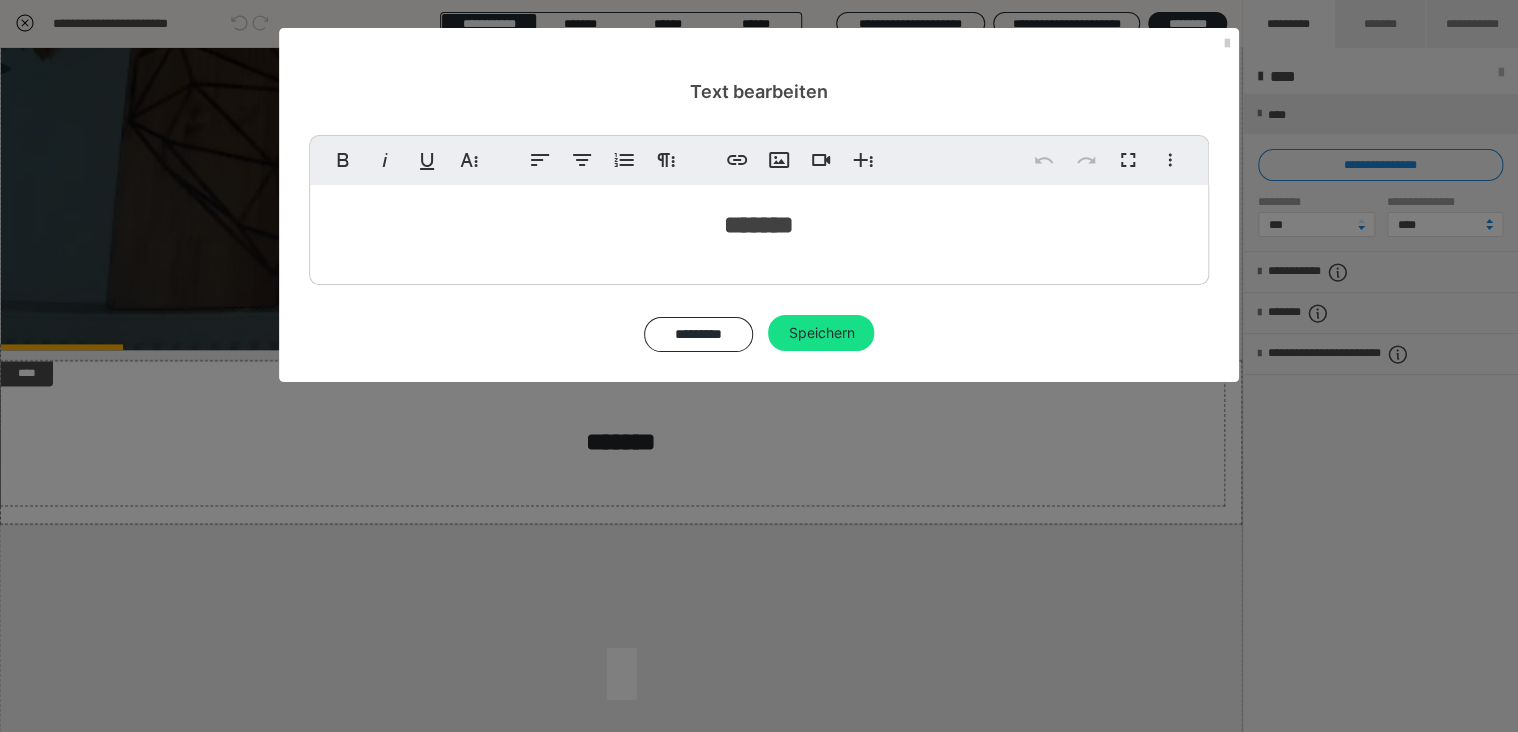click on "**********" at bounding box center (759, 366) 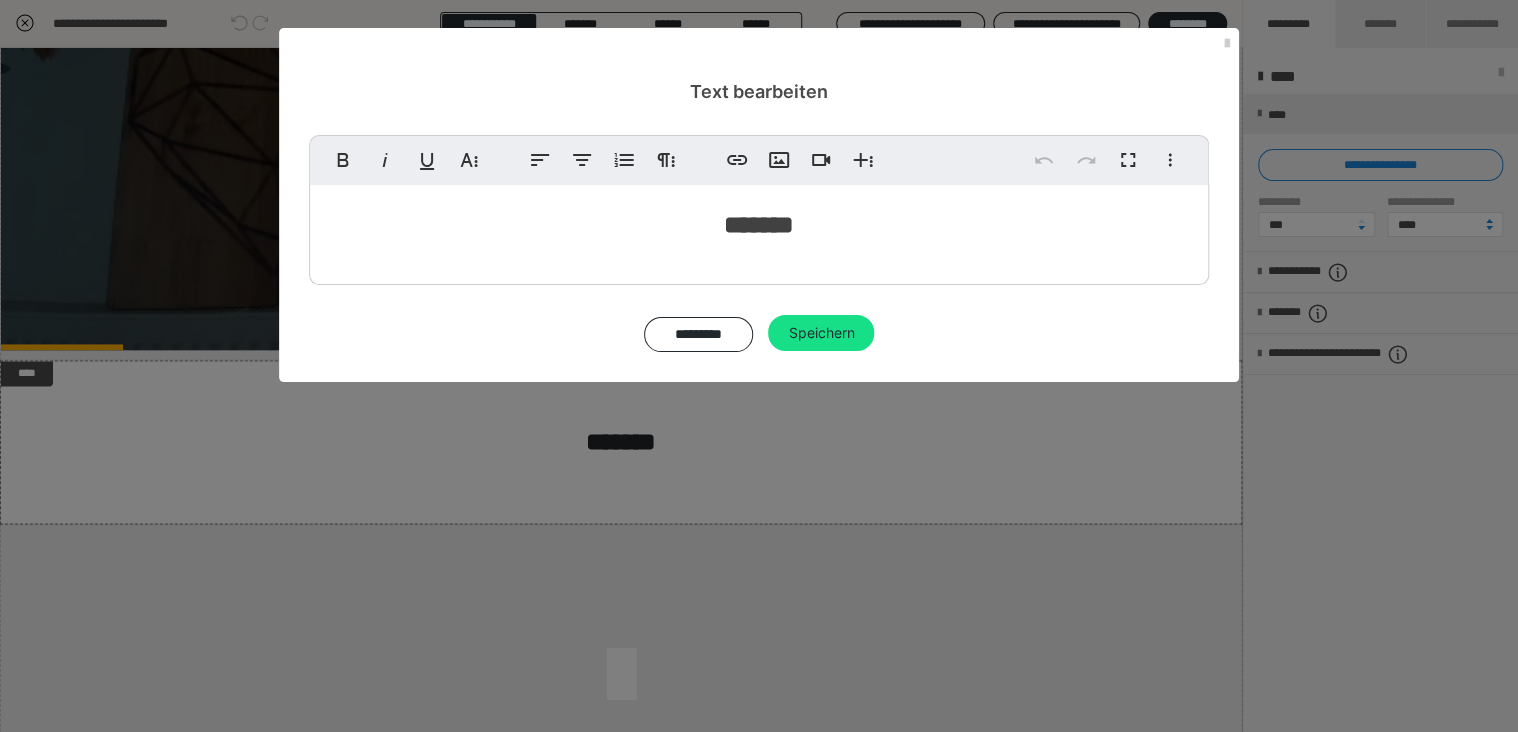 click on "*******" at bounding box center (759, 224) 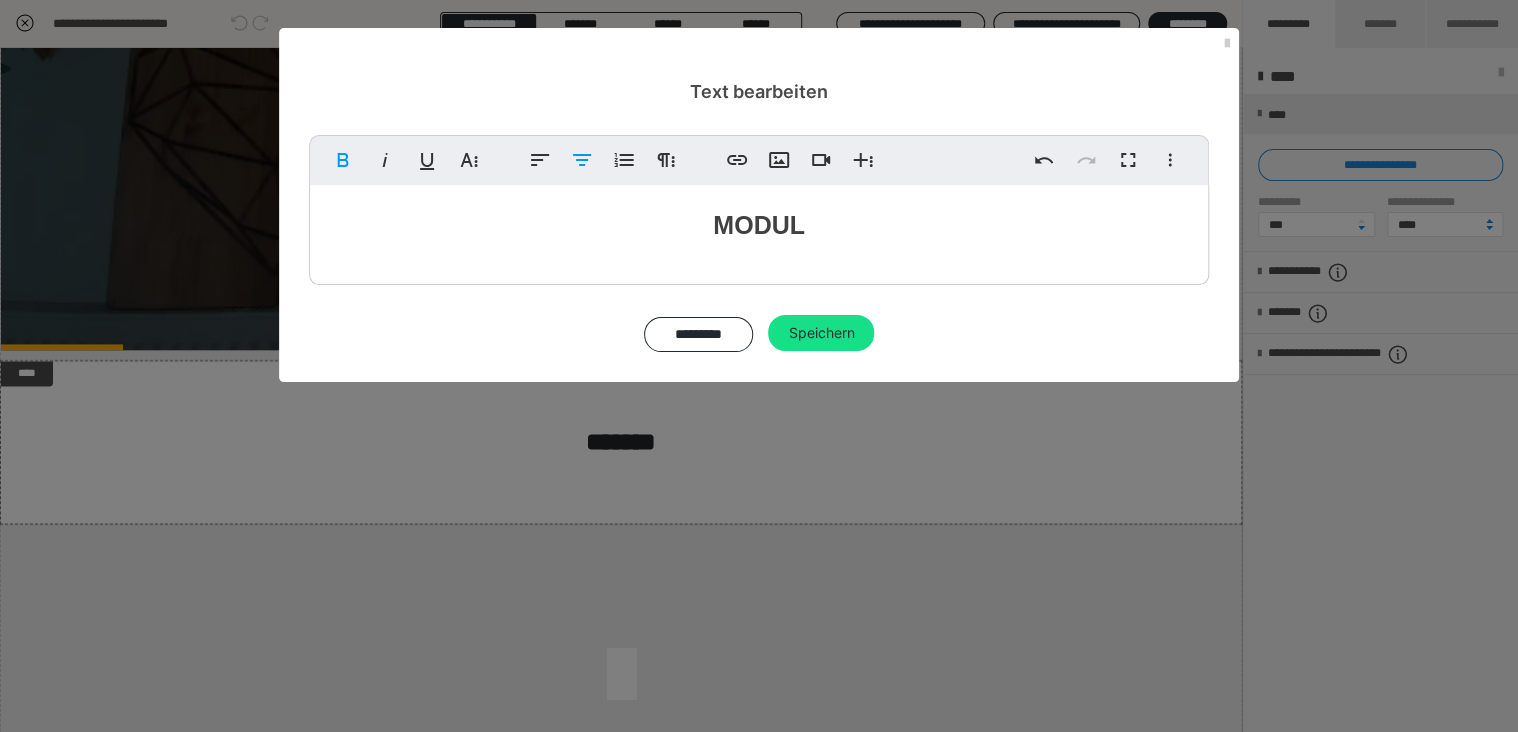 type 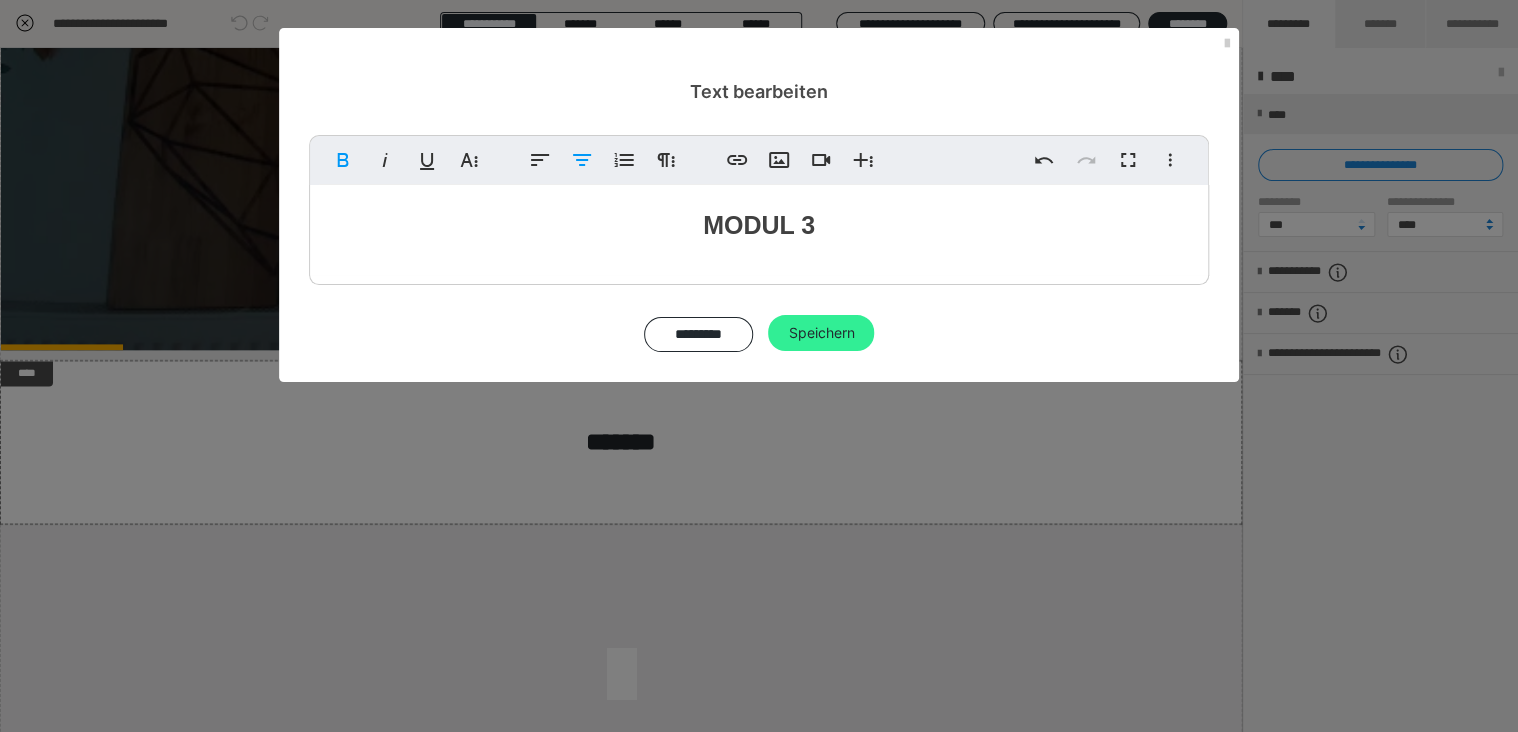 click on "Speichern" at bounding box center [821, 333] 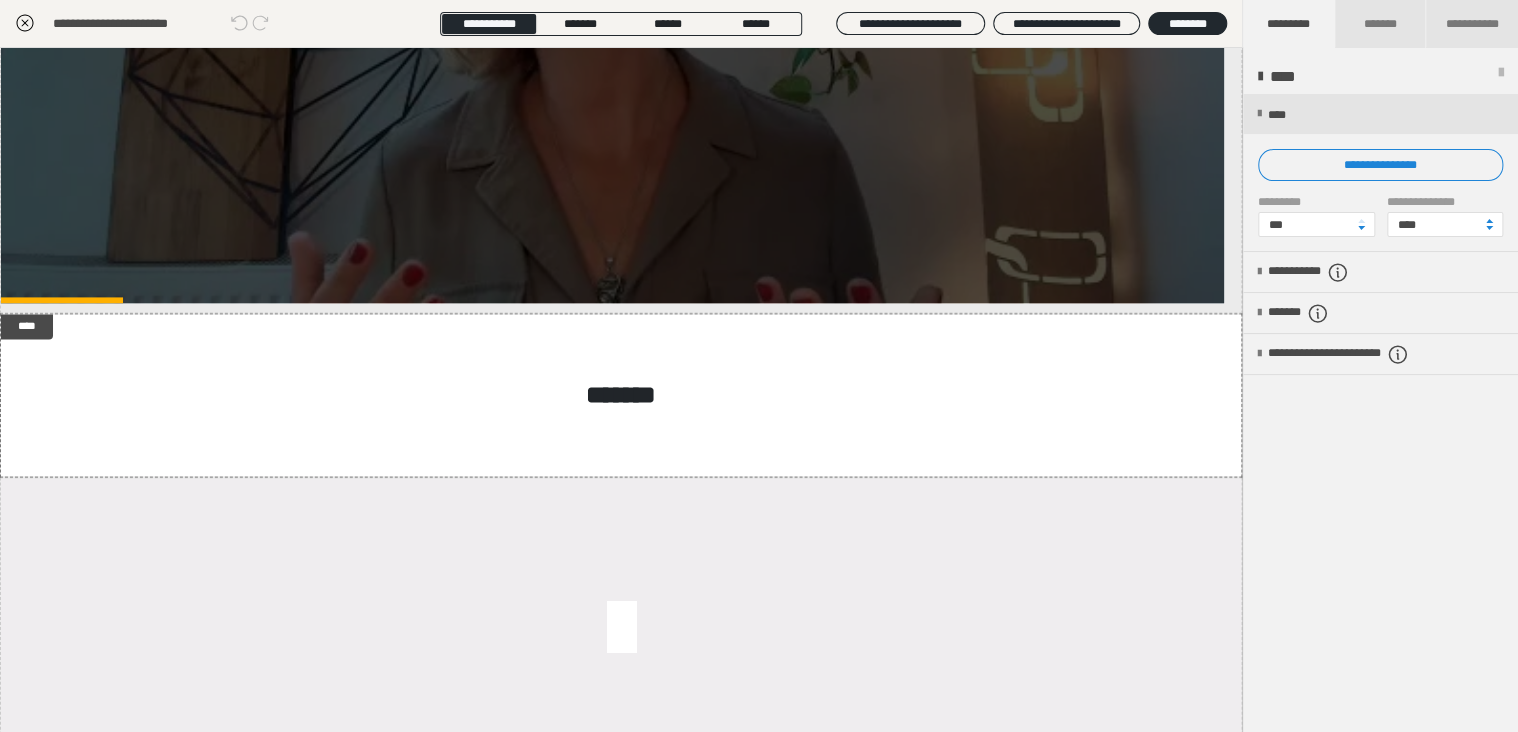 scroll, scrollTop: 1408, scrollLeft: 0, axis: vertical 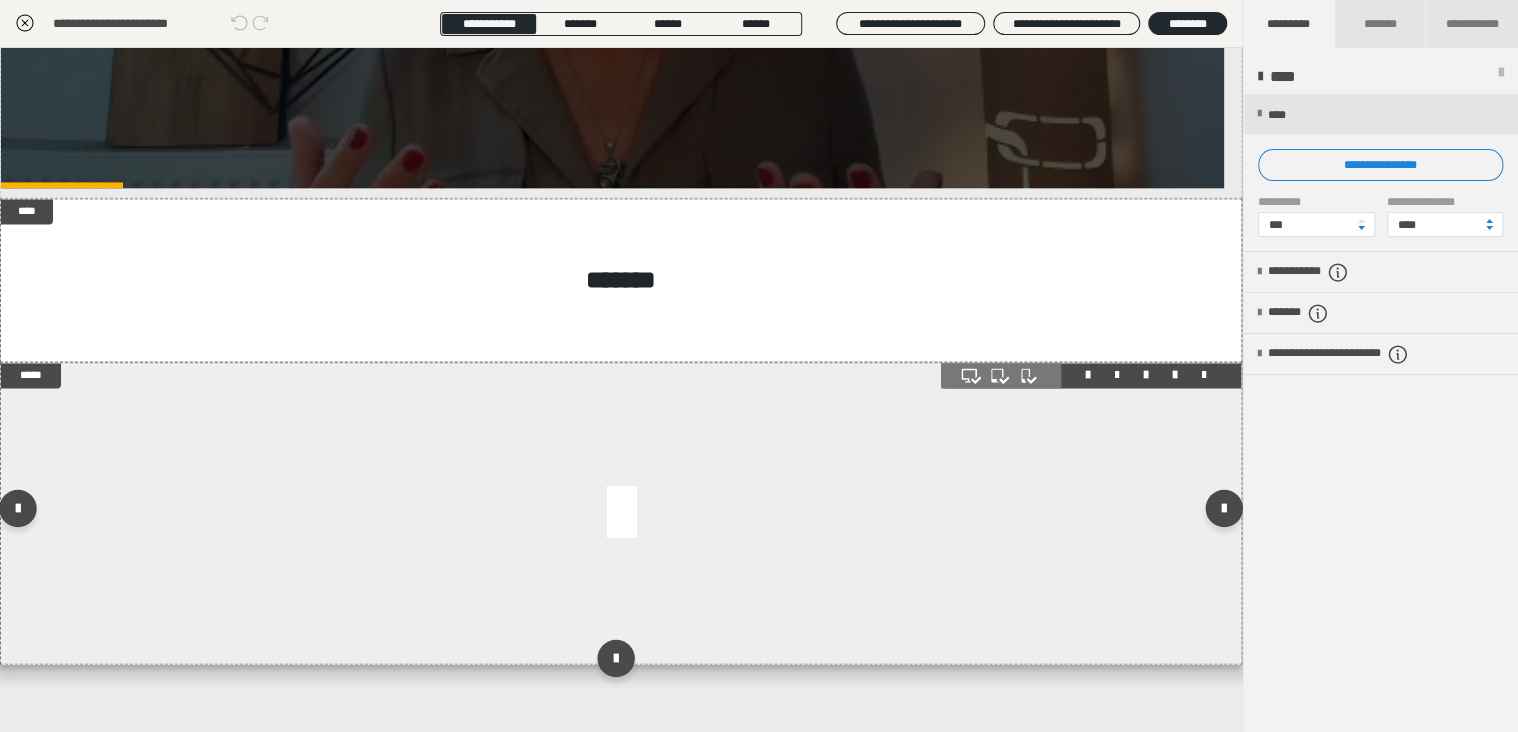 click at bounding box center (621, 513) 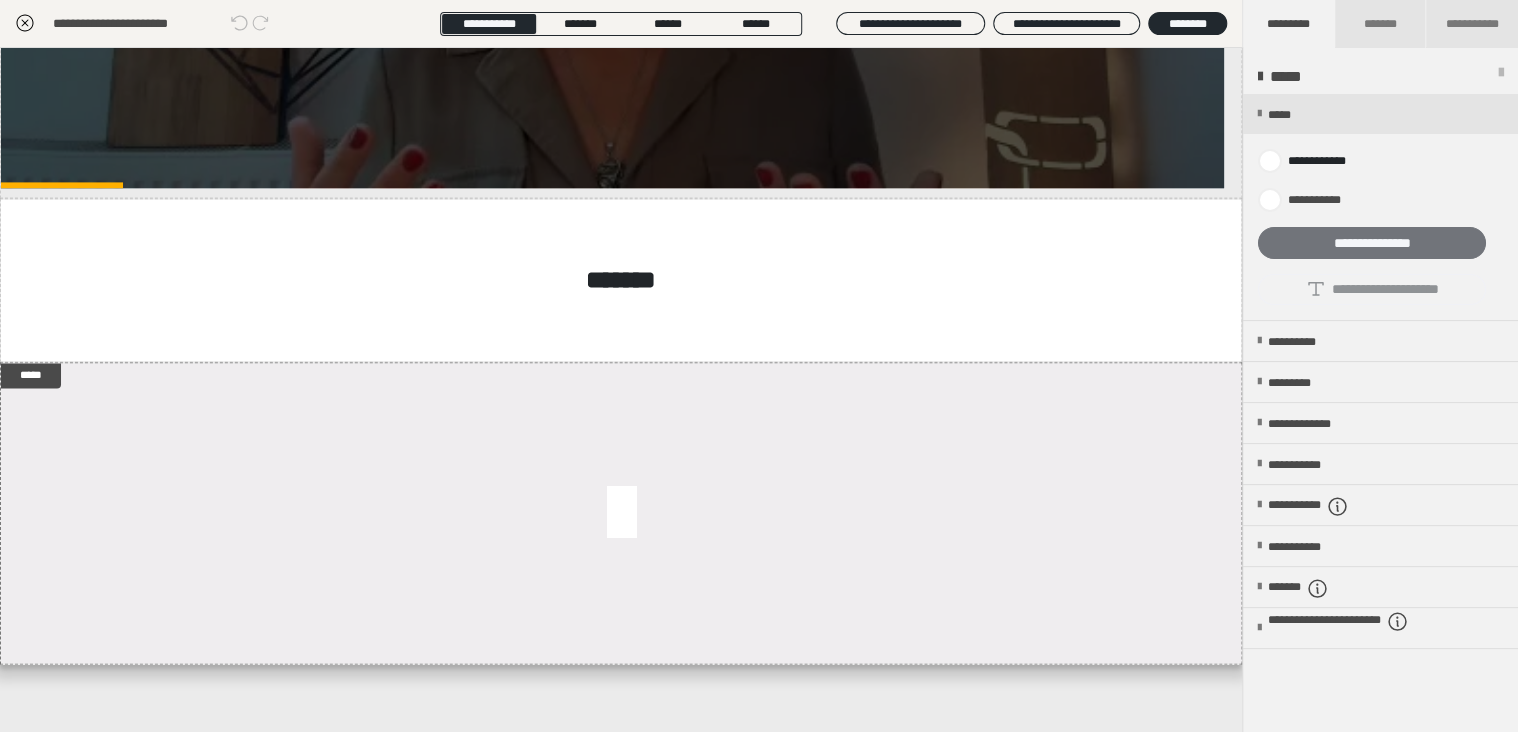 click on "**********" at bounding box center (1372, 243) 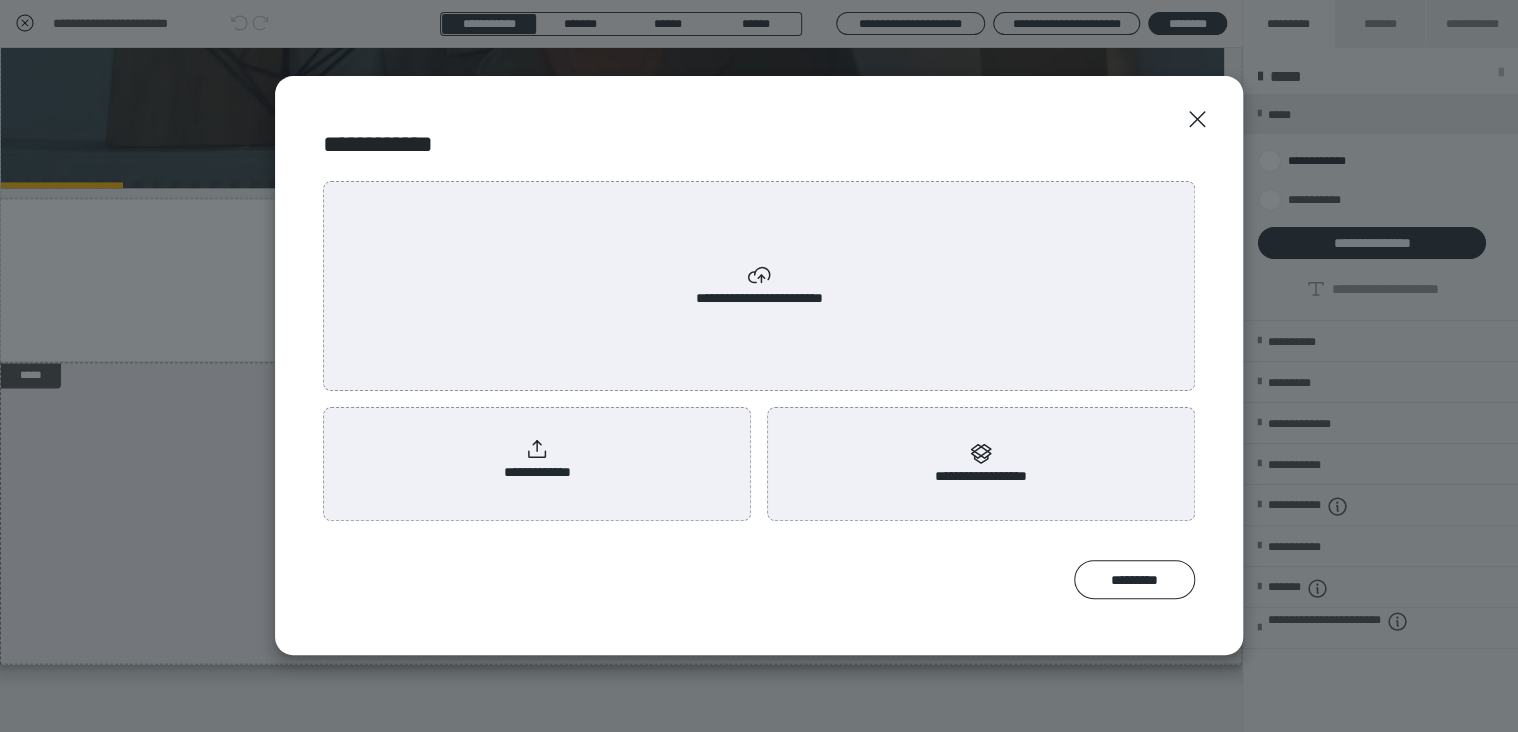 click on "**********" at bounding box center (537, 460) 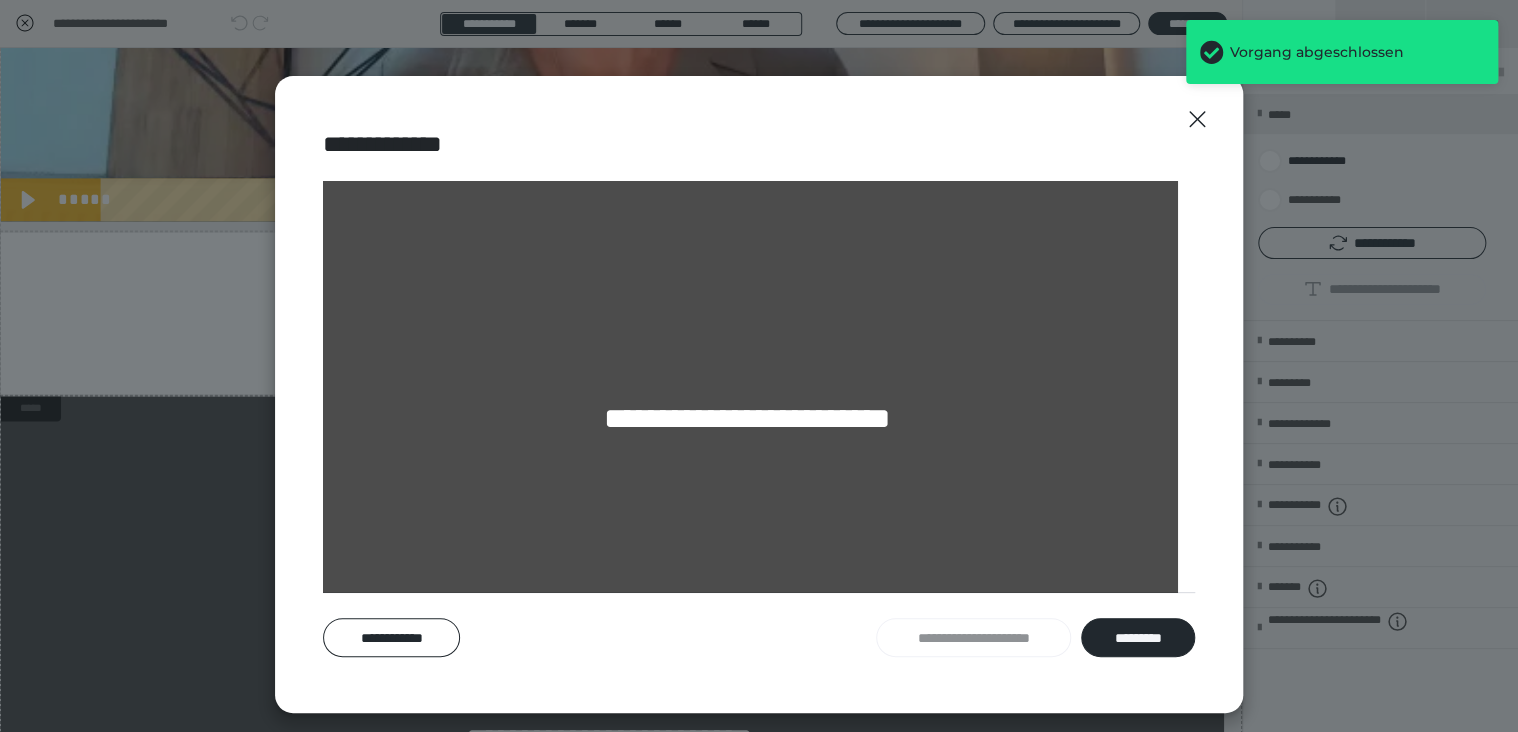 scroll, scrollTop: 1326, scrollLeft: 0, axis: vertical 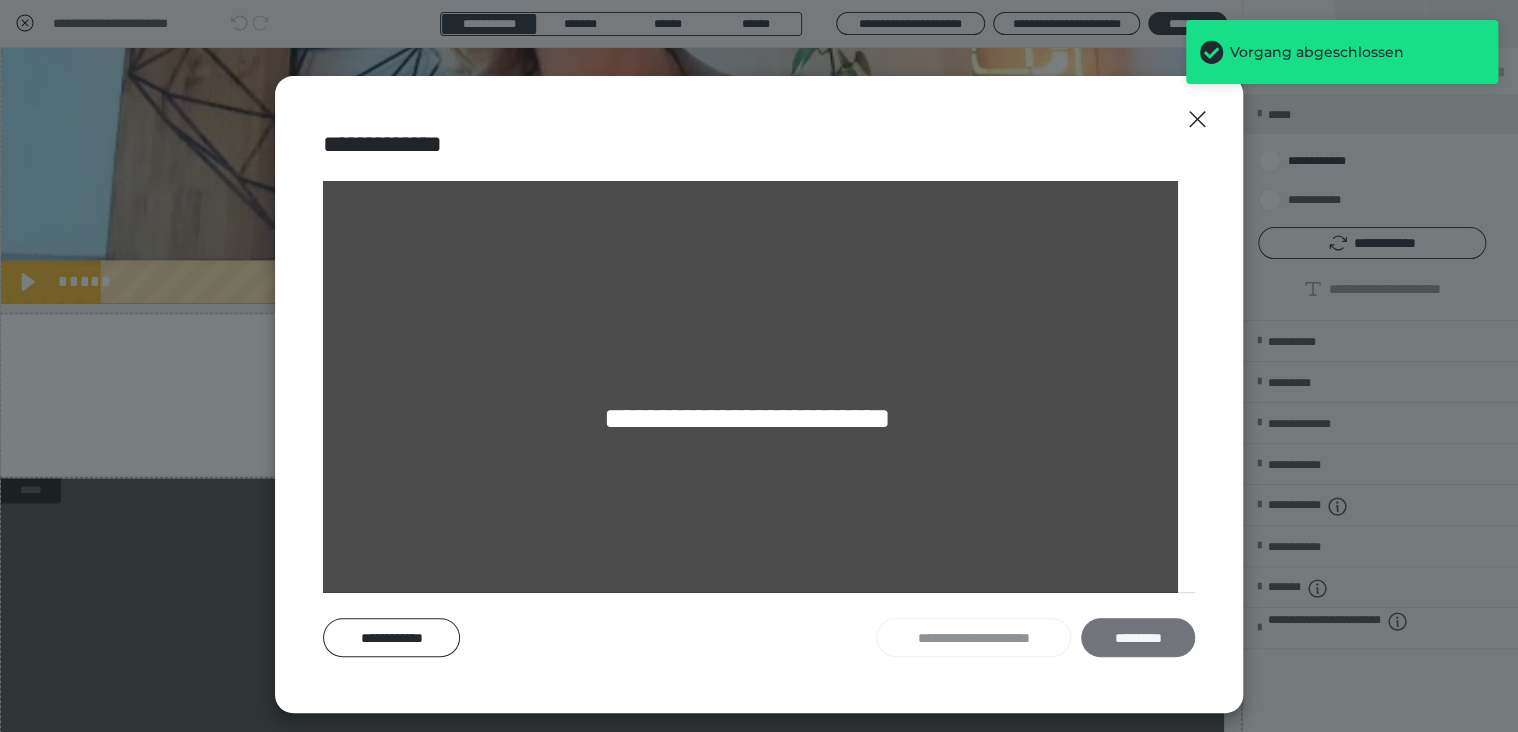 click on "*********" at bounding box center [1138, 638] 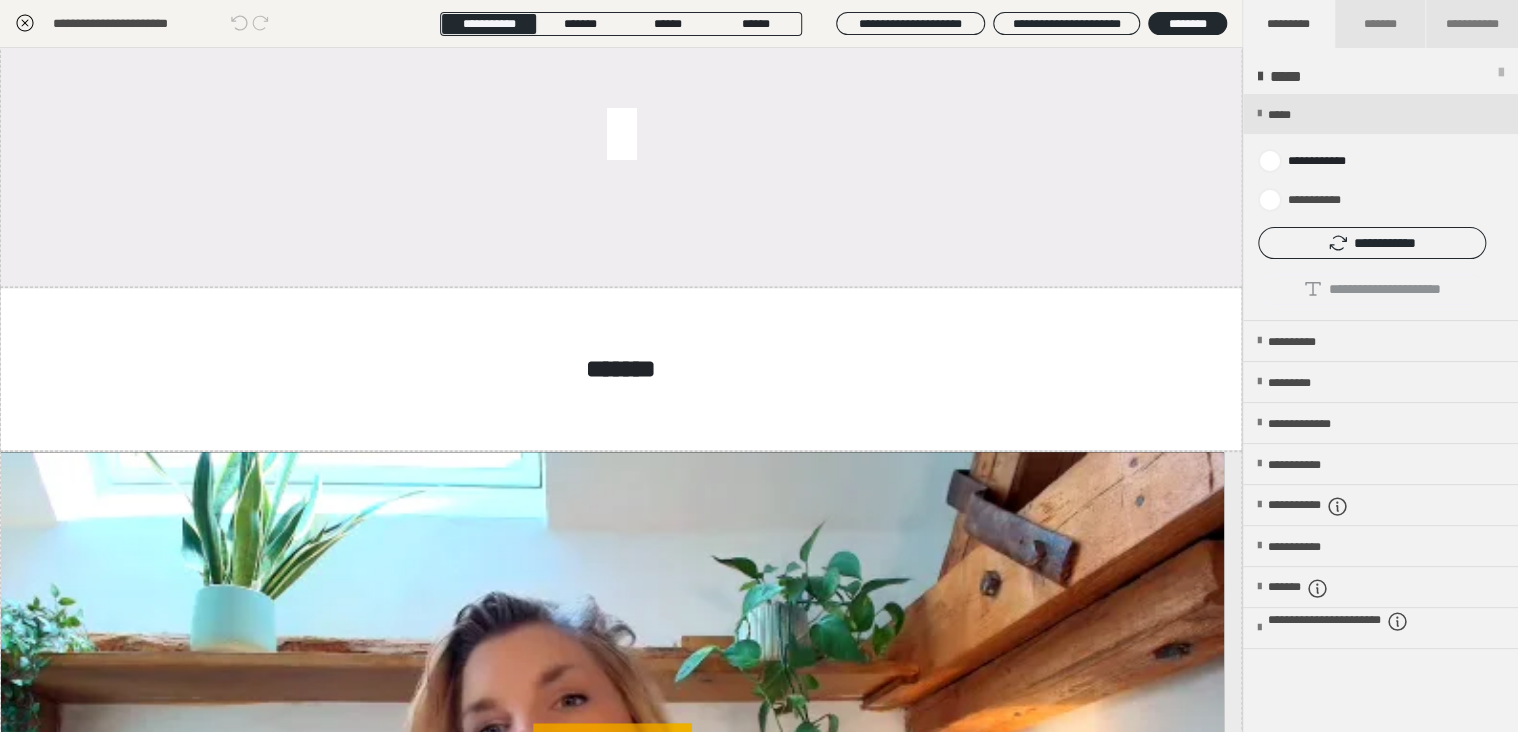 scroll, scrollTop: 483, scrollLeft: 0, axis: vertical 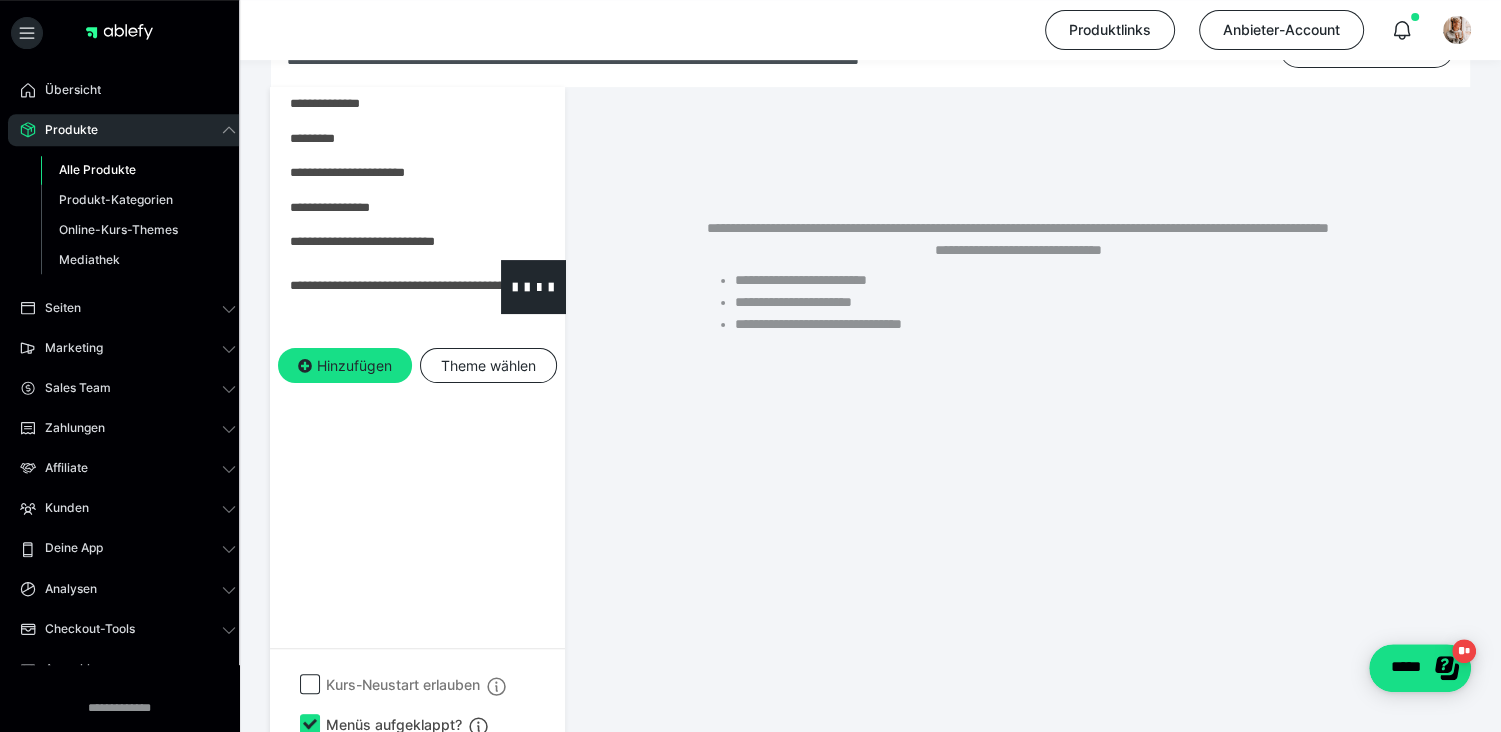click at bounding box center (365, 286) 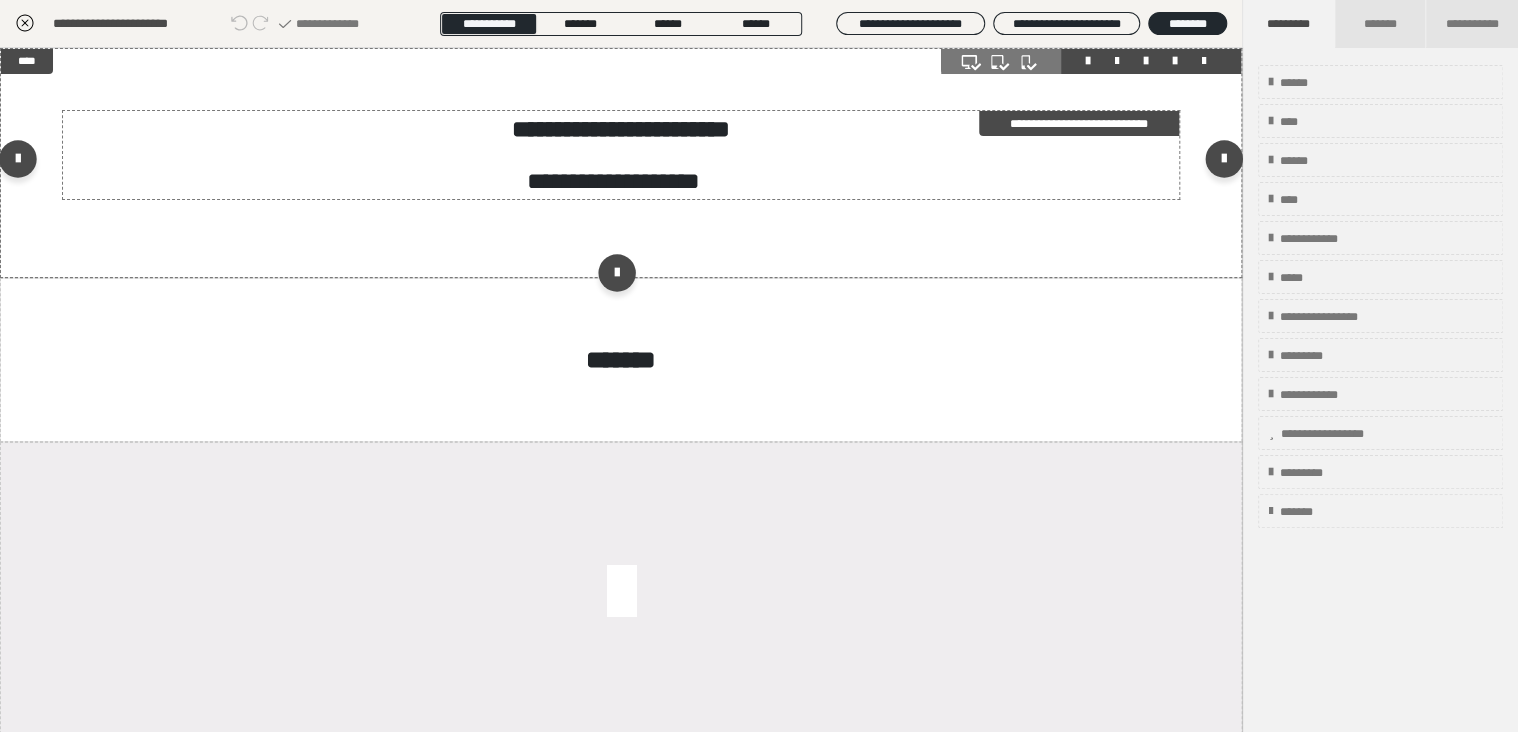 click on "**********" at bounding box center (621, 155) 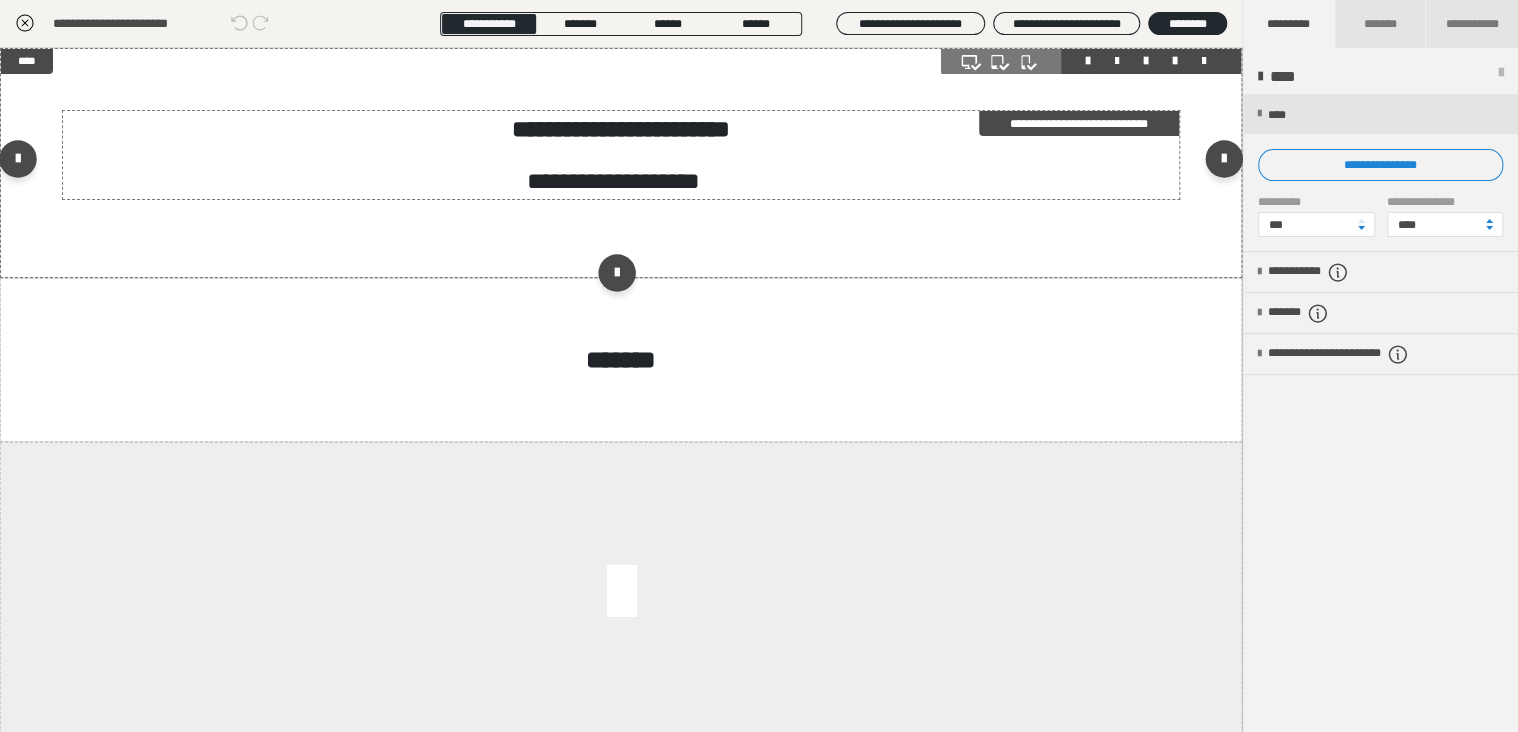 click on "**********" at bounding box center (613, 181) 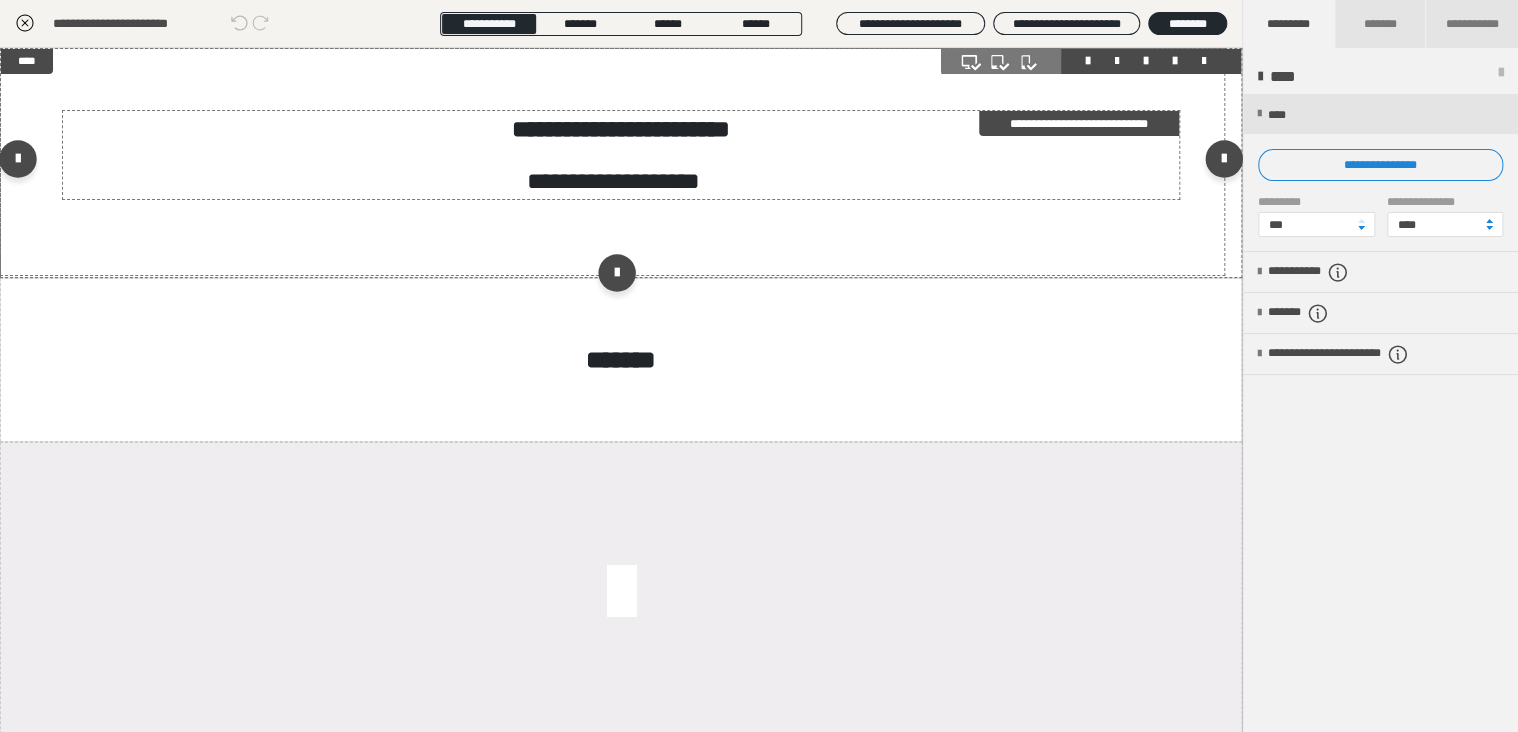 click on "**********" at bounding box center [613, 181] 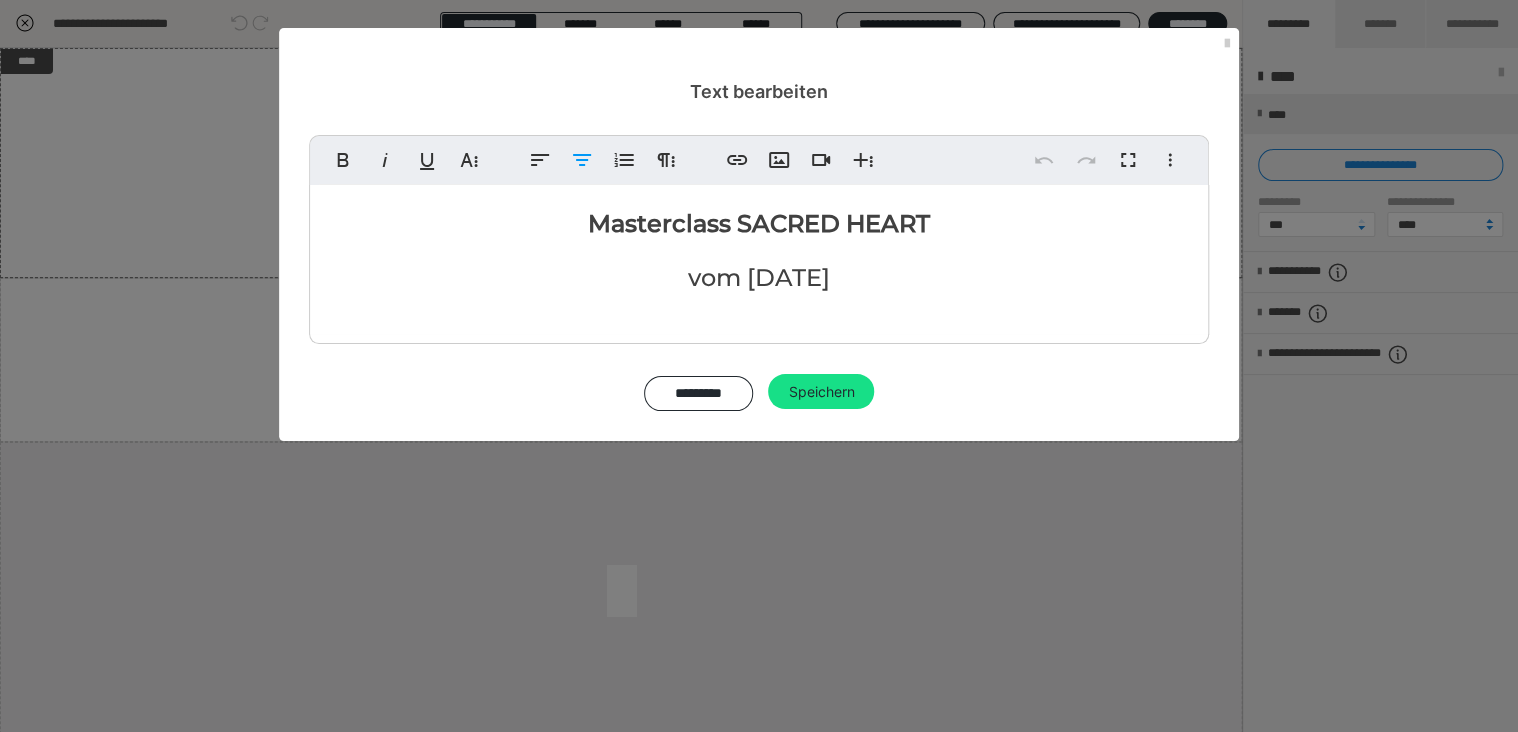 drag, startPoint x: 926, startPoint y: 277, endPoint x: 516, endPoint y: 204, distance: 416.4481 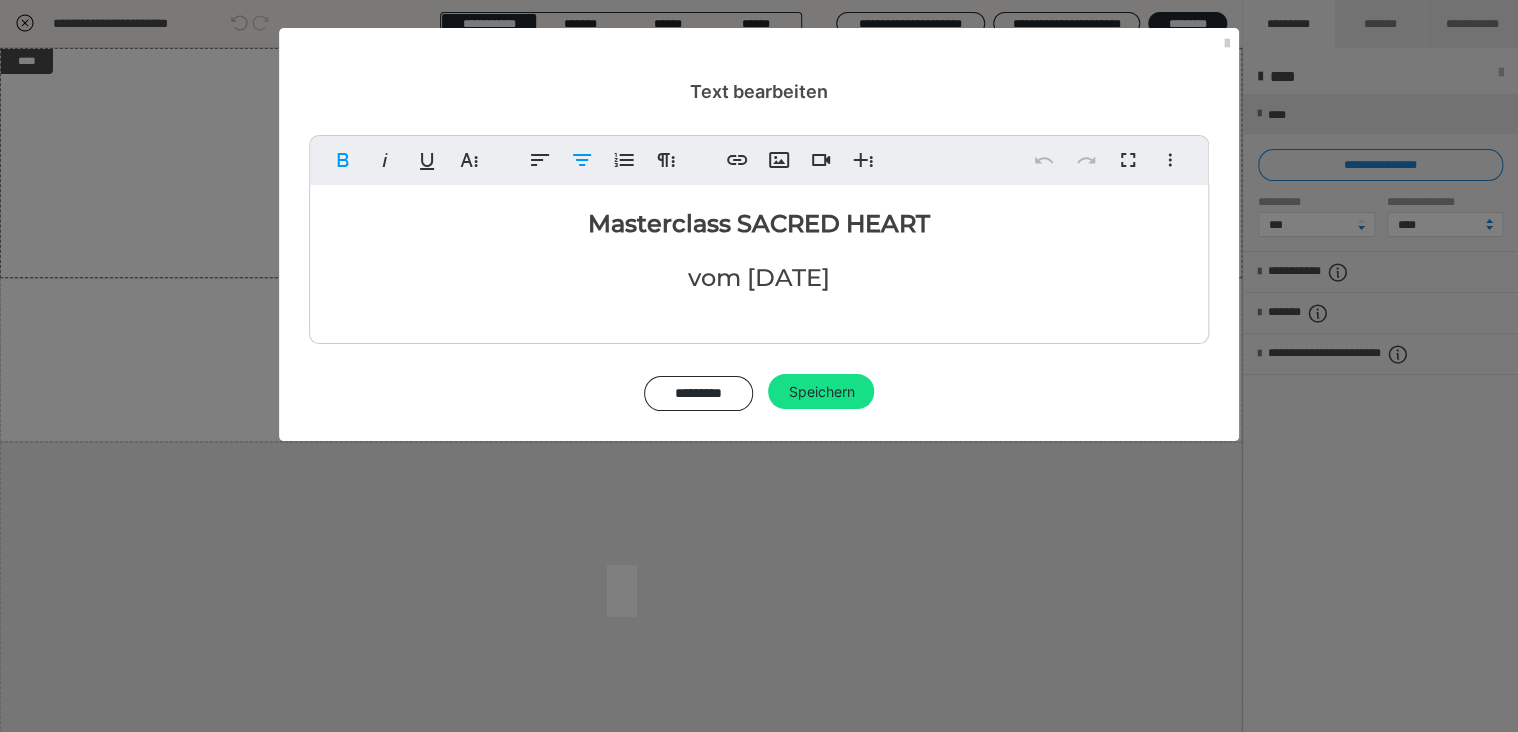 click on "Masterclass SACRED HEART" at bounding box center [759, 224] 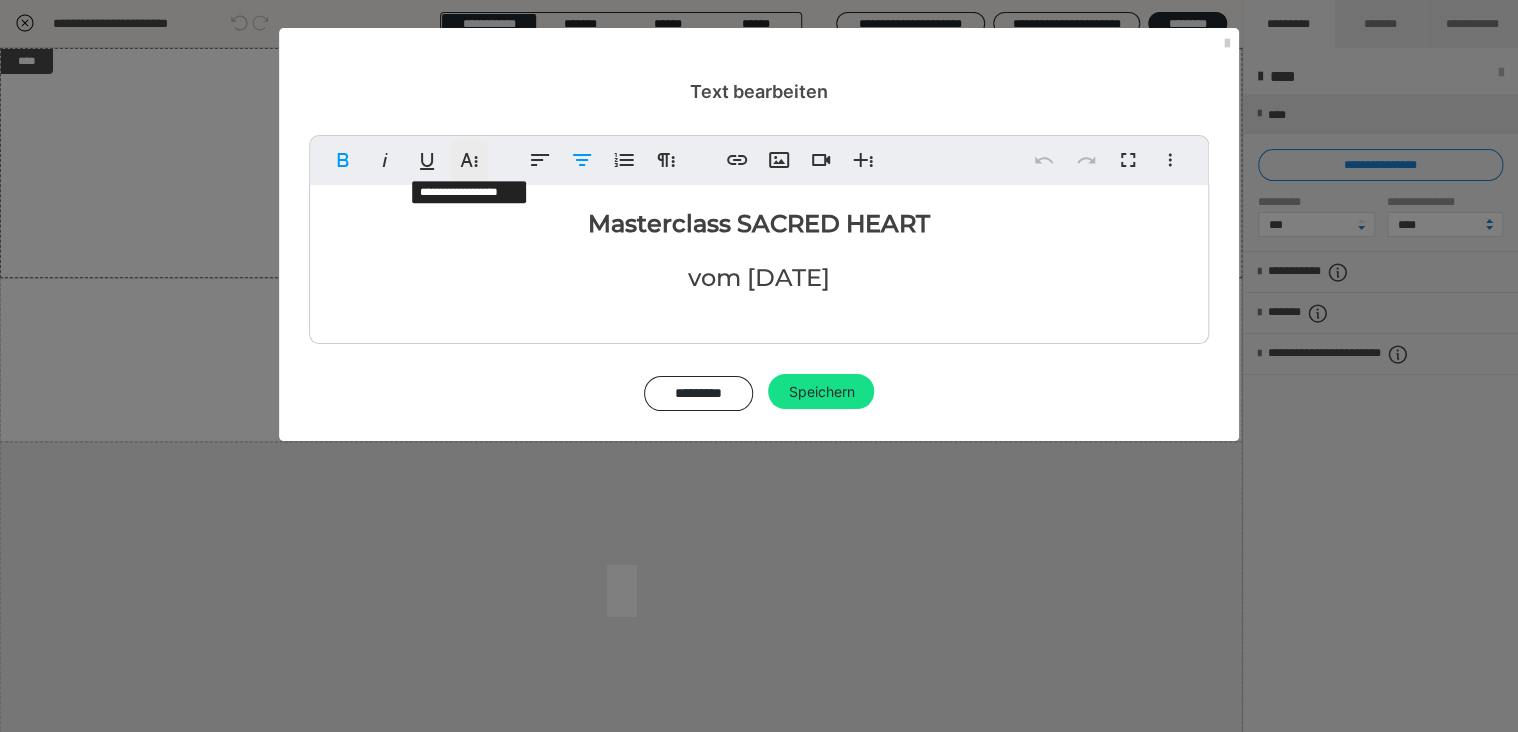 click on "Weitere Textformate" at bounding box center (469, 160) 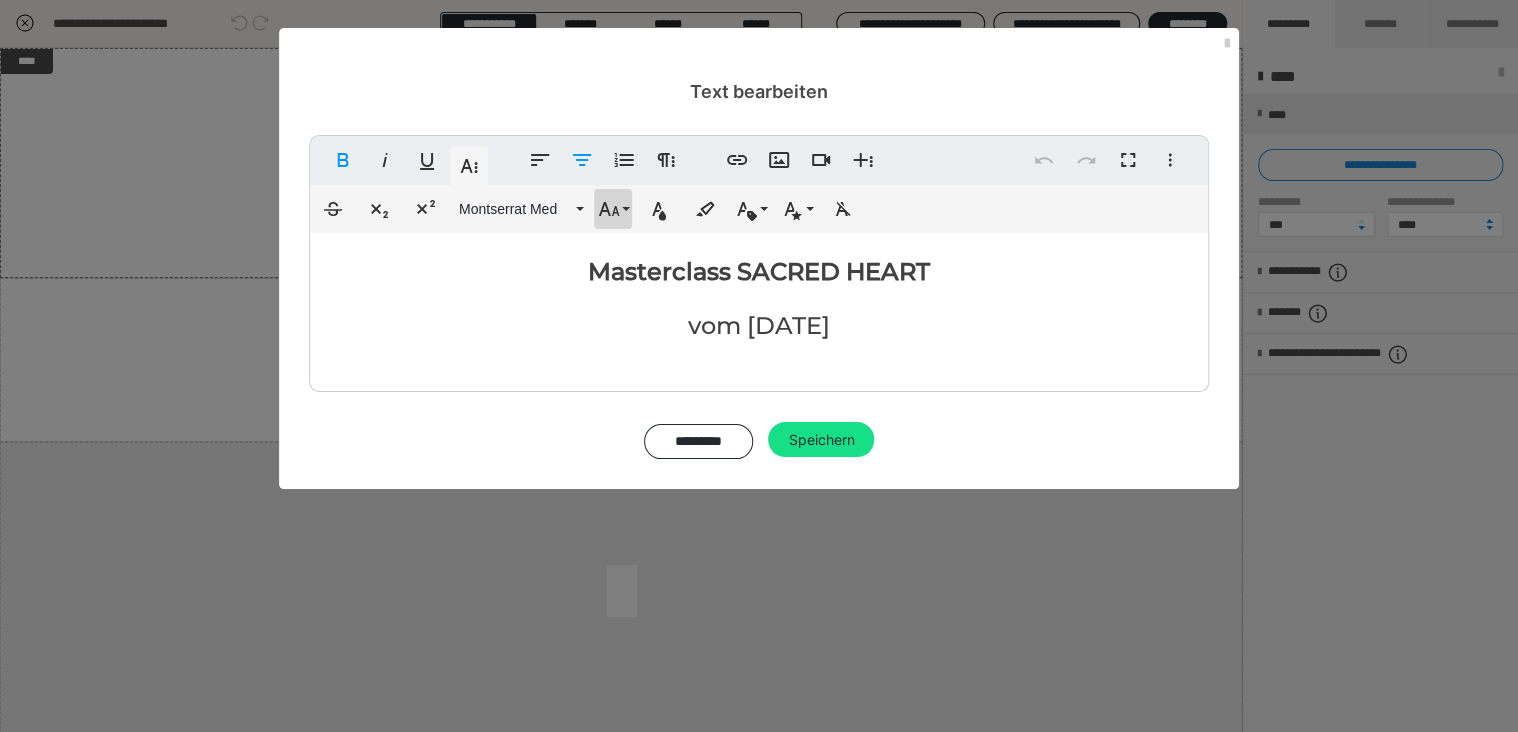 click on "Schriftgröße" at bounding box center [613, 209] 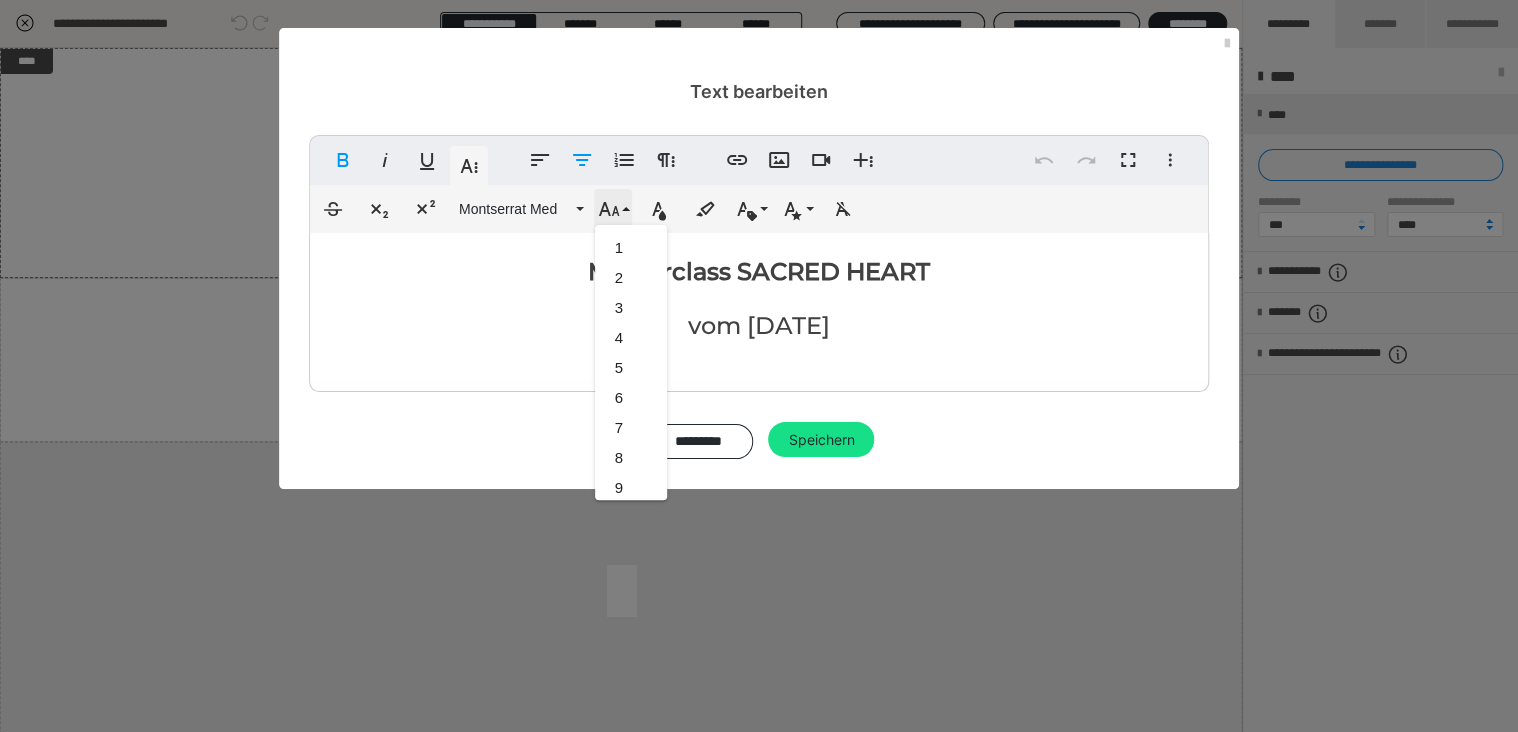 scroll, scrollTop: 713, scrollLeft: 0, axis: vertical 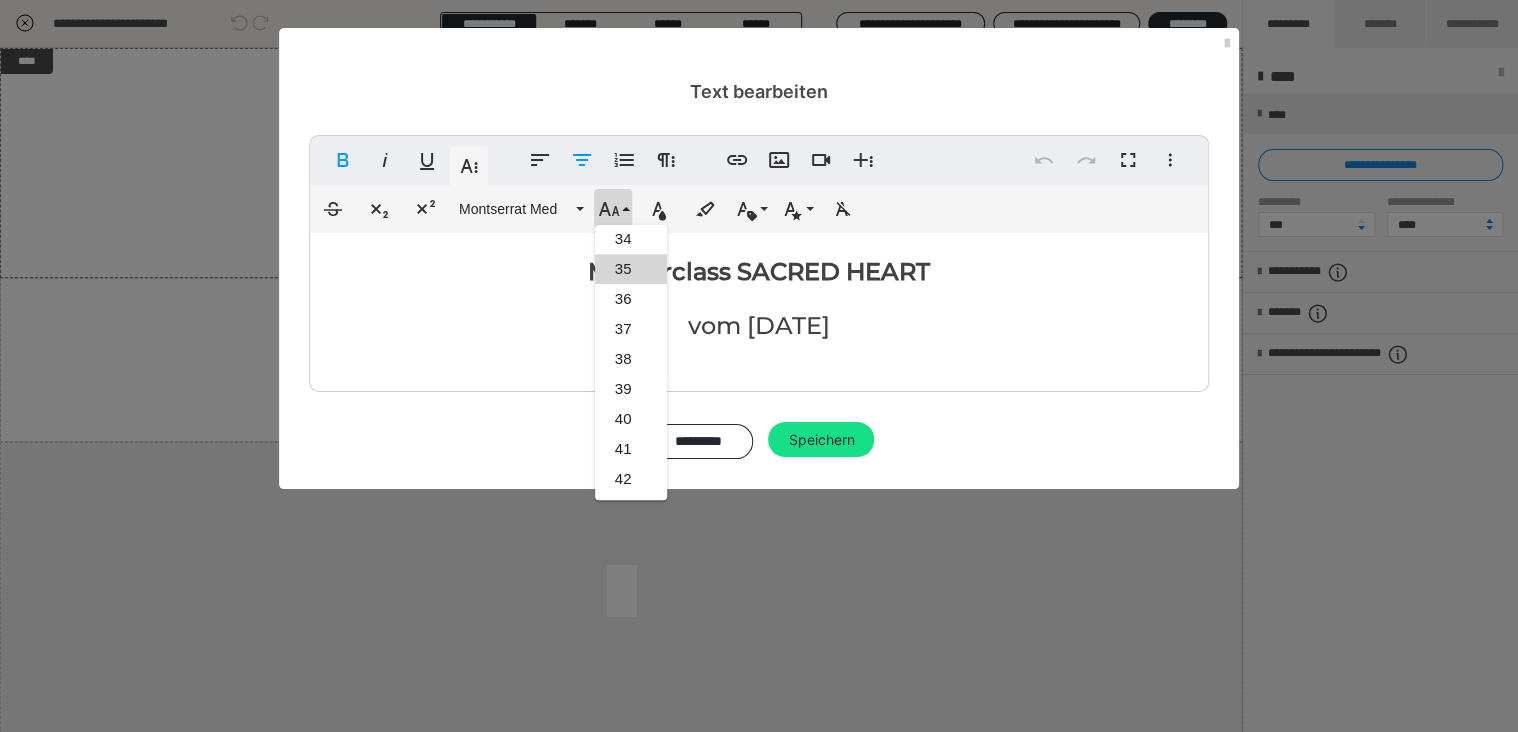 click on "35" at bounding box center [631, 269] 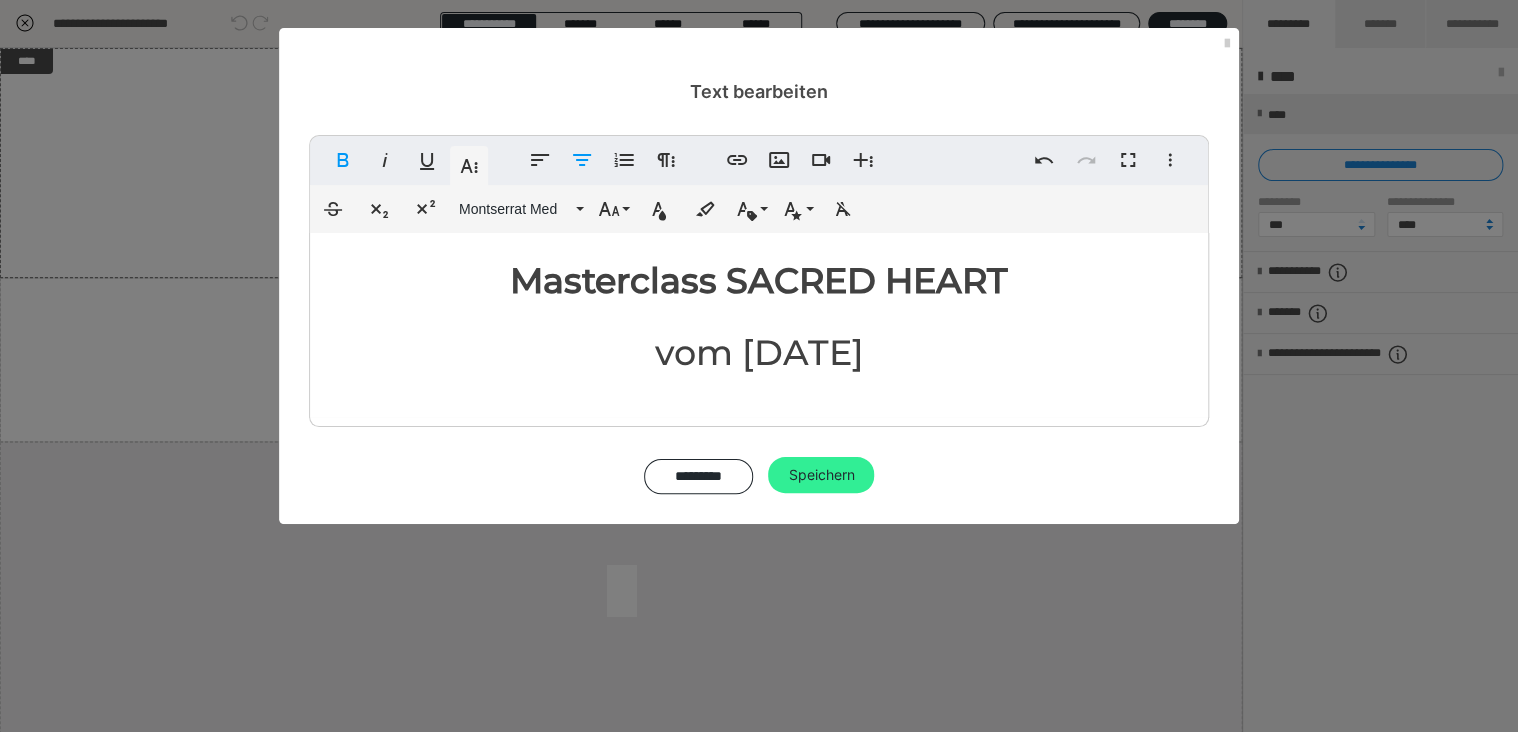 click on "Speichern" at bounding box center [821, 475] 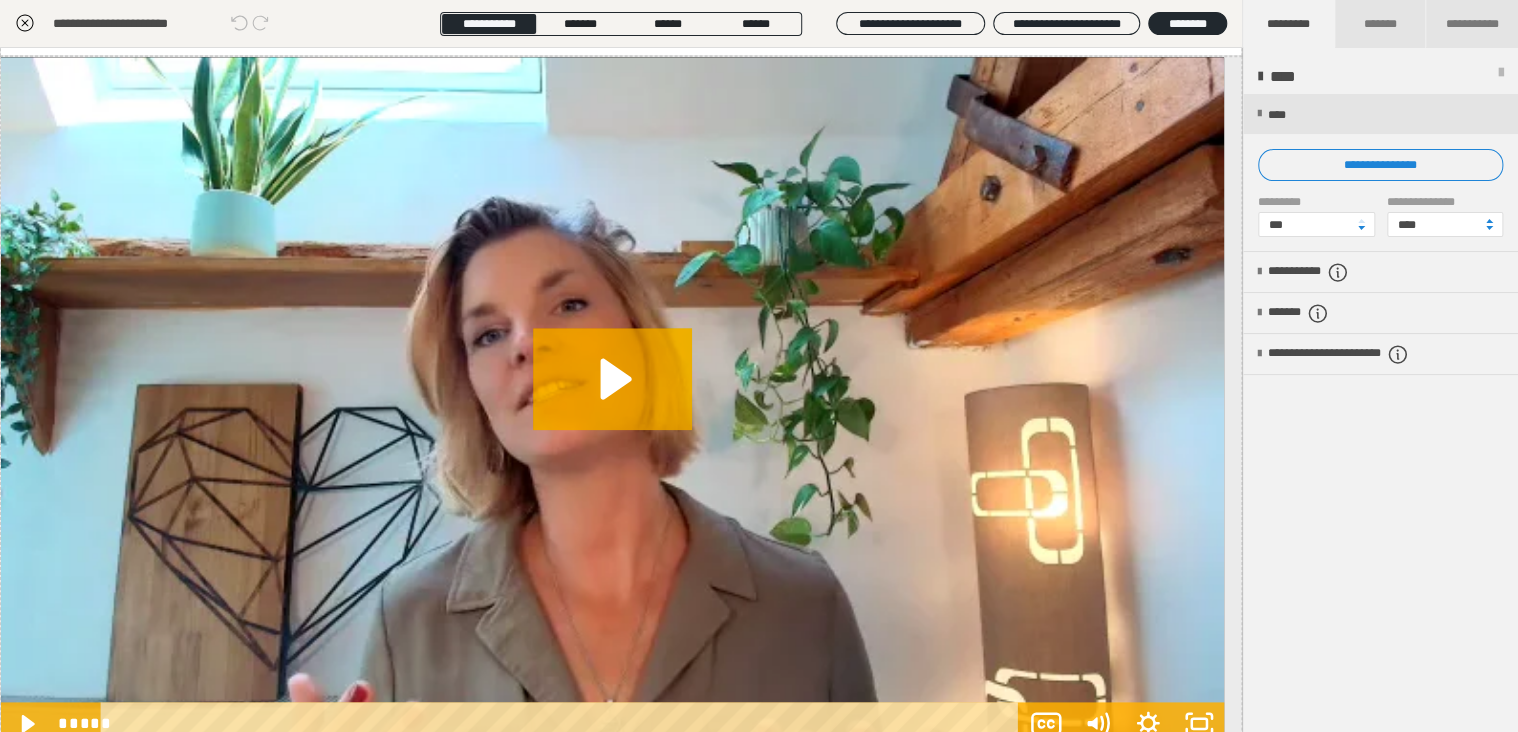 scroll, scrollTop: 798, scrollLeft: 0, axis: vertical 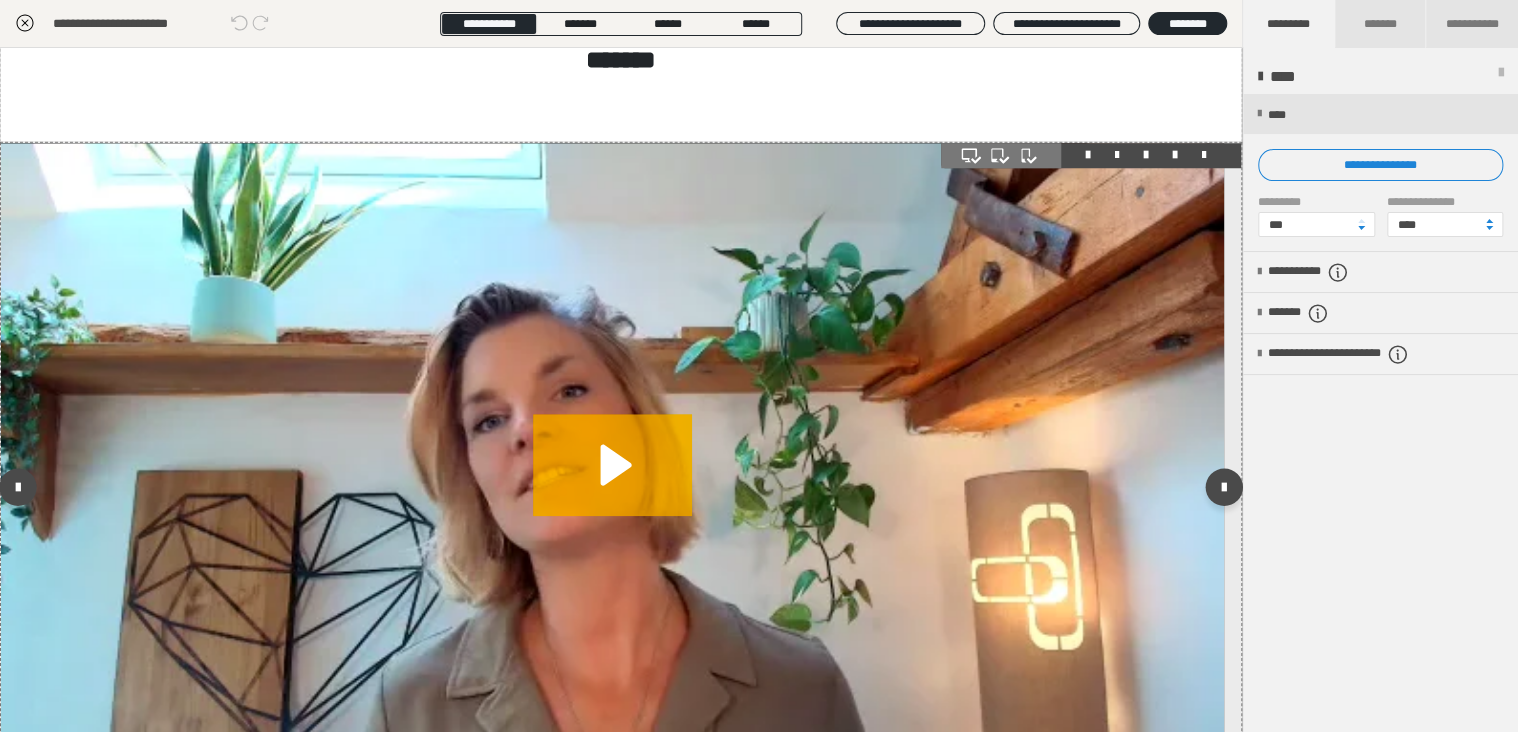 click at bounding box center [612, 487] 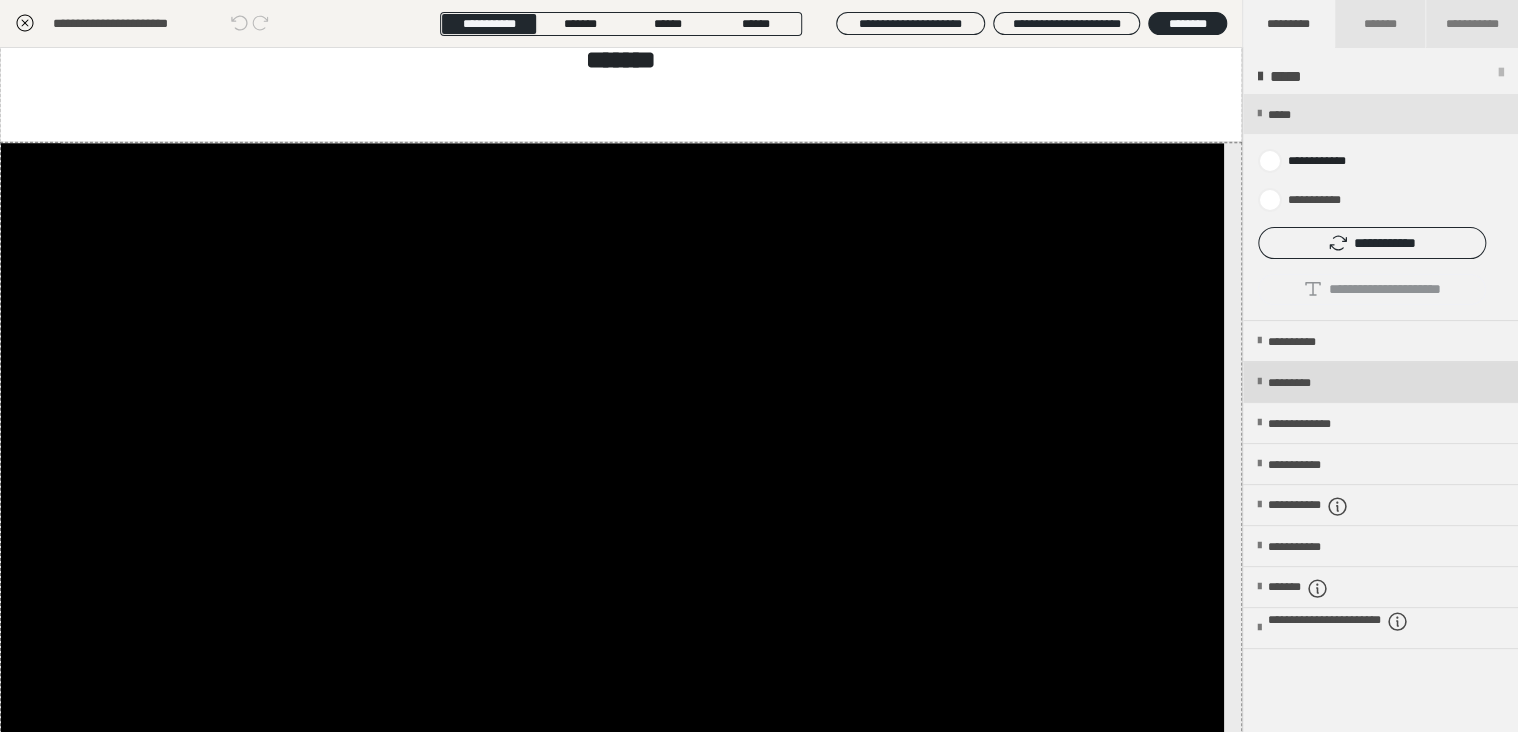 click on "*********" at bounding box center (1306, 383) 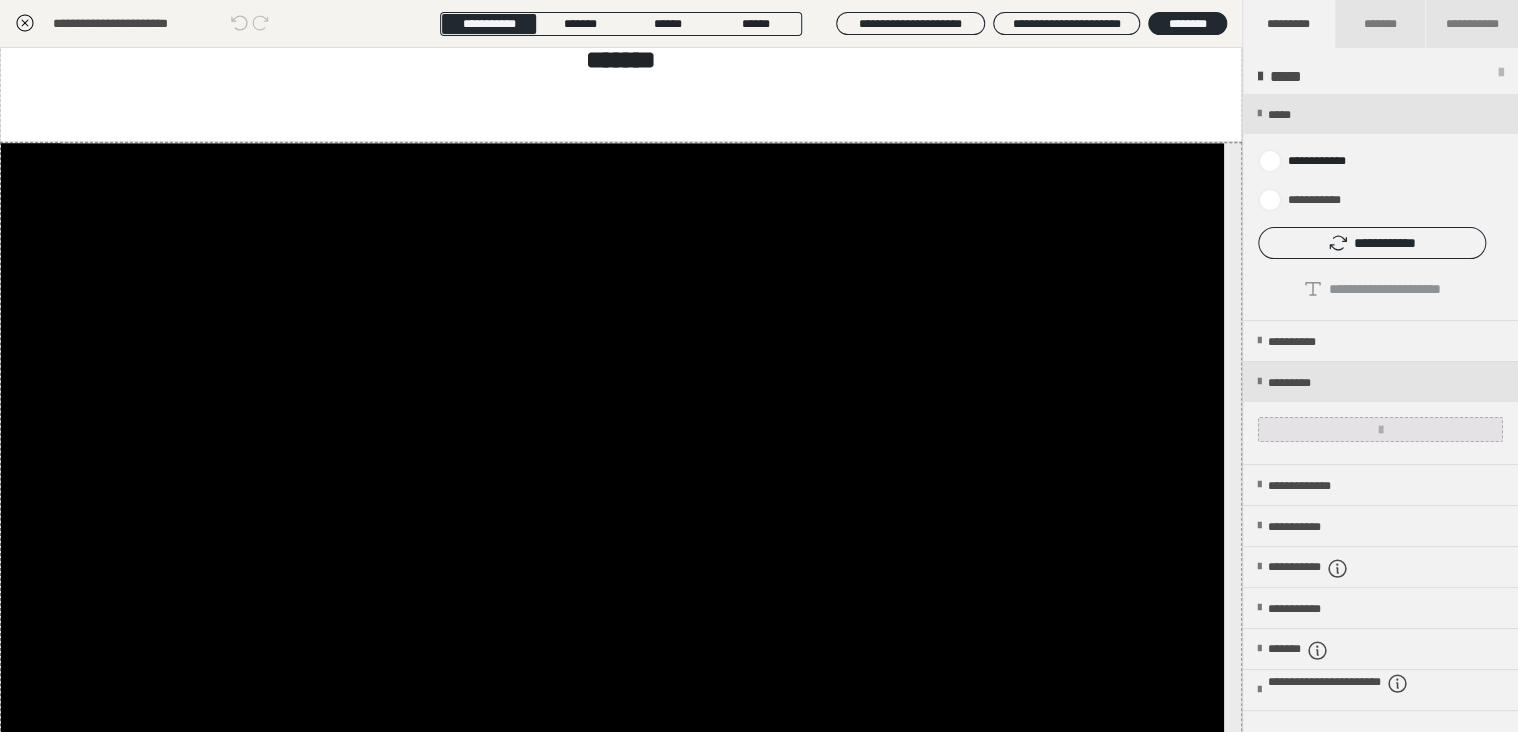 click at bounding box center [1380, 429] 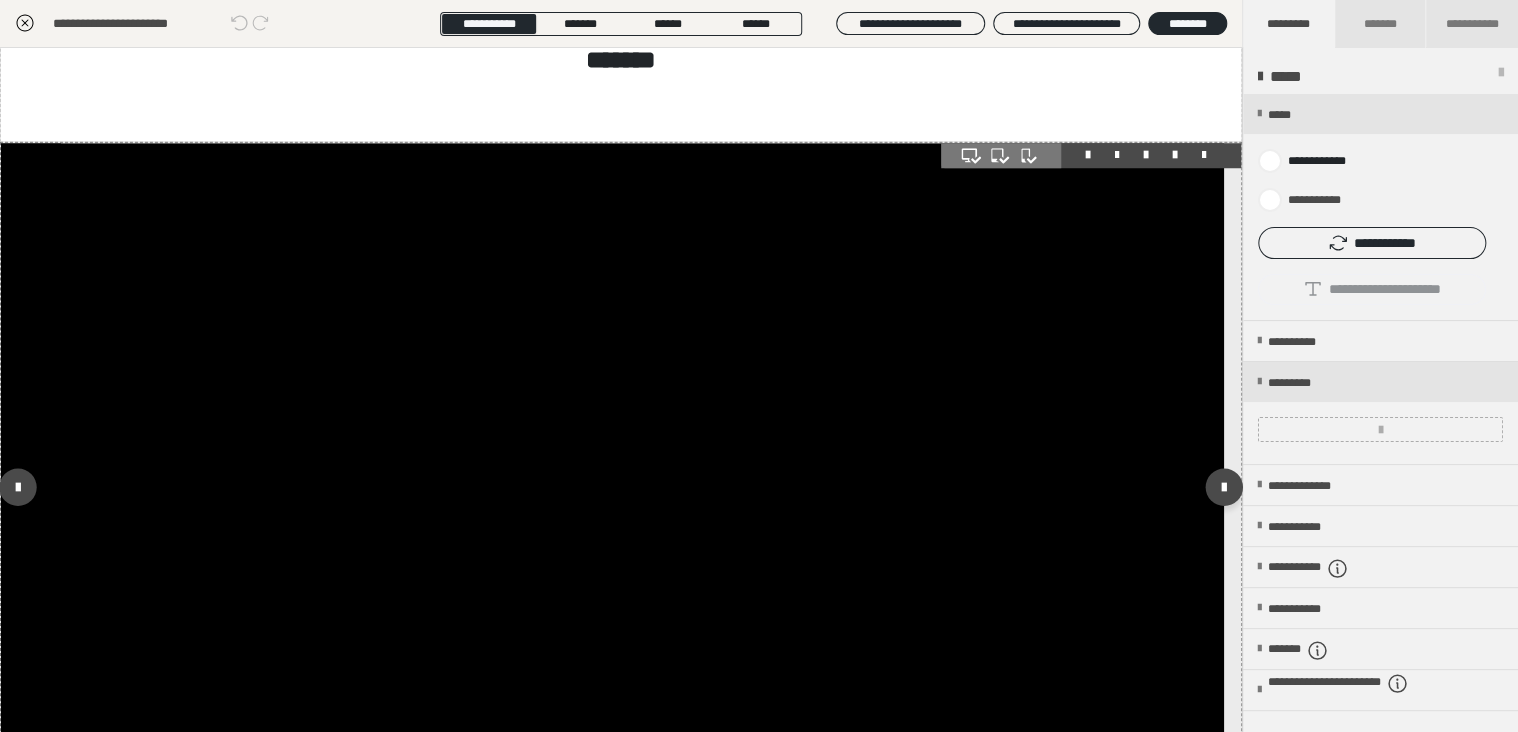 click at bounding box center [612, 487] 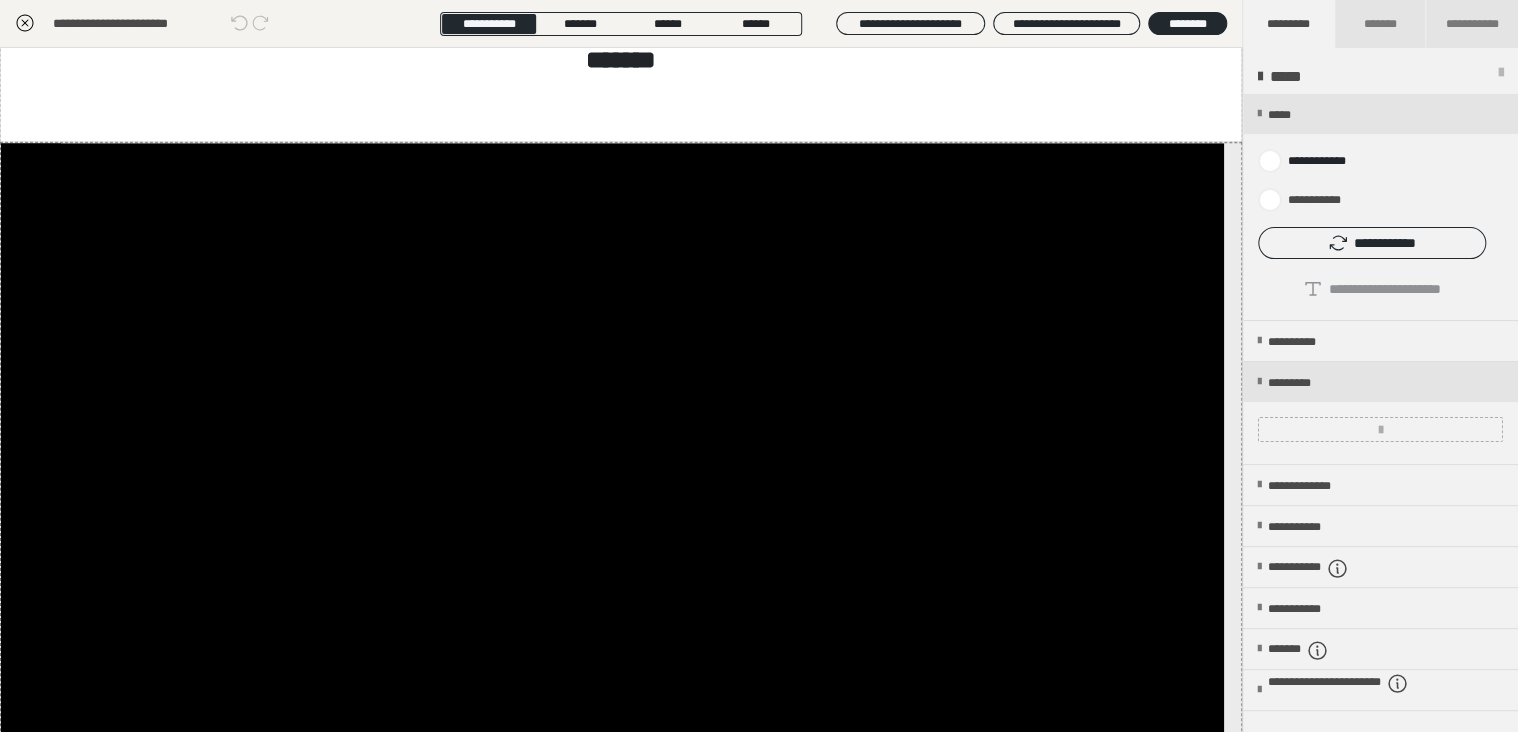 scroll, scrollTop: 1440, scrollLeft: 0, axis: vertical 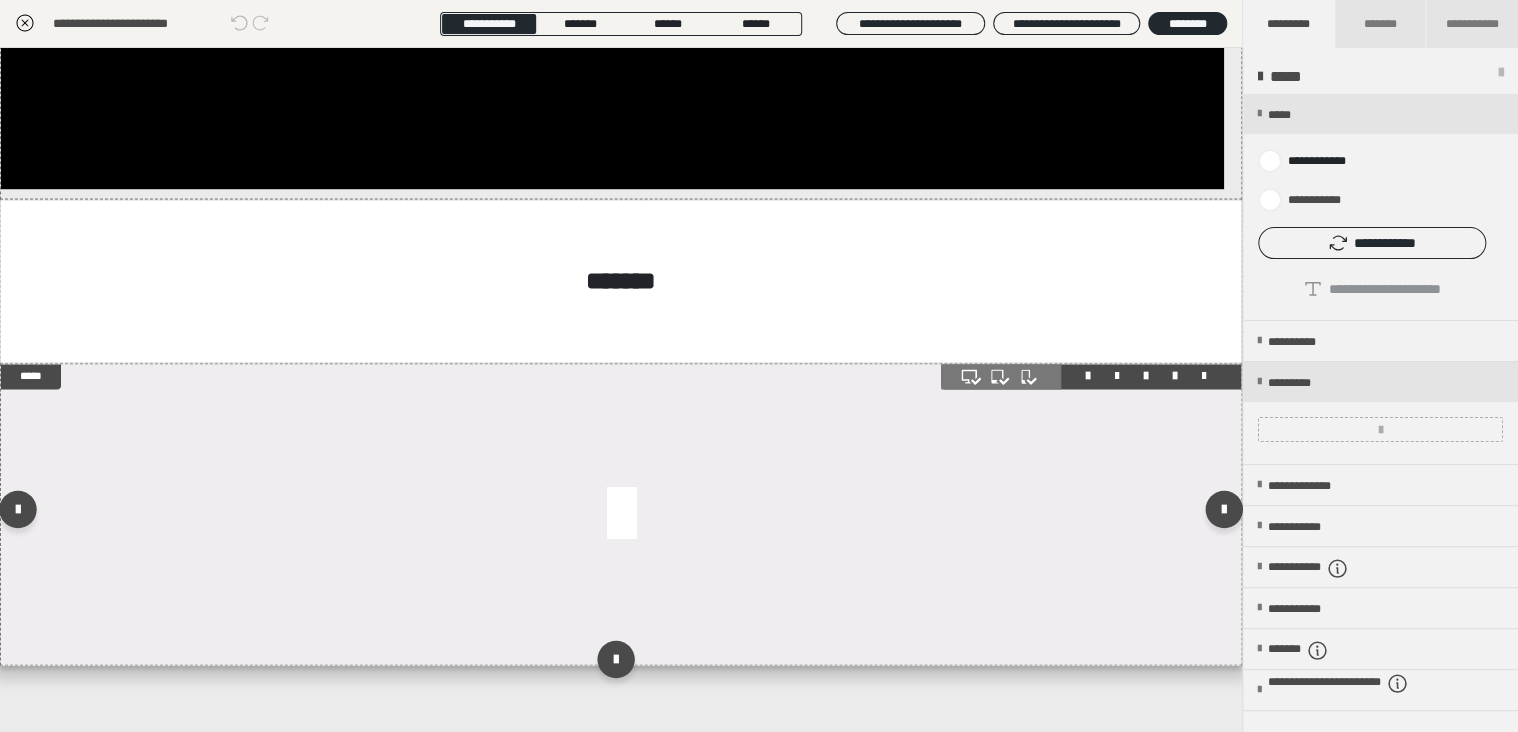 click at bounding box center [621, 514] 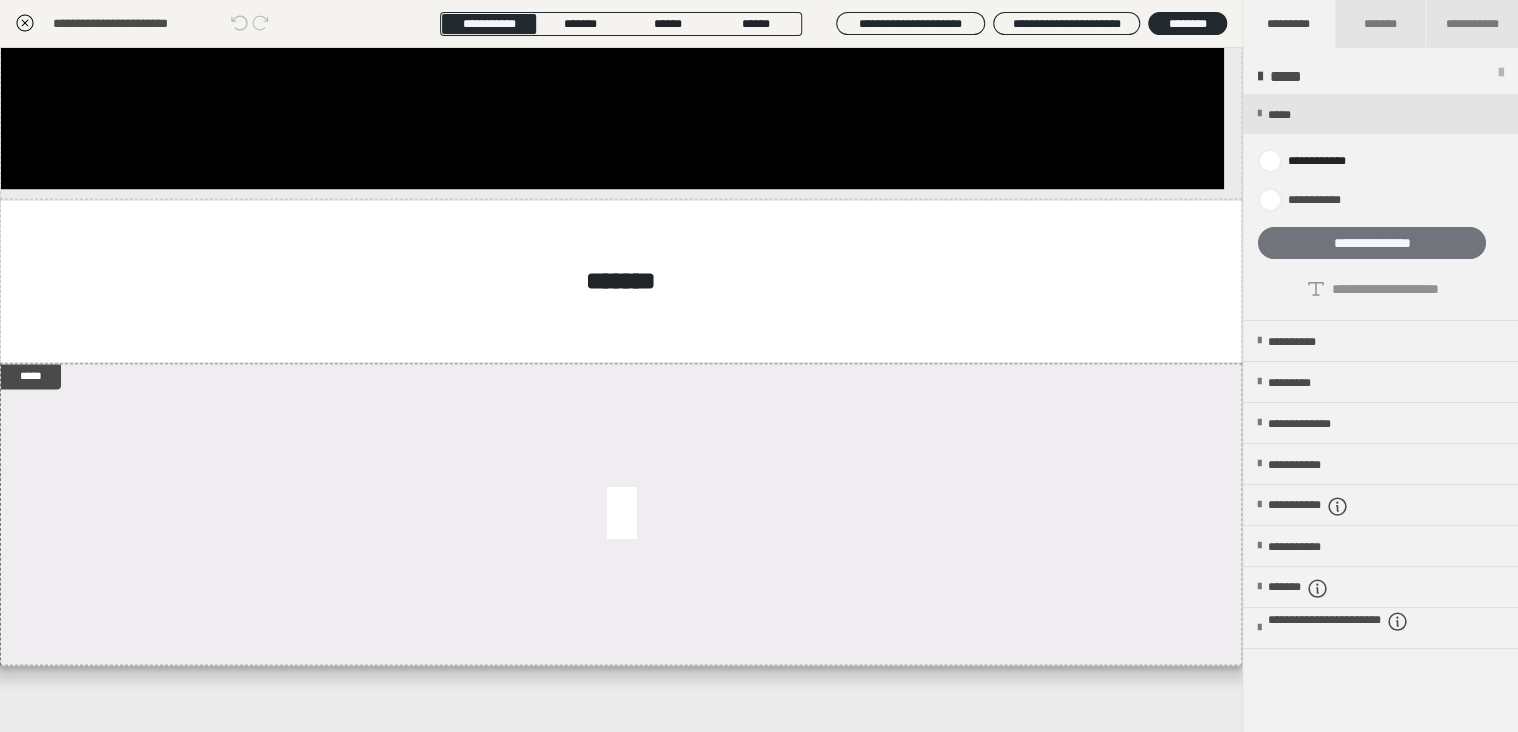 click on "**********" at bounding box center (1372, 243) 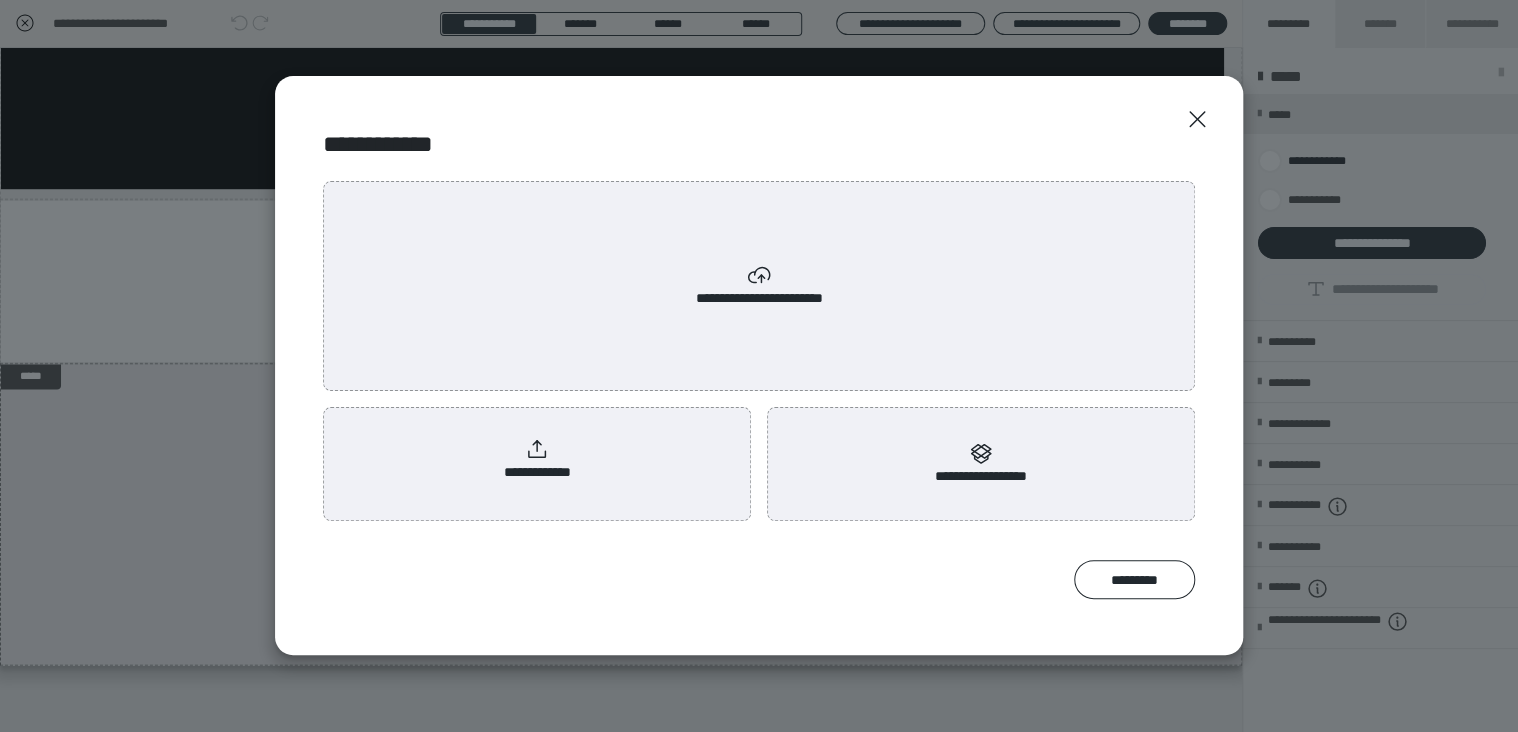 click 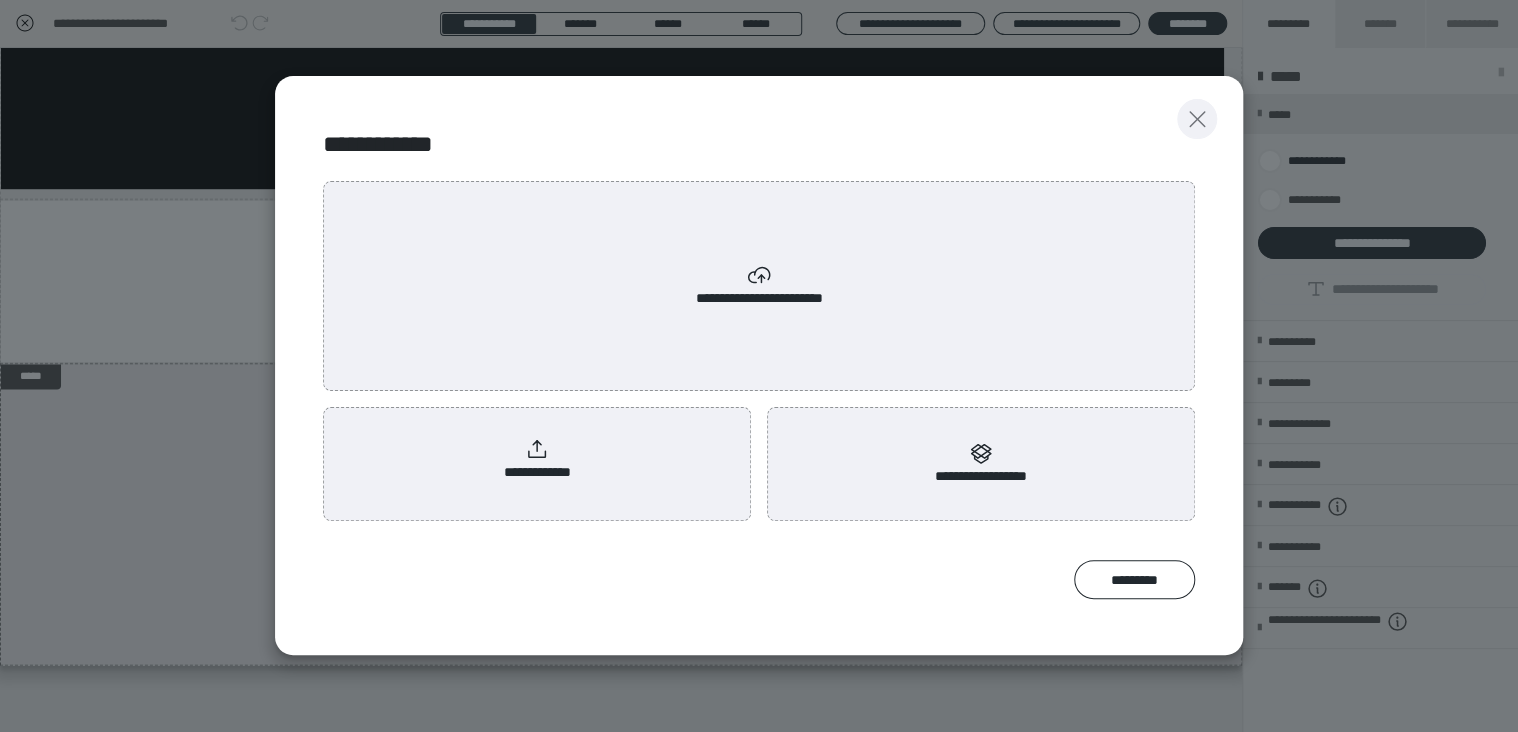 click 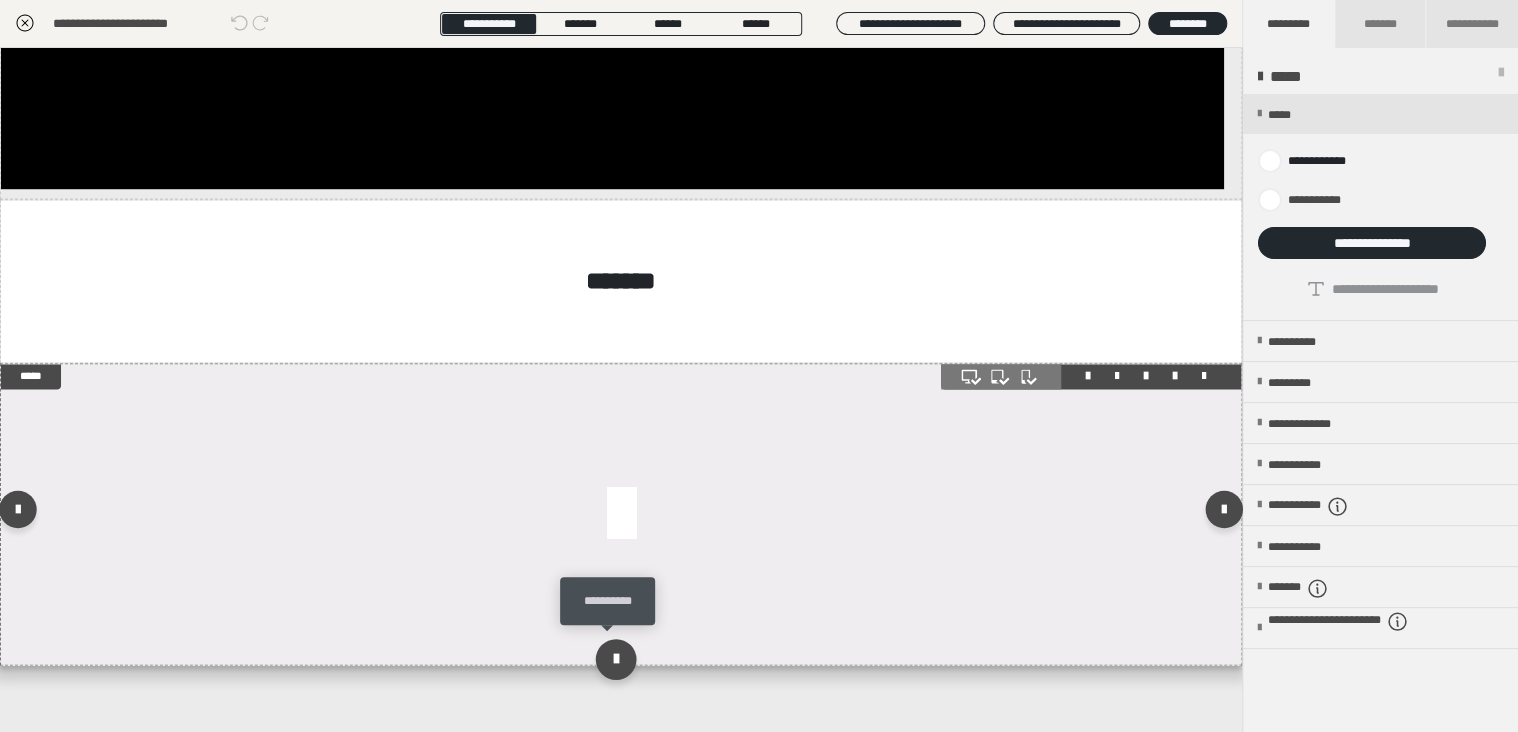 click at bounding box center [616, 659] 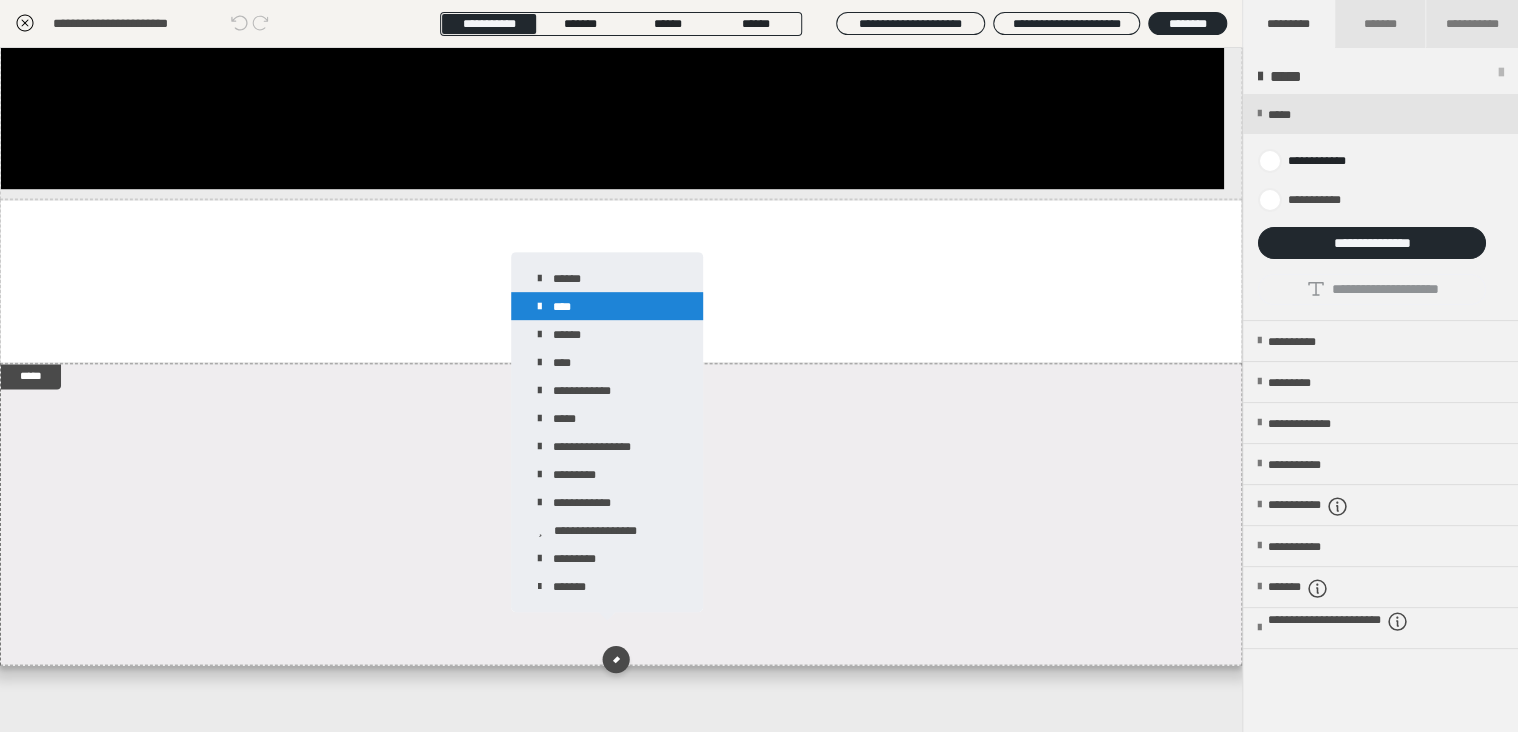 click on "****" at bounding box center (607, 306) 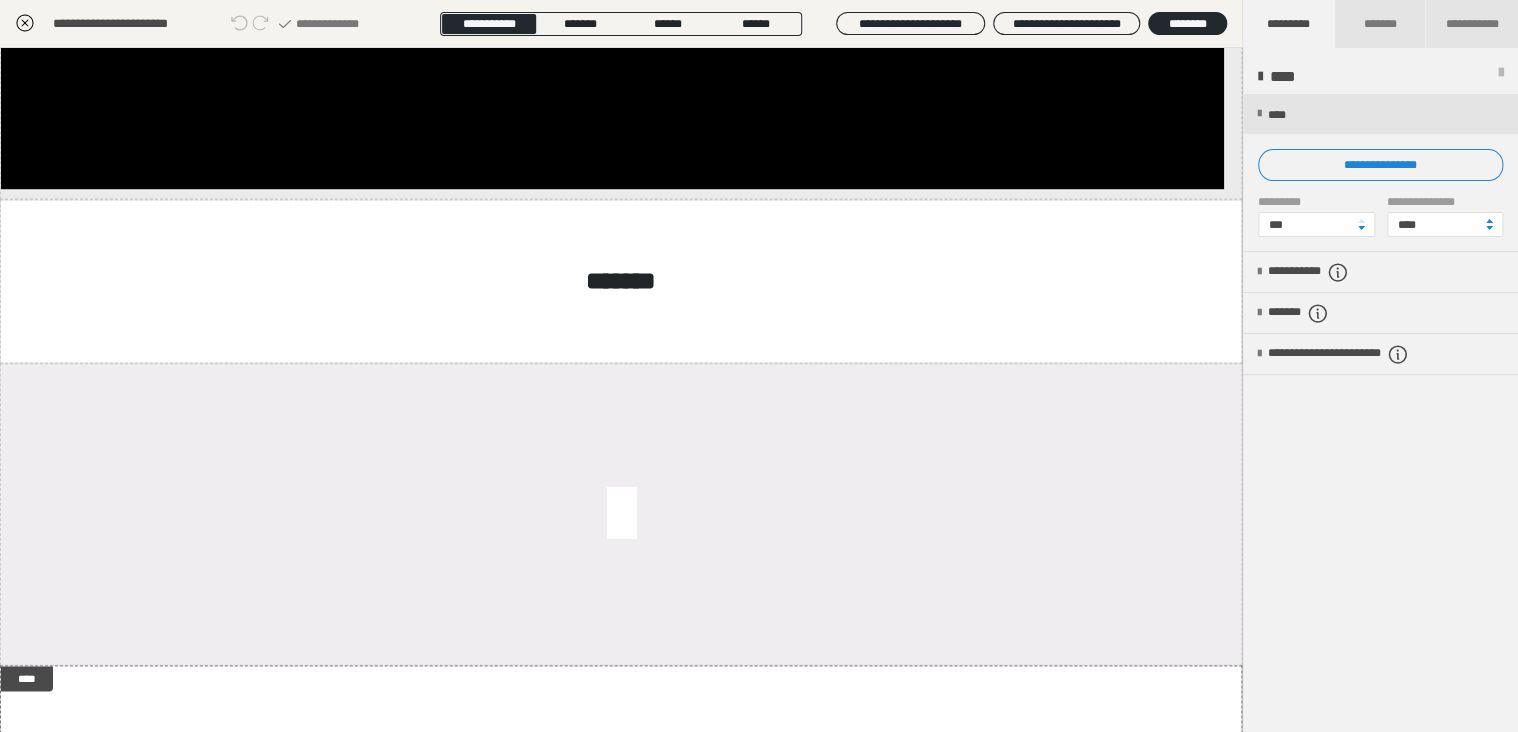 scroll, scrollTop: 1728, scrollLeft: 0, axis: vertical 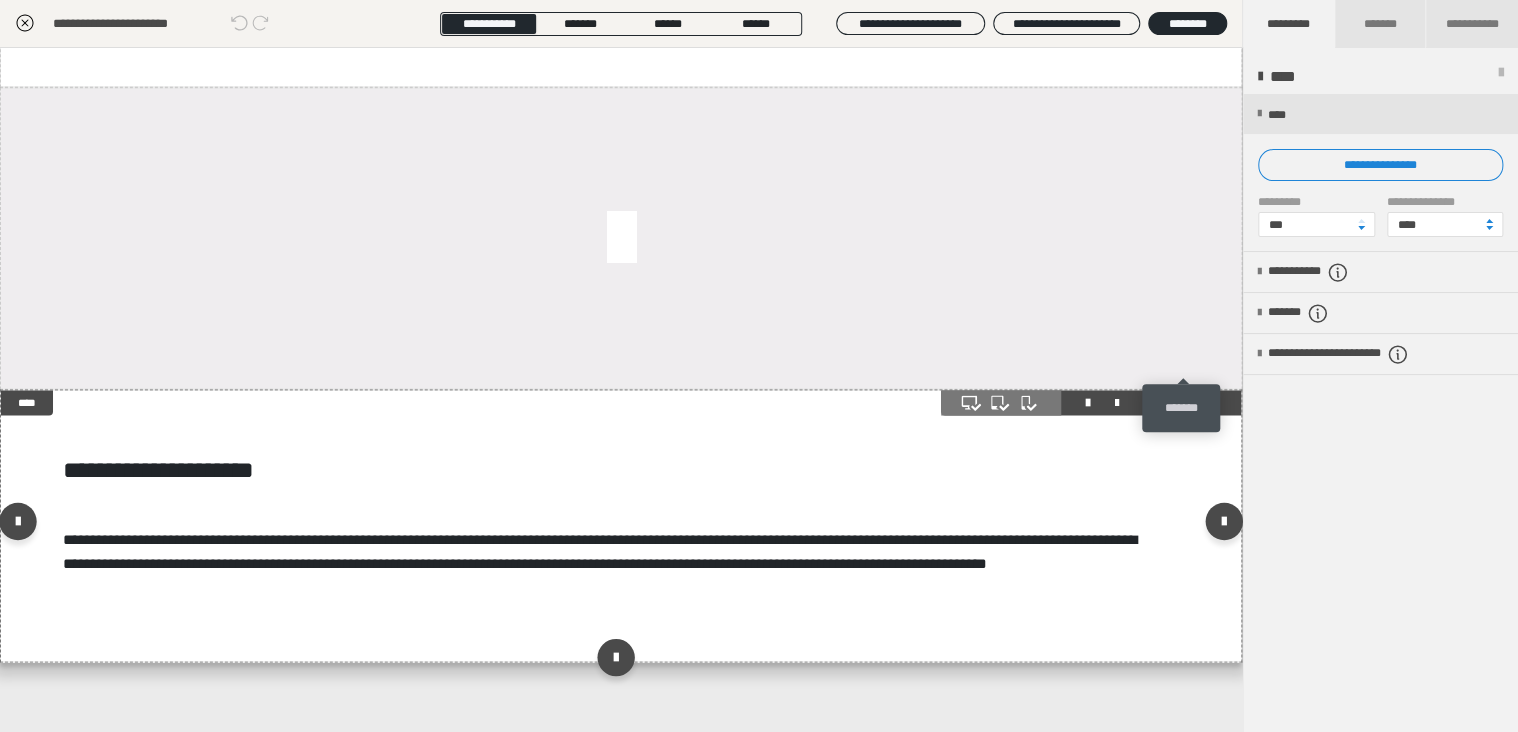 click at bounding box center (1204, 402) 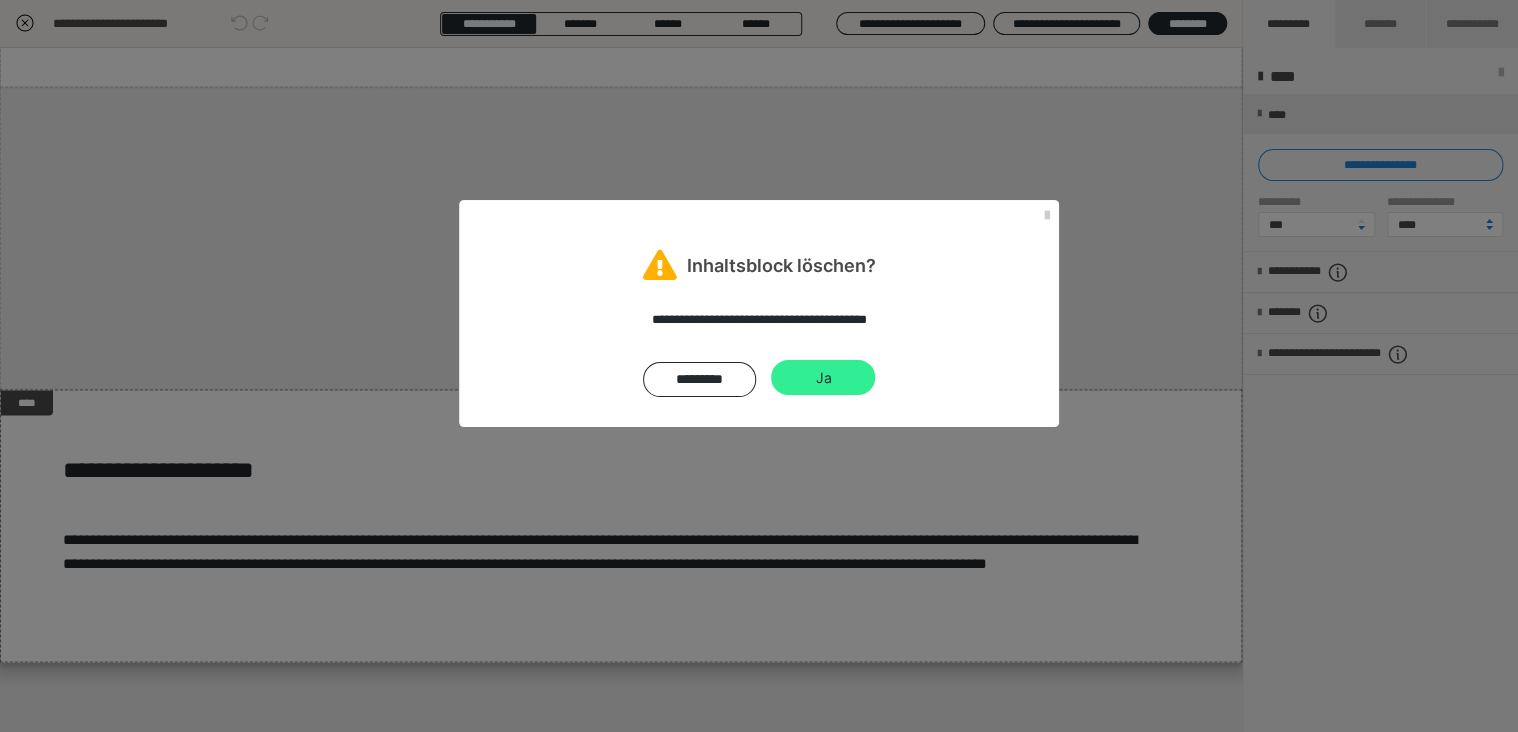 click on "Ja" at bounding box center [823, 378] 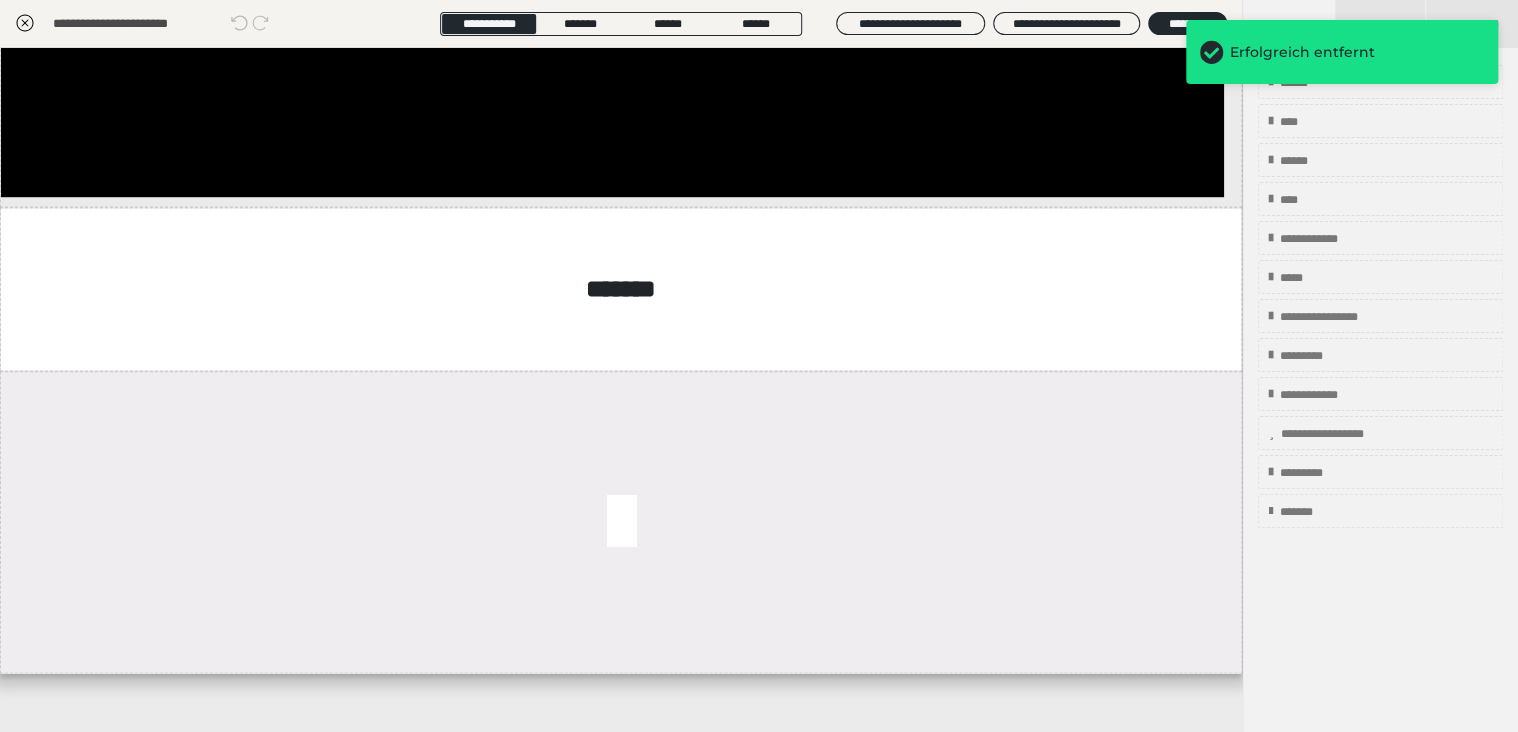 scroll, scrollTop: 1440, scrollLeft: 0, axis: vertical 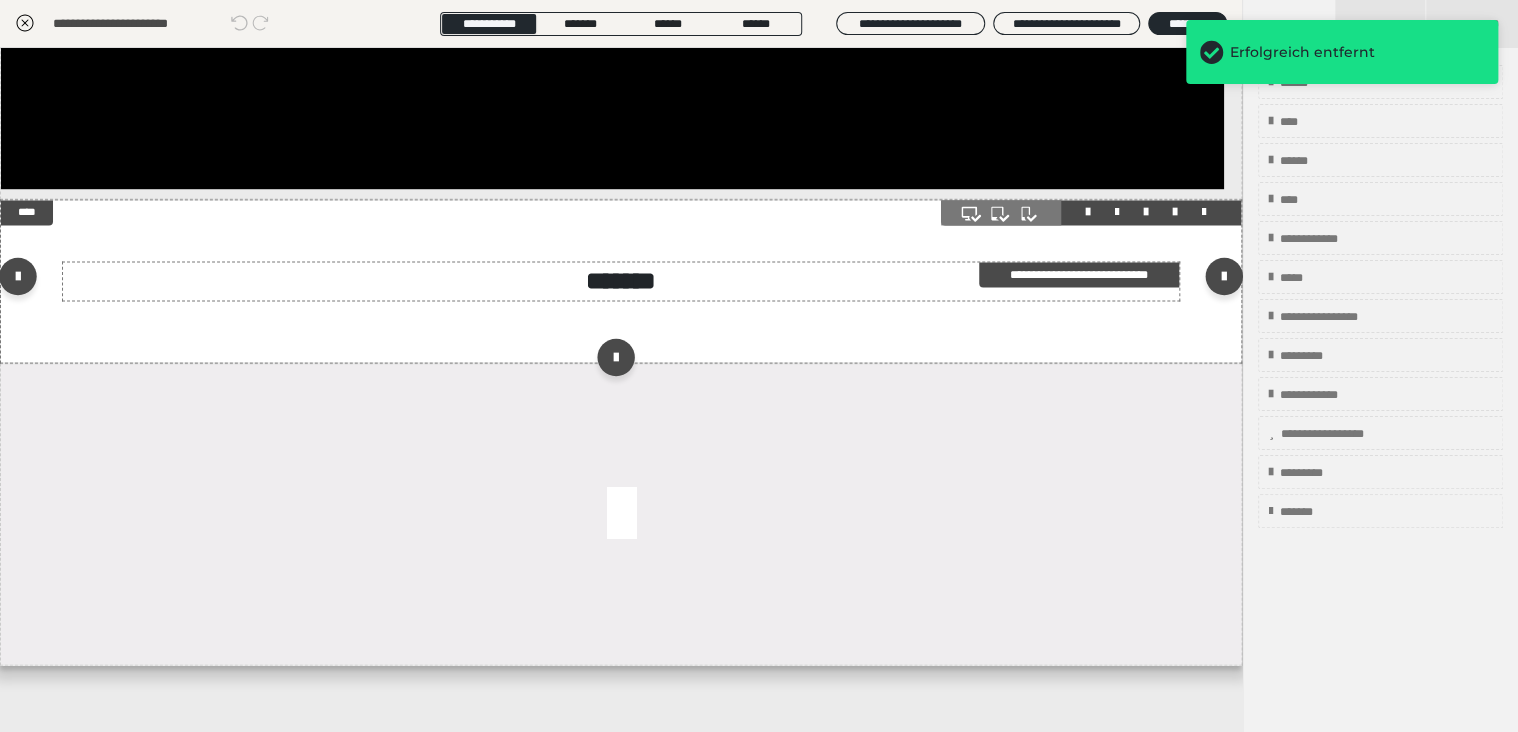 click on "*******" at bounding box center (621, 281) 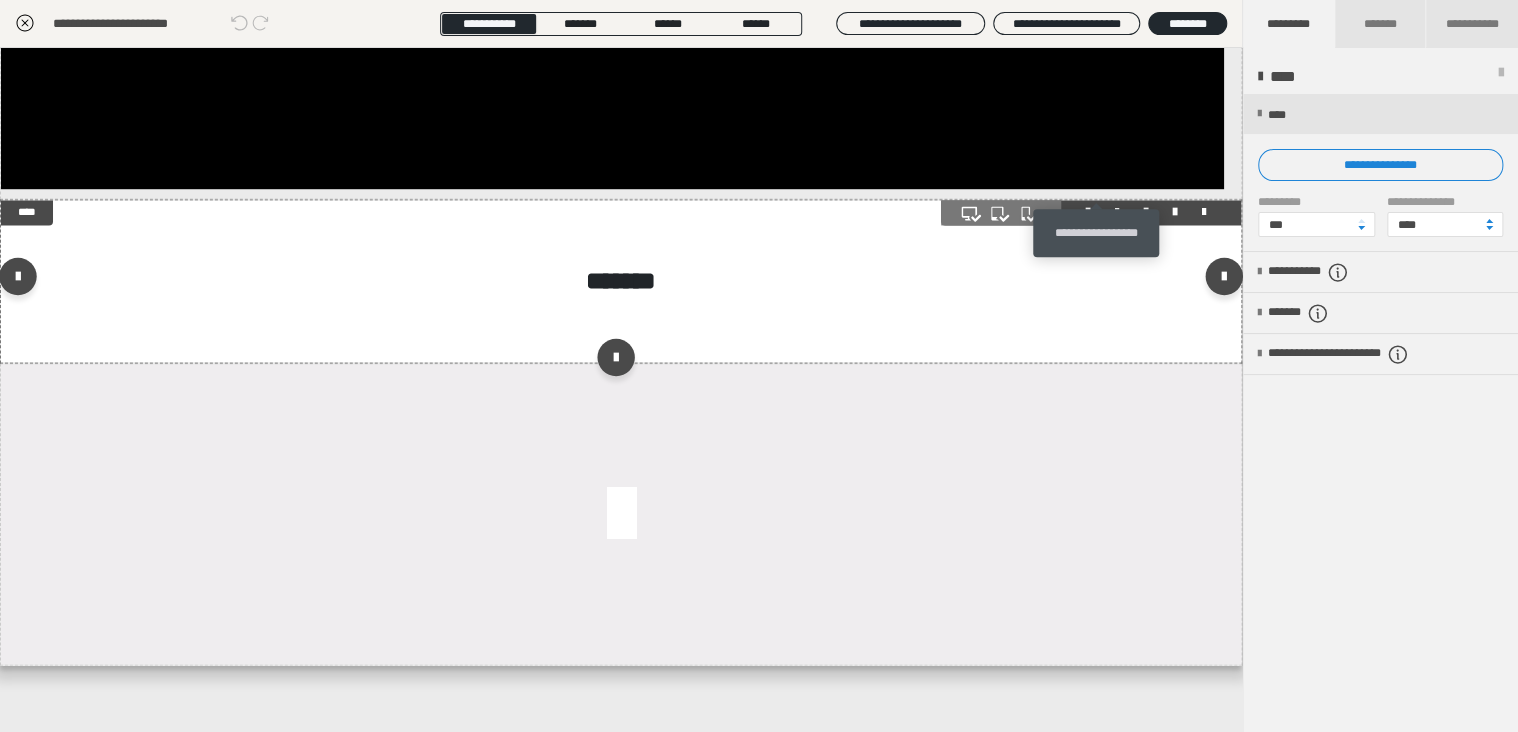 click at bounding box center (1117, 212) 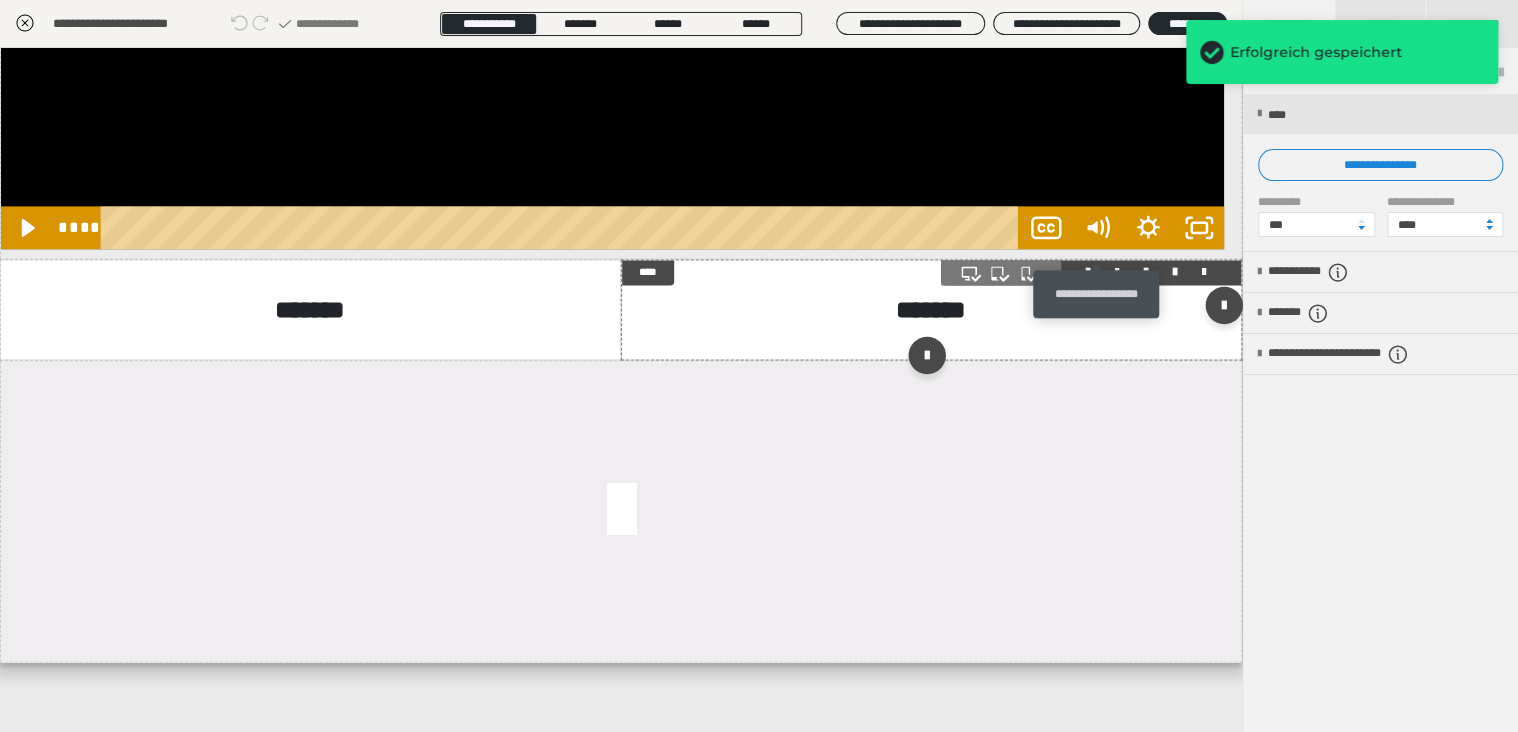 scroll, scrollTop: 1379, scrollLeft: 0, axis: vertical 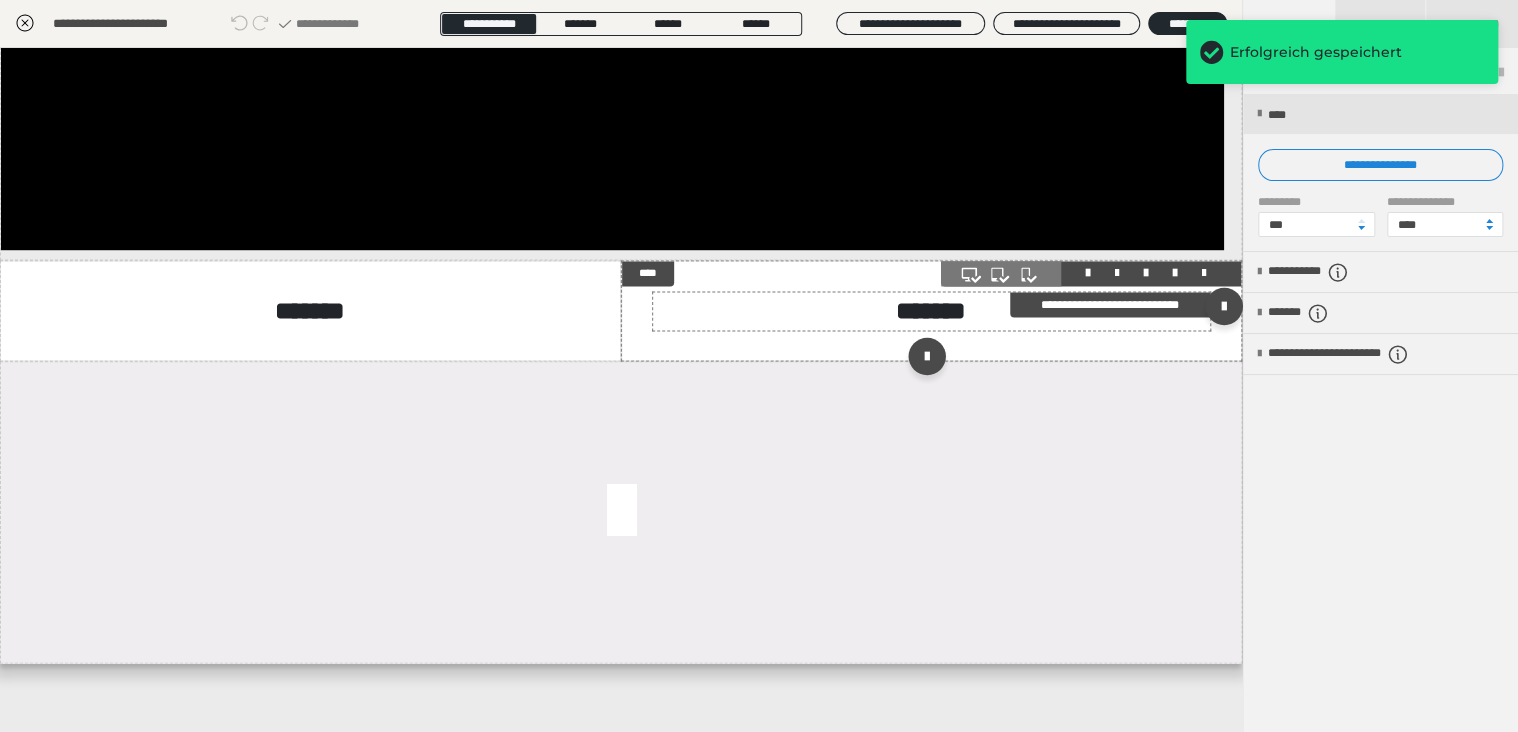 click on "*******" at bounding box center (931, 311) 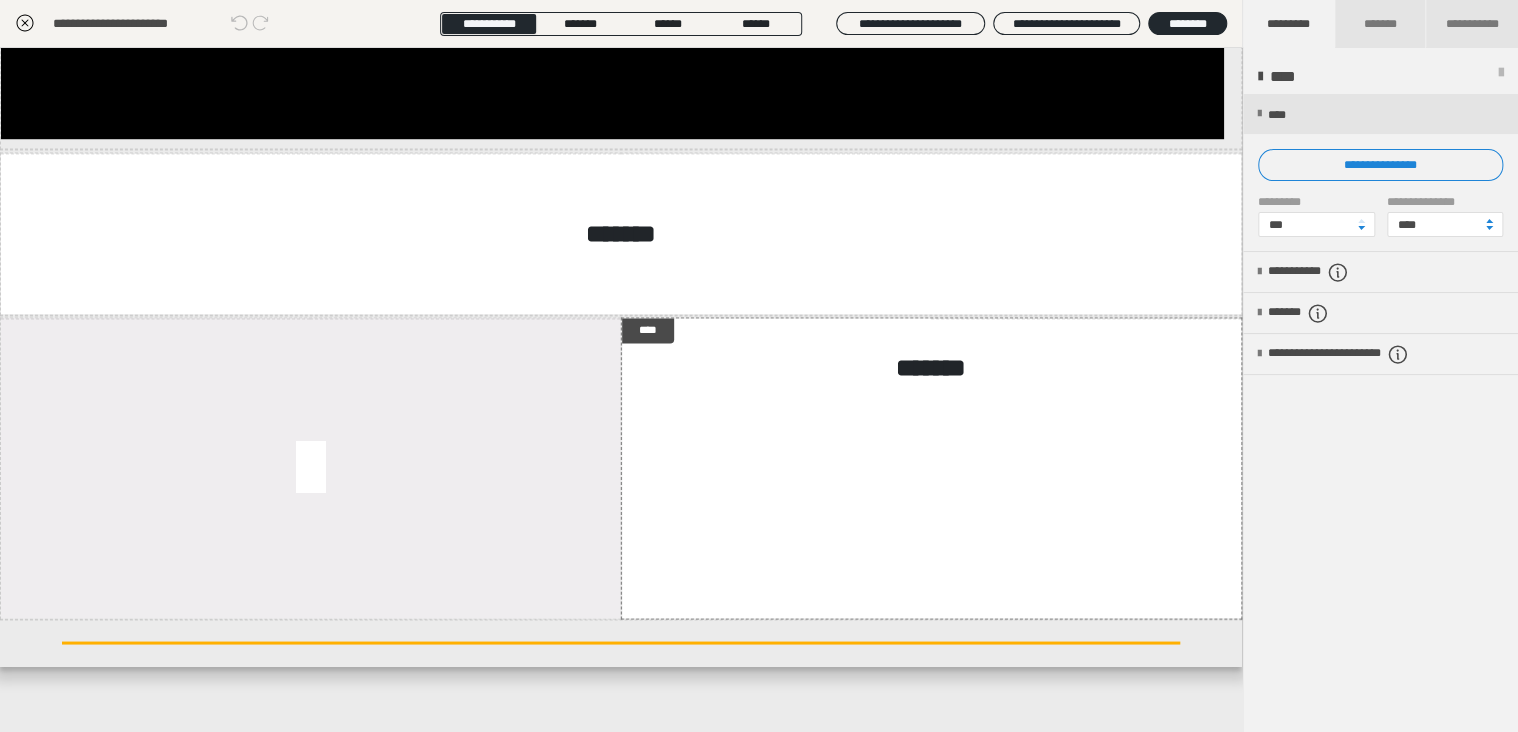scroll, scrollTop: 1440, scrollLeft: 0, axis: vertical 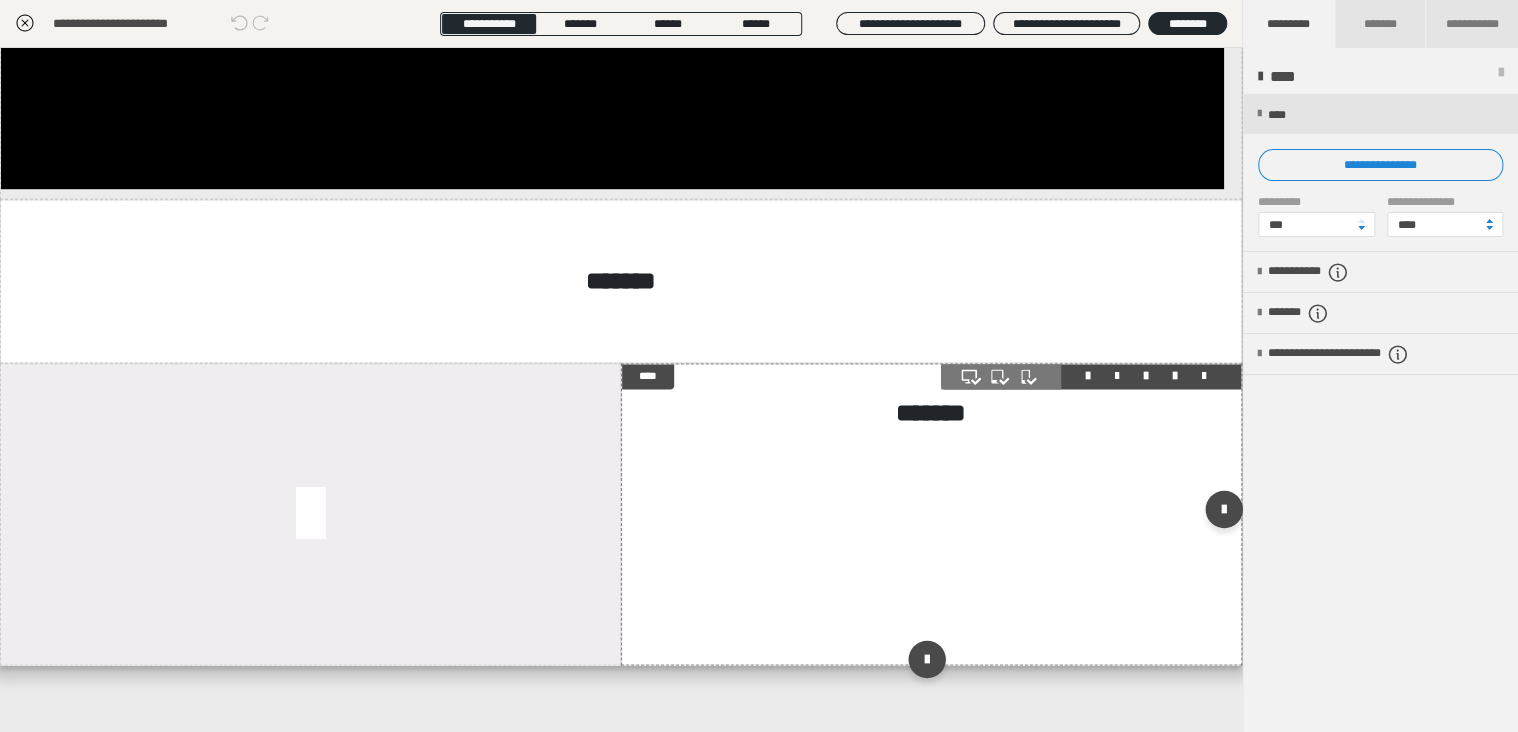 click on "**********" at bounding box center (931, 514) 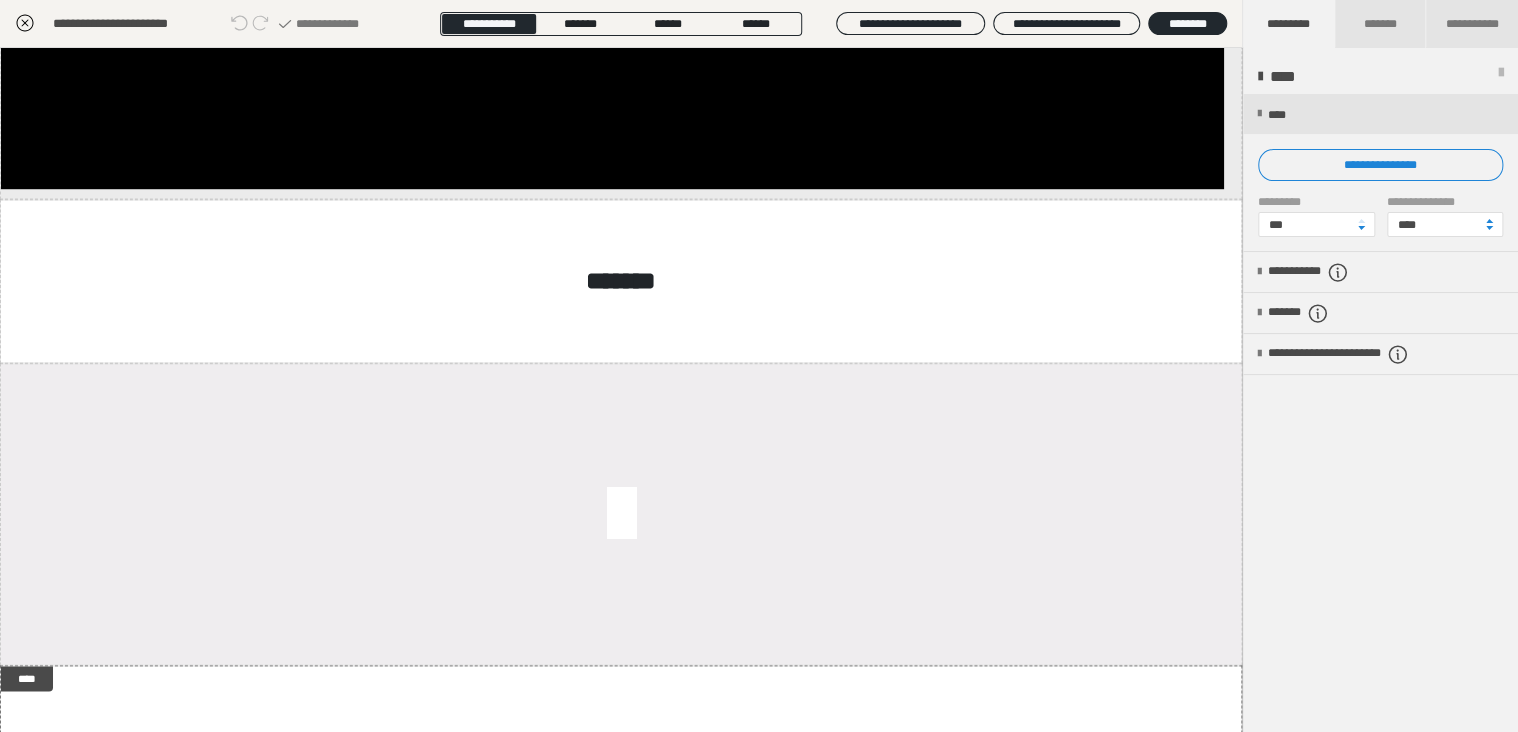 scroll, scrollTop: 1602, scrollLeft: 0, axis: vertical 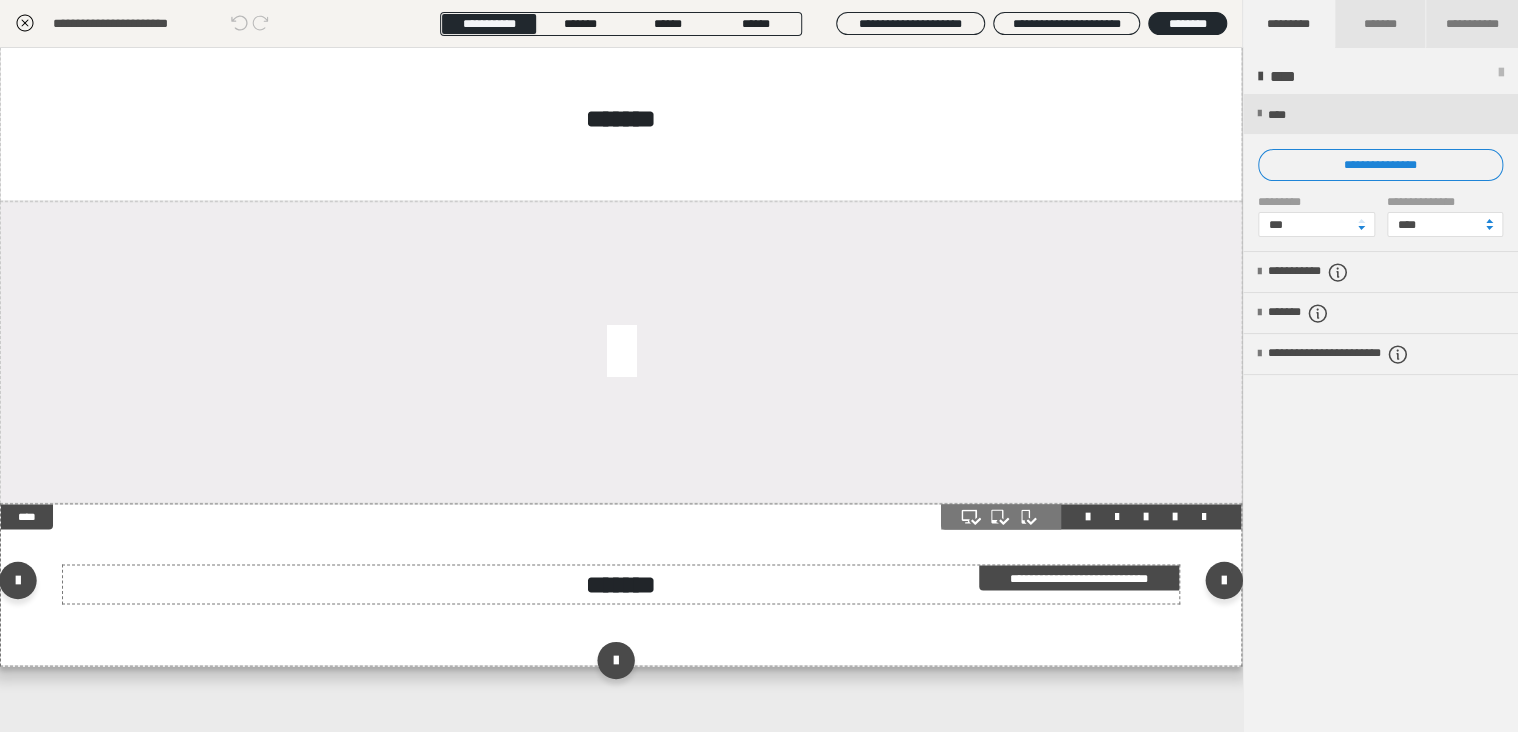 click on "*******" at bounding box center [621, 583] 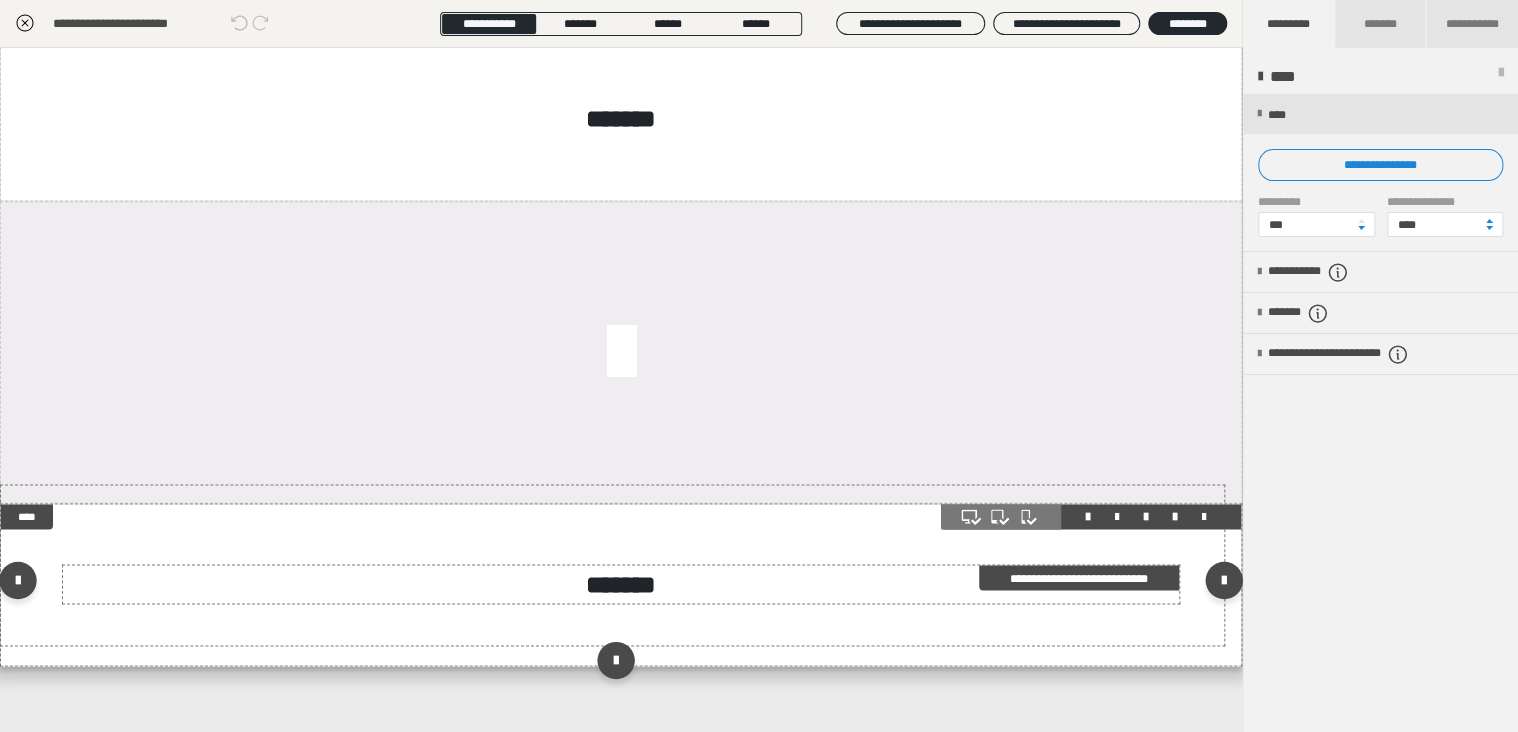 click on "*******" at bounding box center (621, 583) 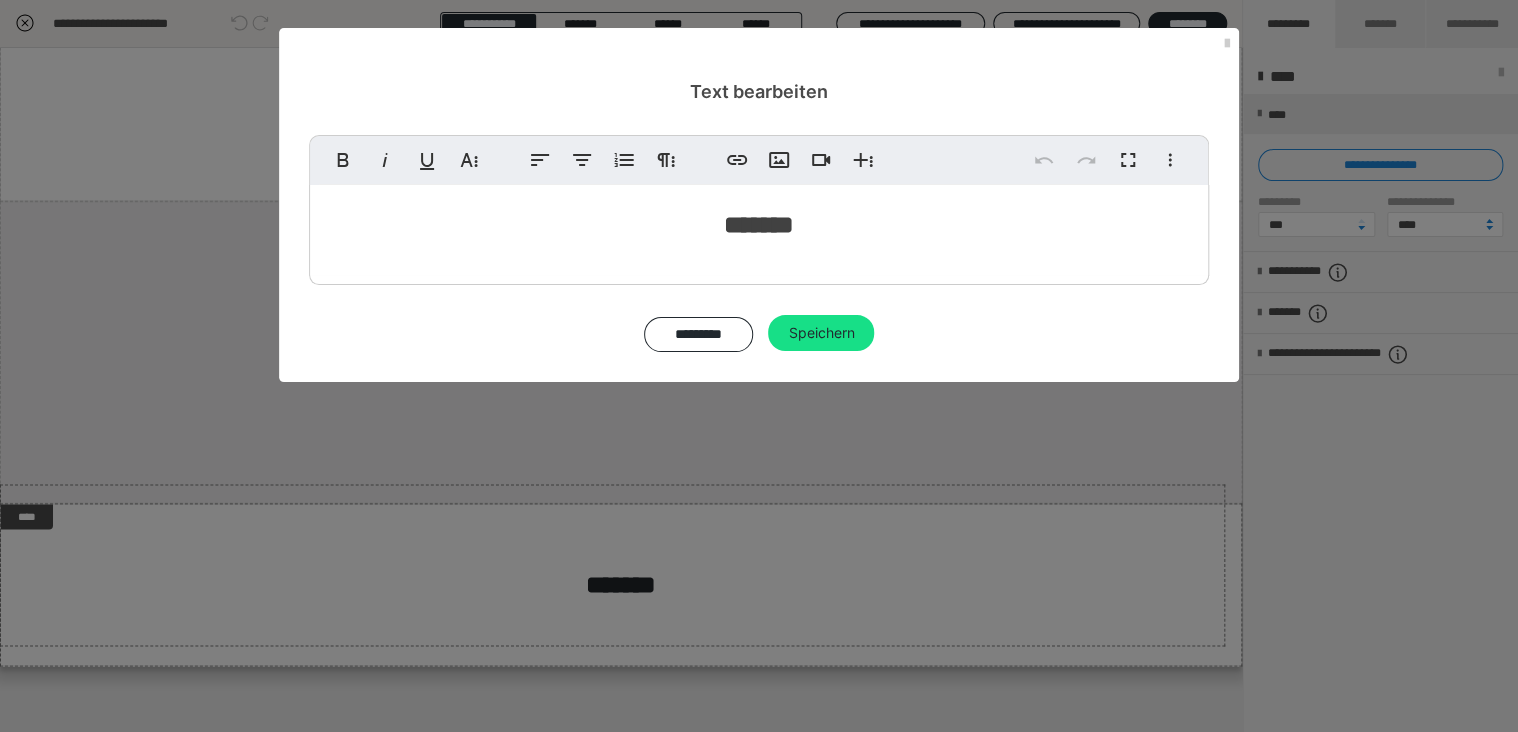 click on "**********" at bounding box center [759, 366] 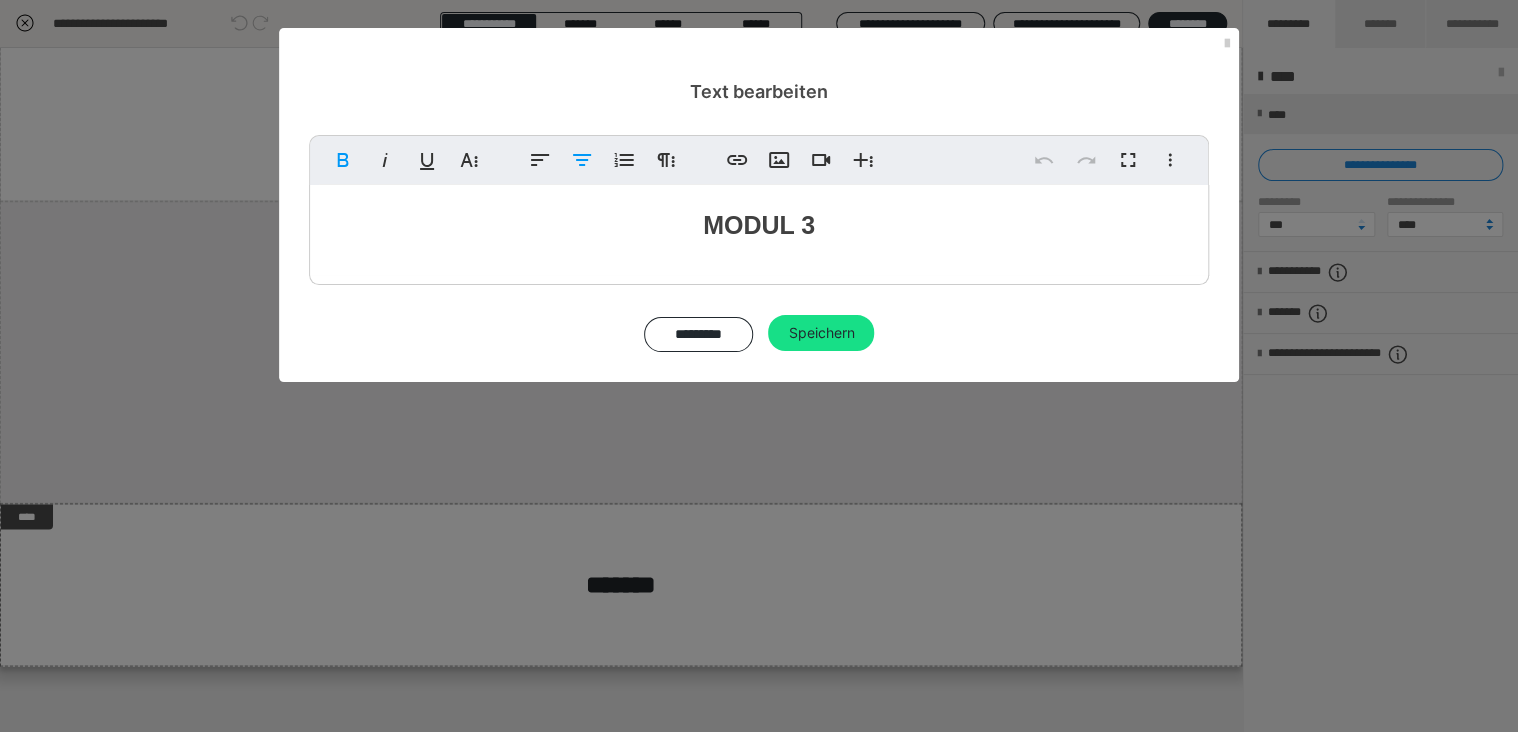 click on "MODUL 3" at bounding box center (759, 225) 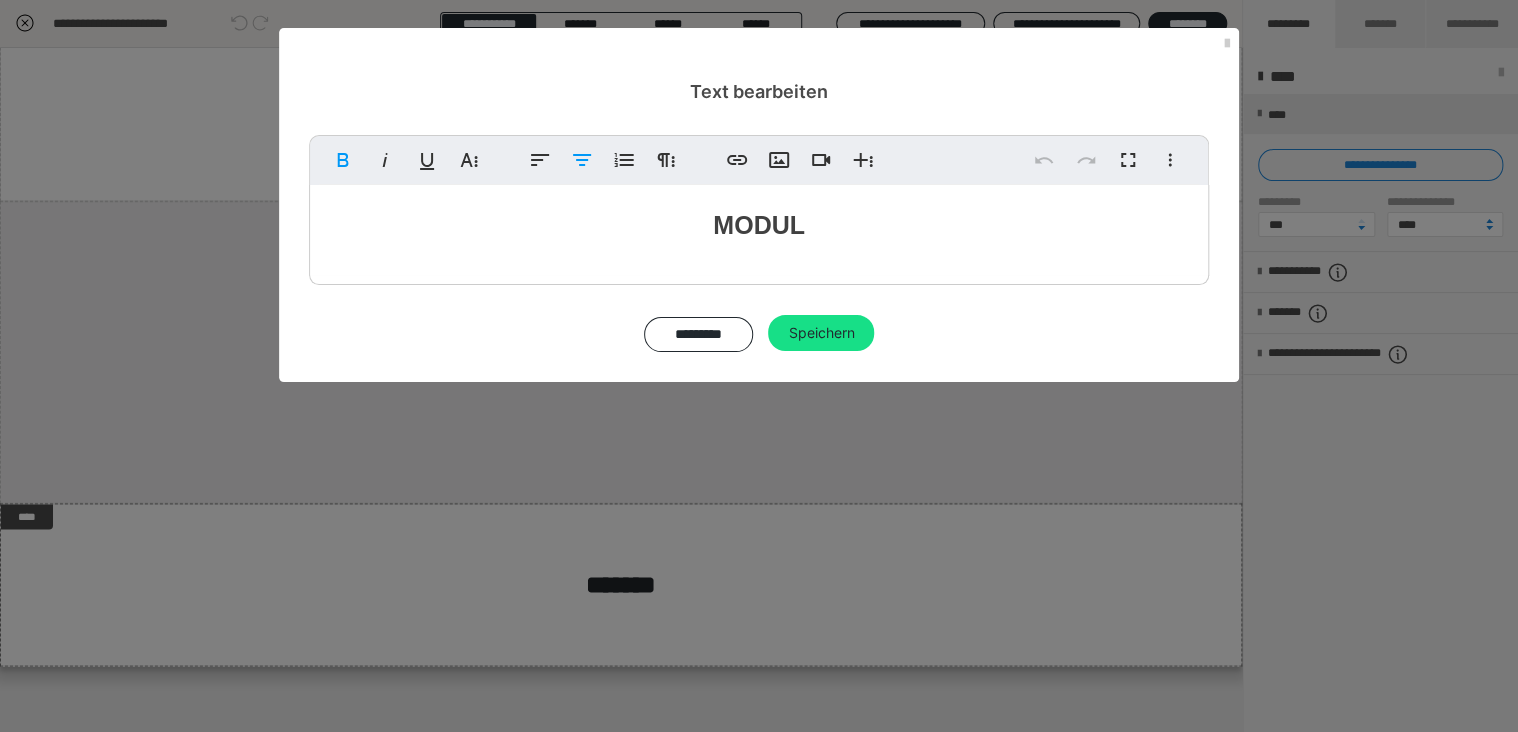 type 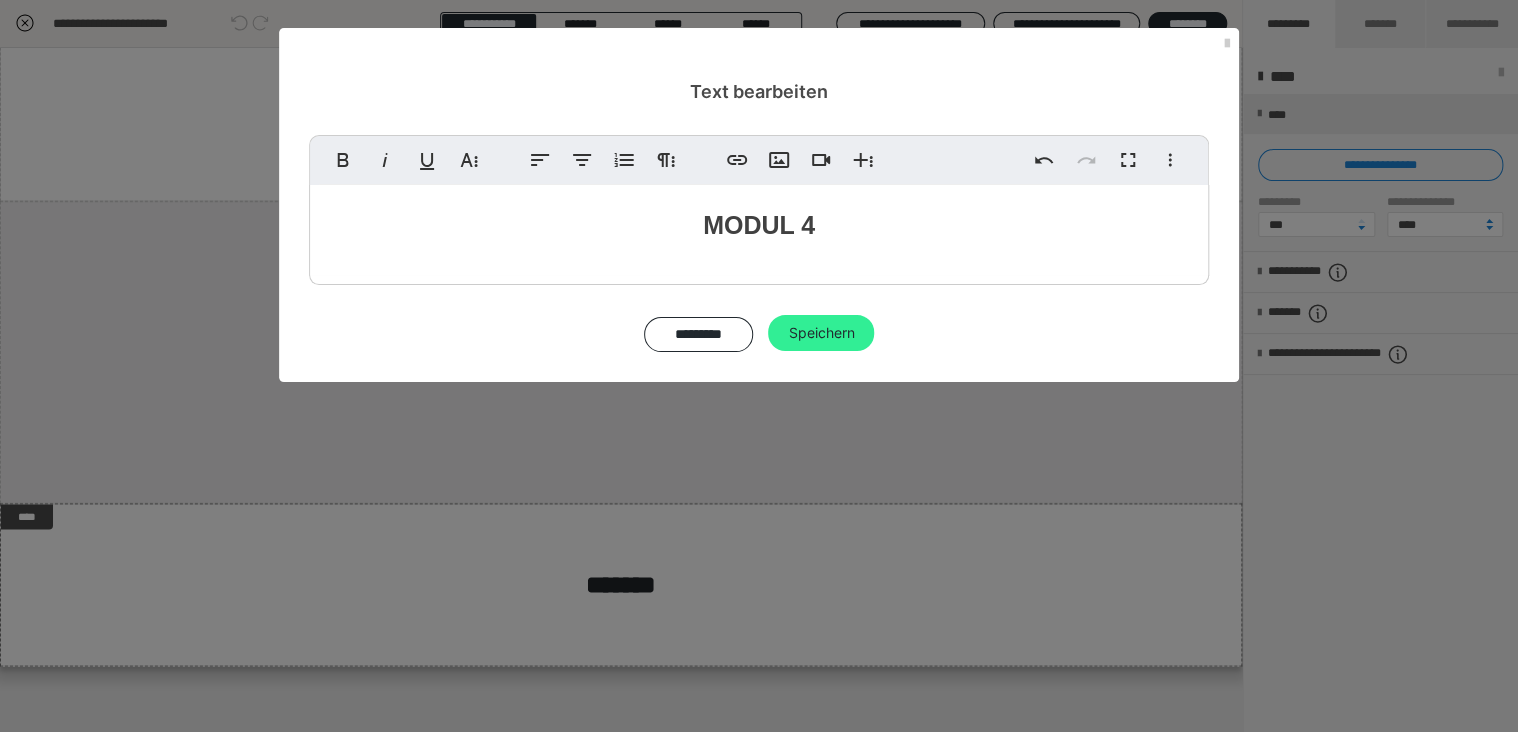 click on "Speichern" at bounding box center [821, 333] 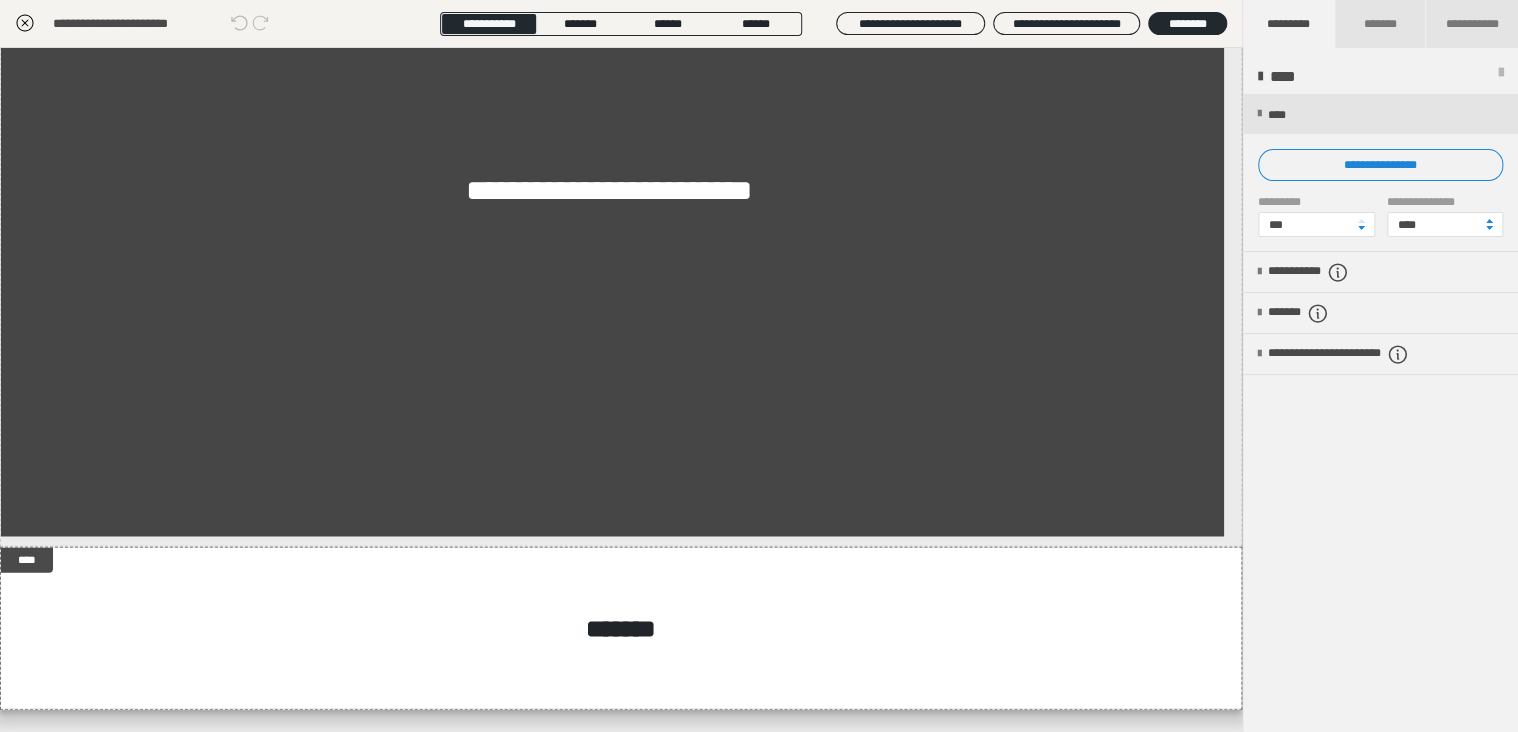 scroll, scrollTop: 1990, scrollLeft: 0, axis: vertical 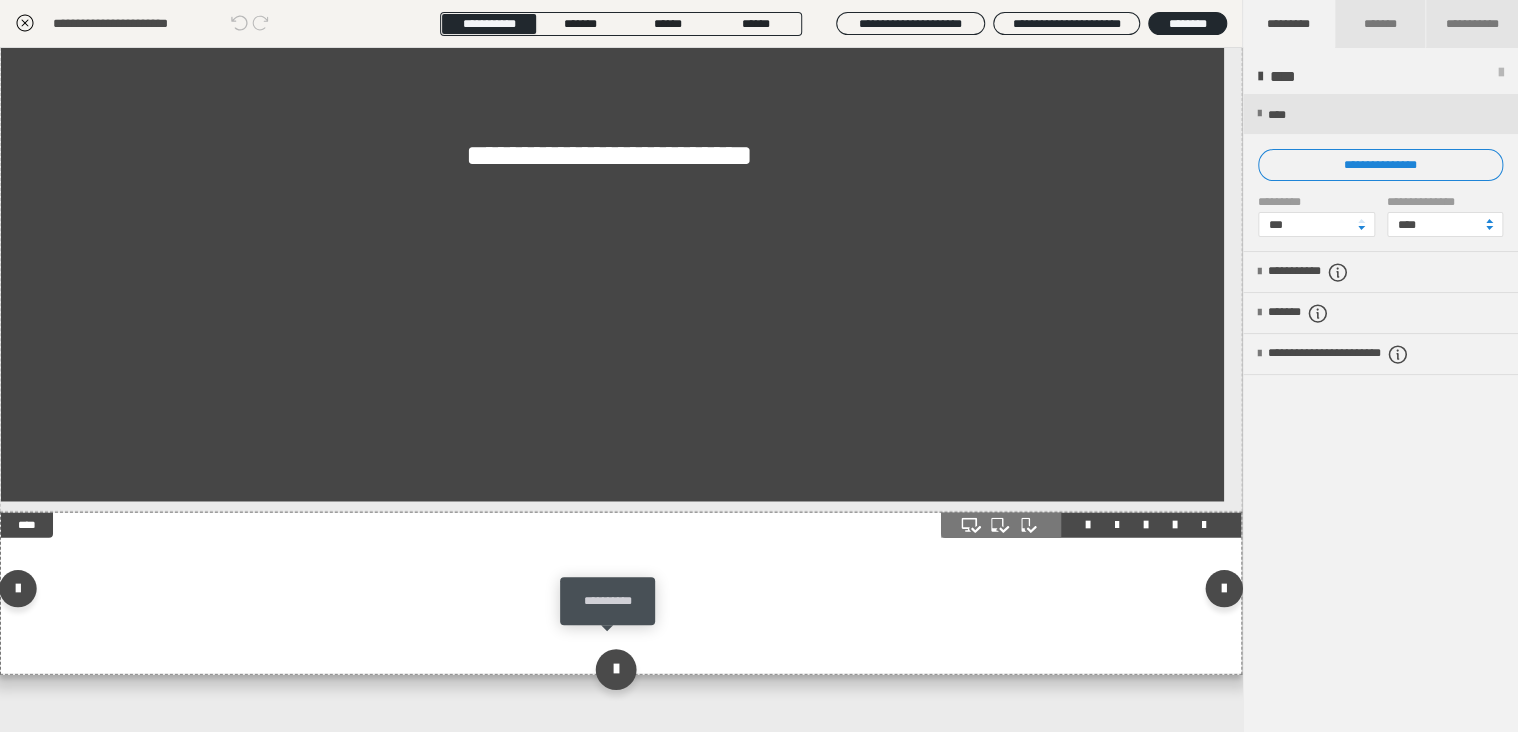 click at bounding box center (616, 669) 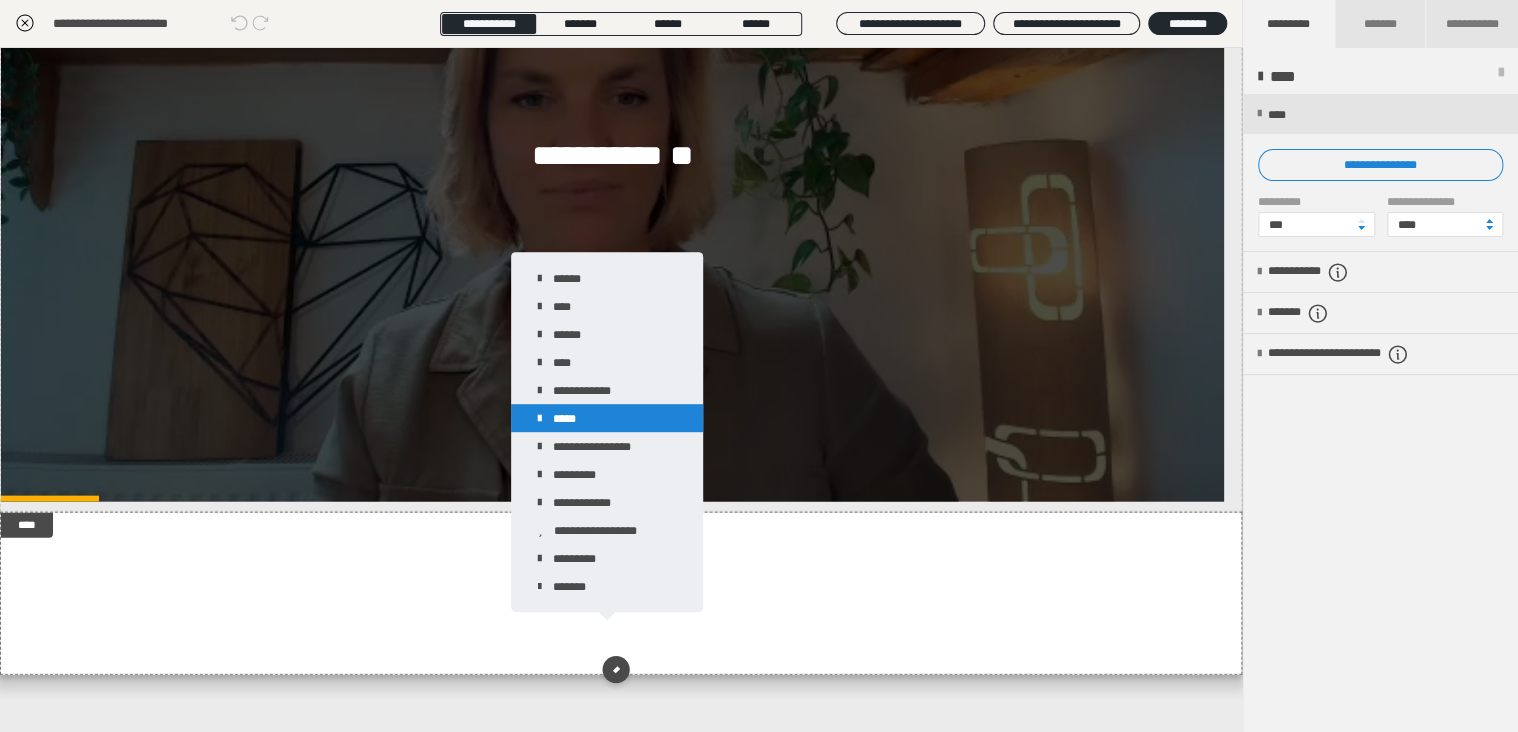 click on "*****" at bounding box center [607, 418] 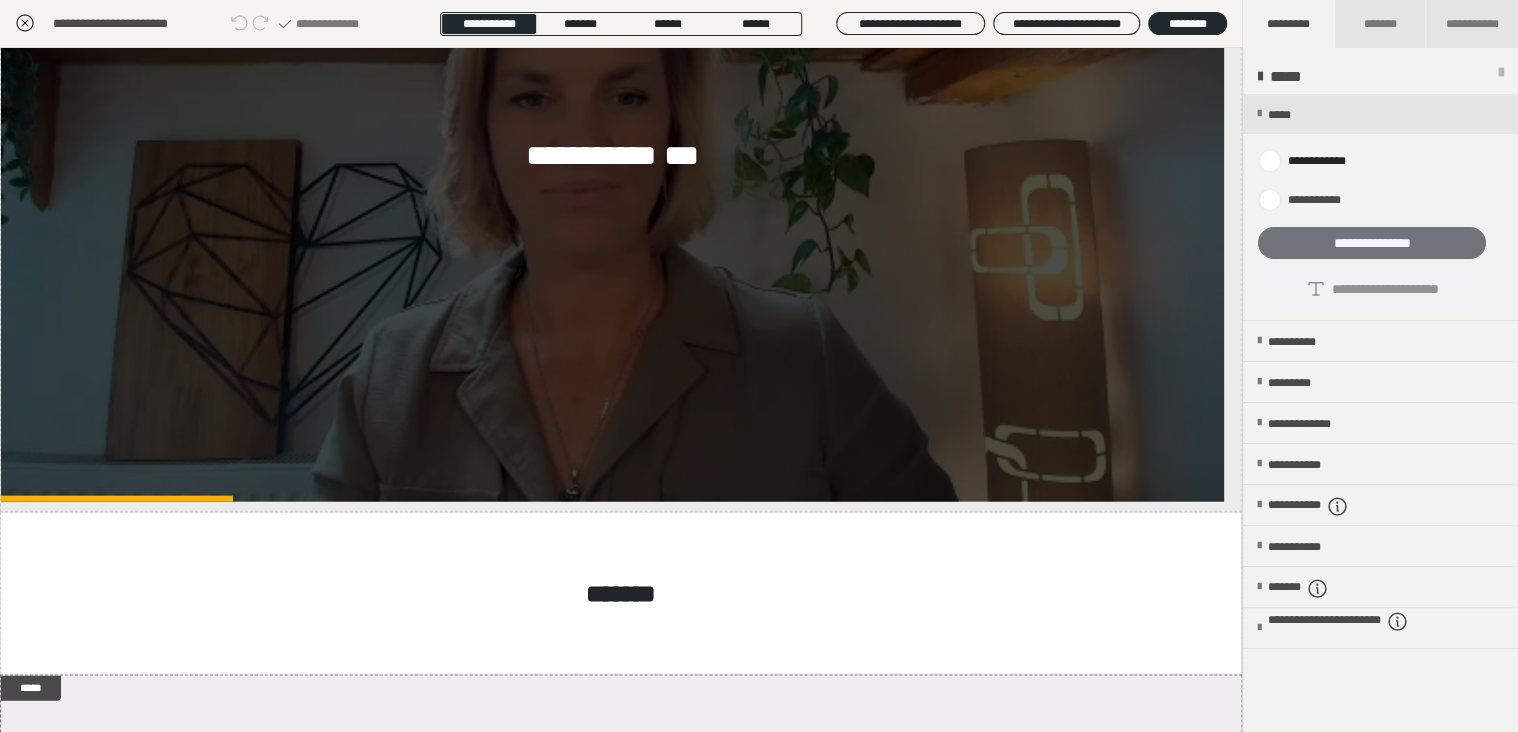 click on "**********" at bounding box center (1372, 243) 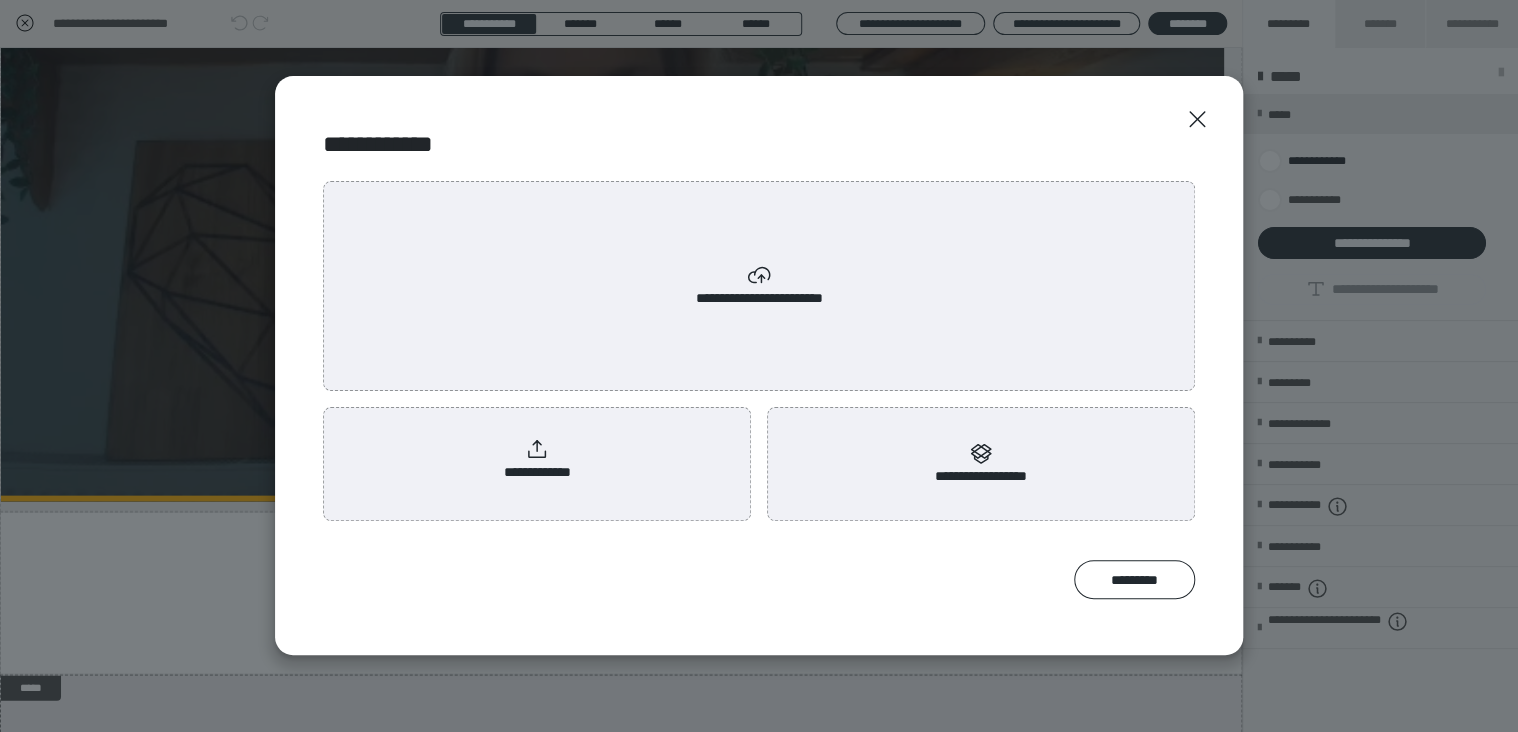 click on "**********" at bounding box center [537, 460] 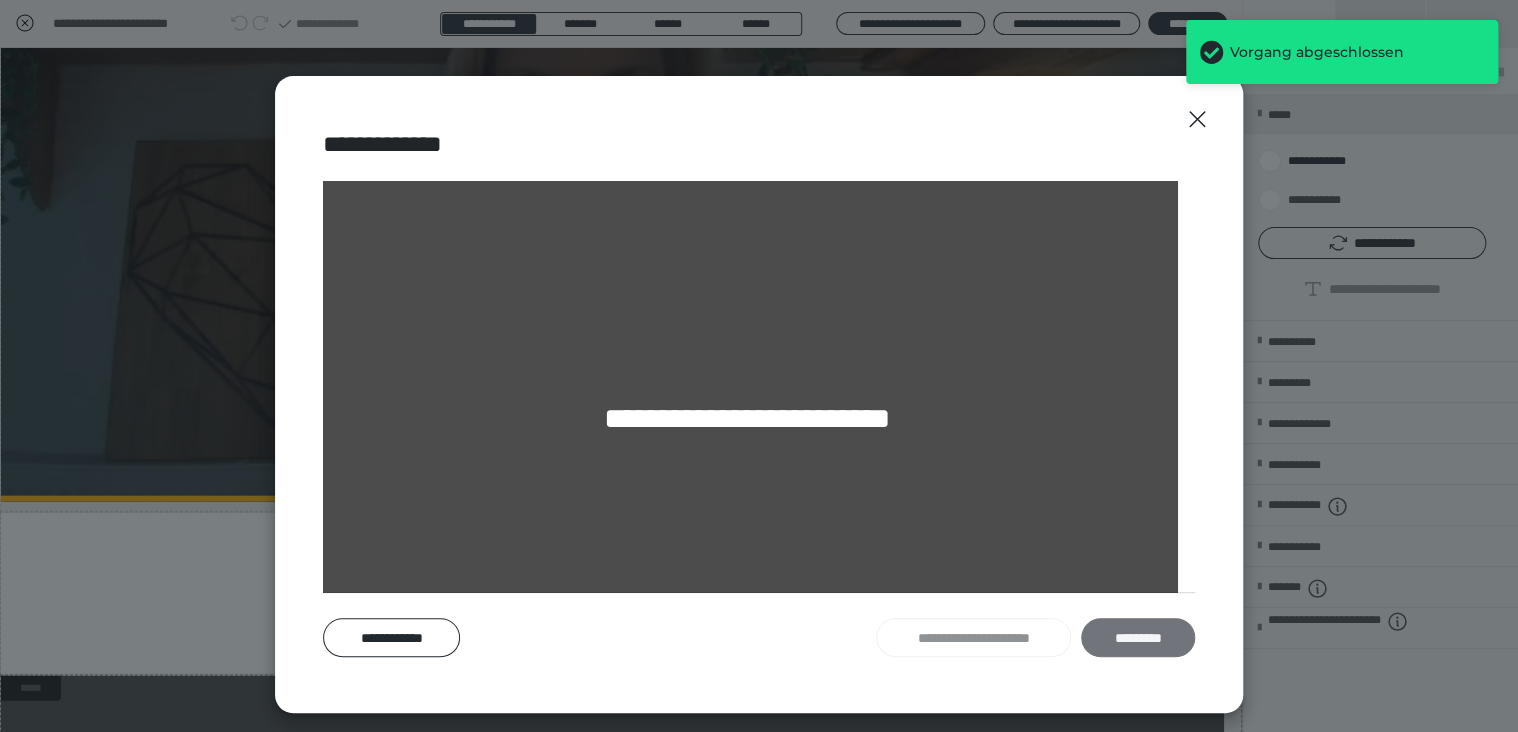 click on "*********" at bounding box center [1138, 638] 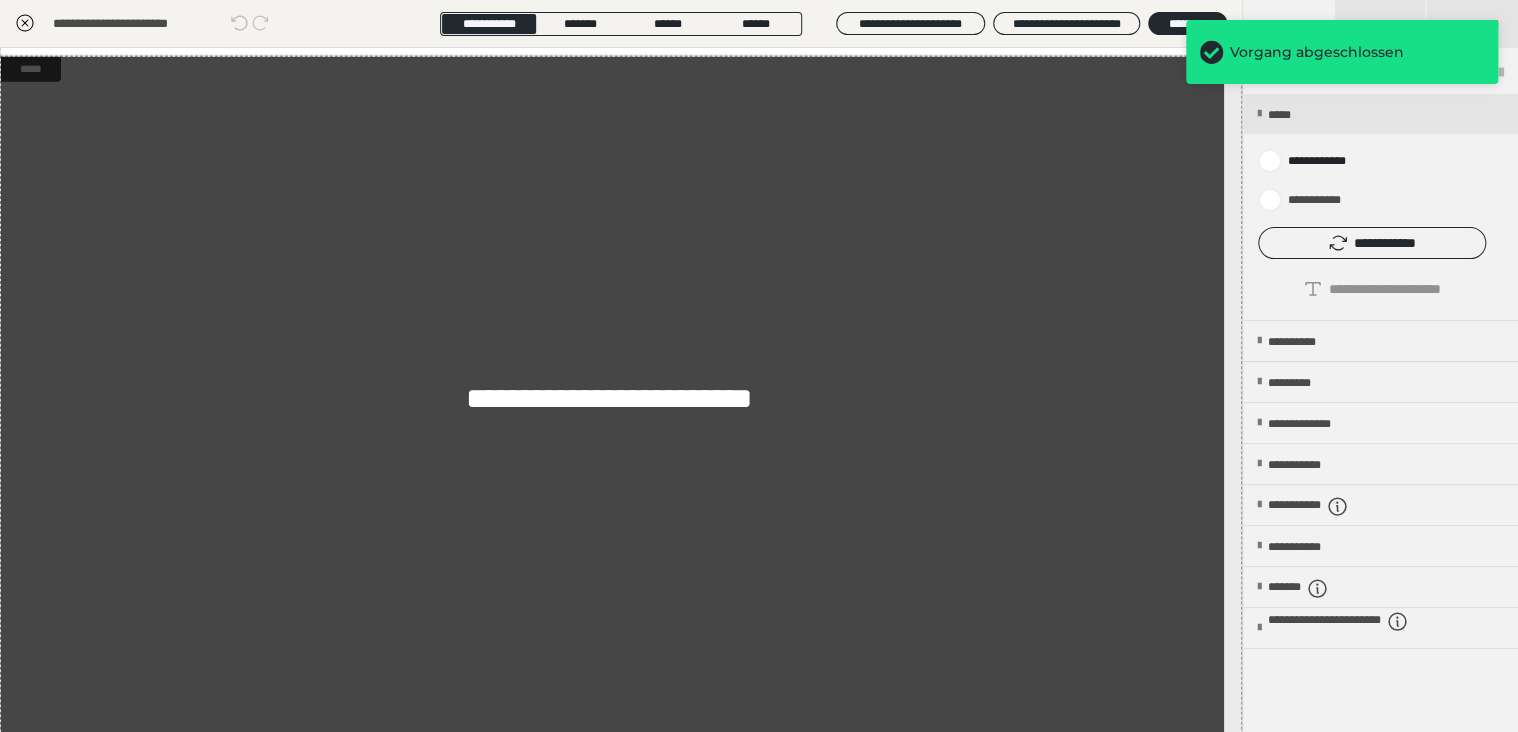 scroll, scrollTop: 2680, scrollLeft: 0, axis: vertical 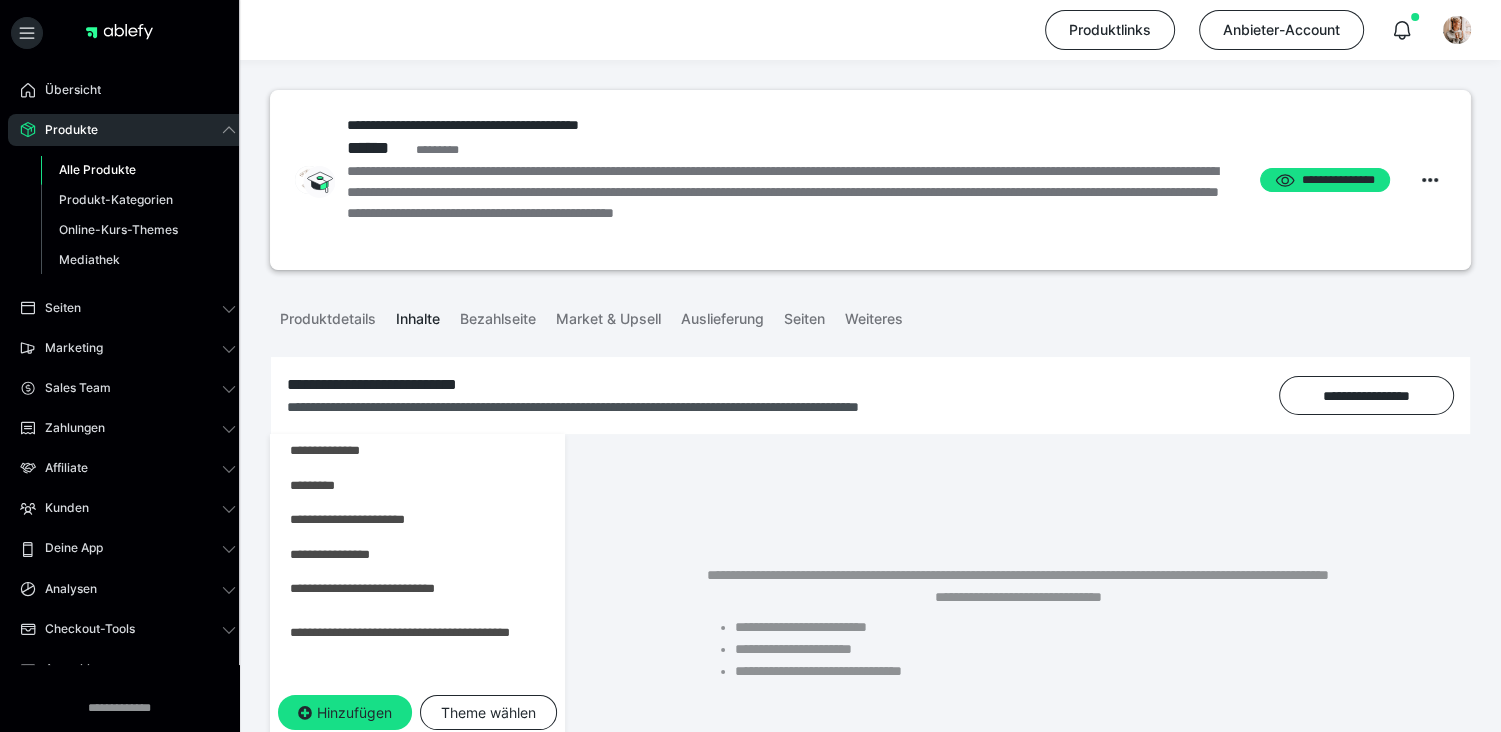 click on "Alle Produkte" at bounding box center (97, 169) 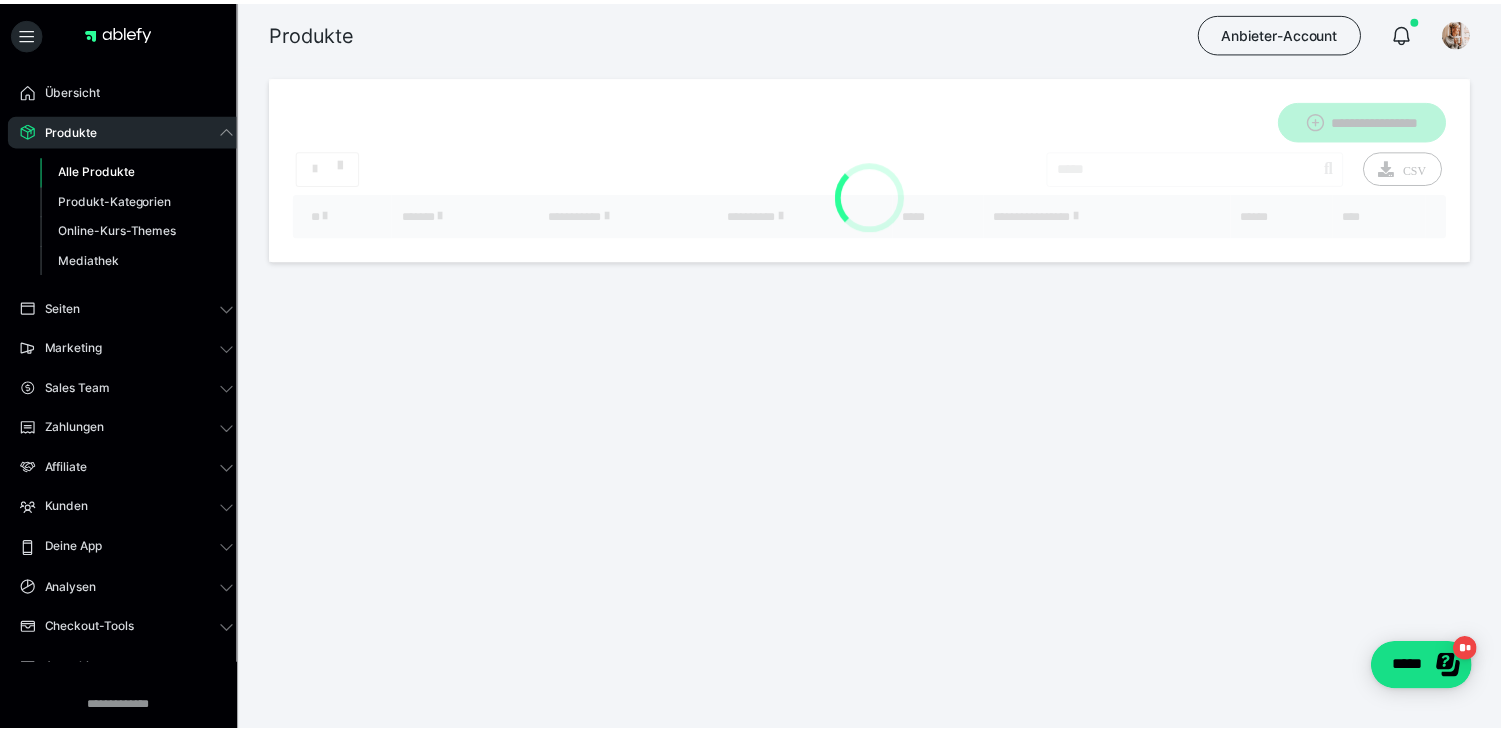 scroll, scrollTop: 0, scrollLeft: 0, axis: both 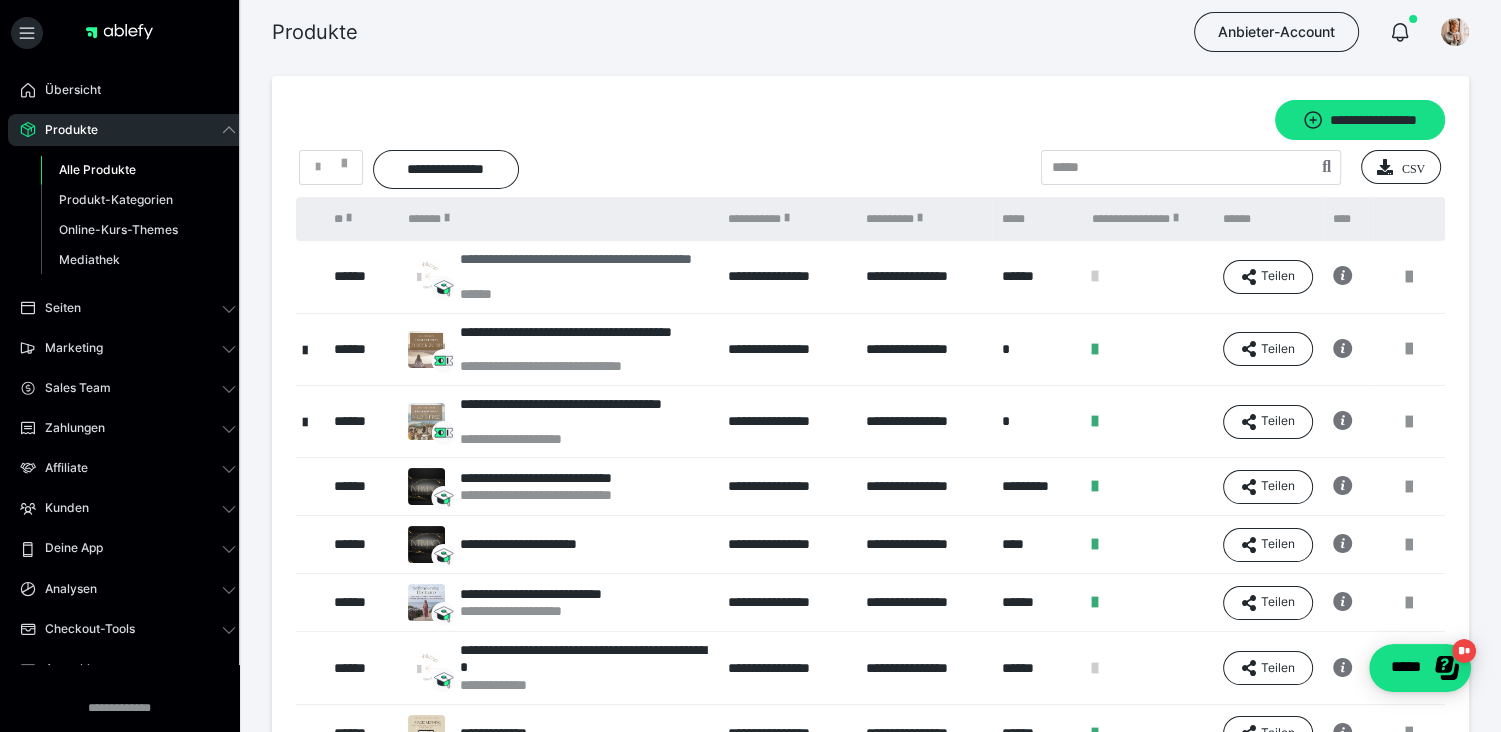 click on "**********" at bounding box center [584, 268] 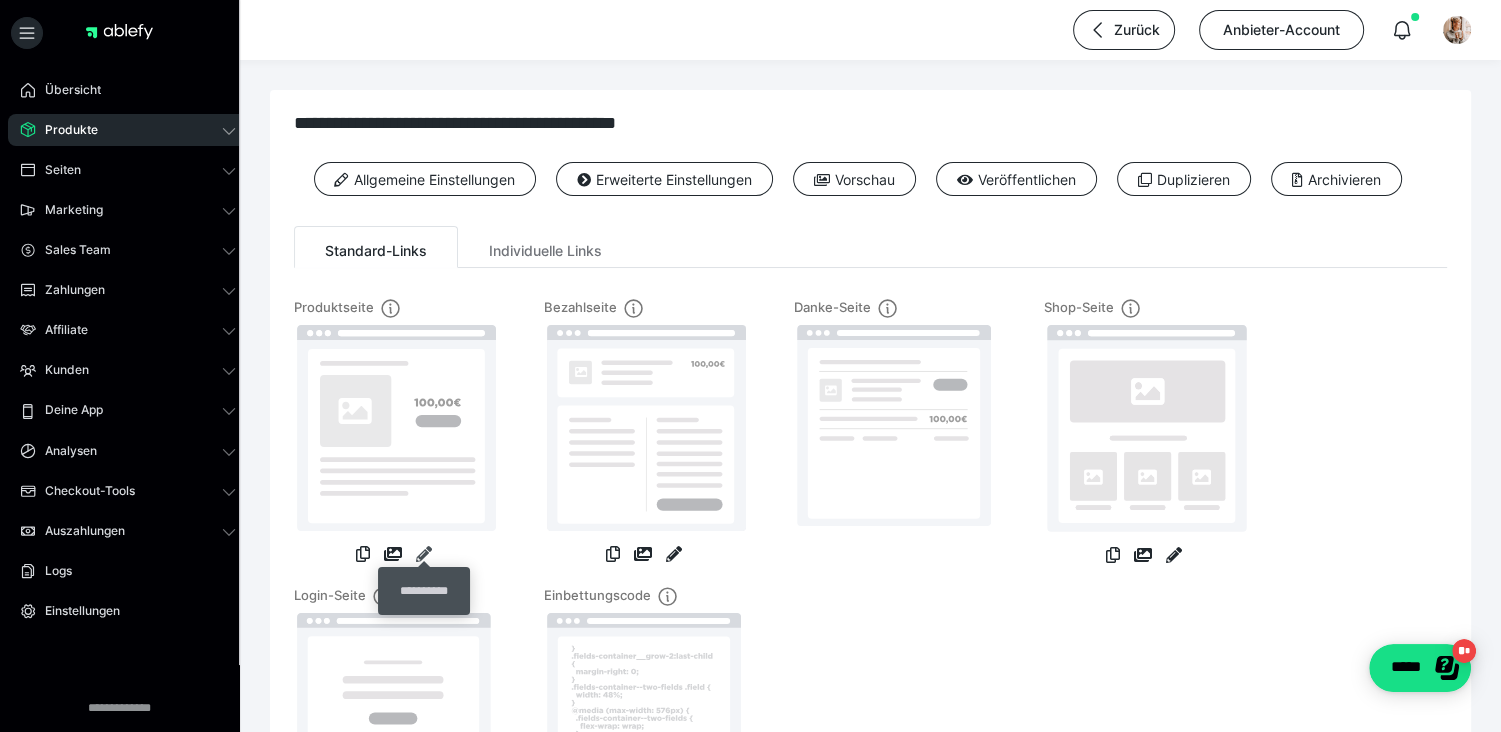 click at bounding box center [424, 554] 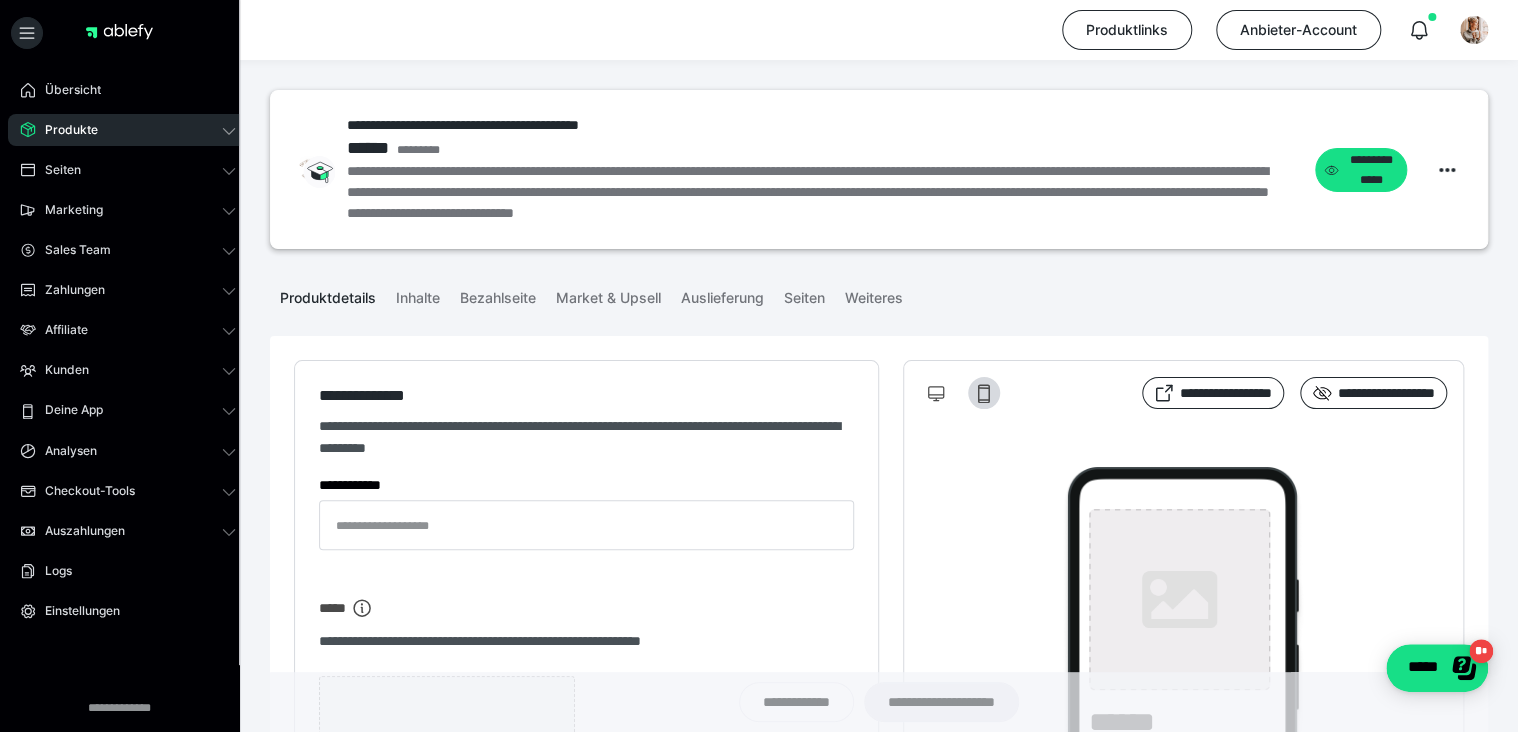 type on "**********" 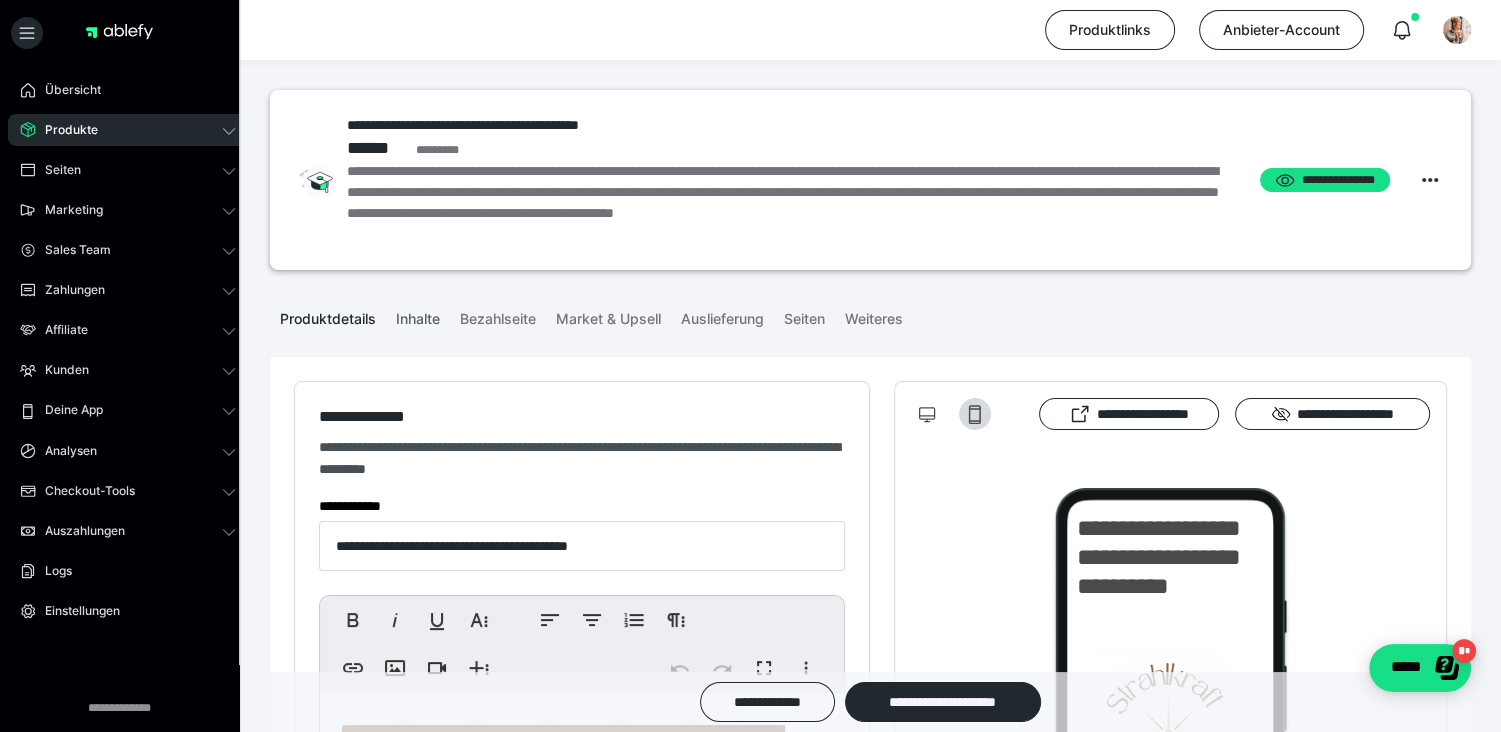click on "Inhalte" at bounding box center [418, 315] 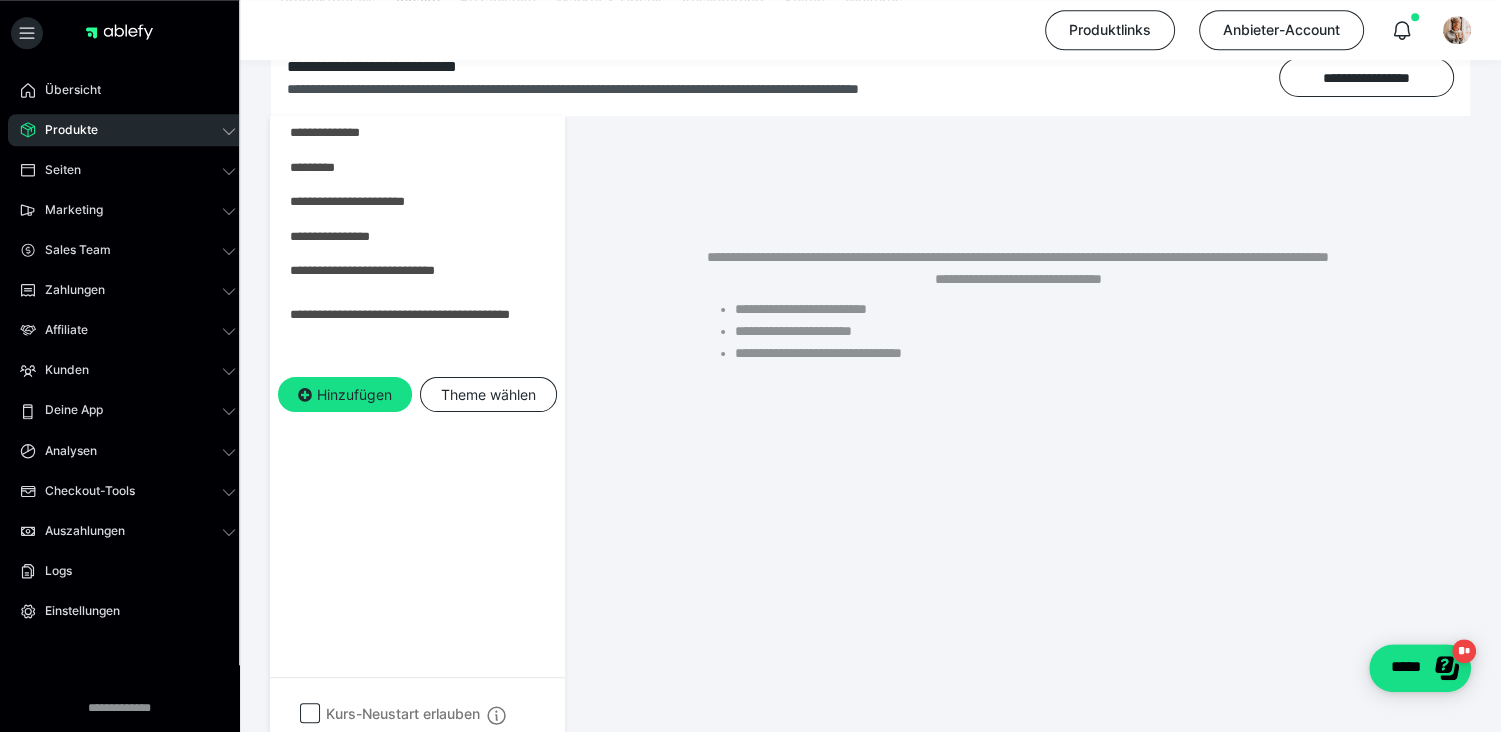 scroll, scrollTop: 328, scrollLeft: 0, axis: vertical 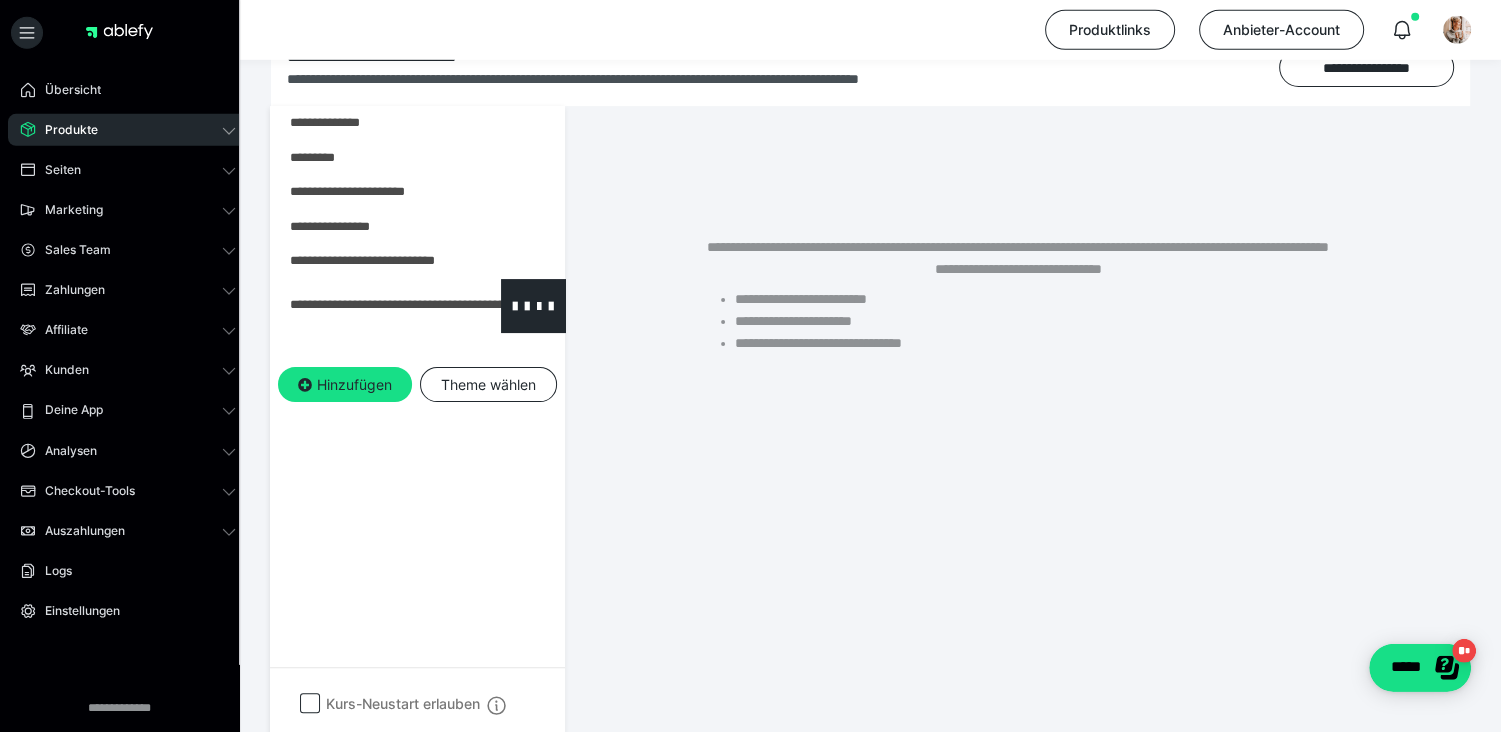 click at bounding box center (365, 305) 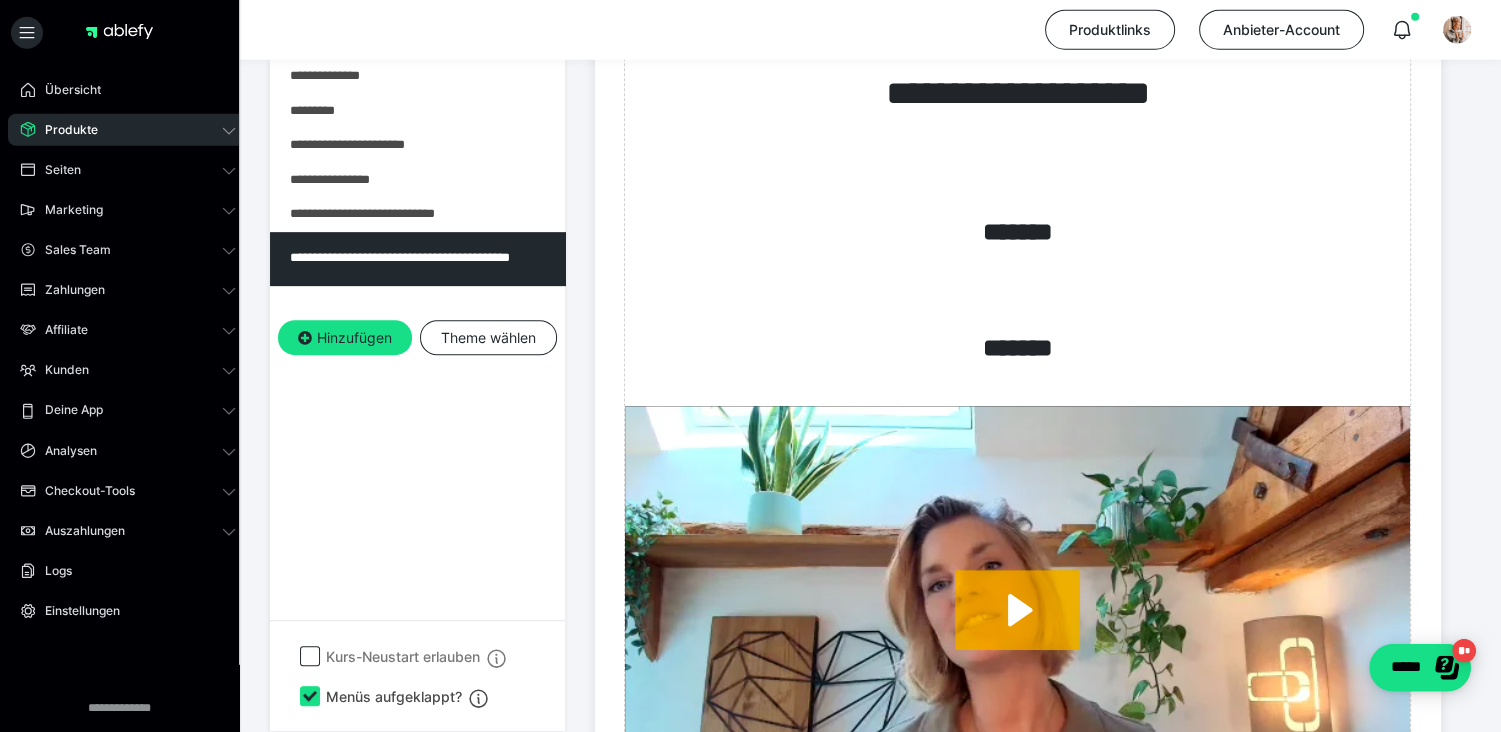 scroll, scrollTop: 844, scrollLeft: 0, axis: vertical 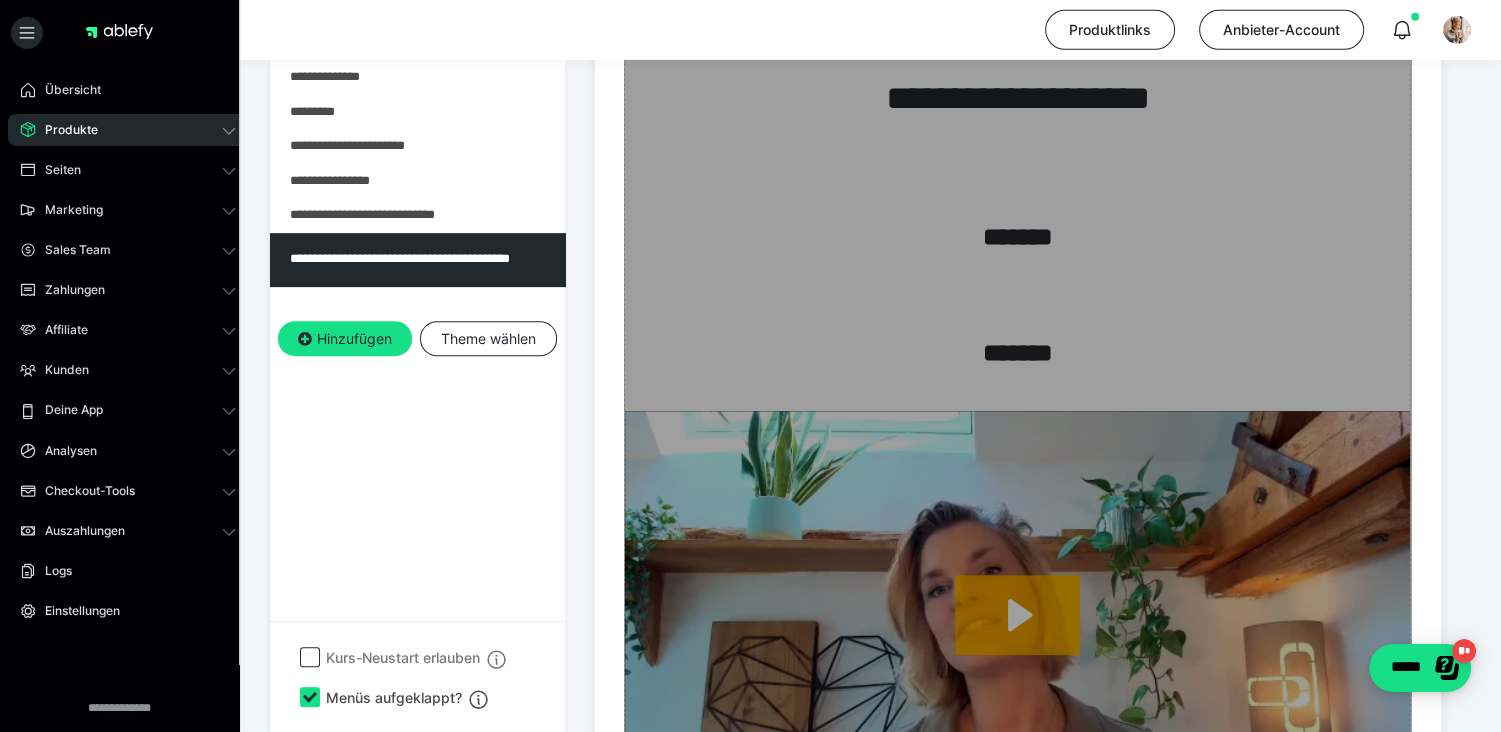click on "Zum Pagebuilder" at bounding box center (1017, 745) 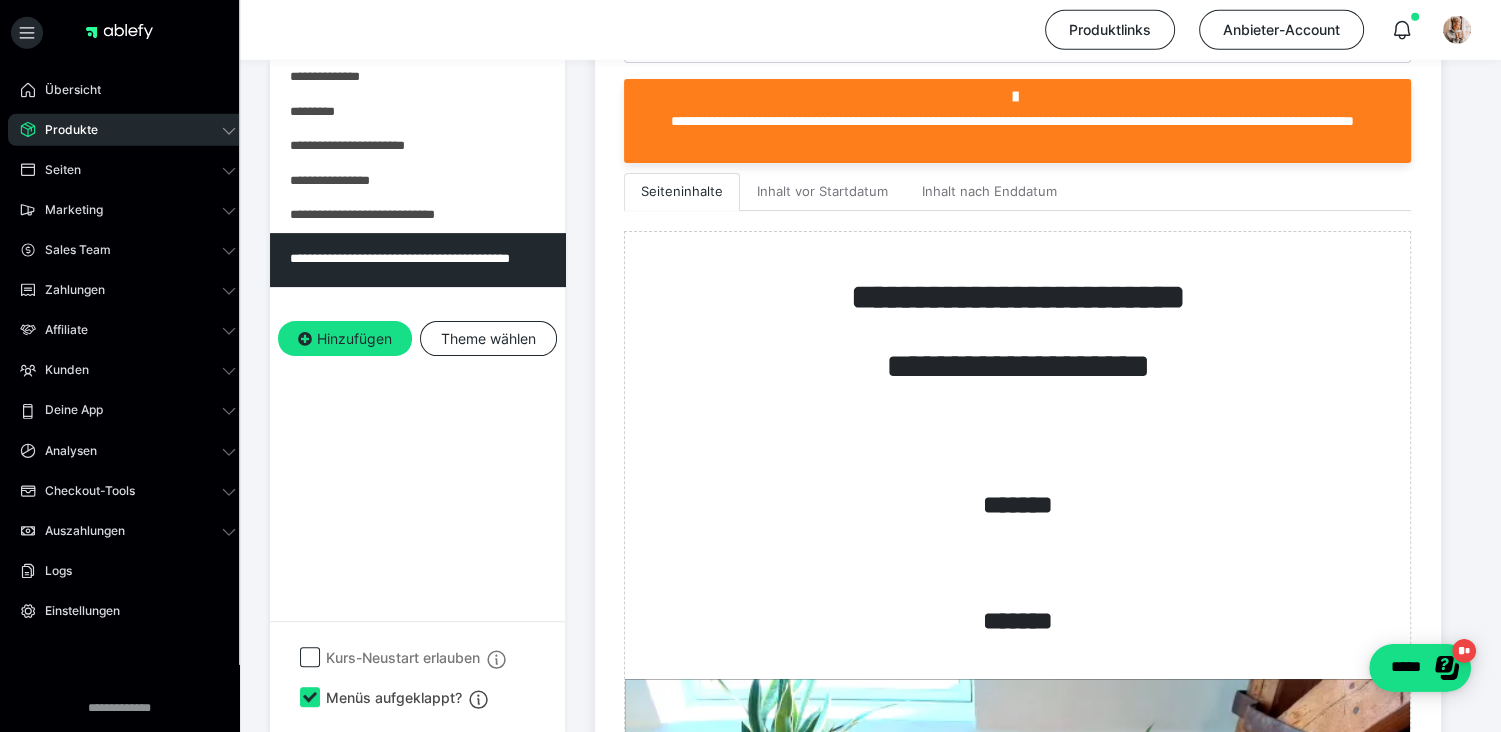 scroll, scrollTop: 567, scrollLeft: 0, axis: vertical 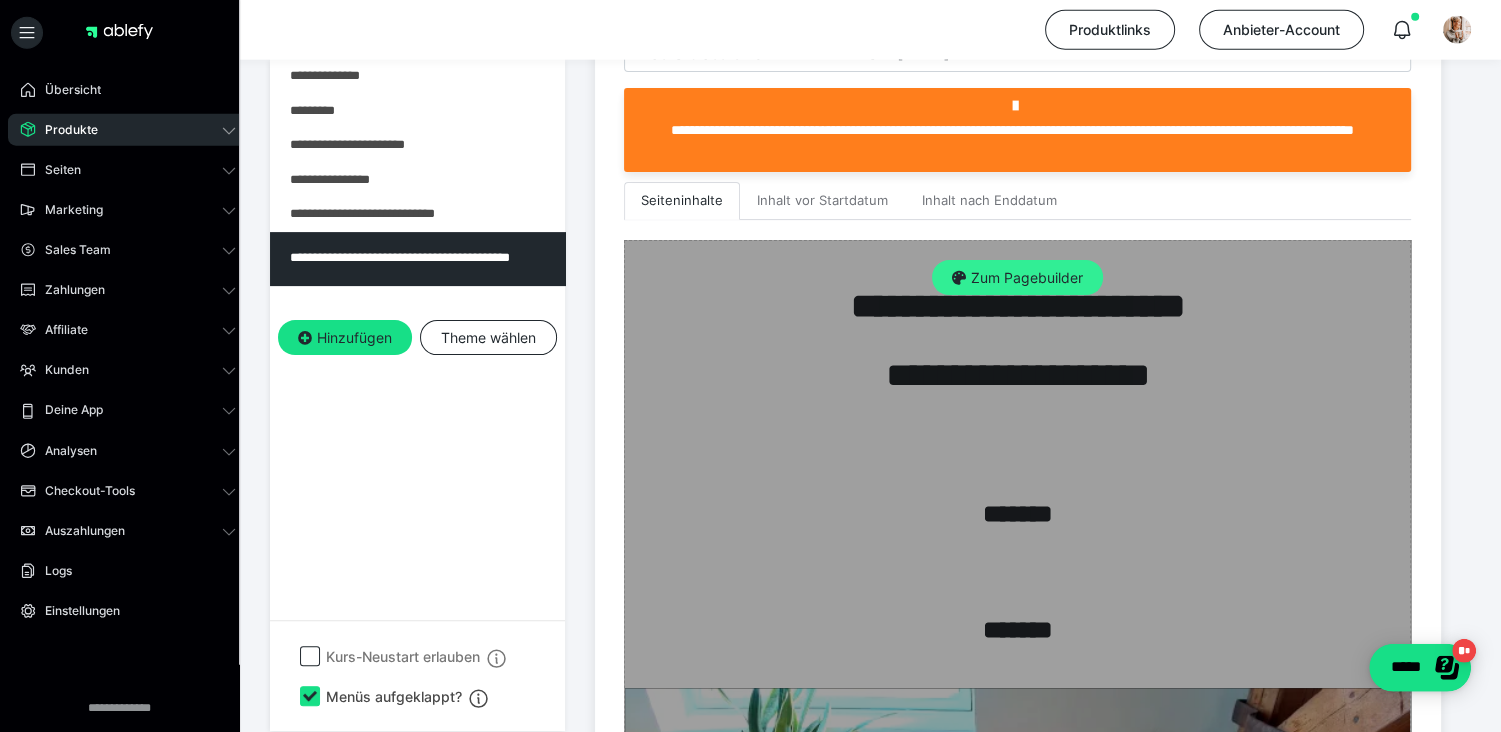 click on "Zum Pagebuilder" at bounding box center [1017, 278] 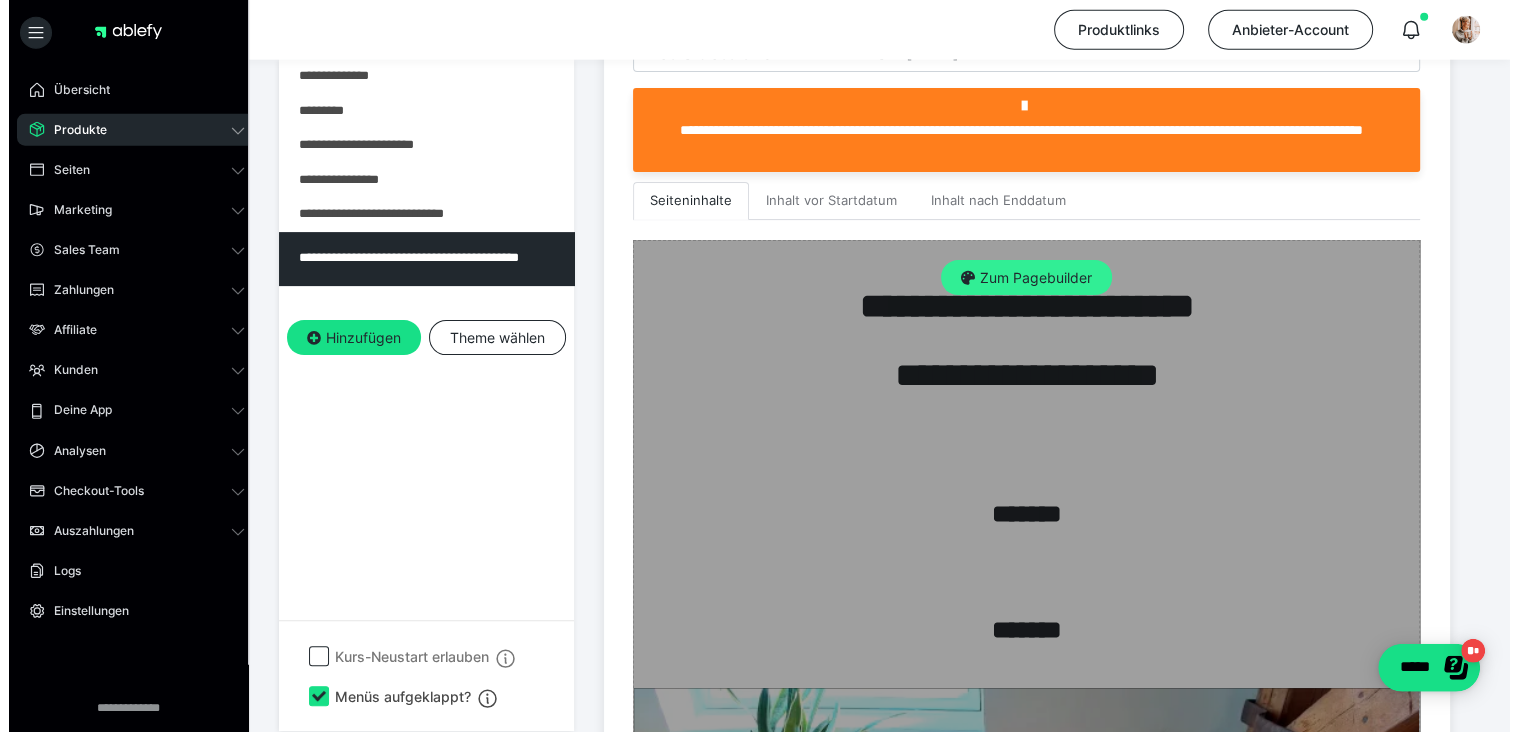 scroll, scrollTop: 373, scrollLeft: 0, axis: vertical 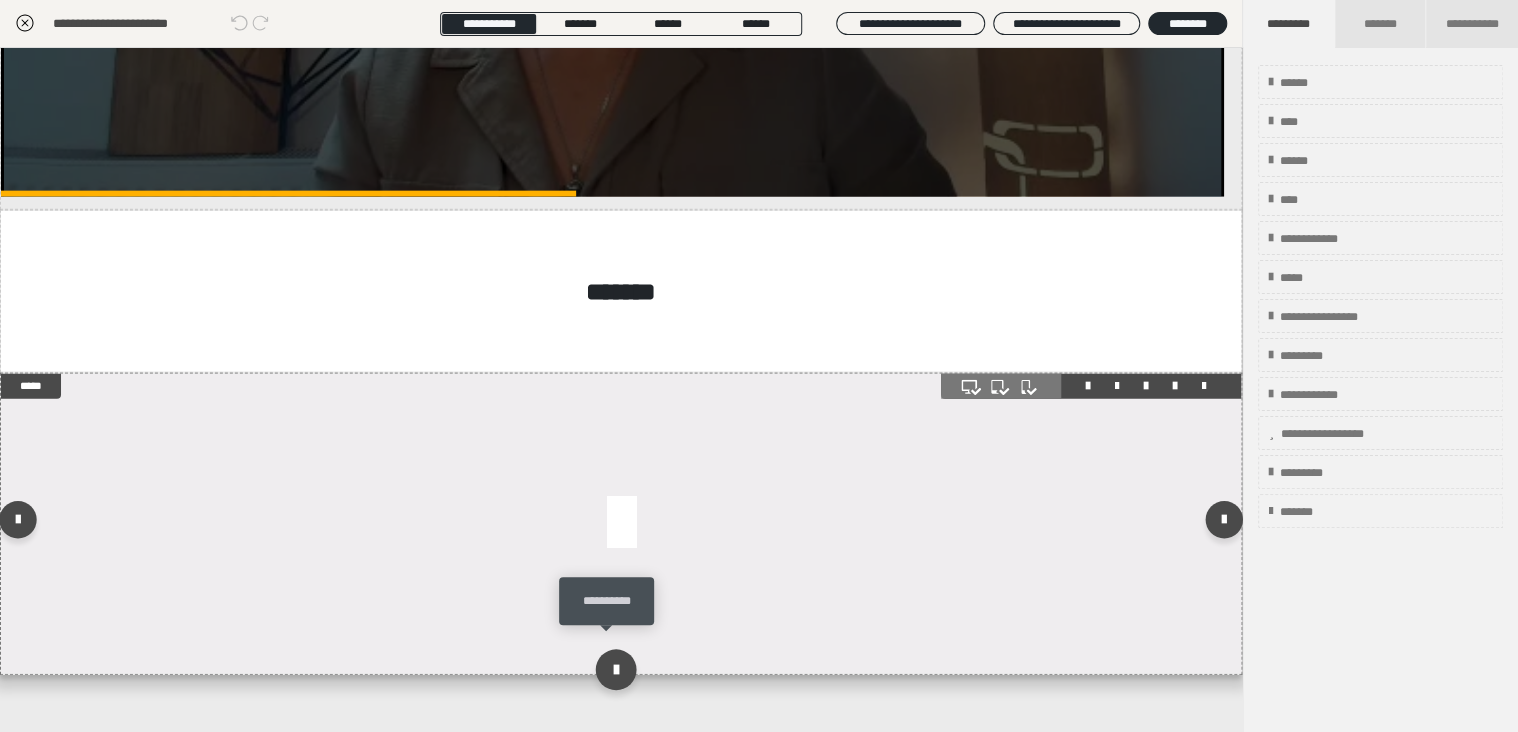 click at bounding box center (616, 669) 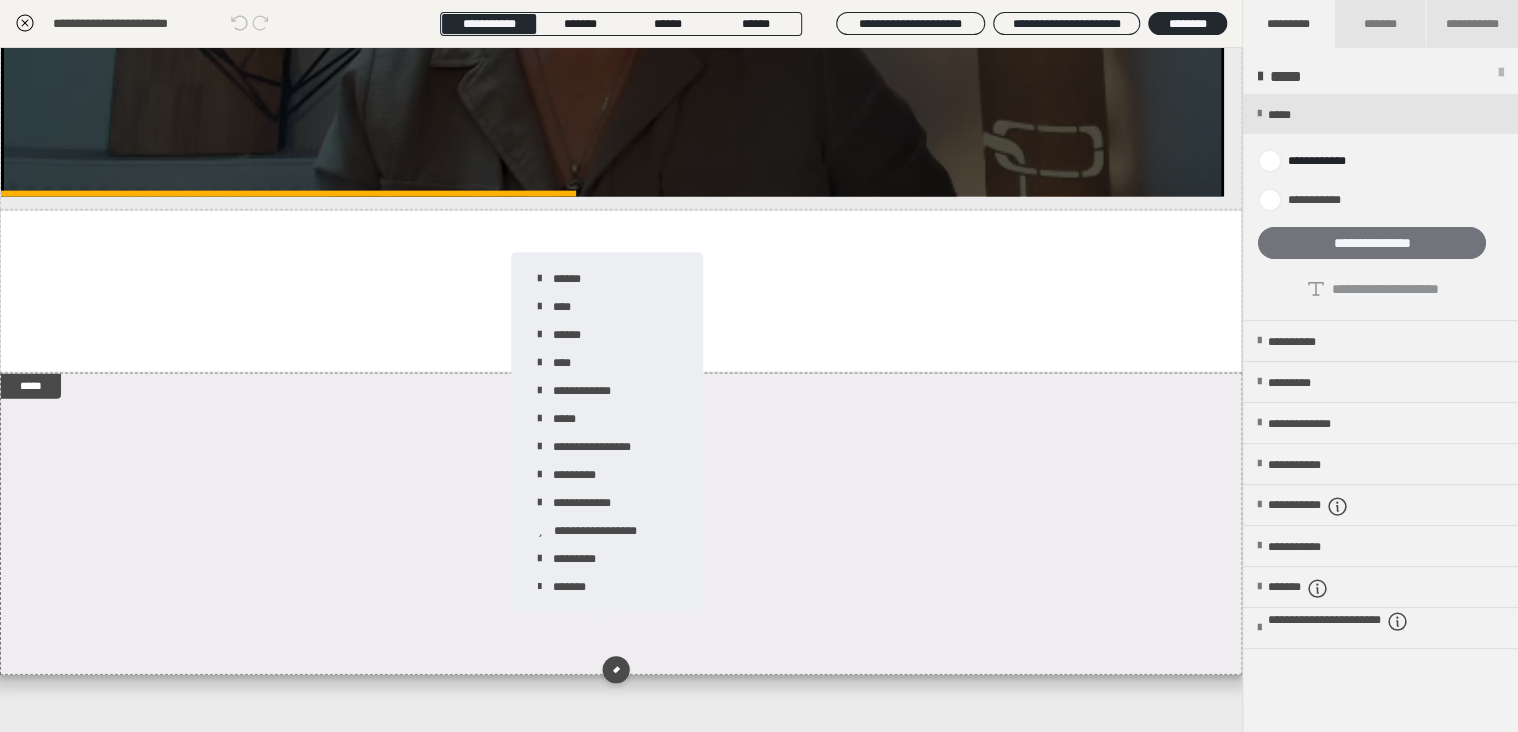 click on "**********" at bounding box center (1372, 243) 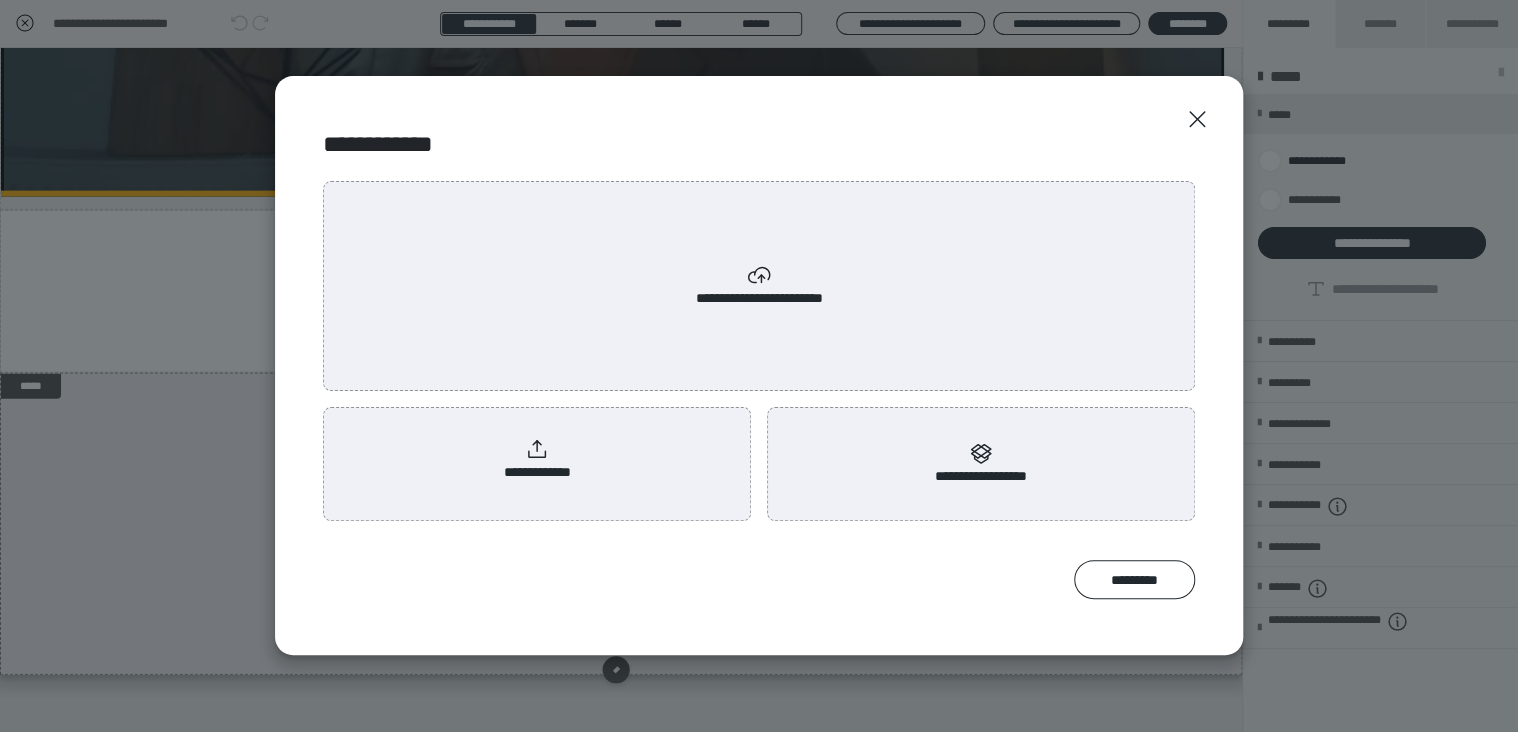 click 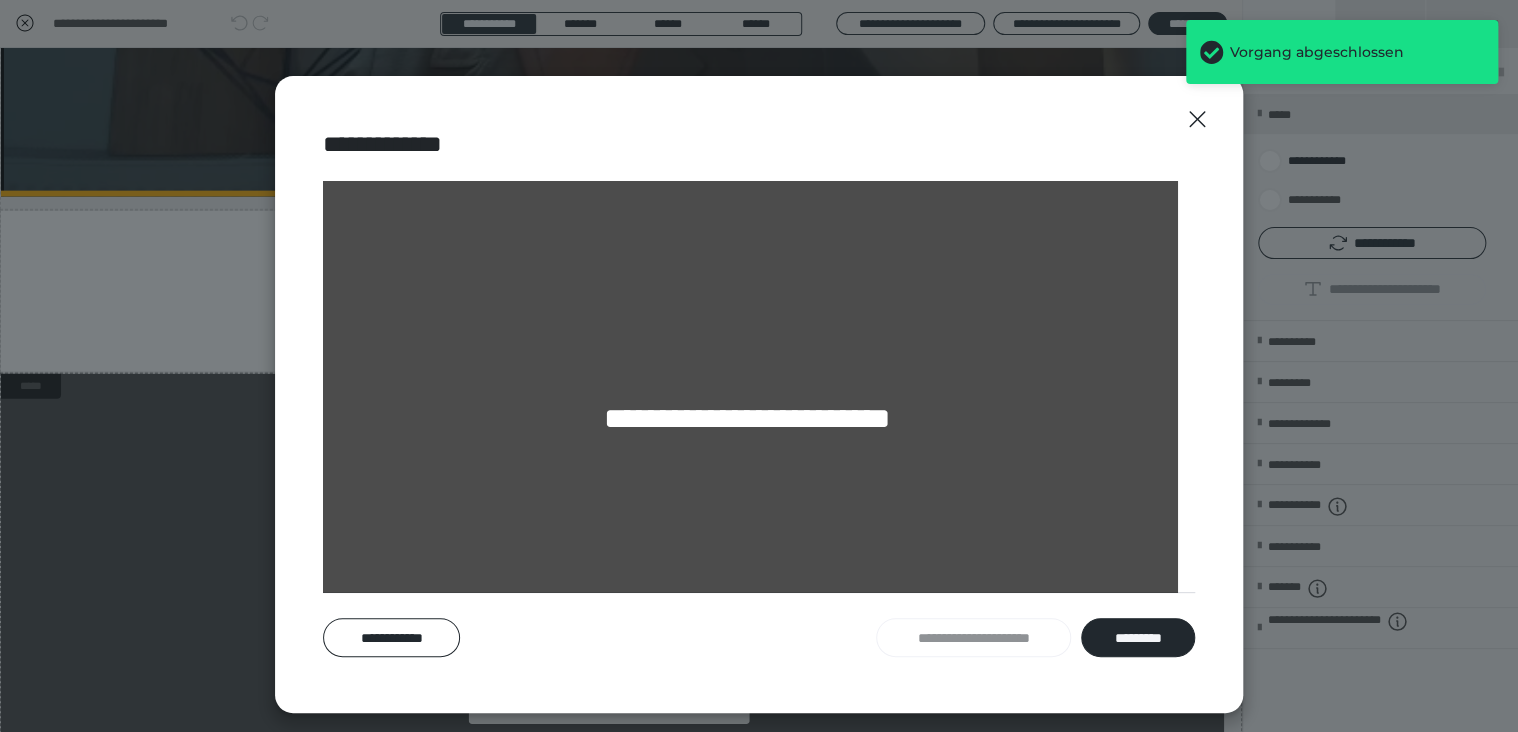 scroll, scrollTop: 2016, scrollLeft: 0, axis: vertical 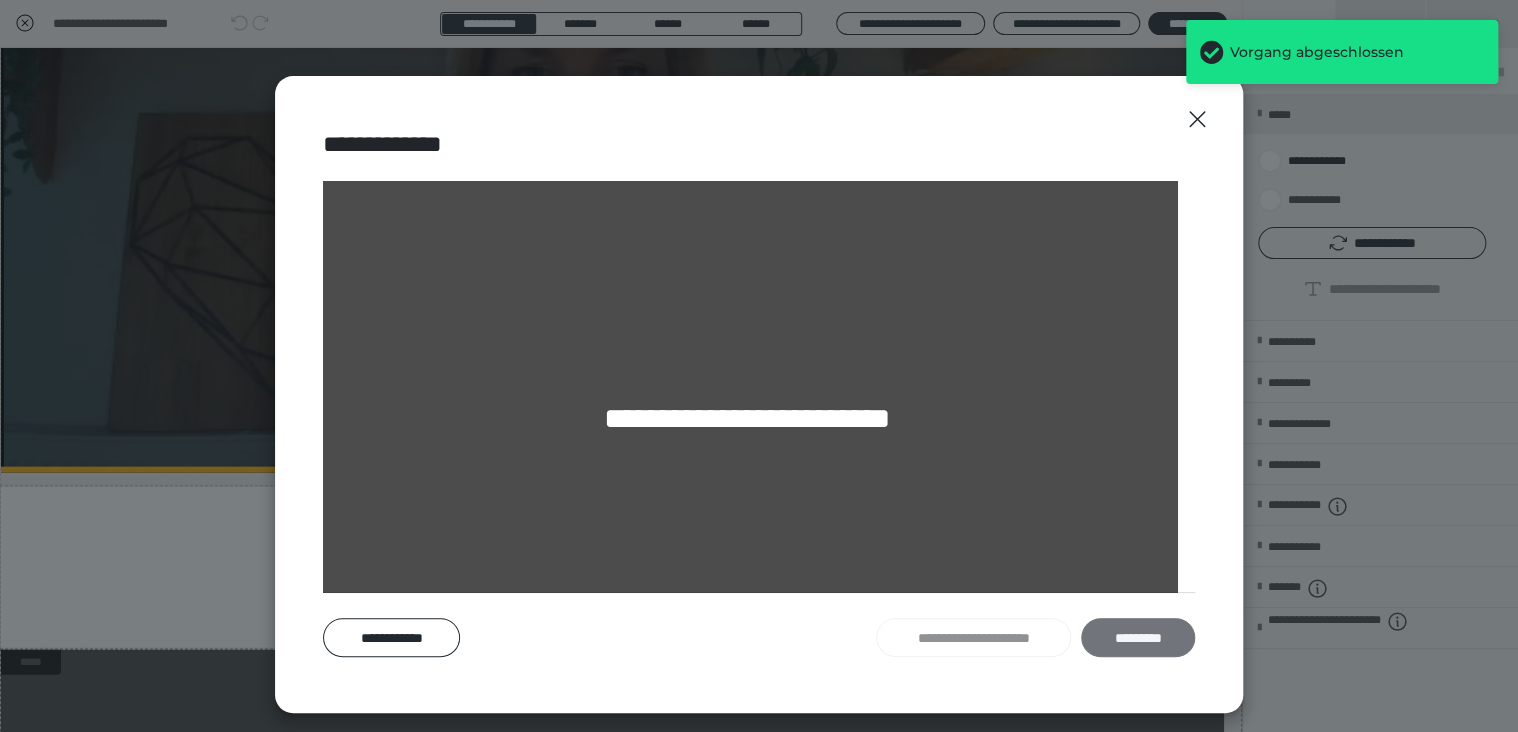 click on "*********" at bounding box center [1138, 638] 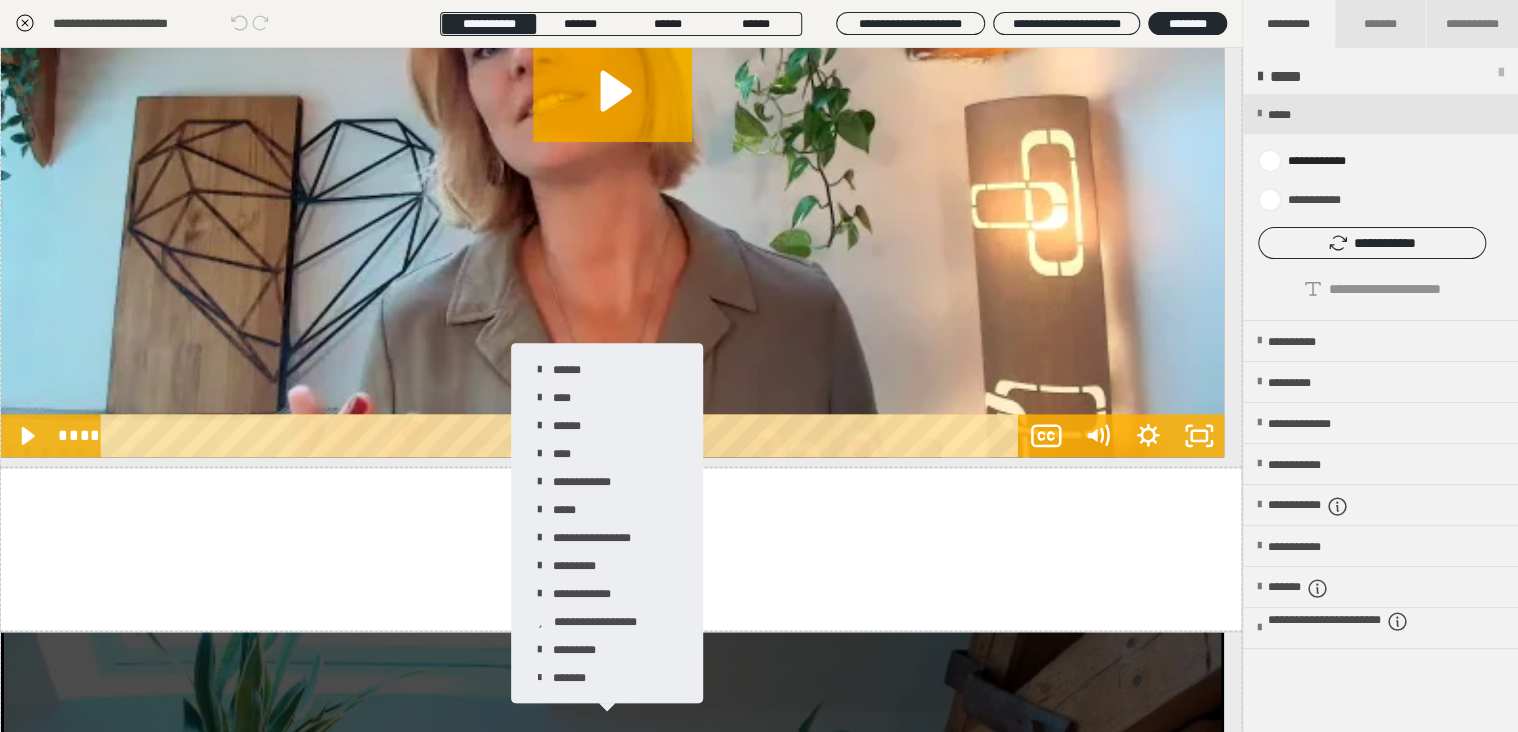 scroll, scrollTop: 731, scrollLeft: 0, axis: vertical 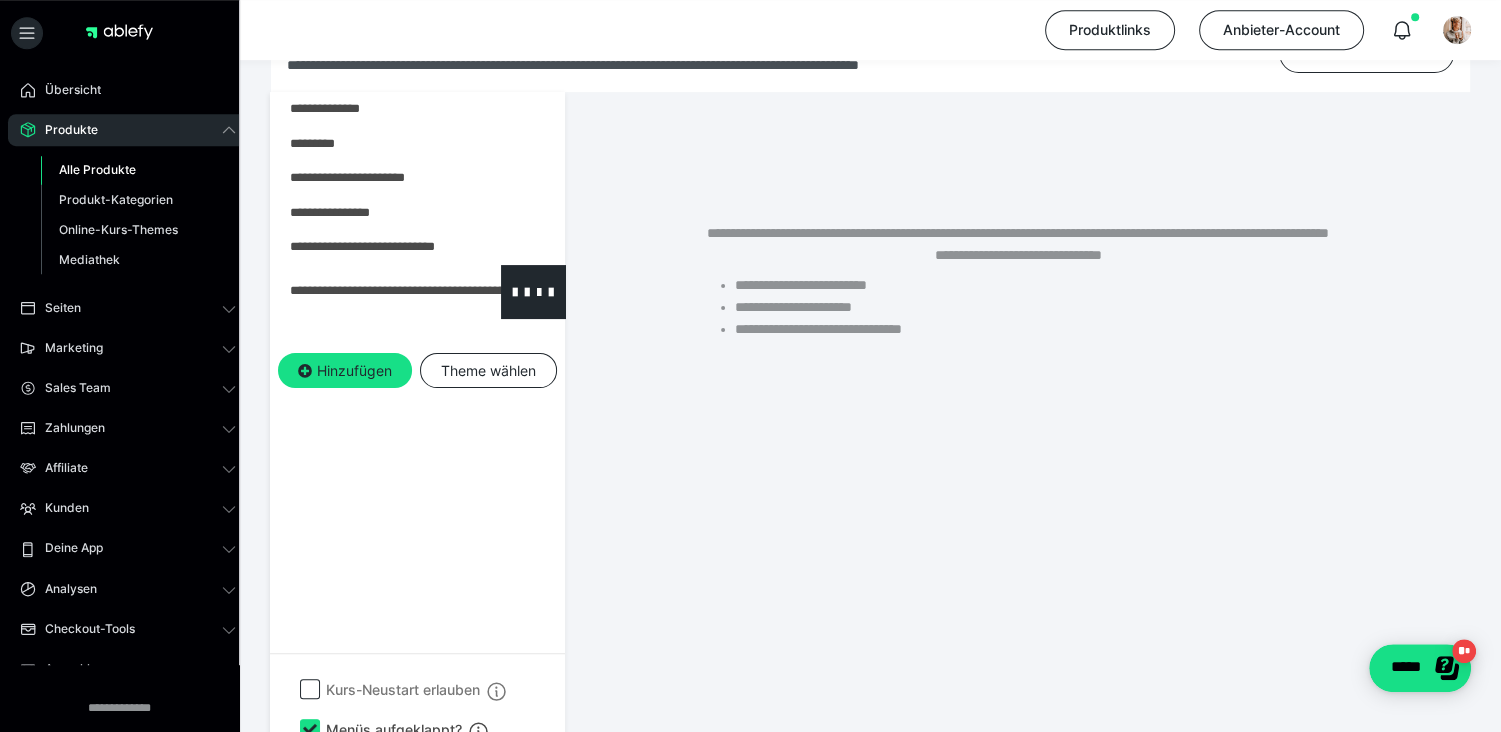 click at bounding box center (365, 291) 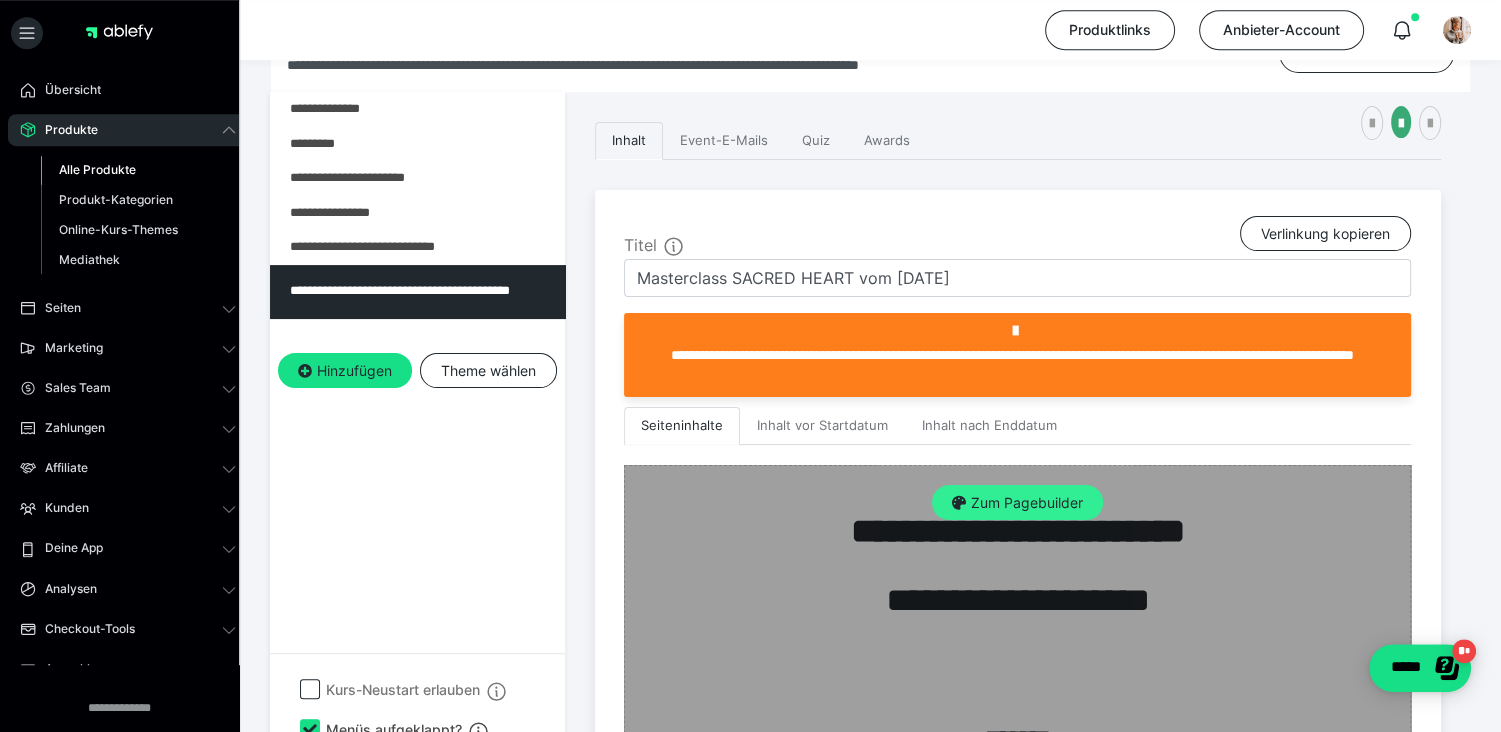 click on "Zum Pagebuilder" at bounding box center [1017, 503] 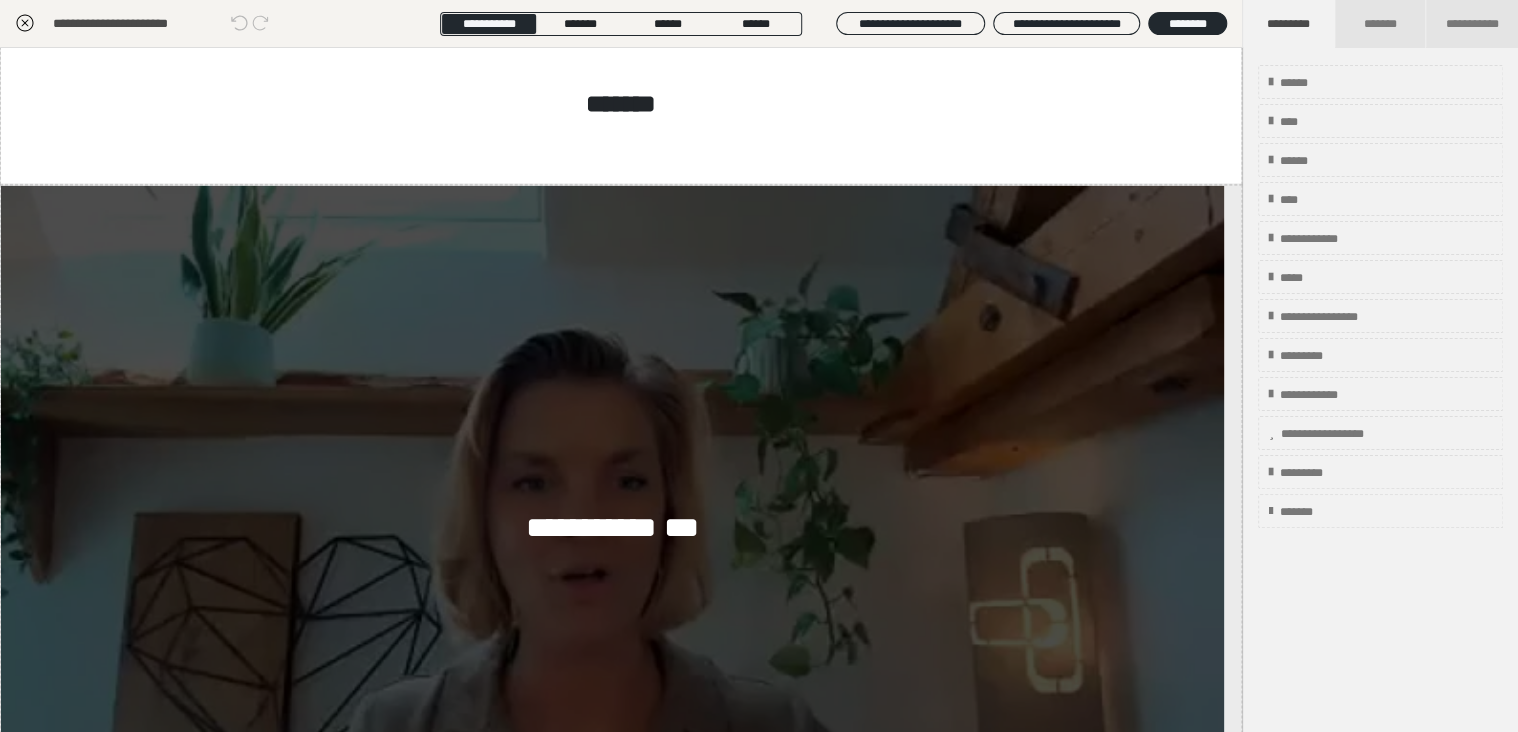 scroll, scrollTop: 2680, scrollLeft: 0, axis: vertical 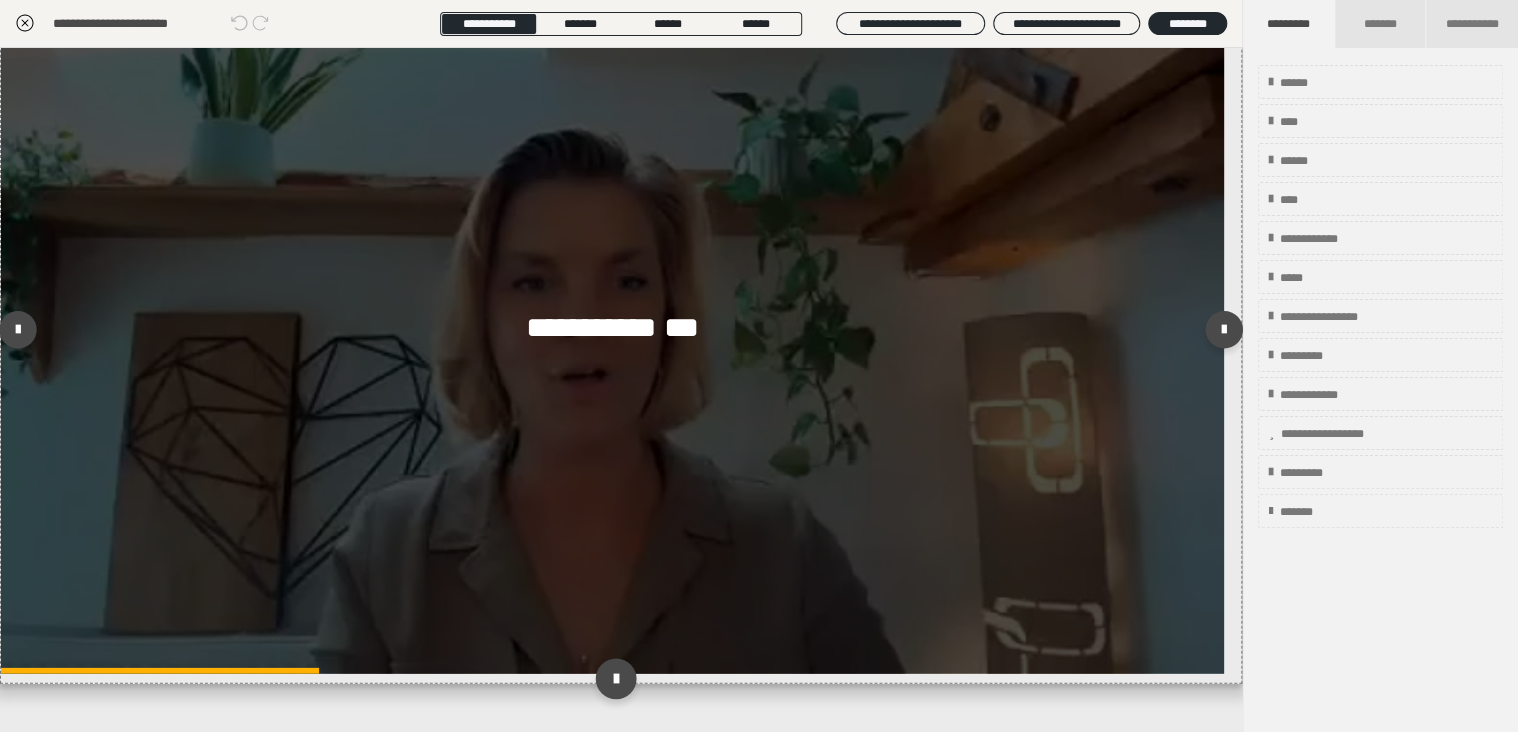 click at bounding box center (616, 679) 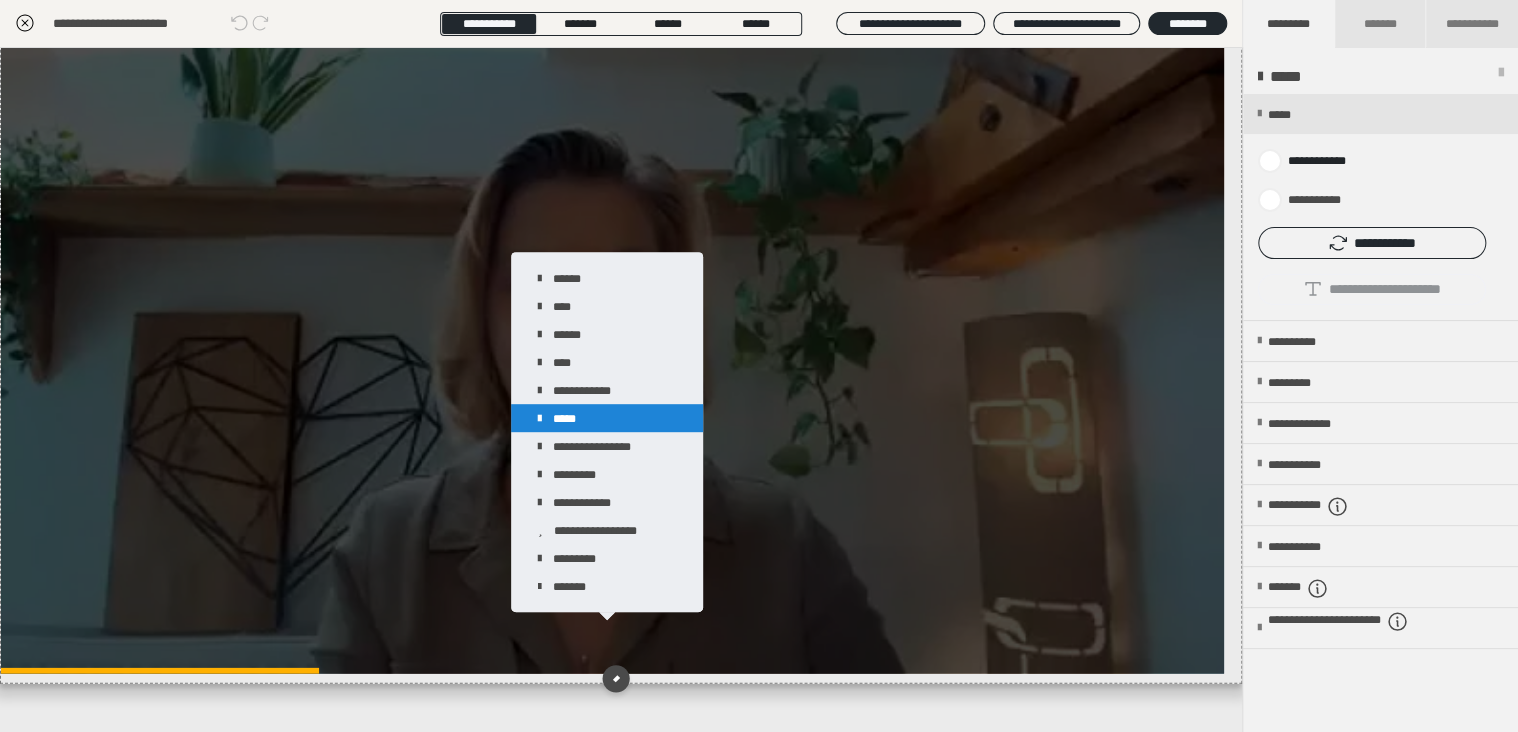 click on "*****" at bounding box center (607, 418) 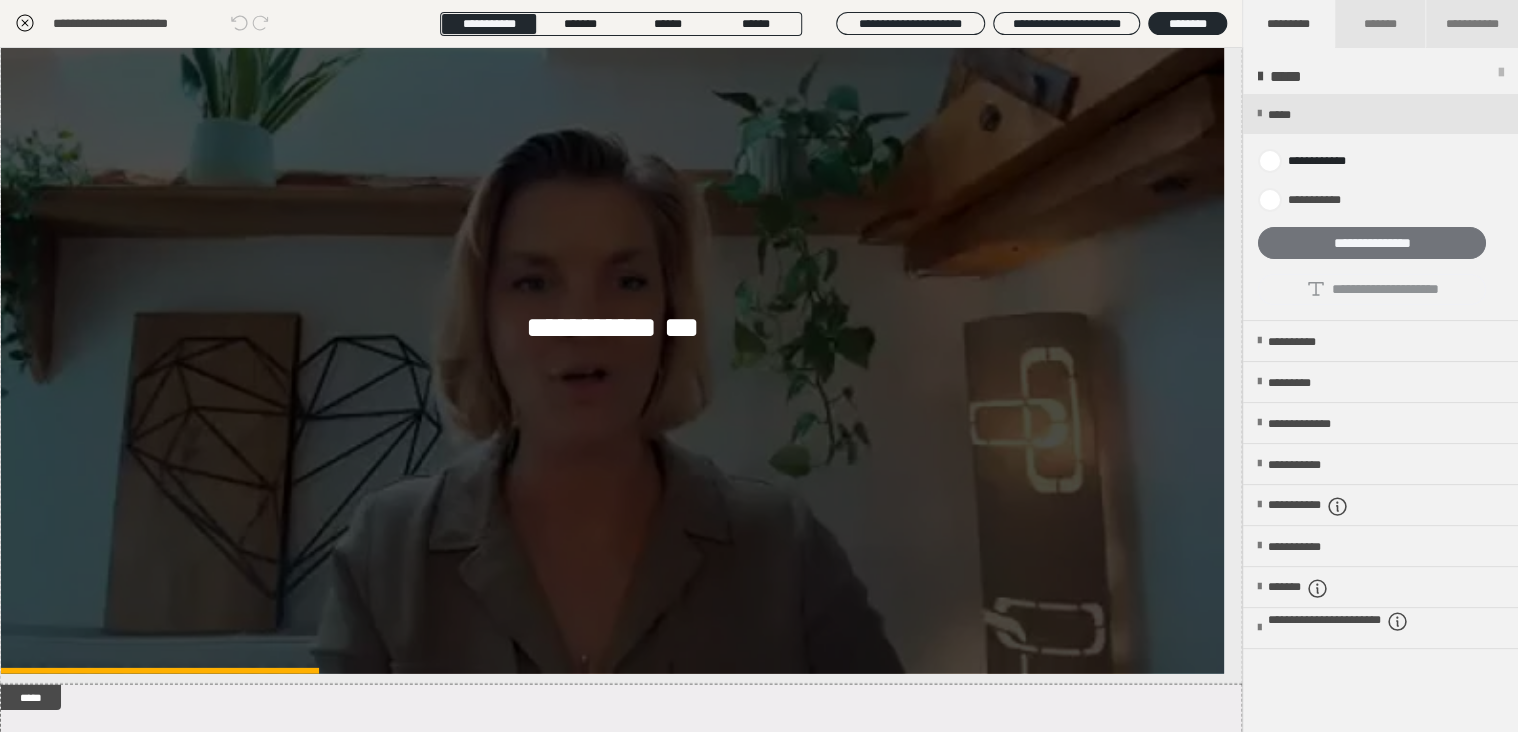 click on "**********" at bounding box center [1372, 243] 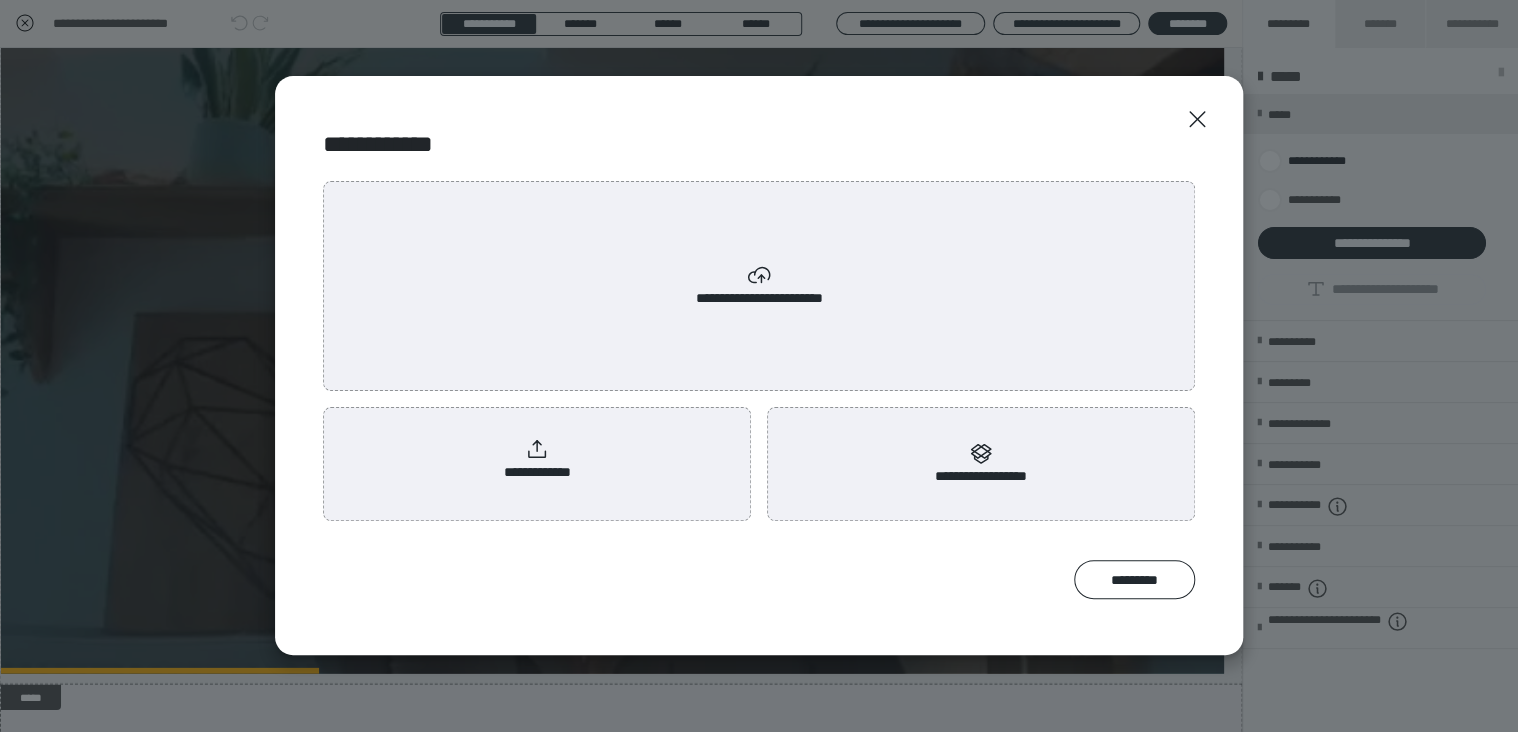 click on "**********" at bounding box center (537, 460) 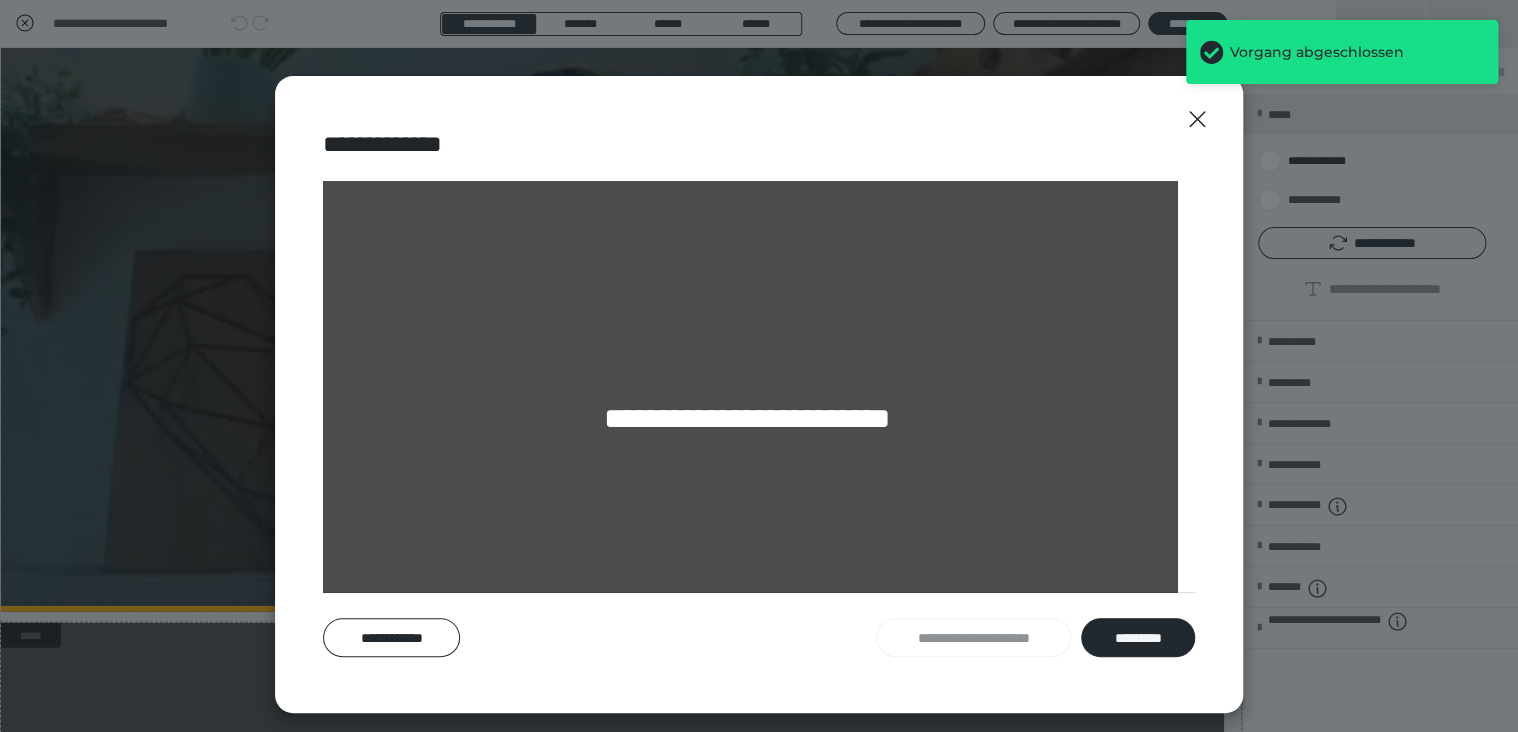 scroll, scrollTop: 2618, scrollLeft: 0, axis: vertical 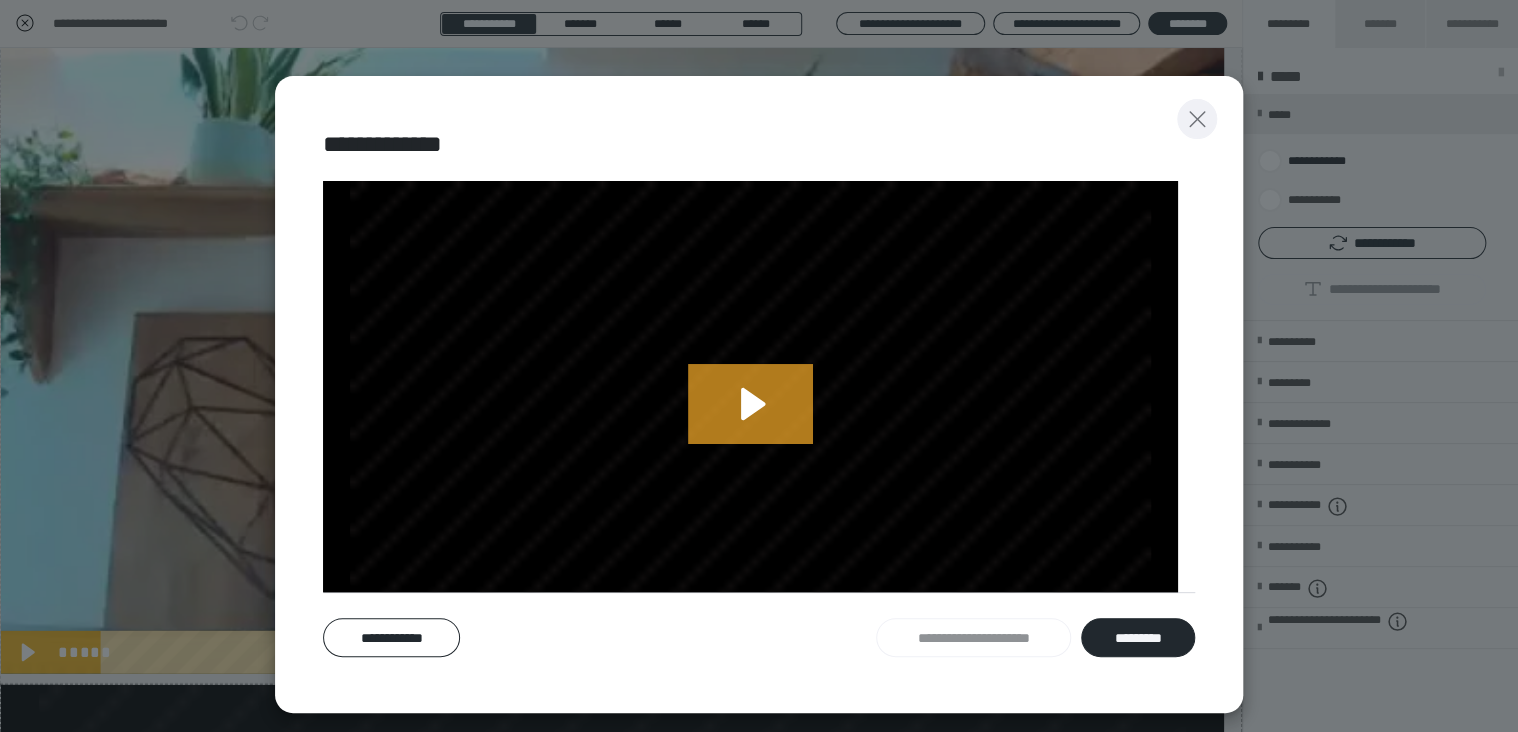 click at bounding box center [1197, 119] 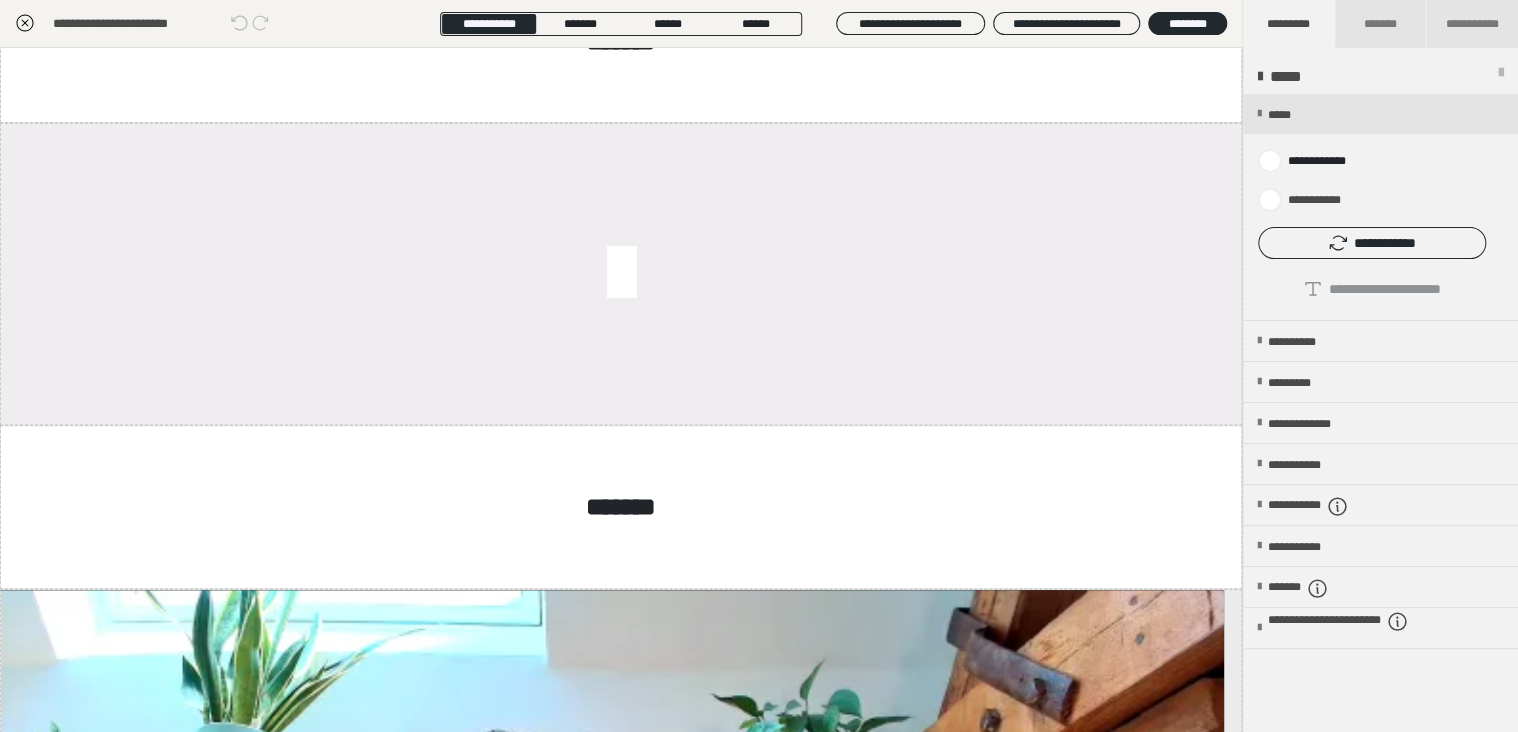 scroll, scrollTop: 340, scrollLeft: 0, axis: vertical 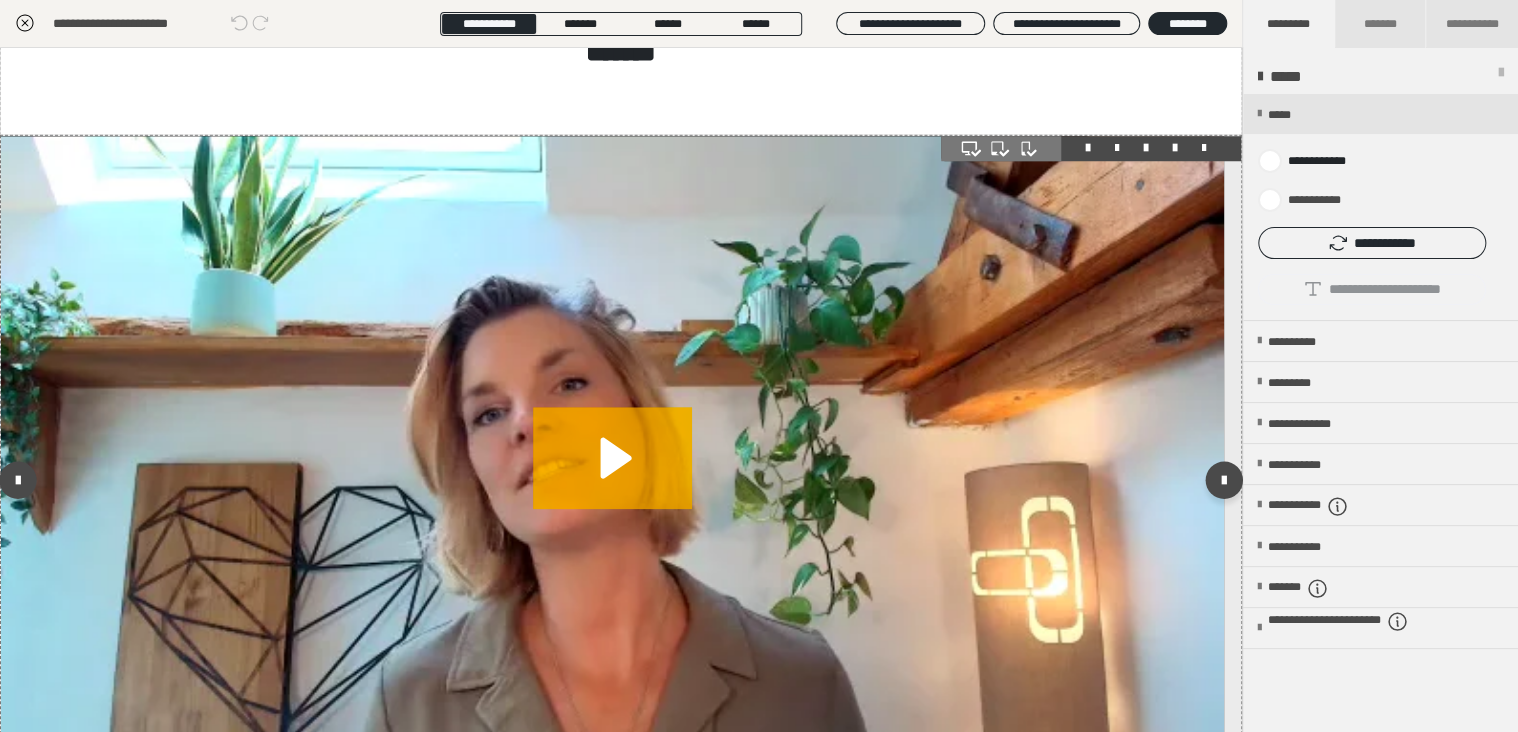 click at bounding box center (612, 480) 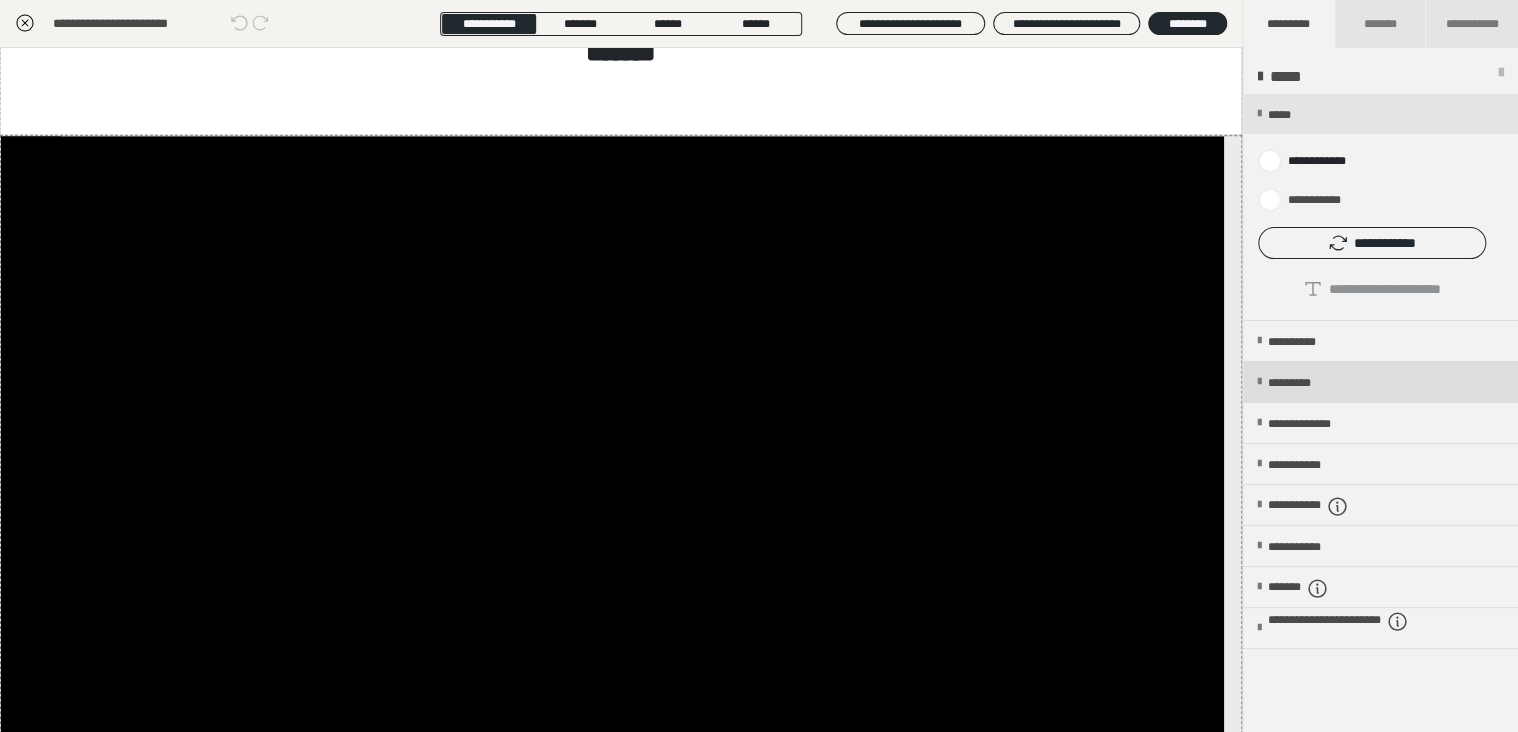 click on "*********" at bounding box center [1306, 383] 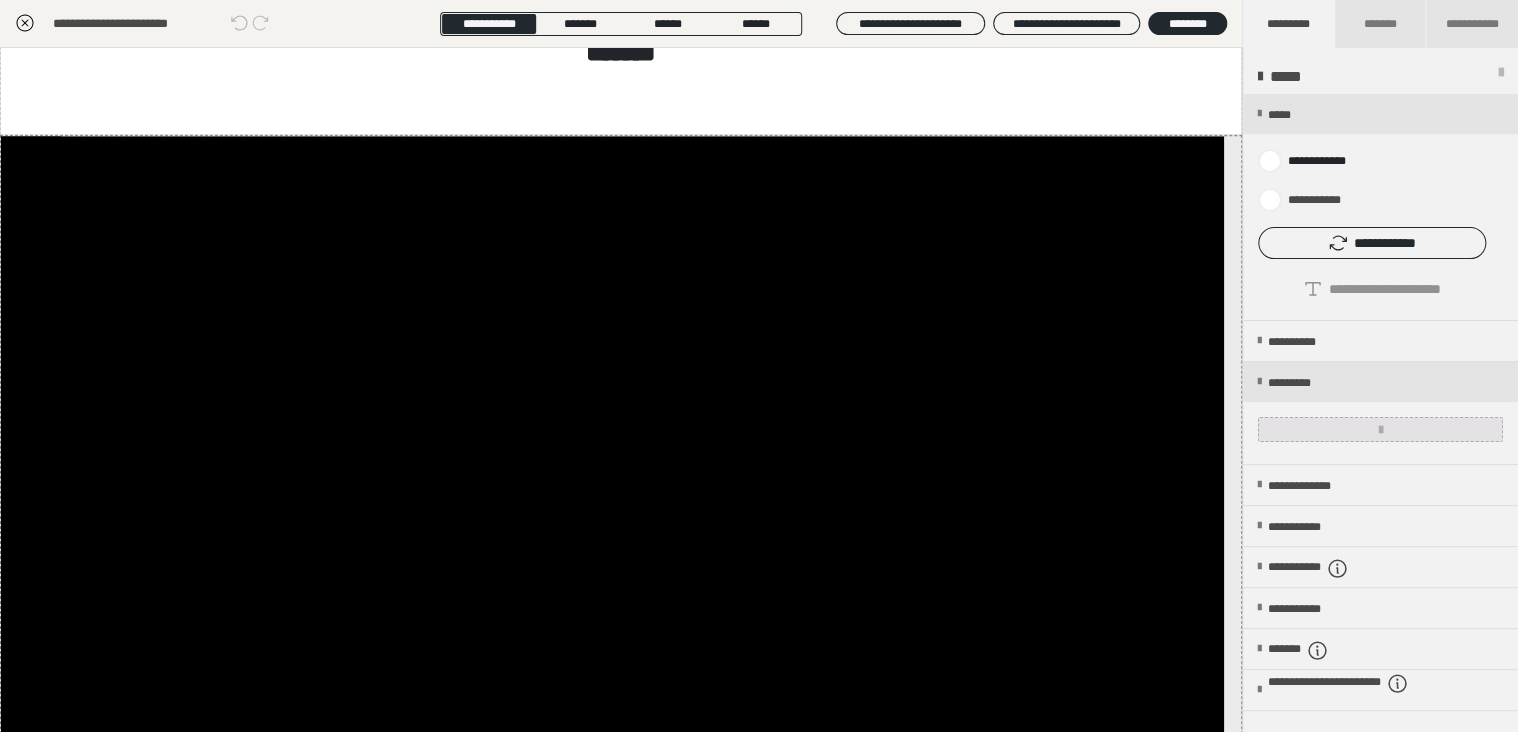 click at bounding box center (1380, 429) 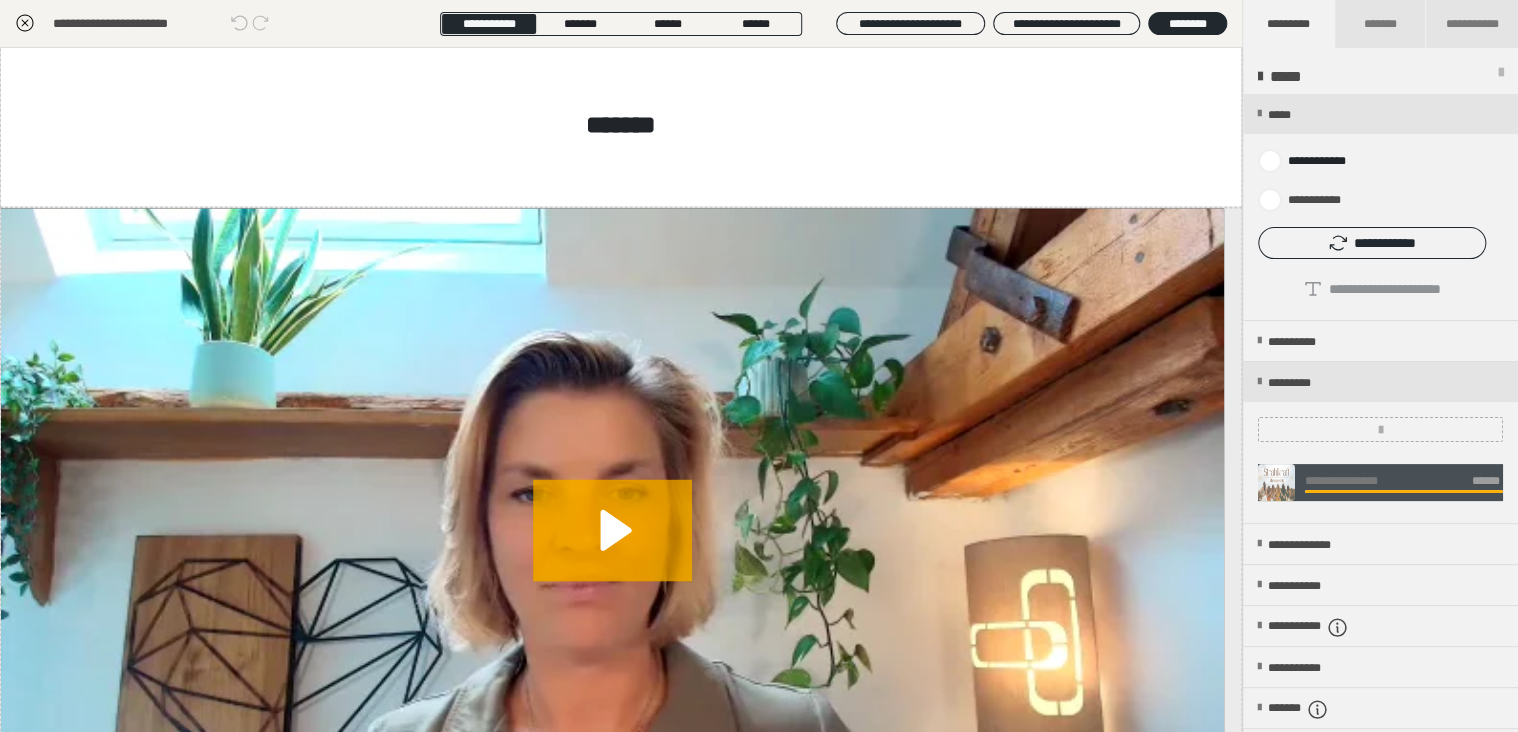 scroll, scrollTop: 1725, scrollLeft: 0, axis: vertical 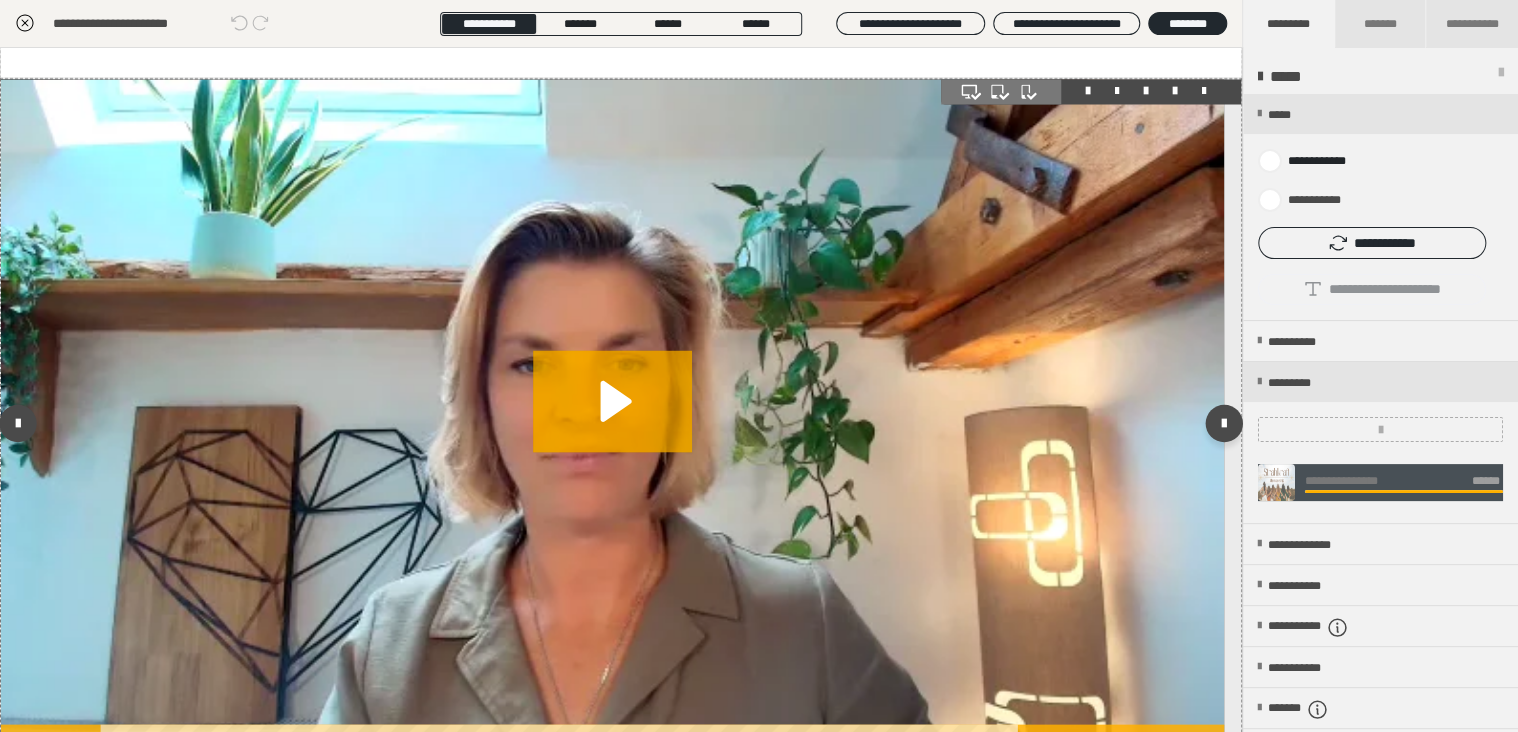 click at bounding box center [612, 423] 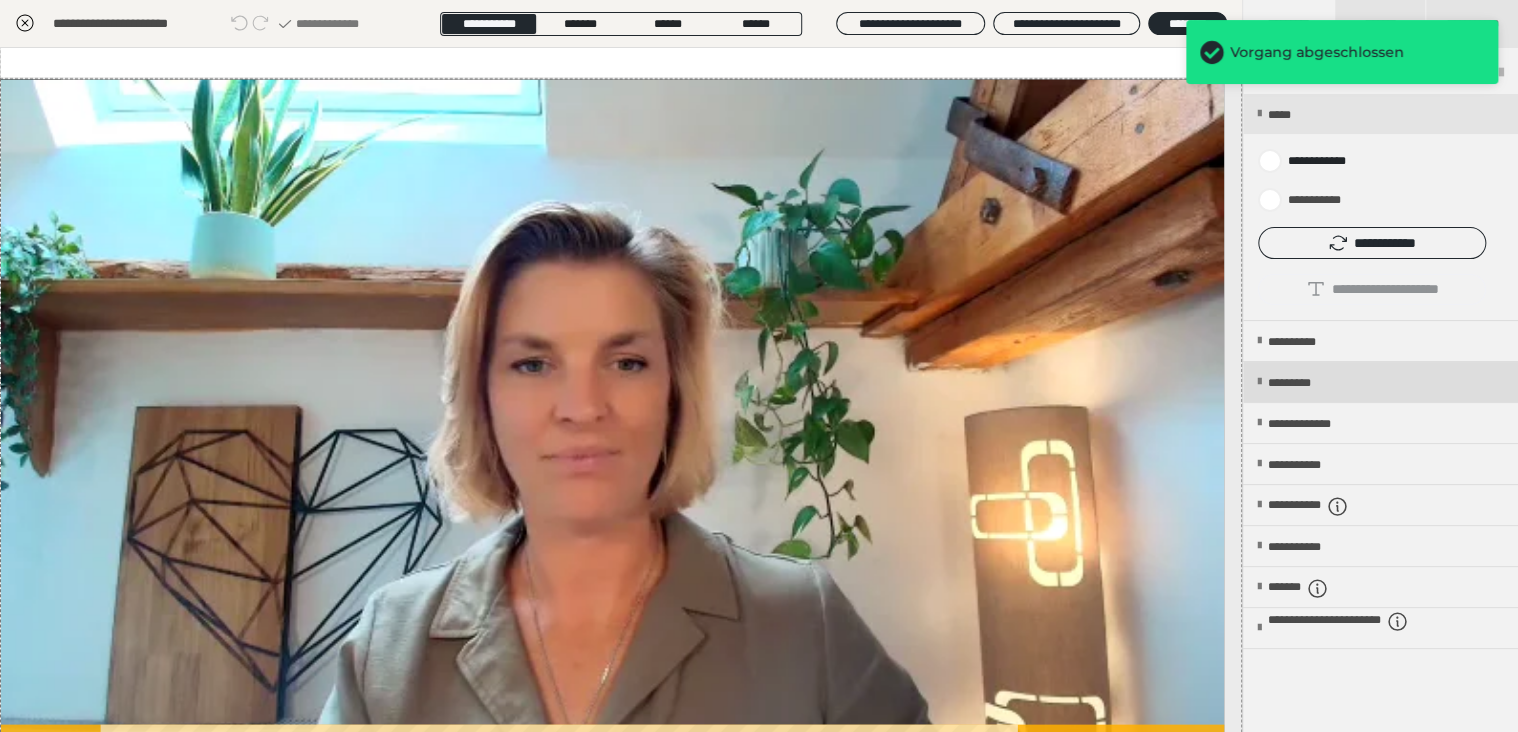 scroll, scrollTop: 1061, scrollLeft: 0, axis: vertical 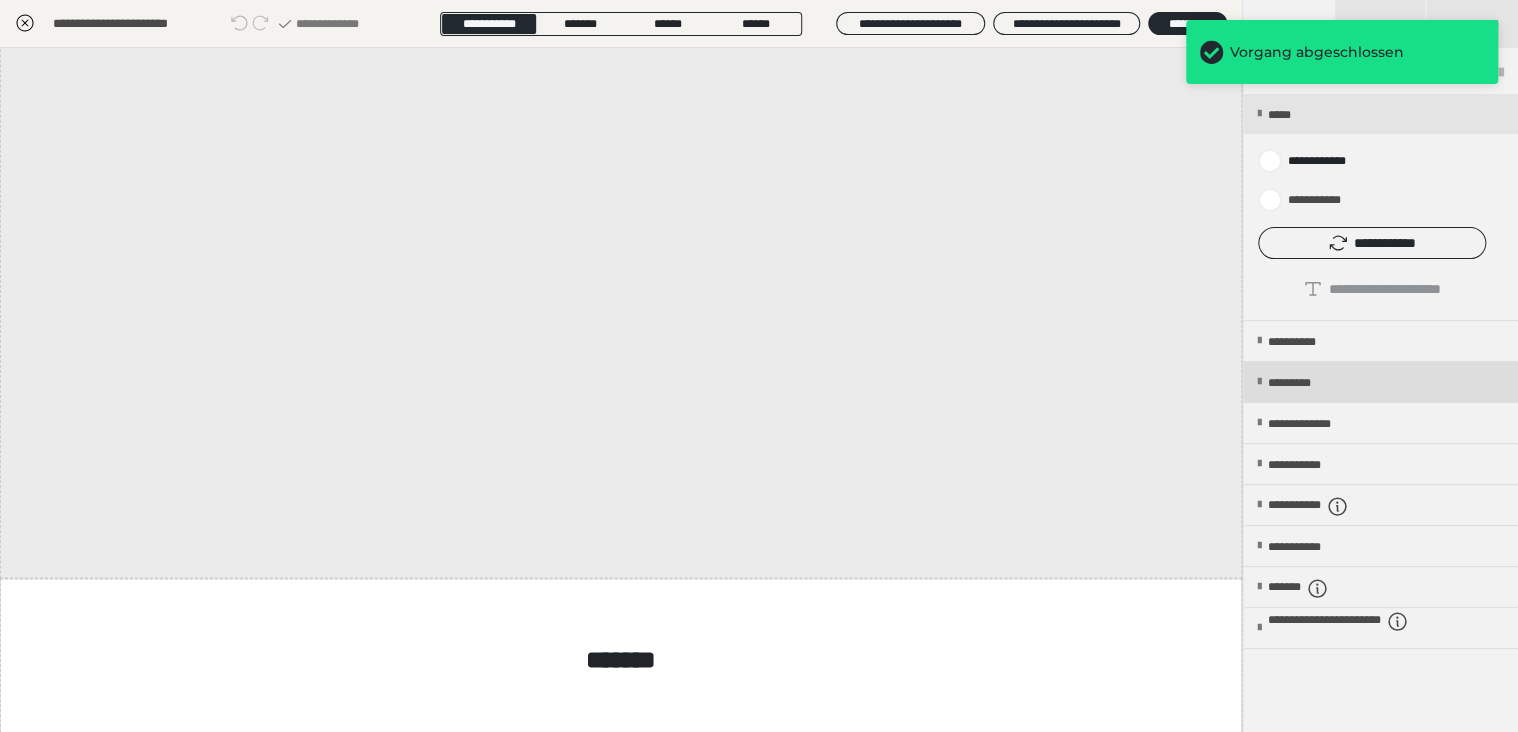 click on "*********" at bounding box center (1306, 383) 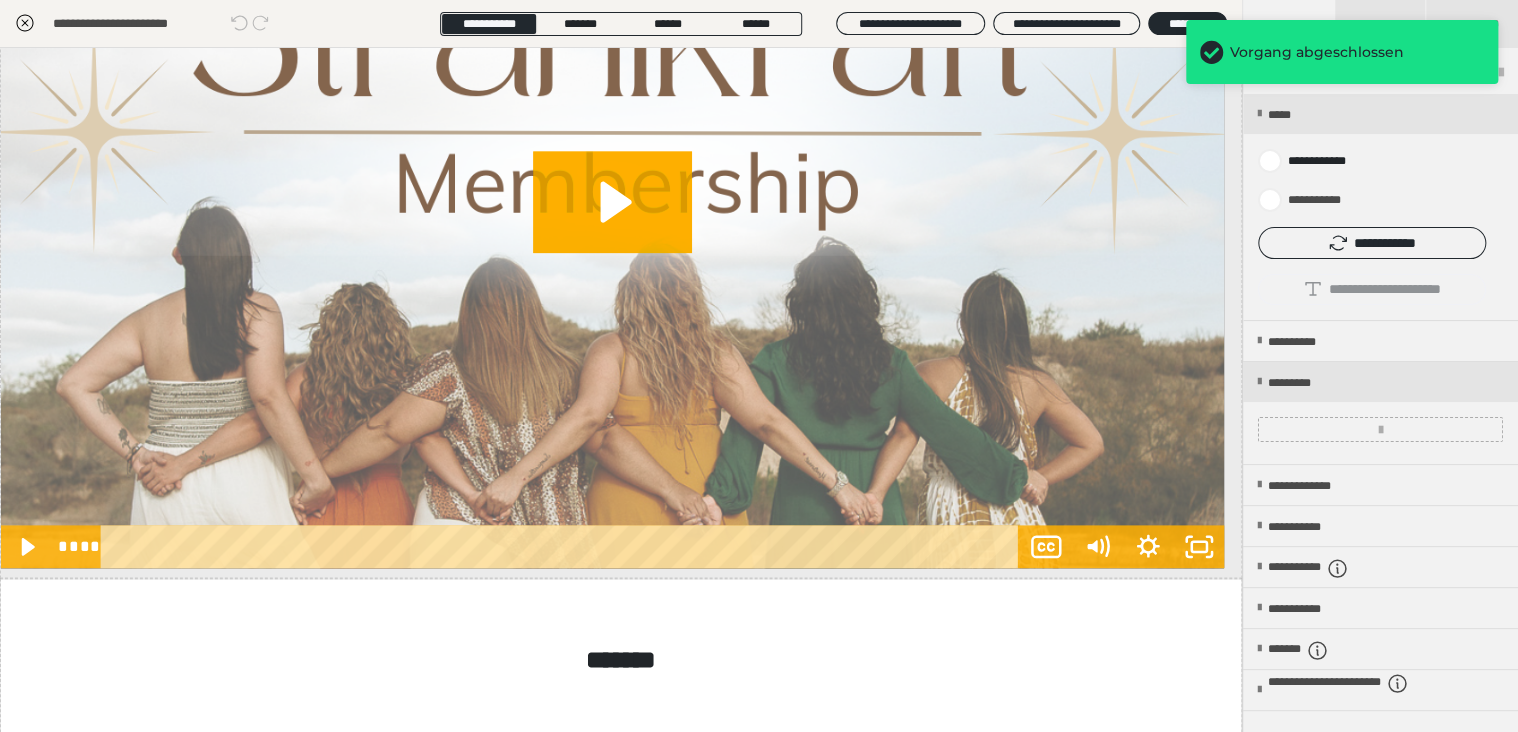 scroll, scrollTop: 1627, scrollLeft: 0, axis: vertical 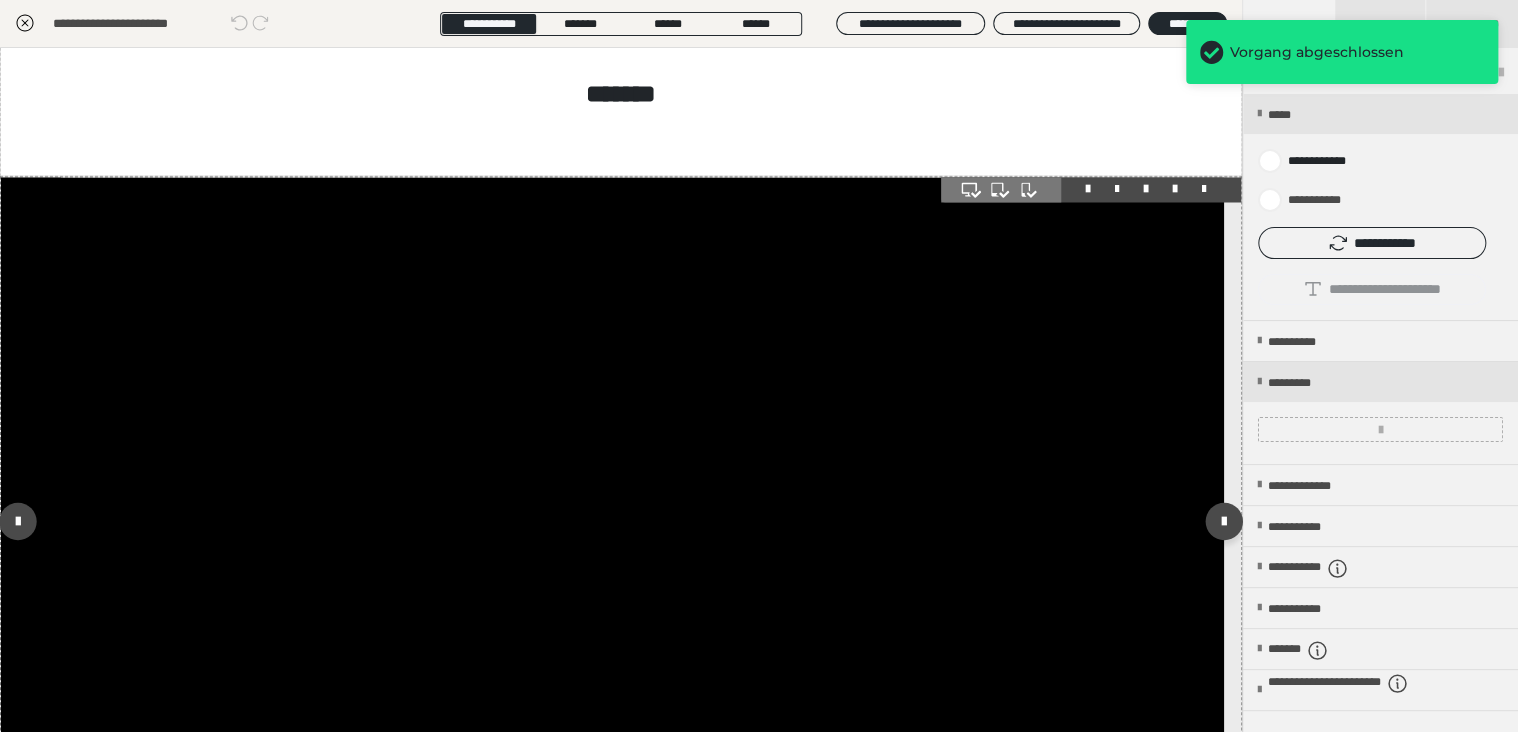 click at bounding box center [612, 521] 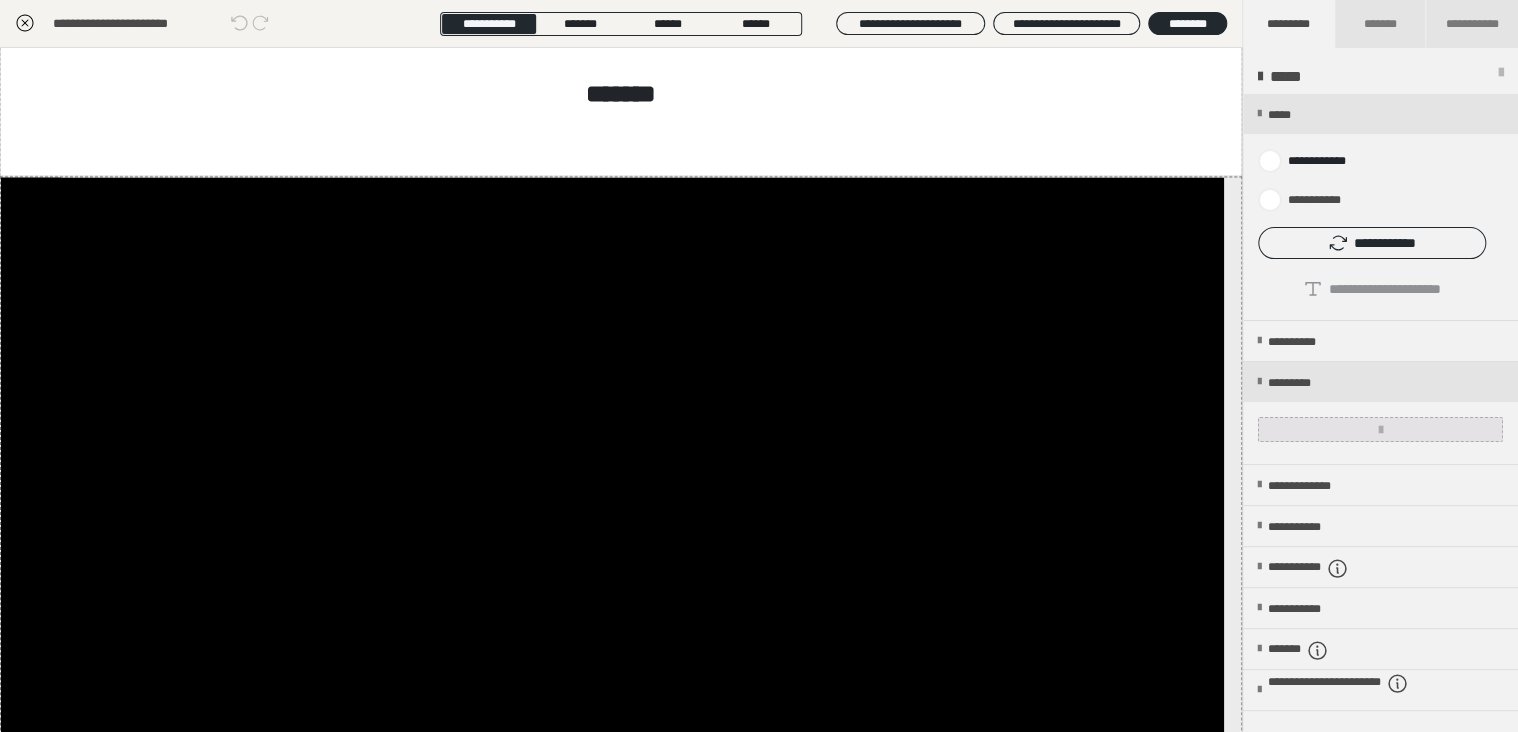 click at bounding box center (1380, 429) 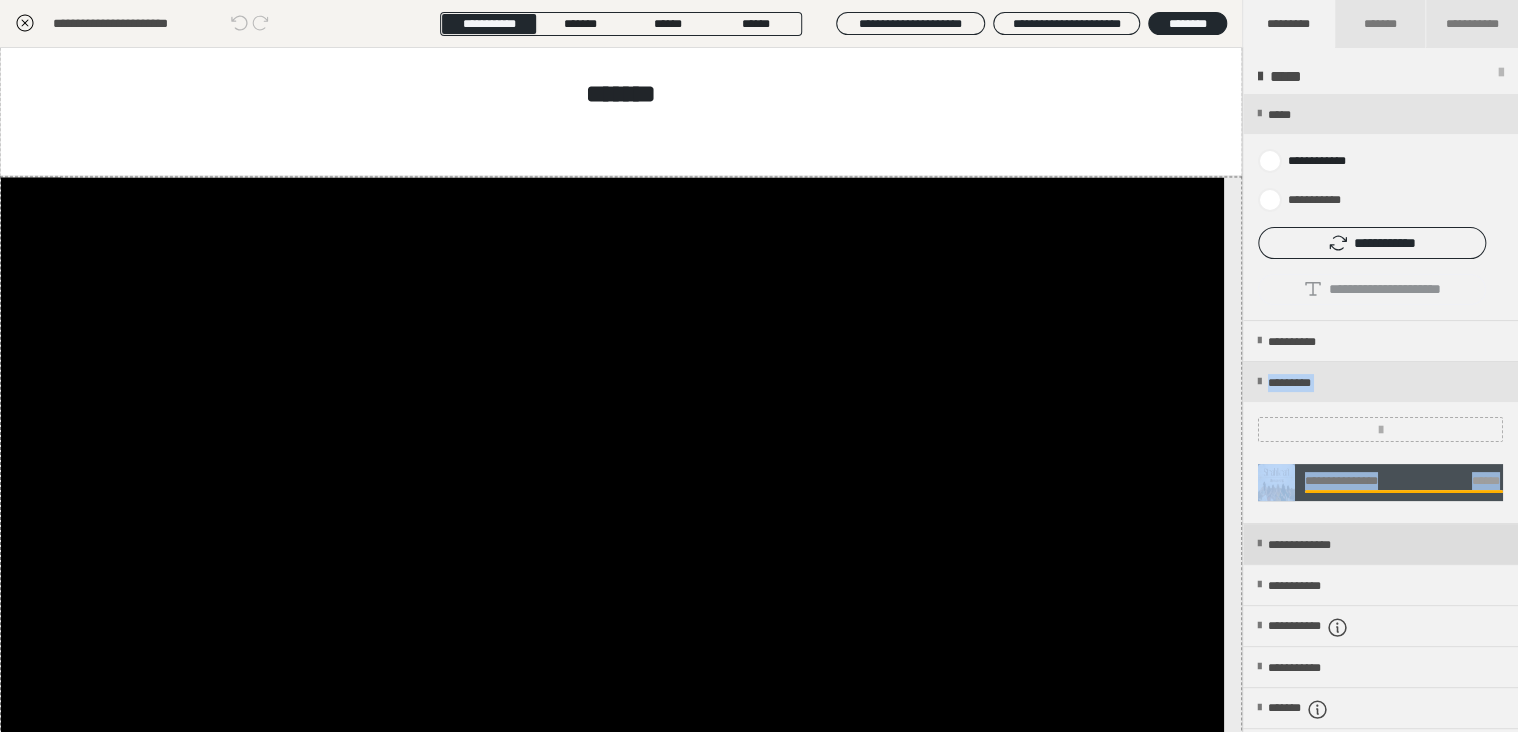 drag, startPoint x: 1242, startPoint y: 369, endPoint x: 1244, endPoint y: 538, distance: 169.01184 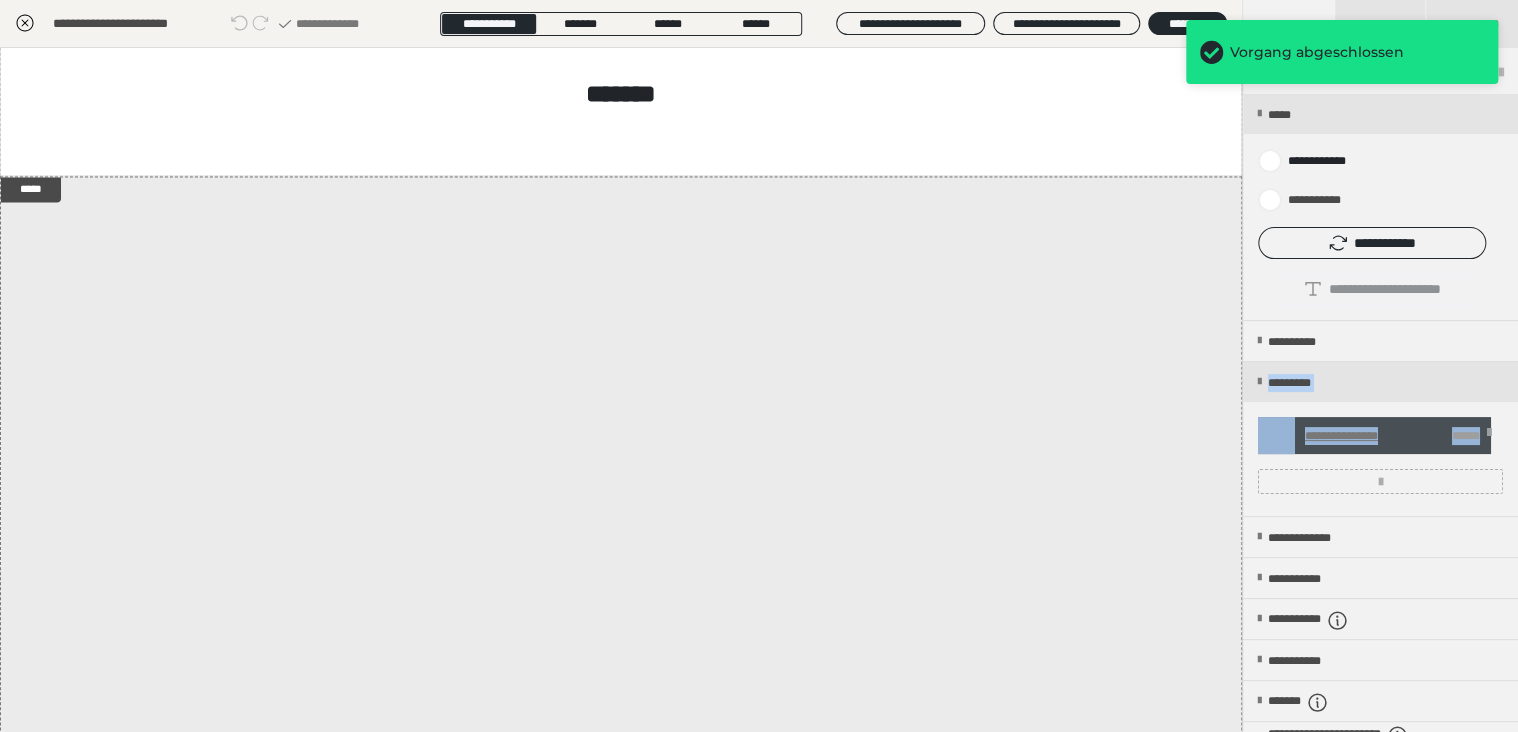 scroll, scrollTop: 998, scrollLeft: 0, axis: vertical 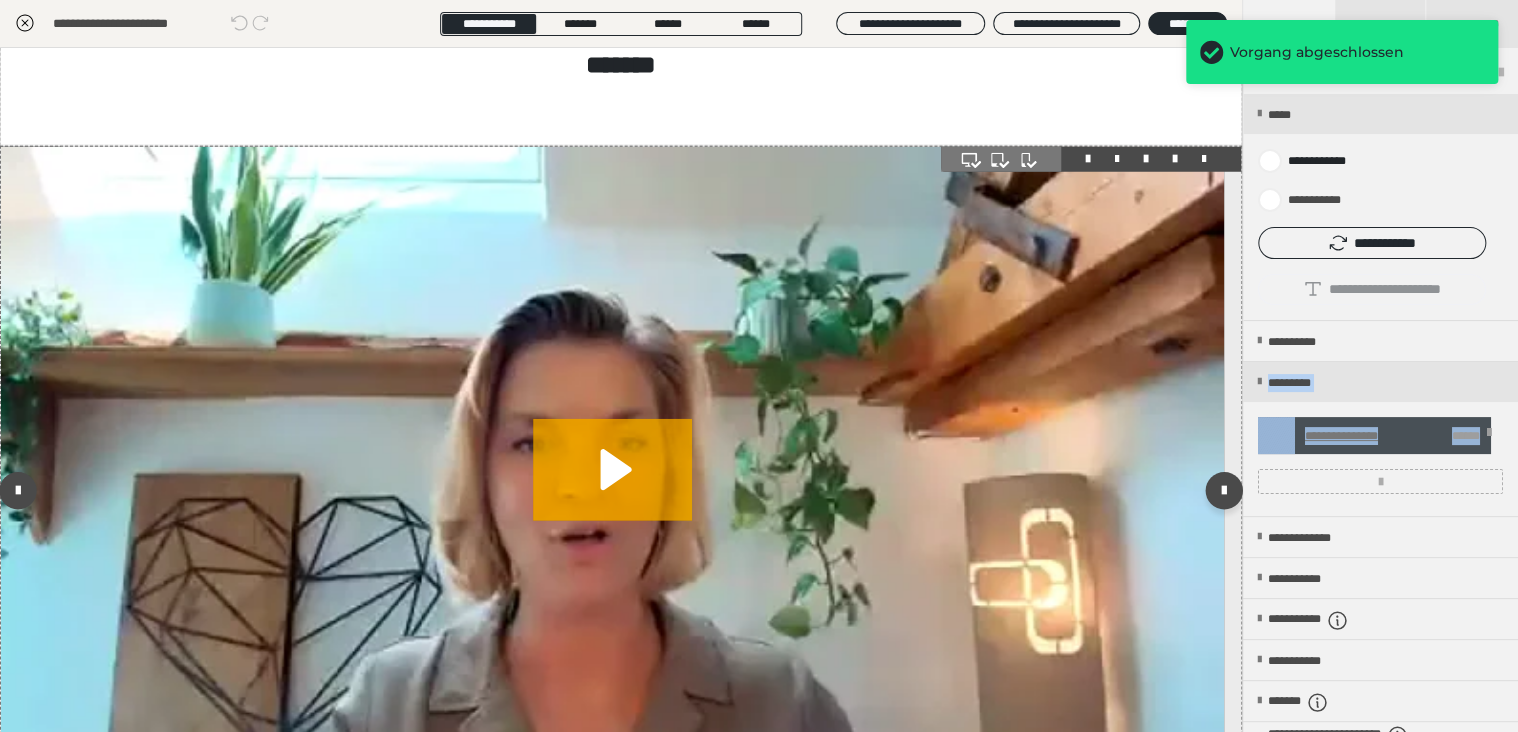 click at bounding box center [612, 491] 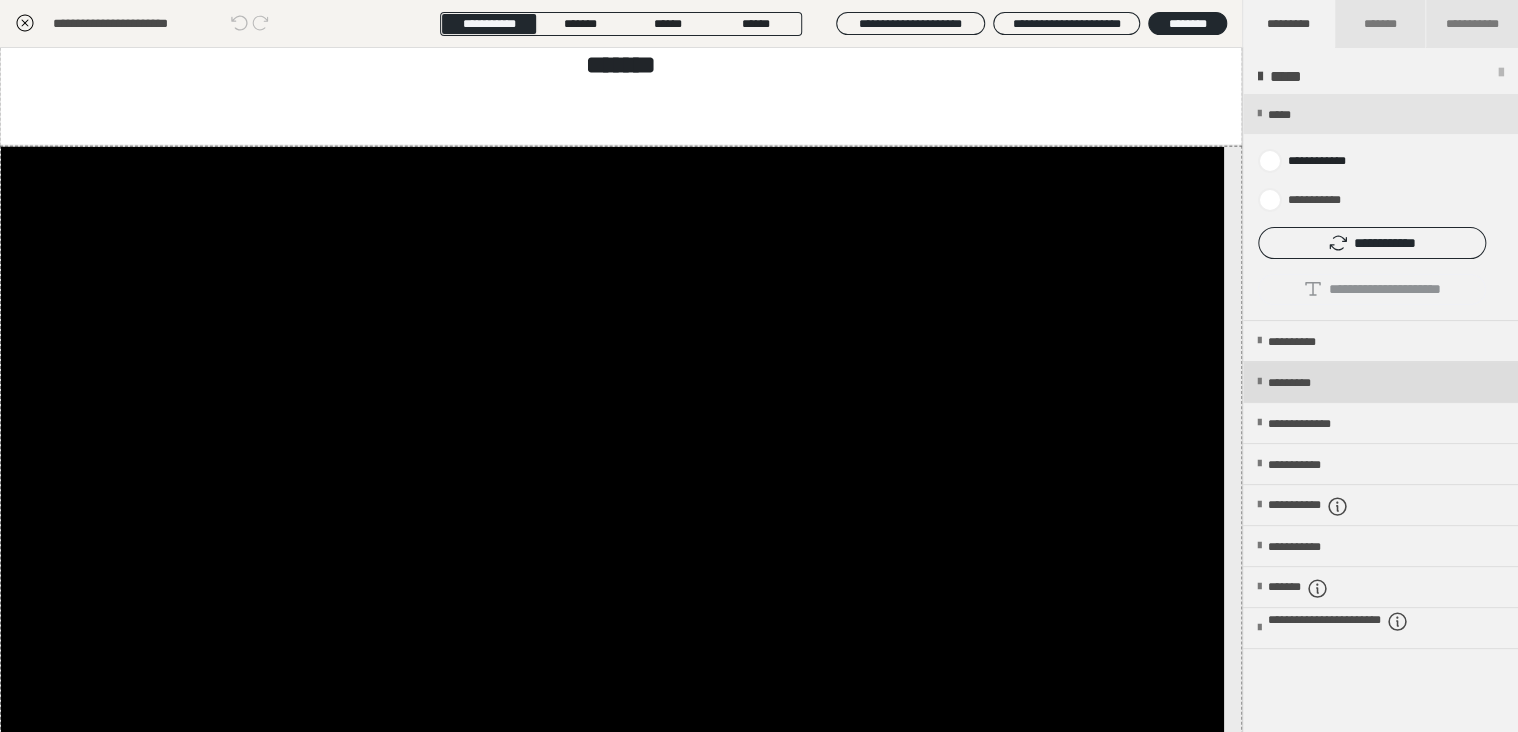 click on "*********" at bounding box center [1306, 383] 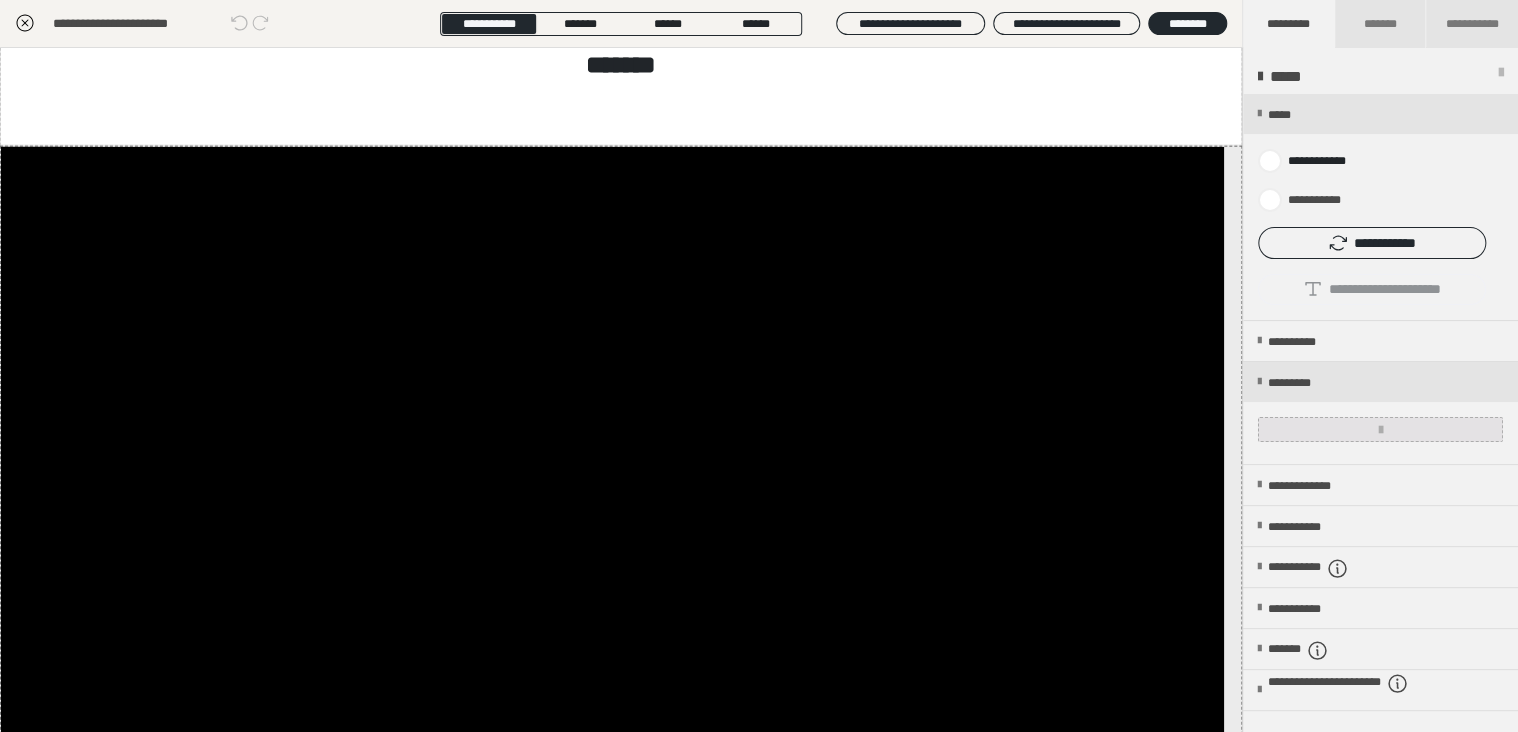 click at bounding box center (1380, 429) 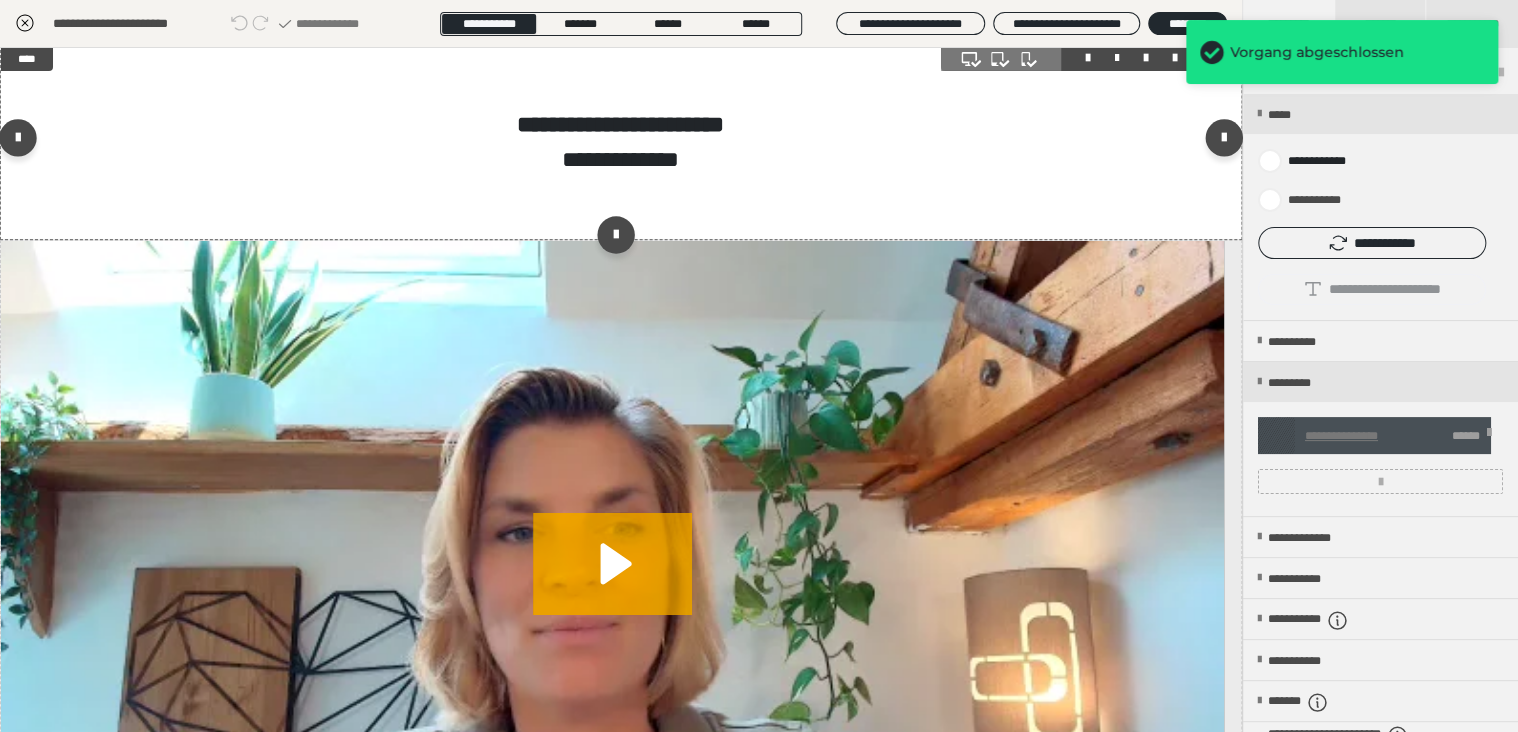 scroll, scrollTop: 2983, scrollLeft: 0, axis: vertical 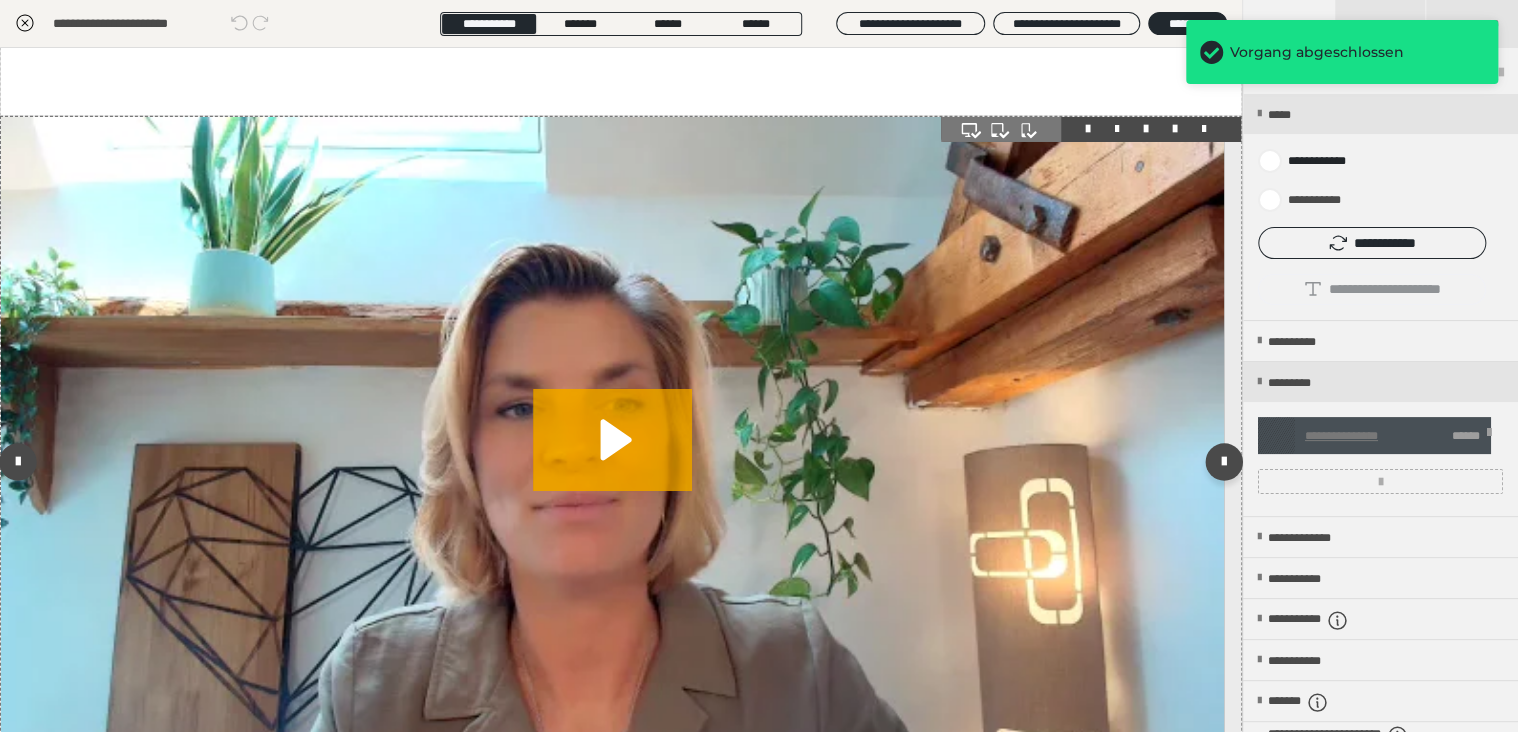 click at bounding box center [612, 461] 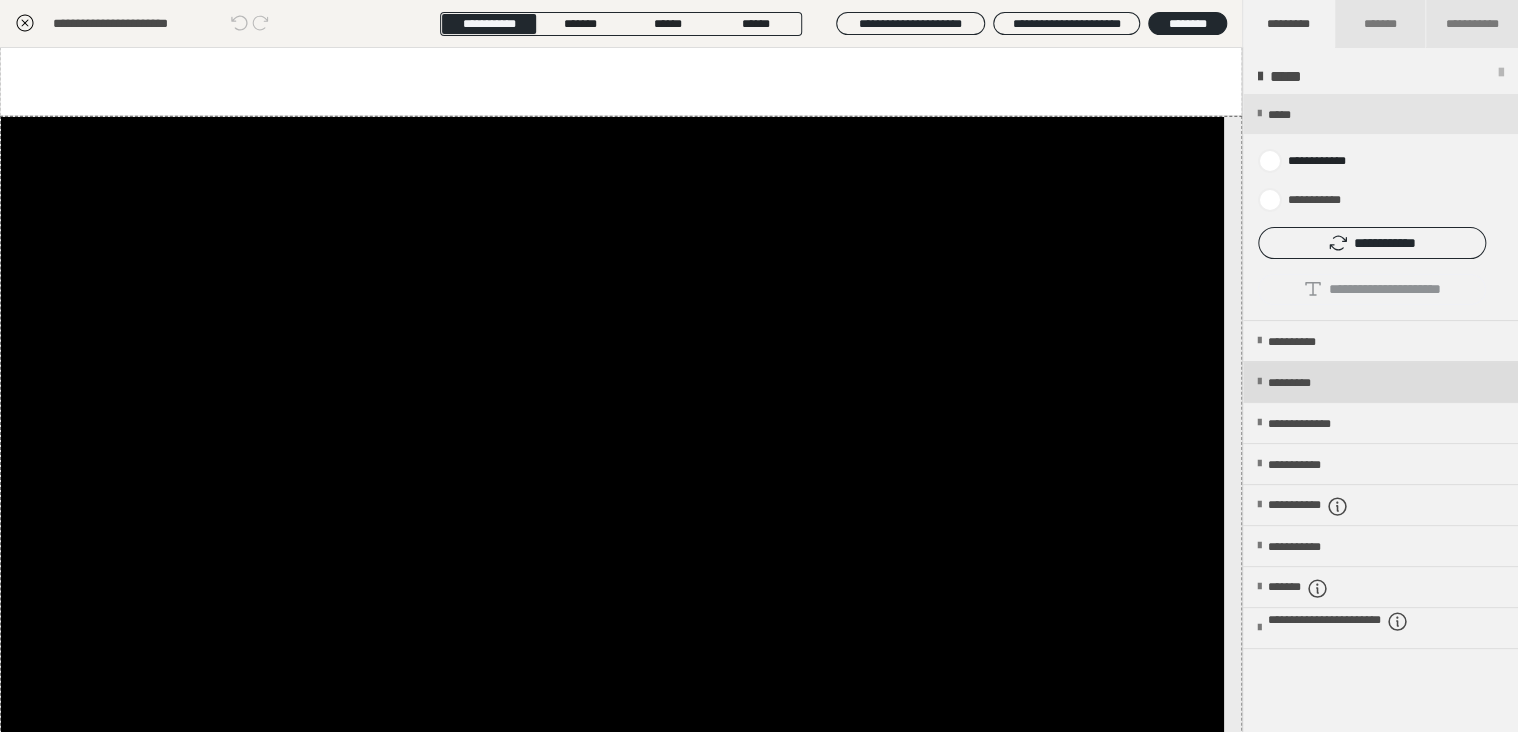 click on "*********" at bounding box center (1306, 383) 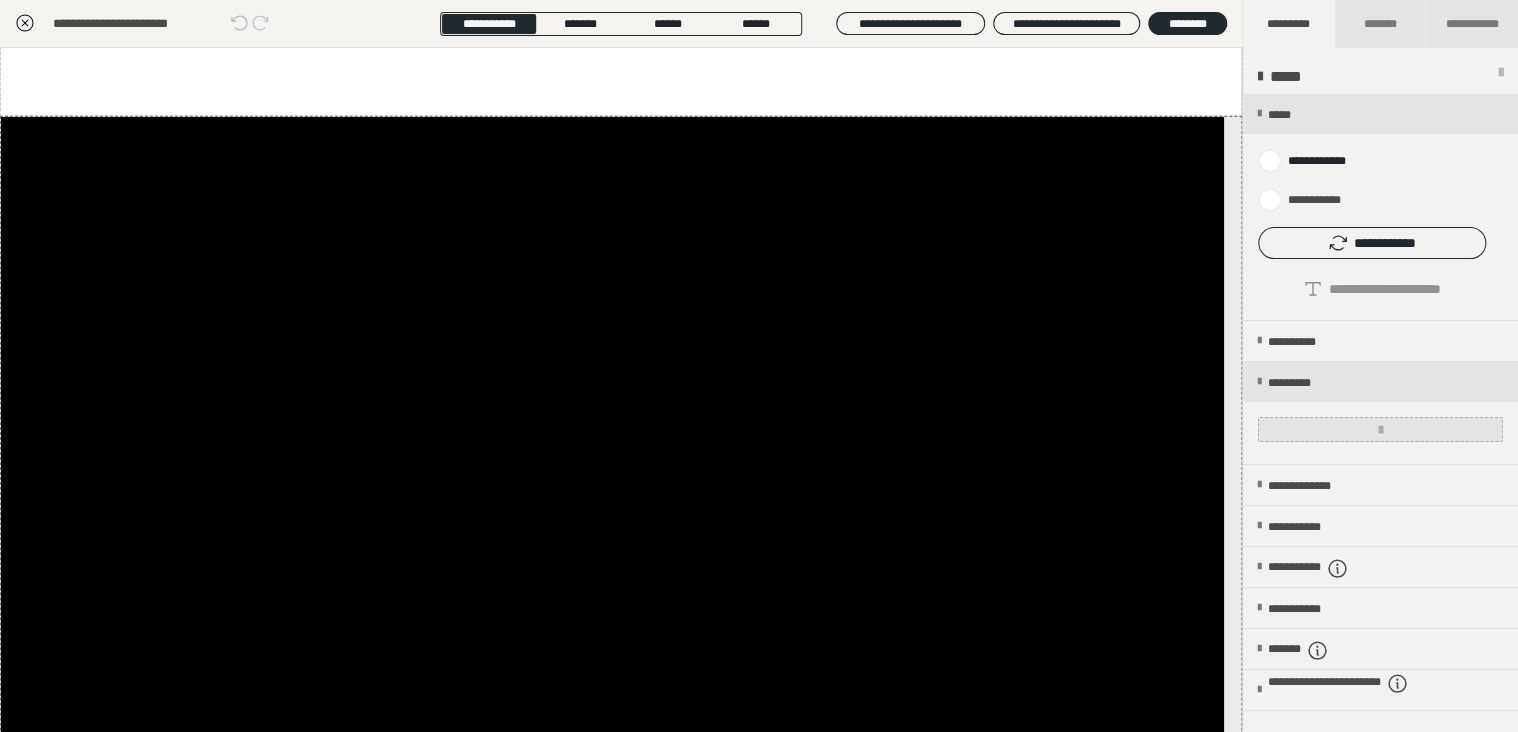 click at bounding box center [1380, 429] 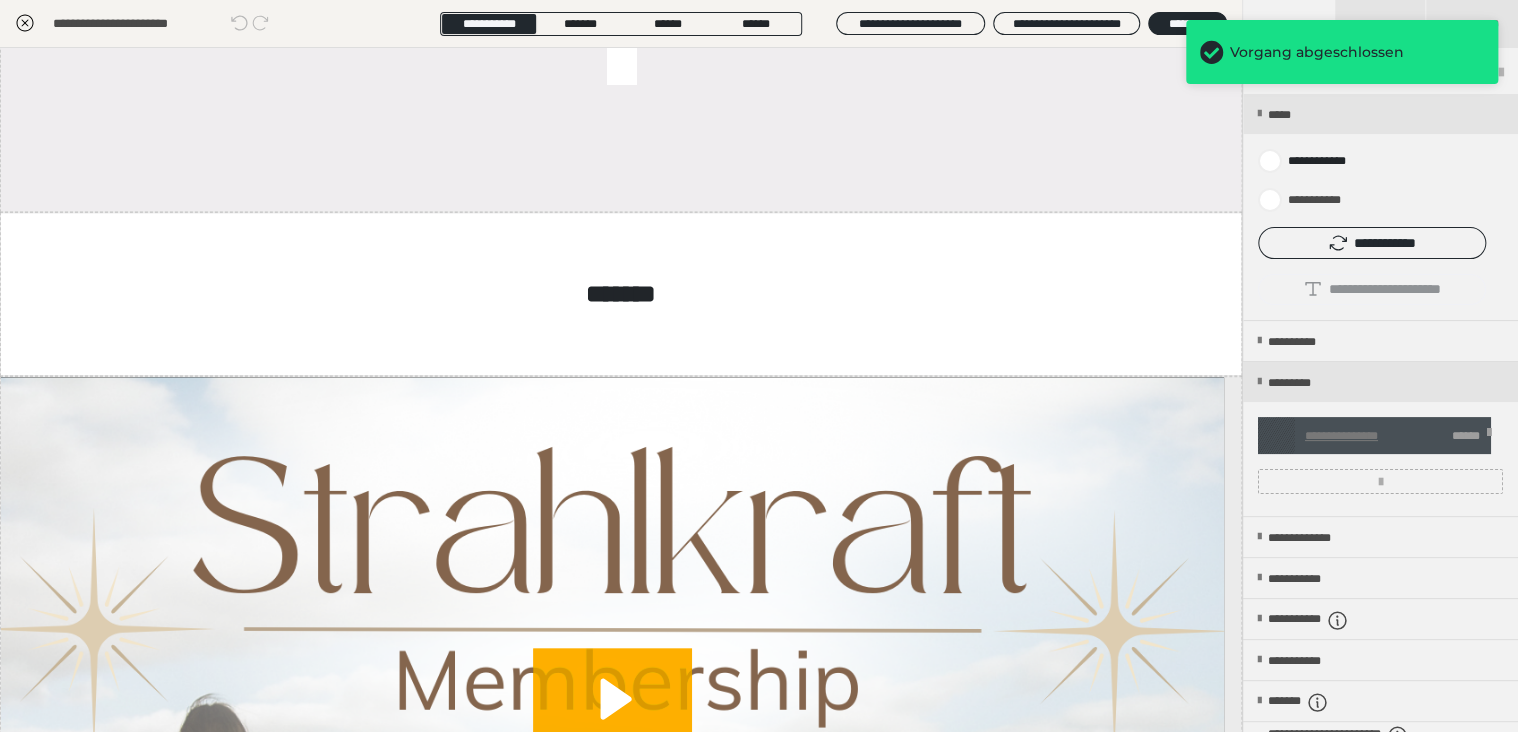 scroll, scrollTop: 0, scrollLeft: 0, axis: both 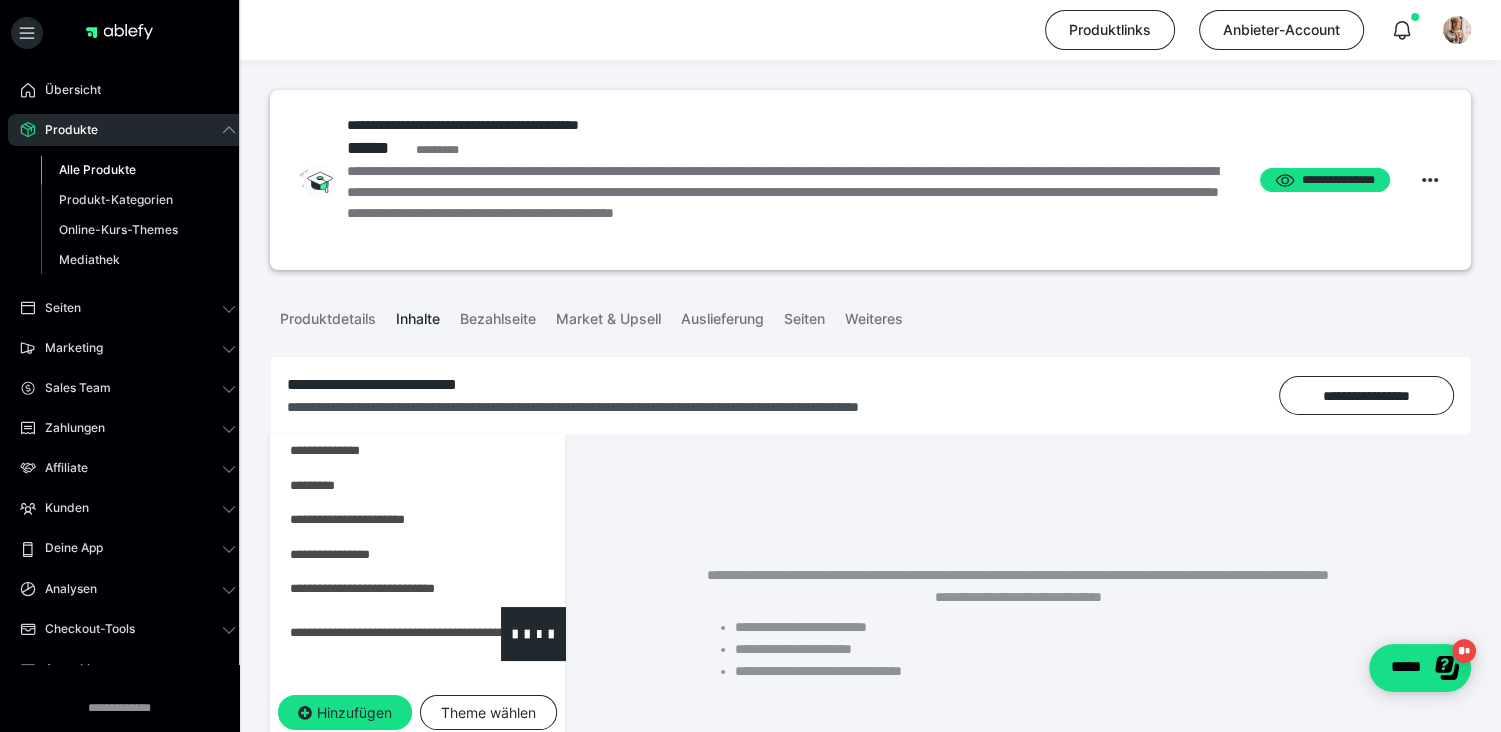 click at bounding box center [365, 633] 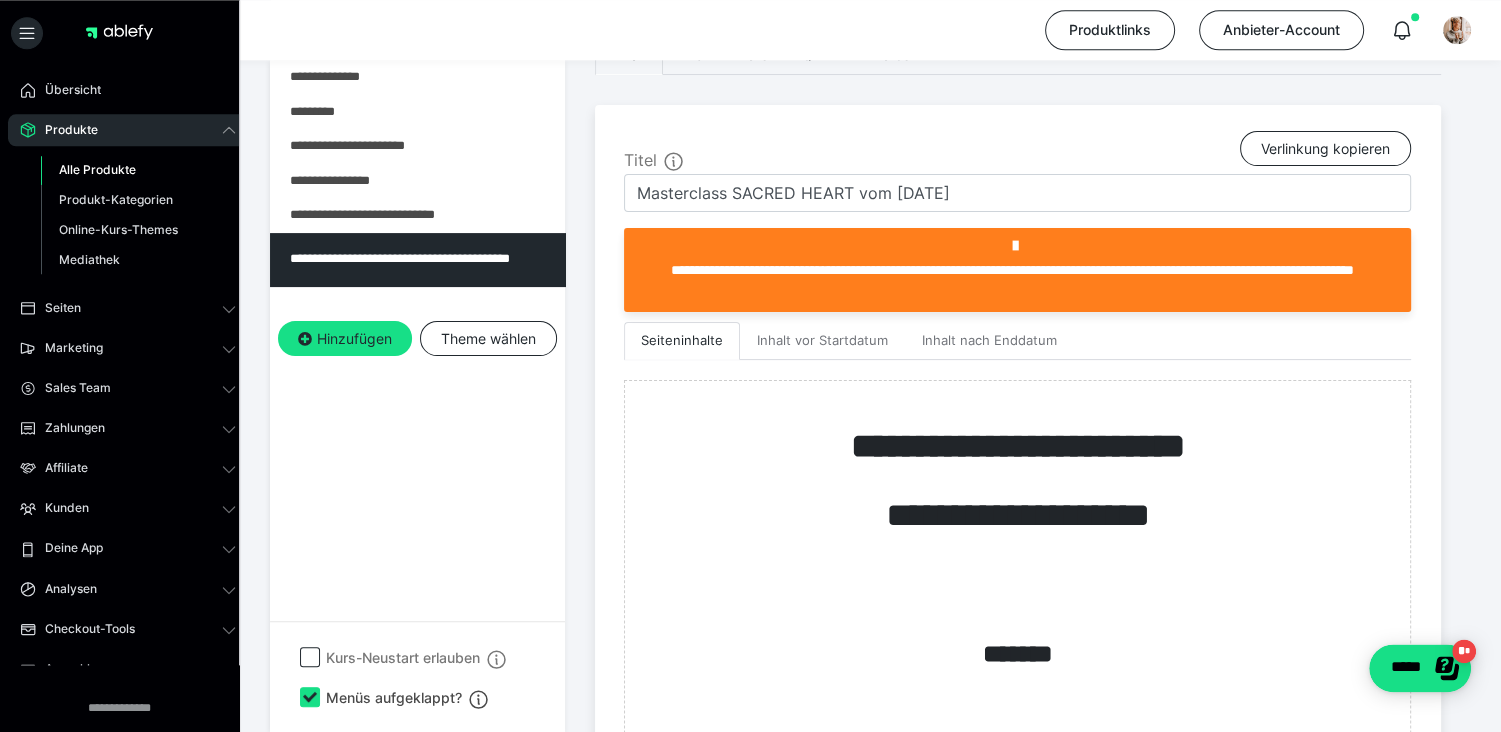 scroll, scrollTop: 430, scrollLeft: 0, axis: vertical 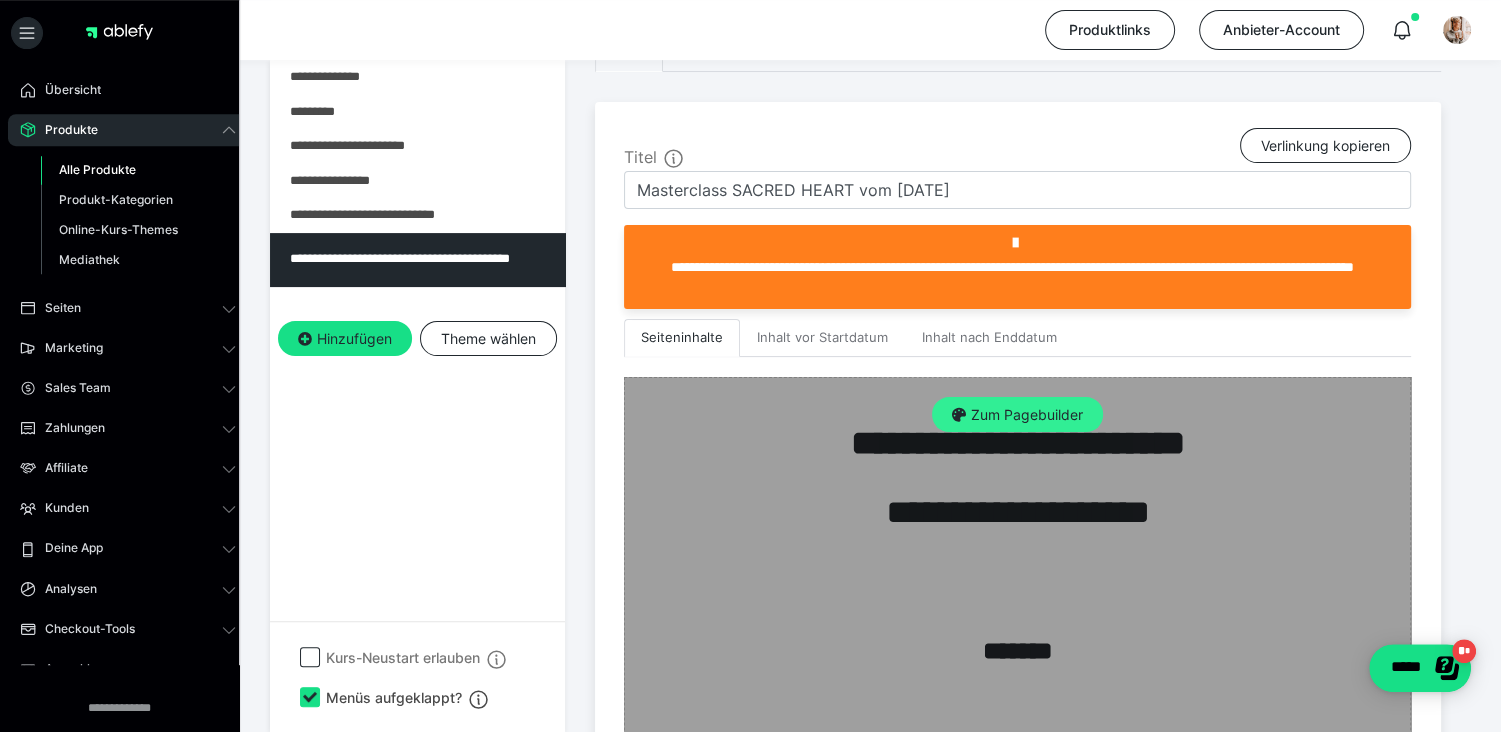 click on "Zum Pagebuilder" at bounding box center (1017, 415) 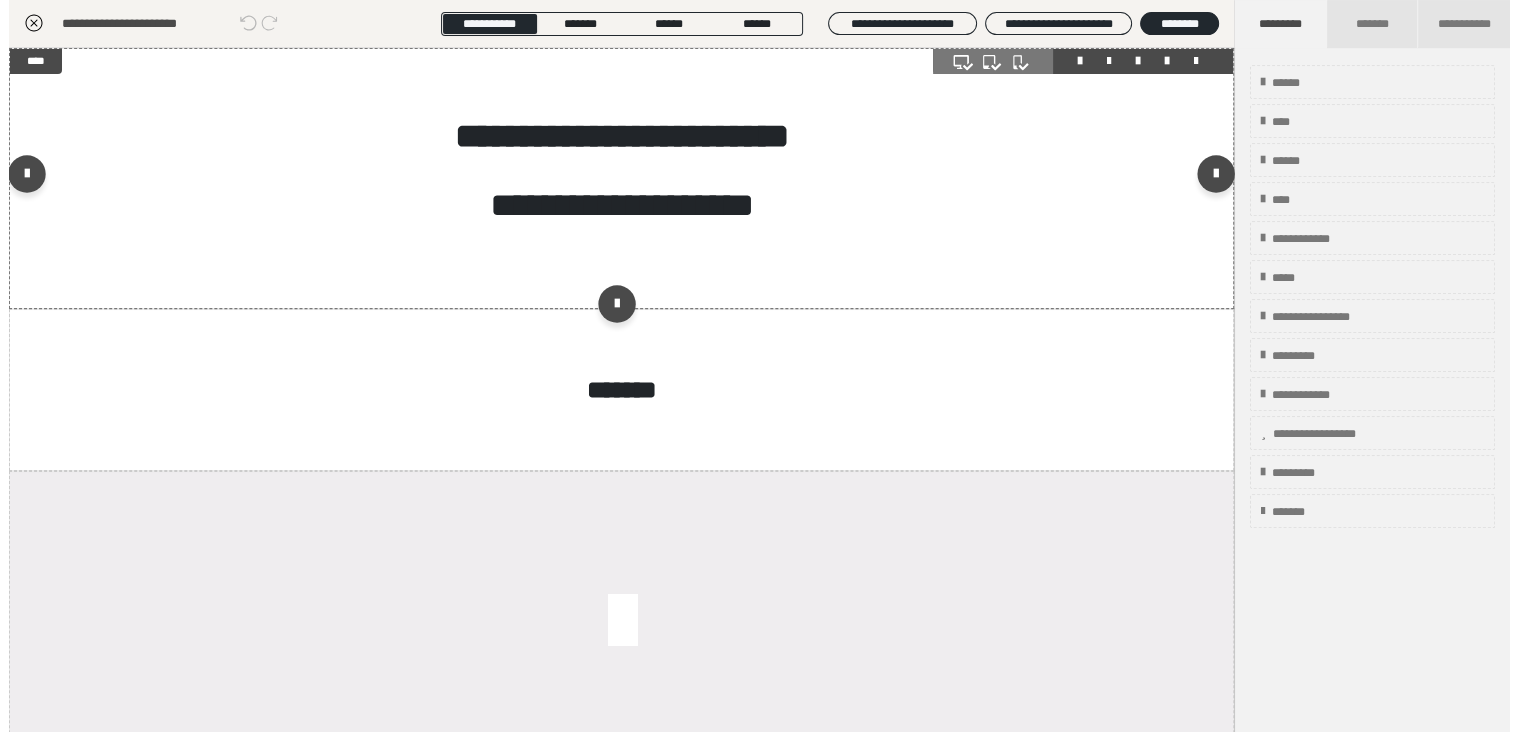 scroll, scrollTop: 373, scrollLeft: 0, axis: vertical 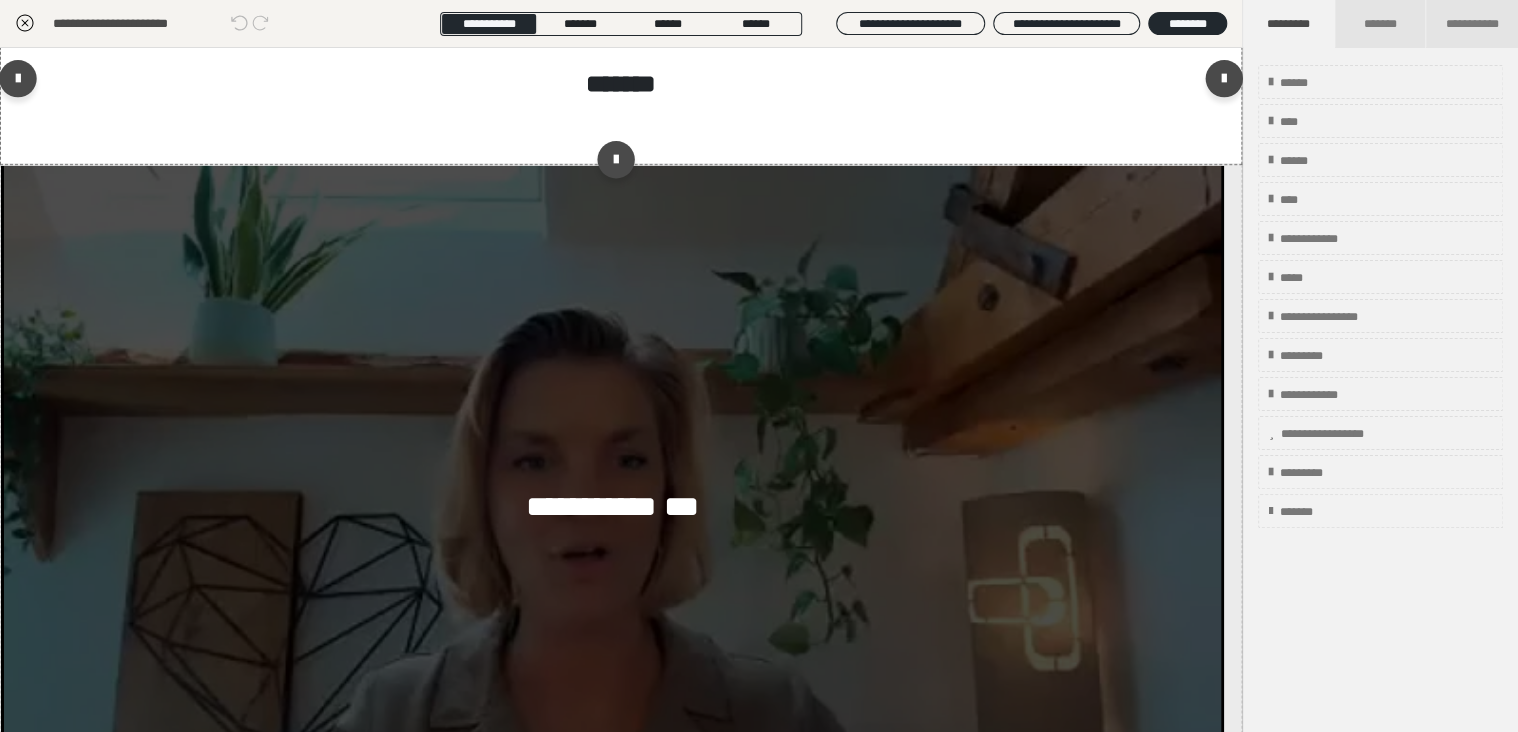 click on "**********" at bounding box center [621, 83] 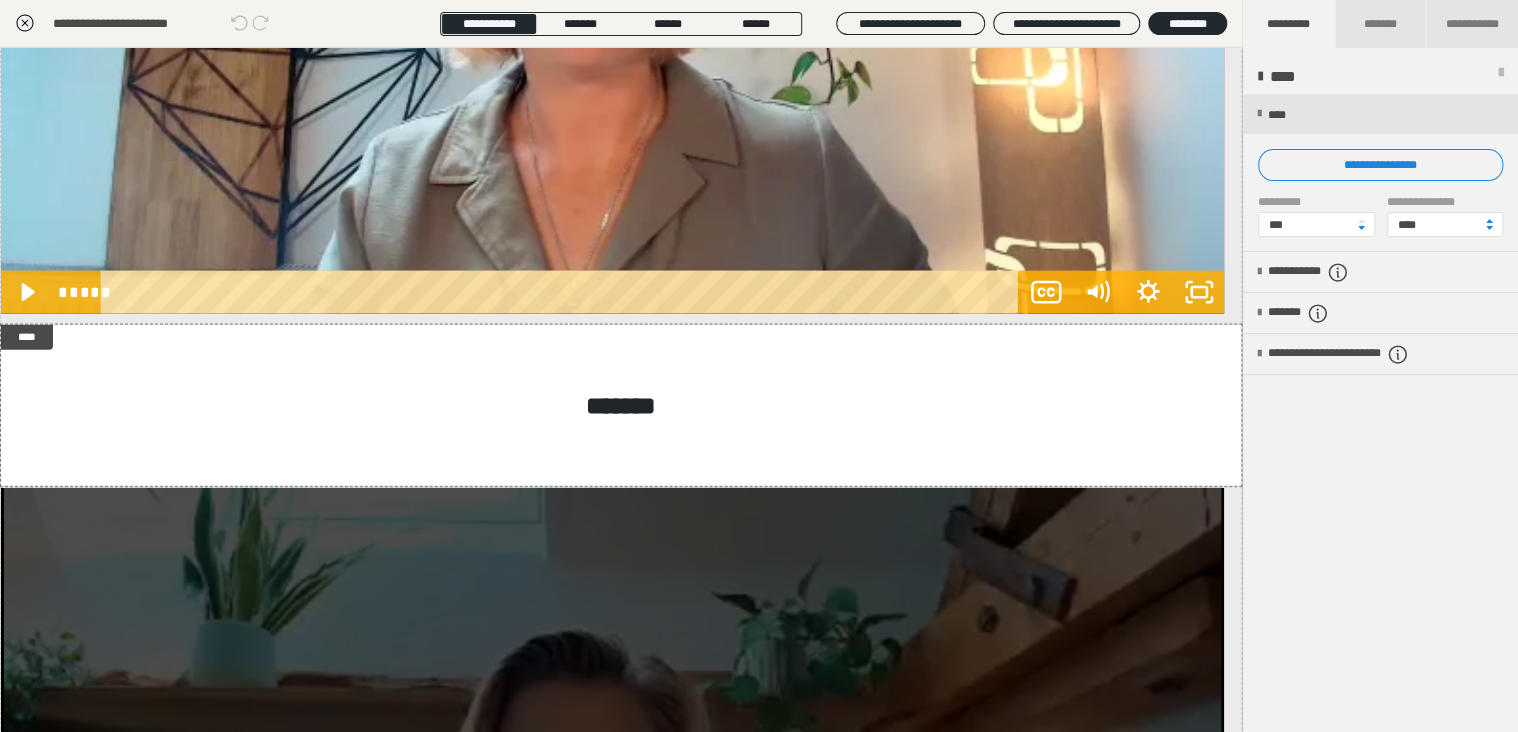 scroll, scrollTop: 2173, scrollLeft: 0, axis: vertical 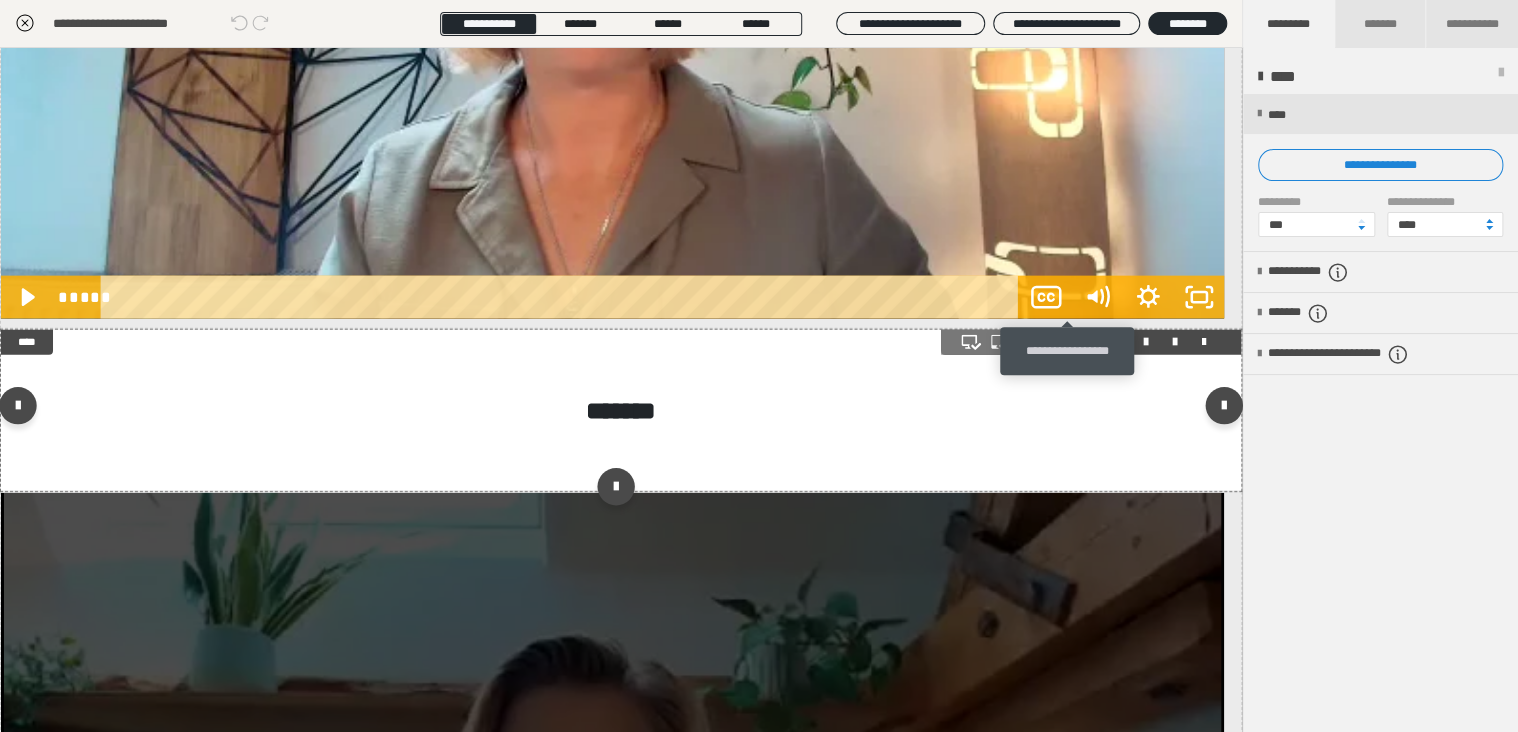 click at bounding box center (1088, 342) 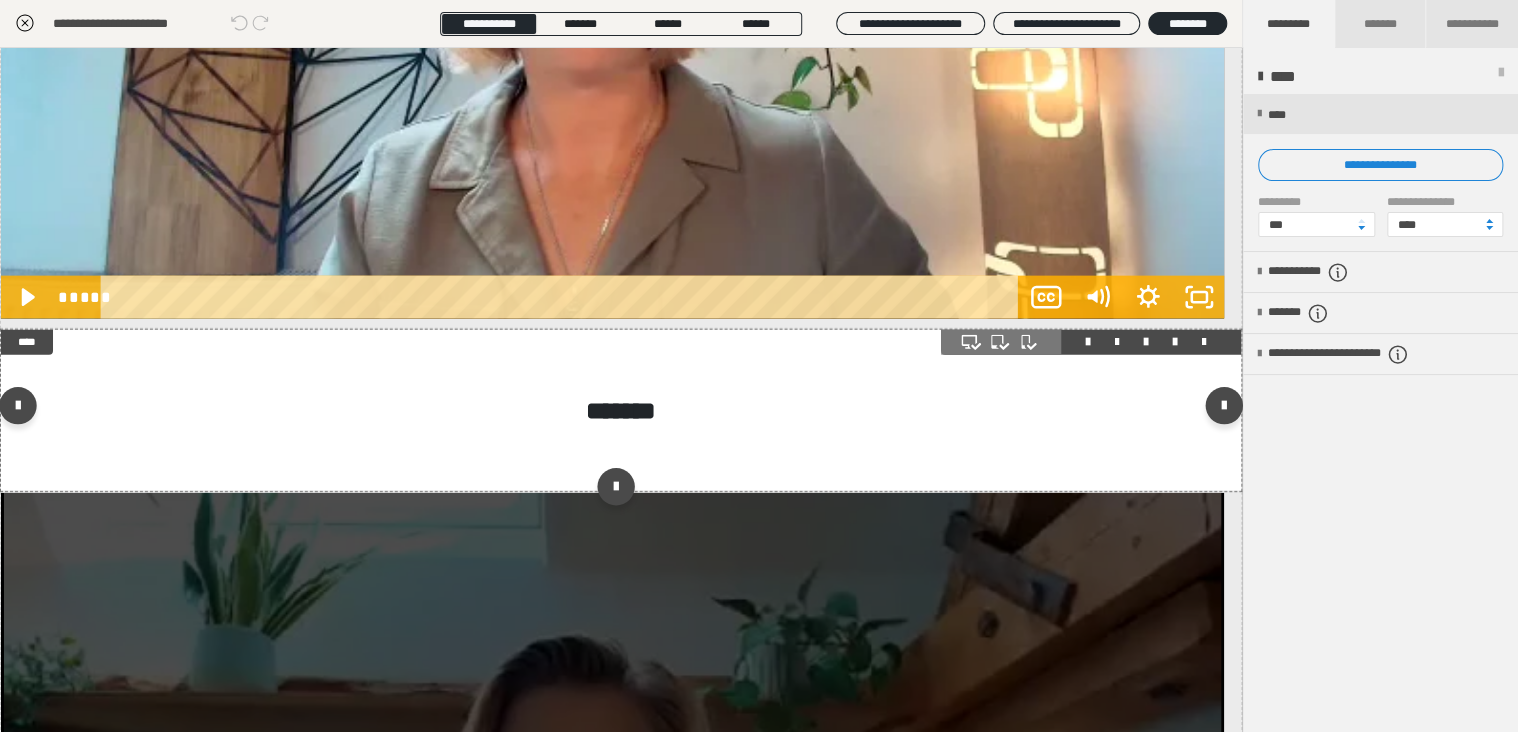 click on "**********" at bounding box center [621, 410] 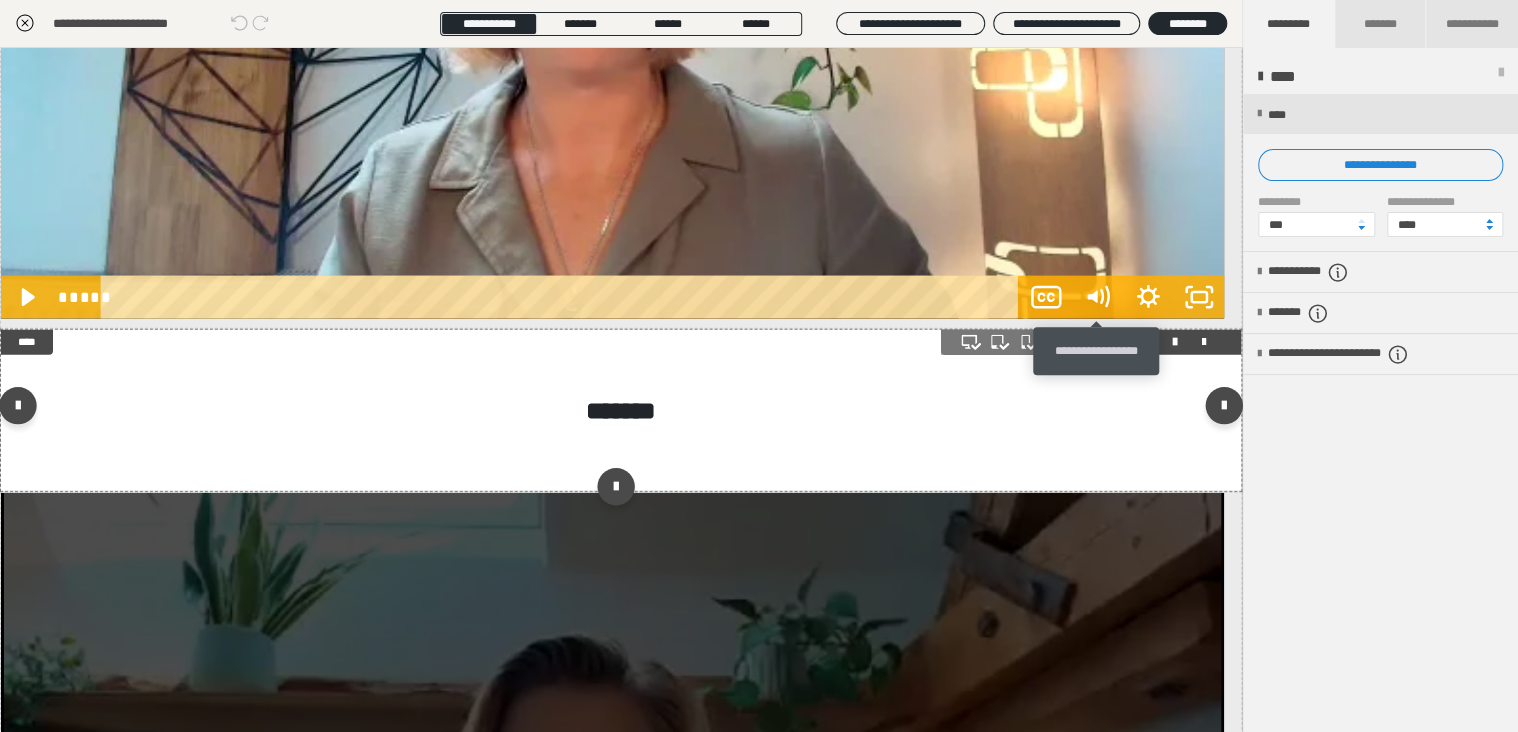 click at bounding box center (1117, 342) 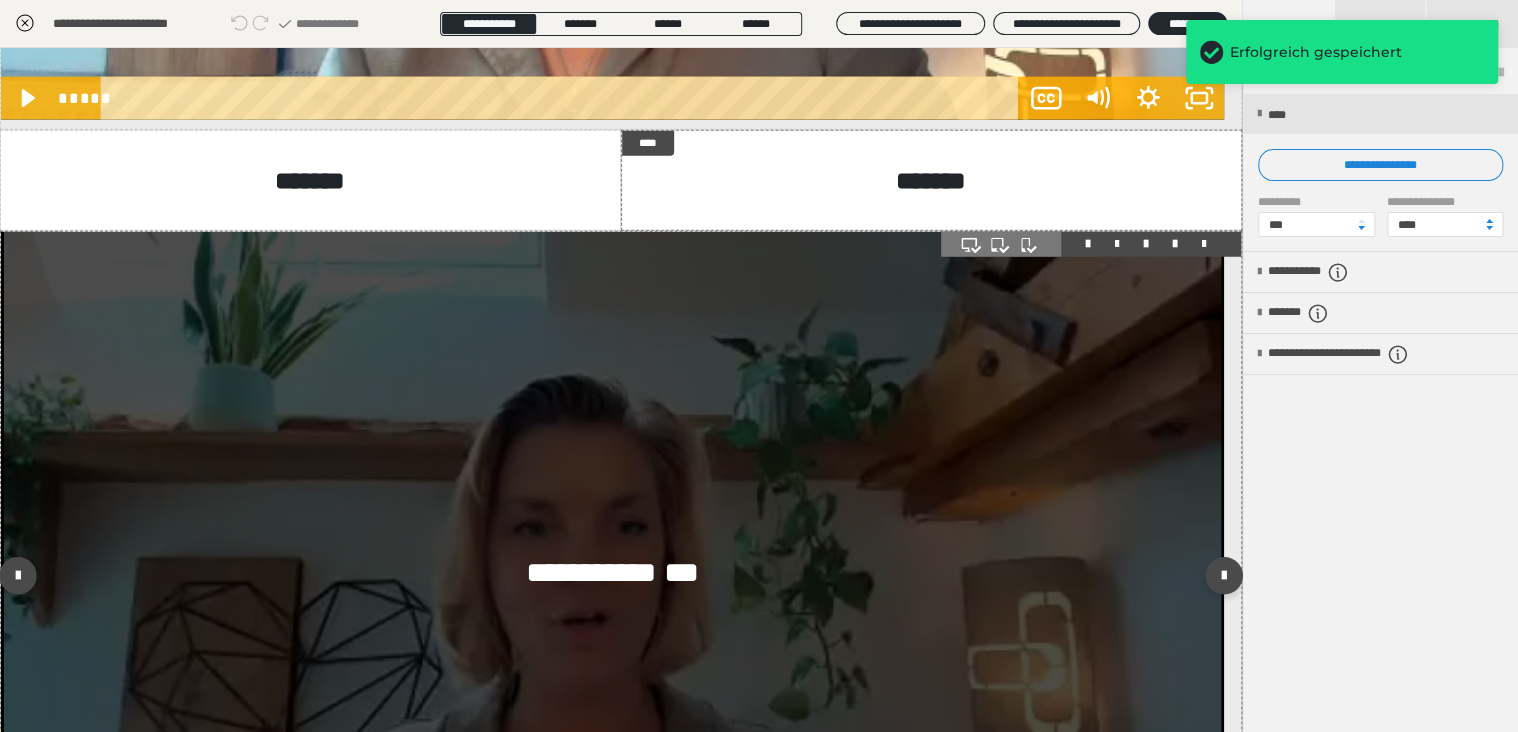 scroll, scrollTop: 2367, scrollLeft: 0, axis: vertical 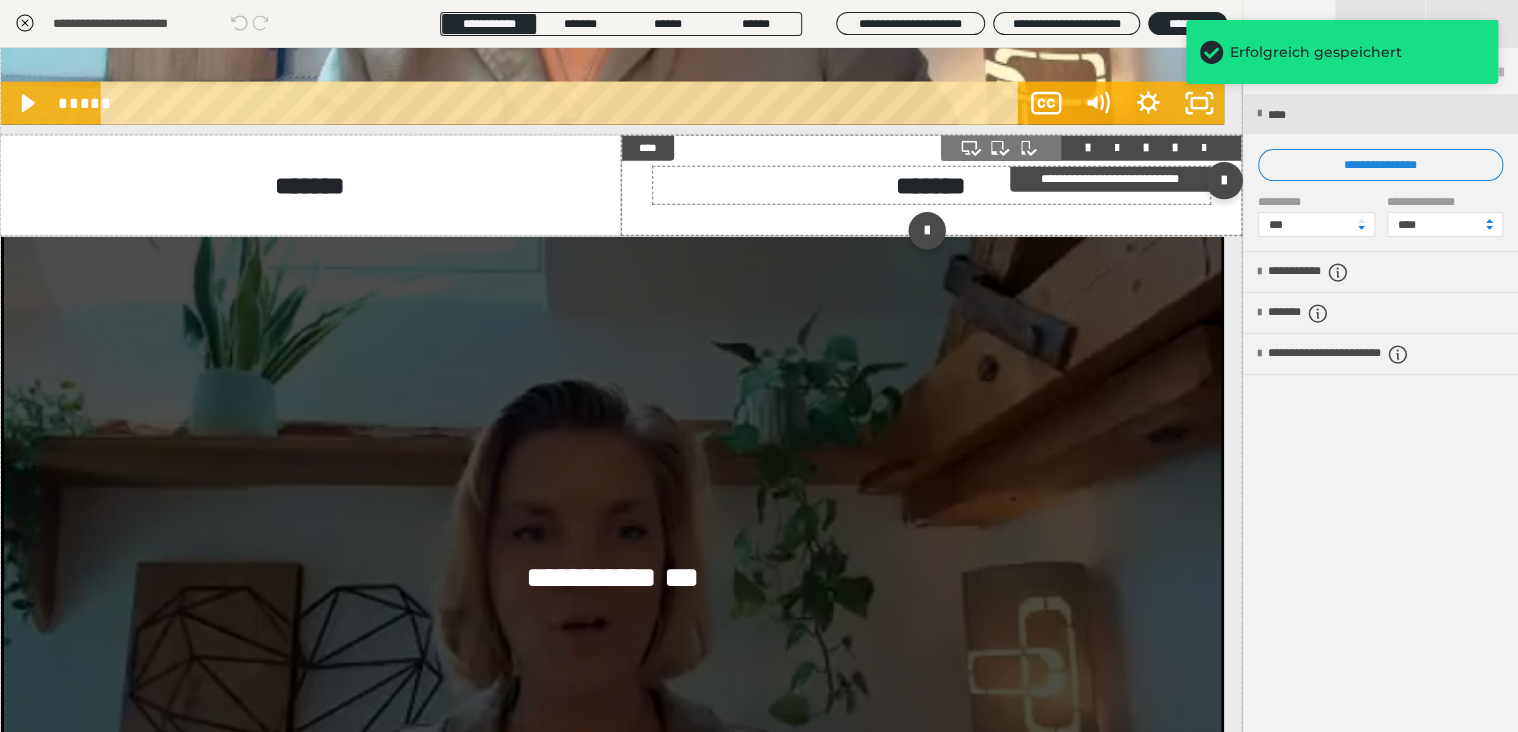 click on "*******" at bounding box center (931, 186) 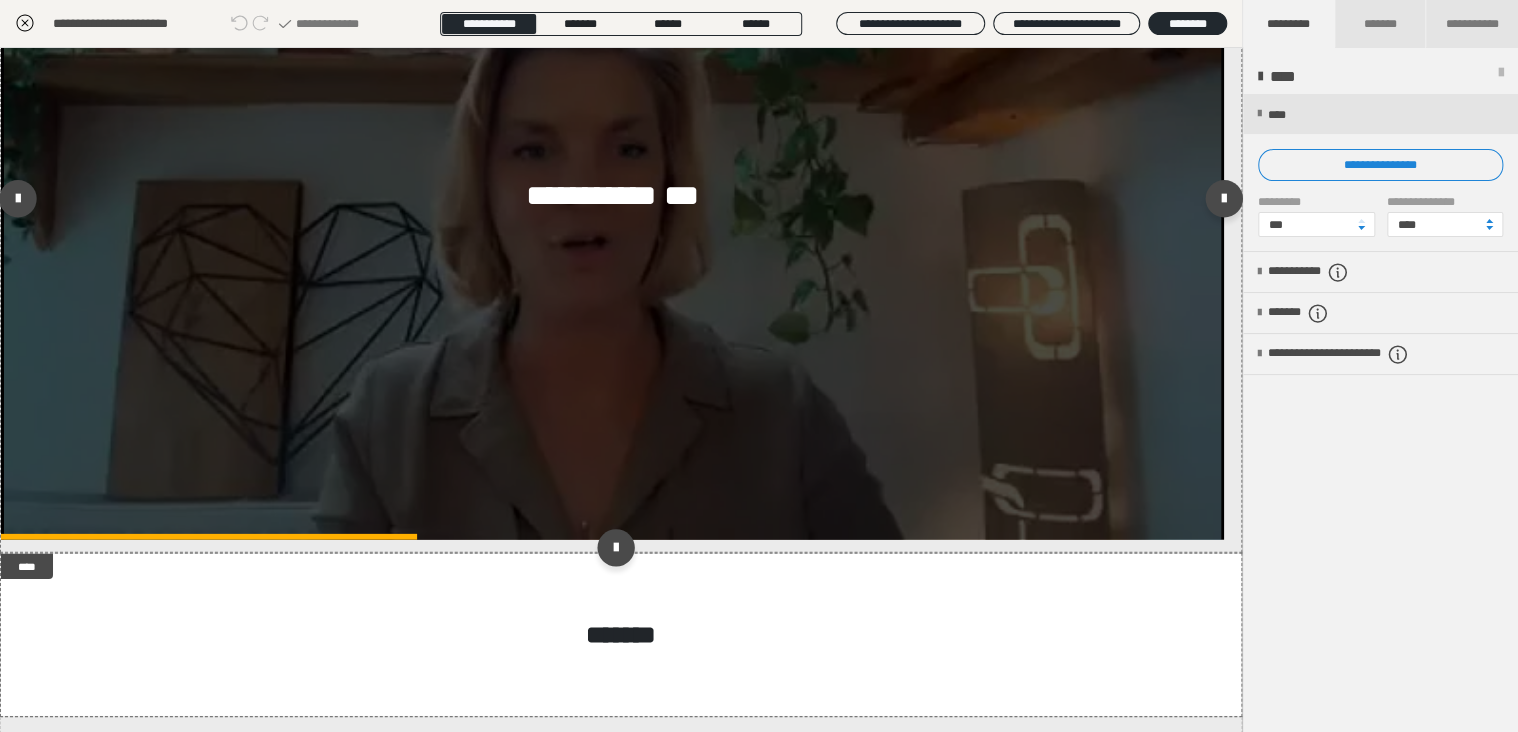 scroll, scrollTop: 2867, scrollLeft: 0, axis: vertical 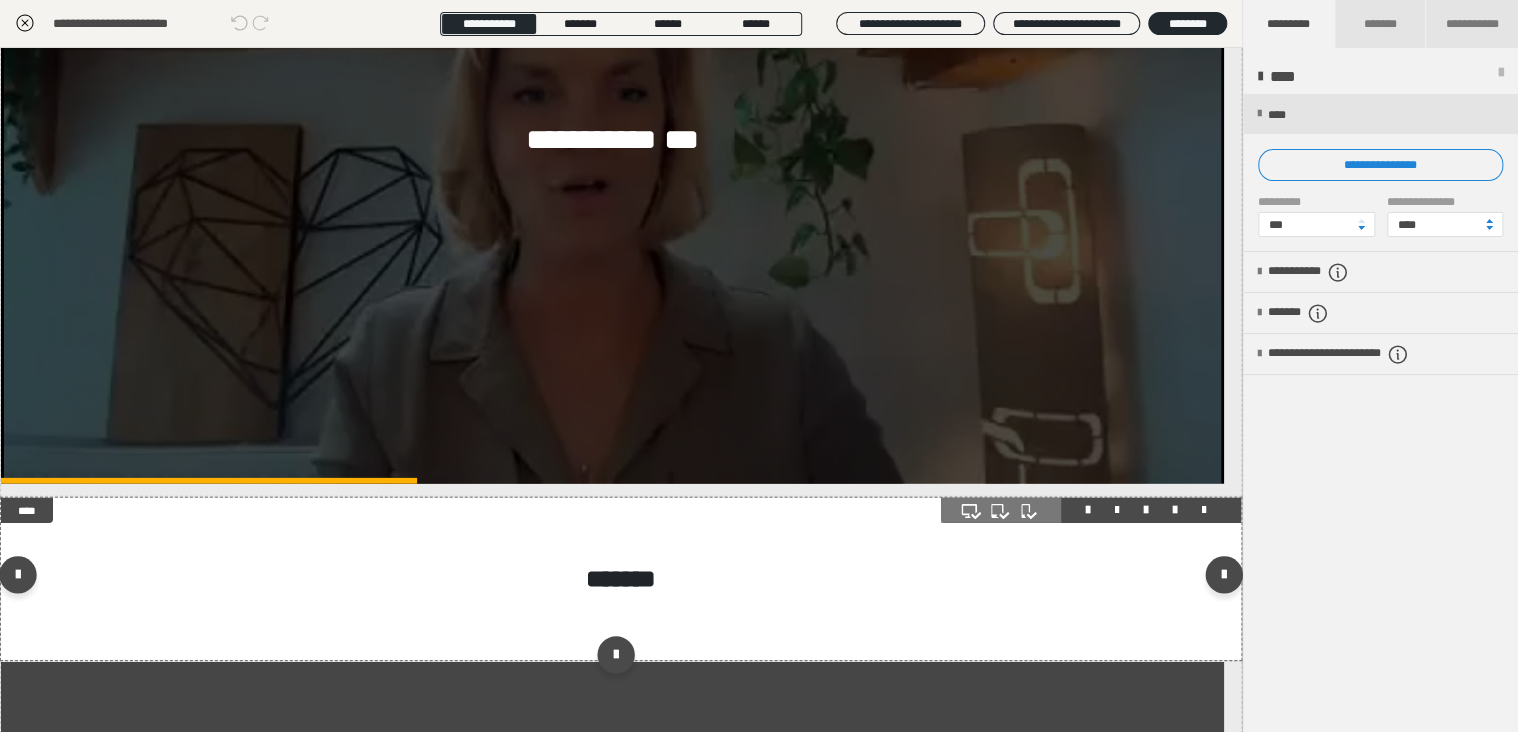 click on "**********" at bounding box center (621, 578) 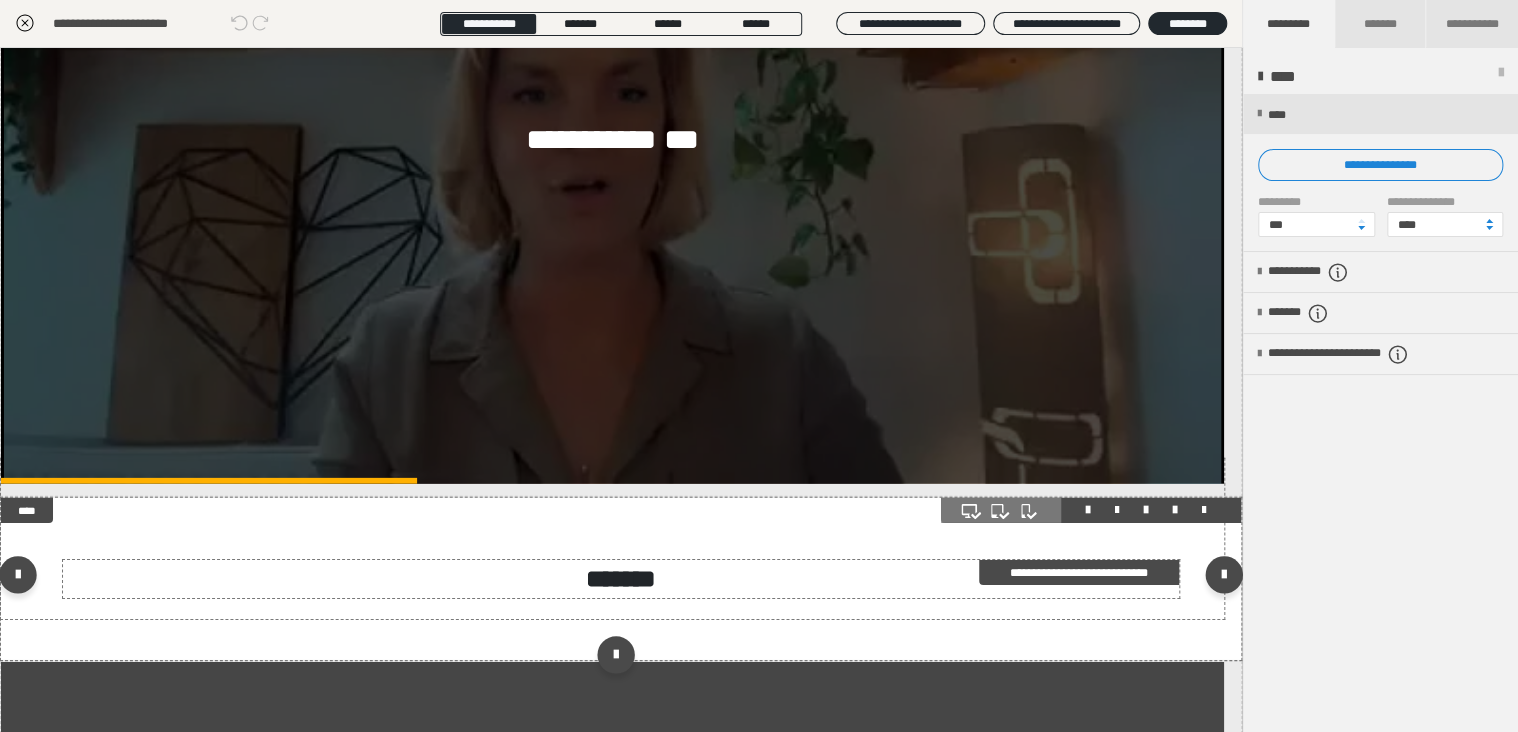 click on "*******" at bounding box center [621, 578] 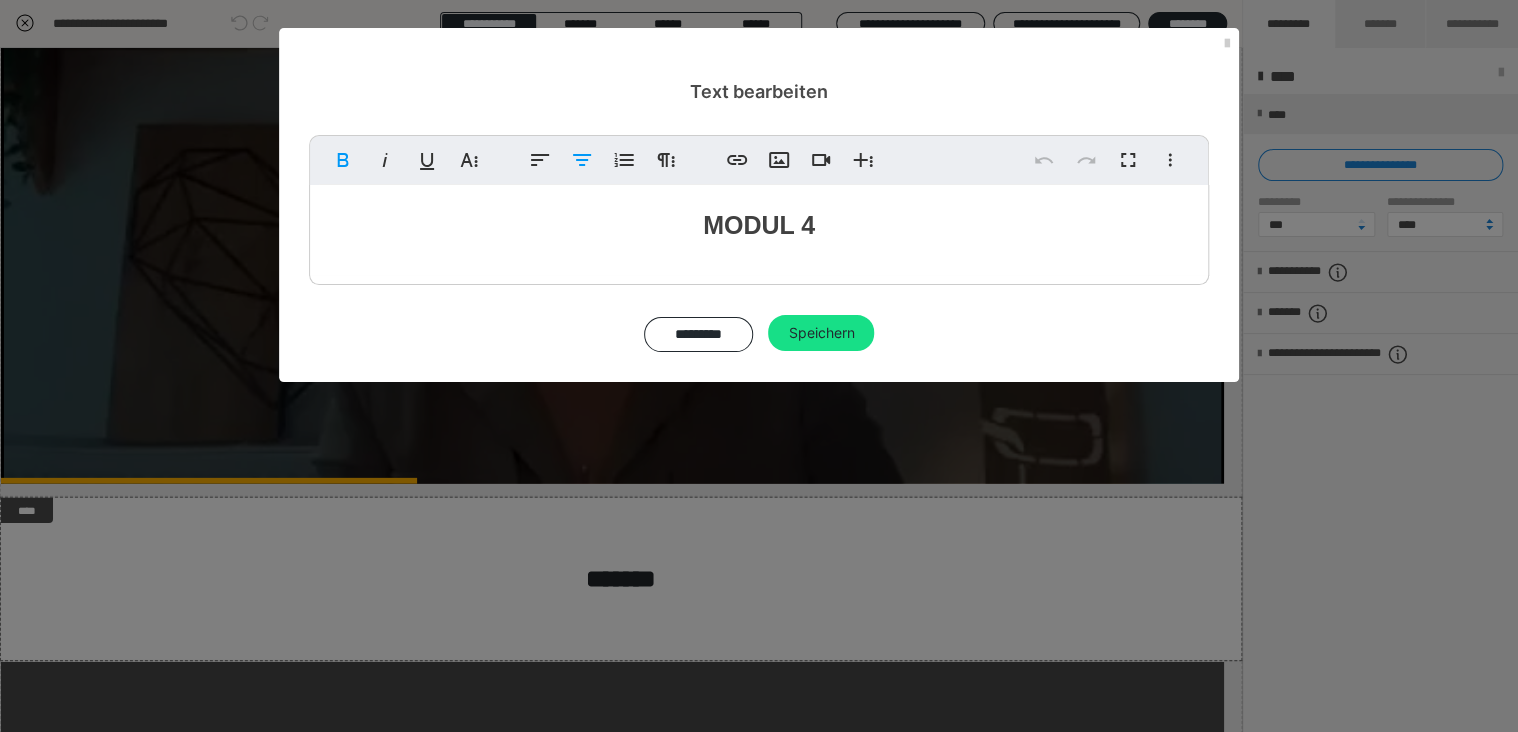 click on "MODUL 4" at bounding box center (759, 225) 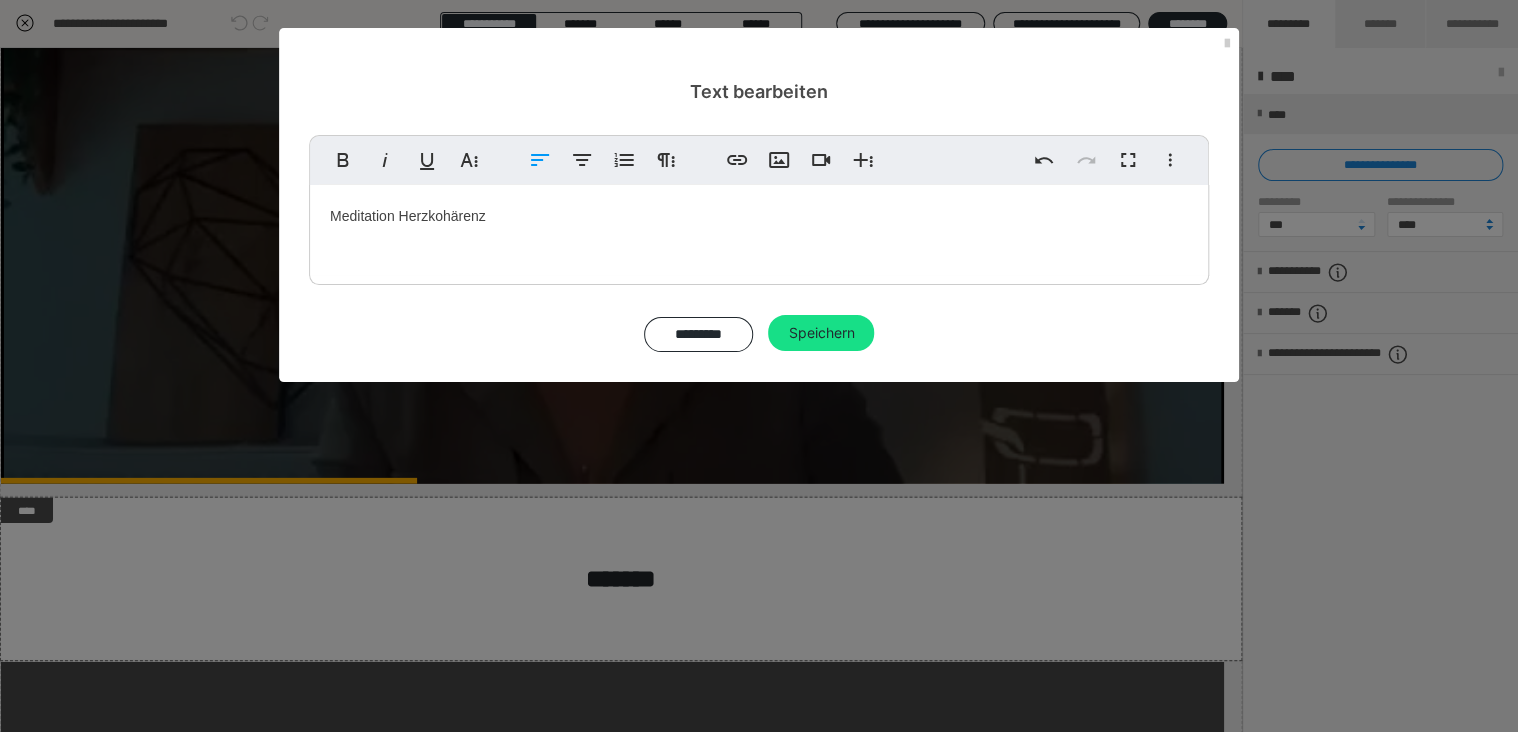 drag, startPoint x: 522, startPoint y: 207, endPoint x: 288, endPoint y: 214, distance: 234.10468 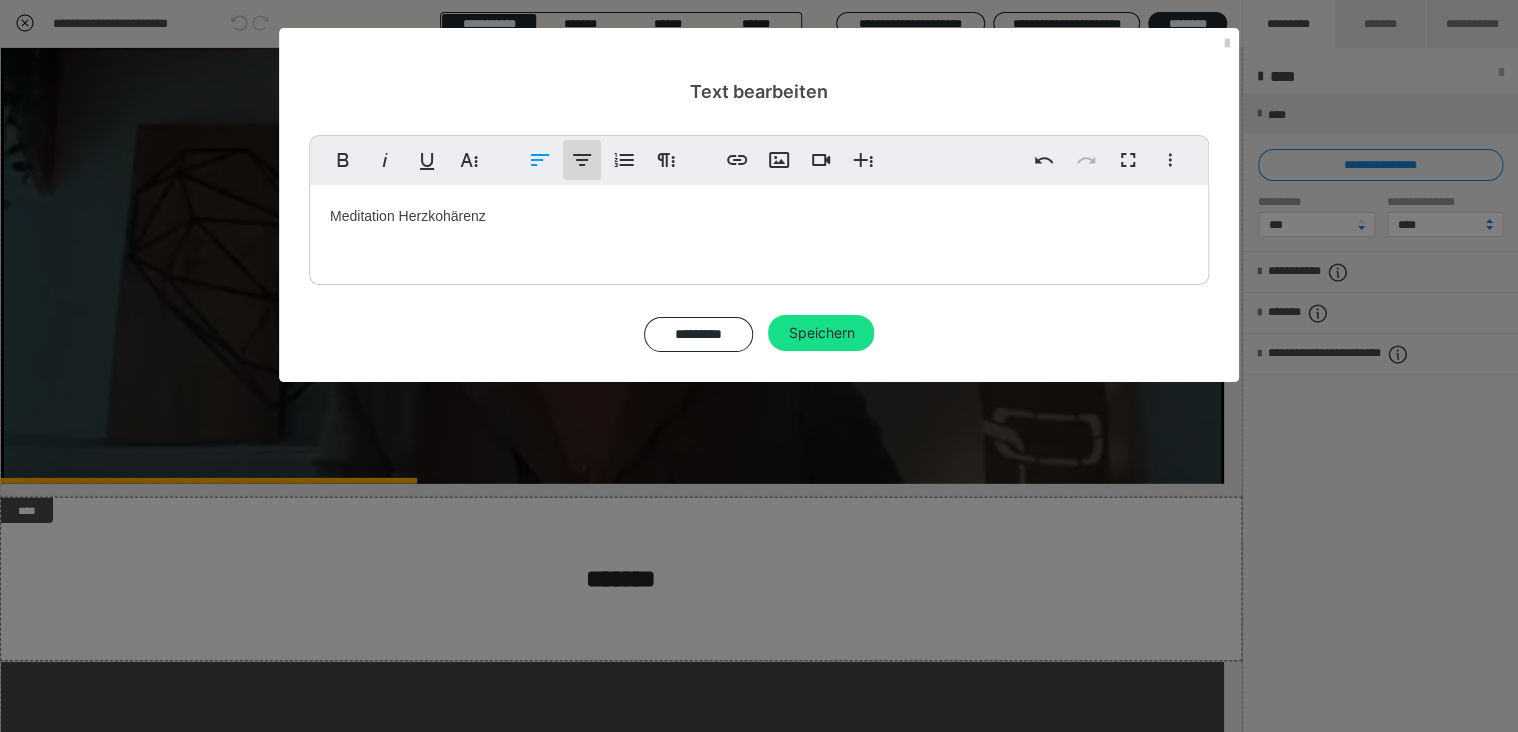 click 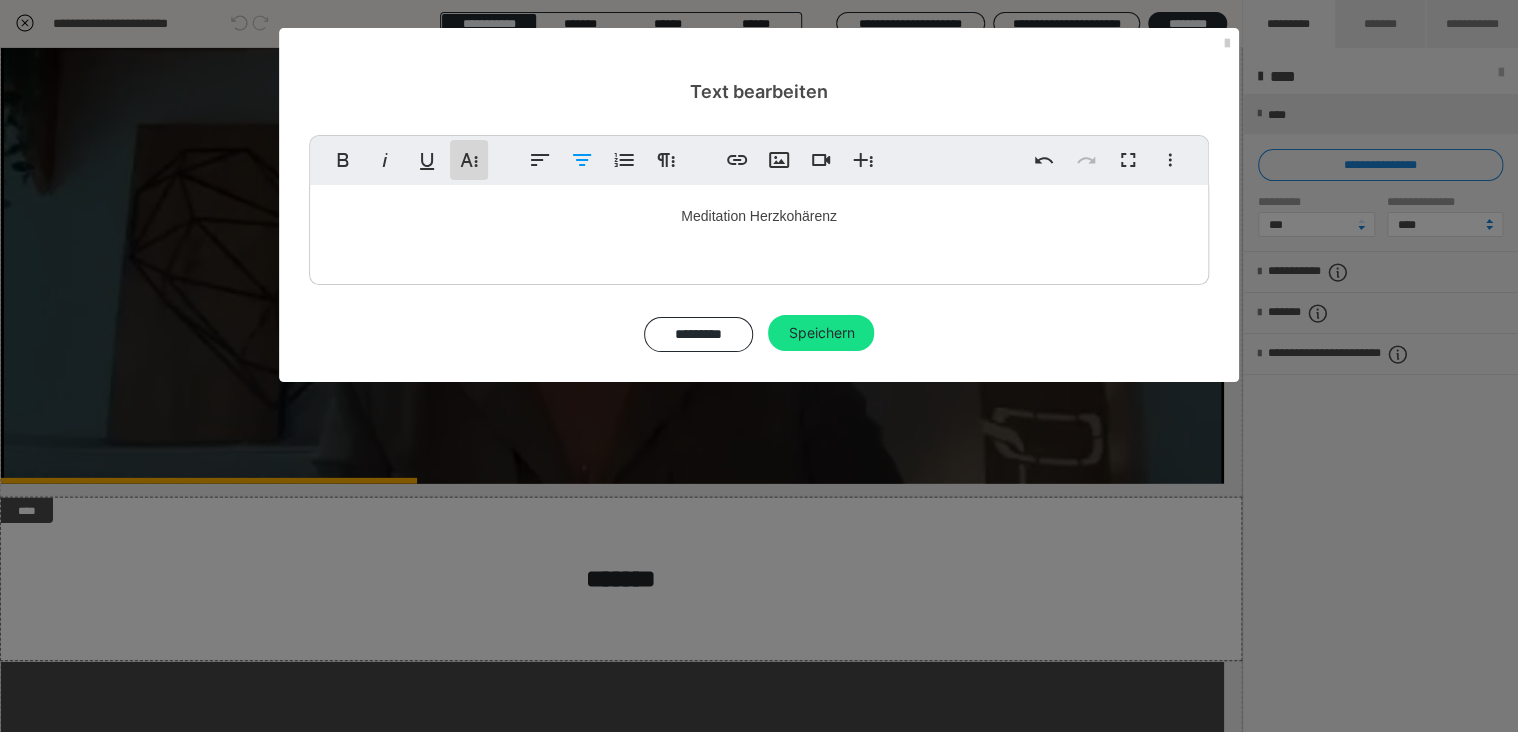 click 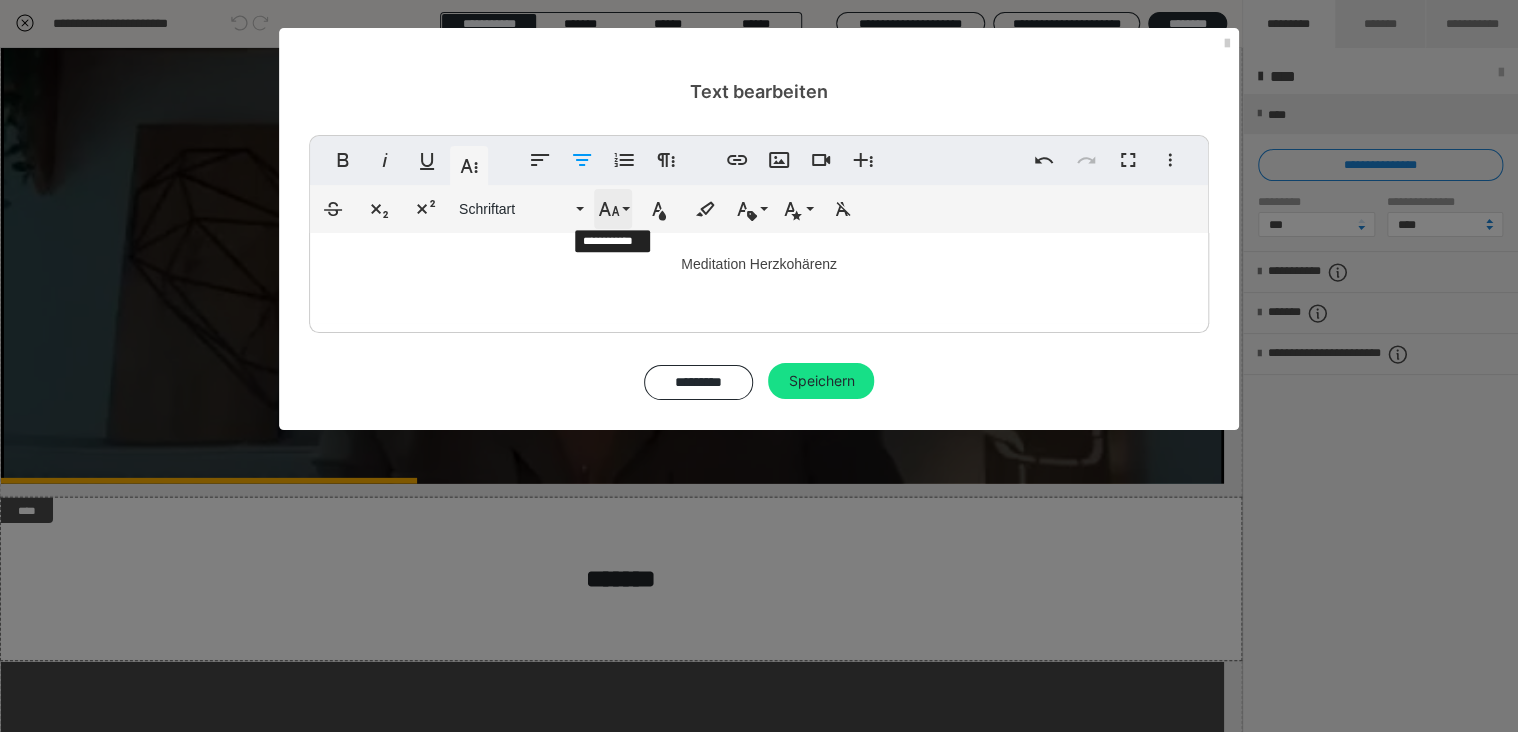 click on "Schriftgröße" at bounding box center (613, 209) 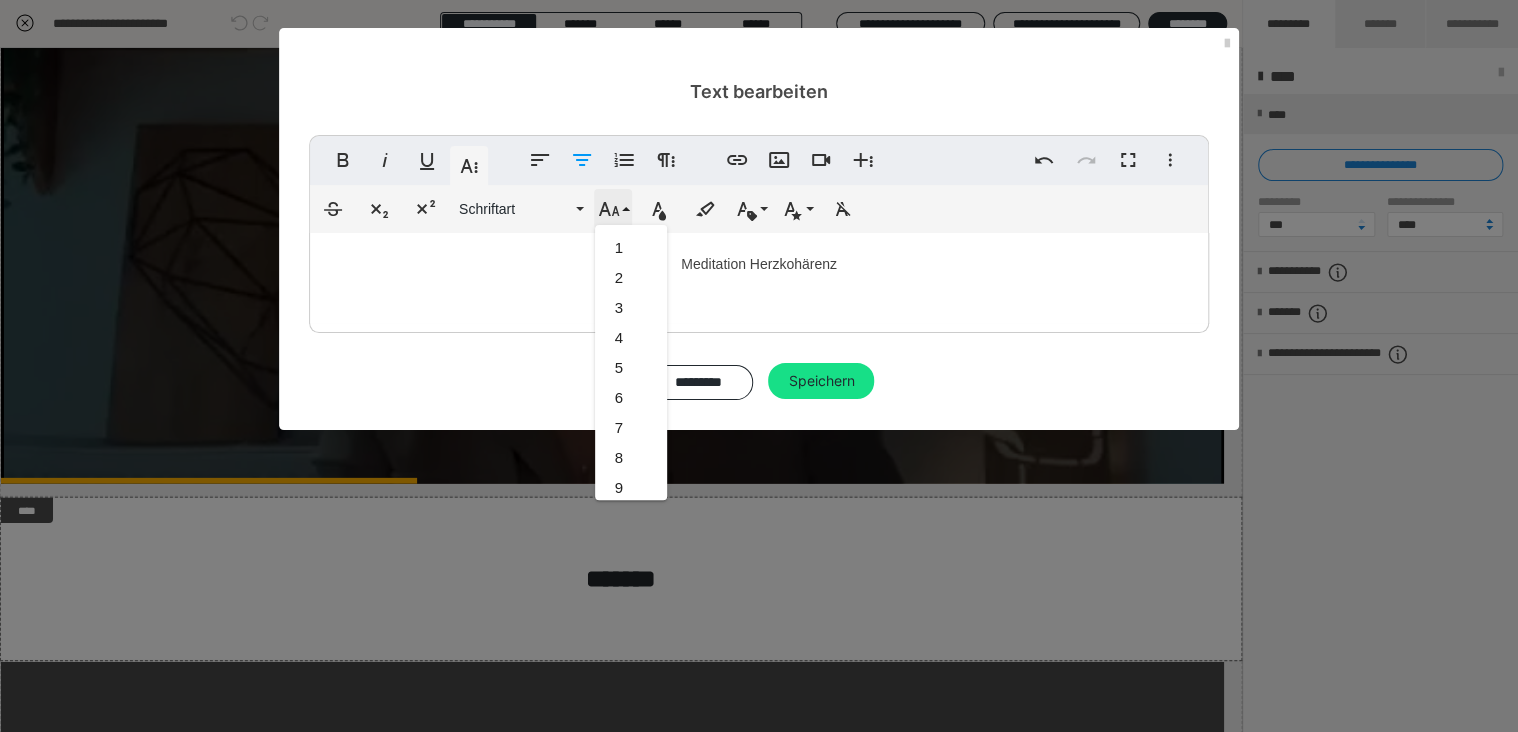 scroll, scrollTop: 413, scrollLeft: 0, axis: vertical 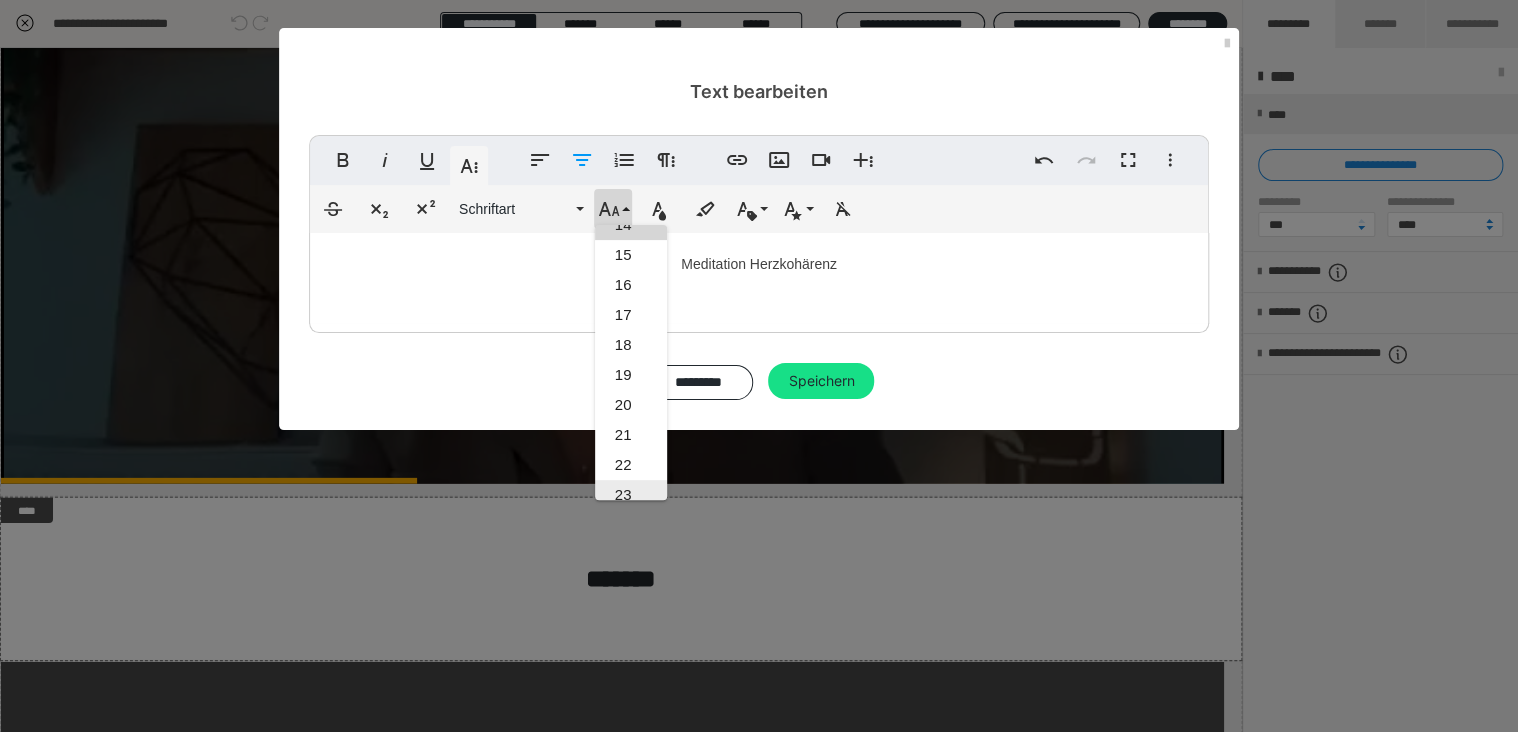 click on "23" at bounding box center [631, 495] 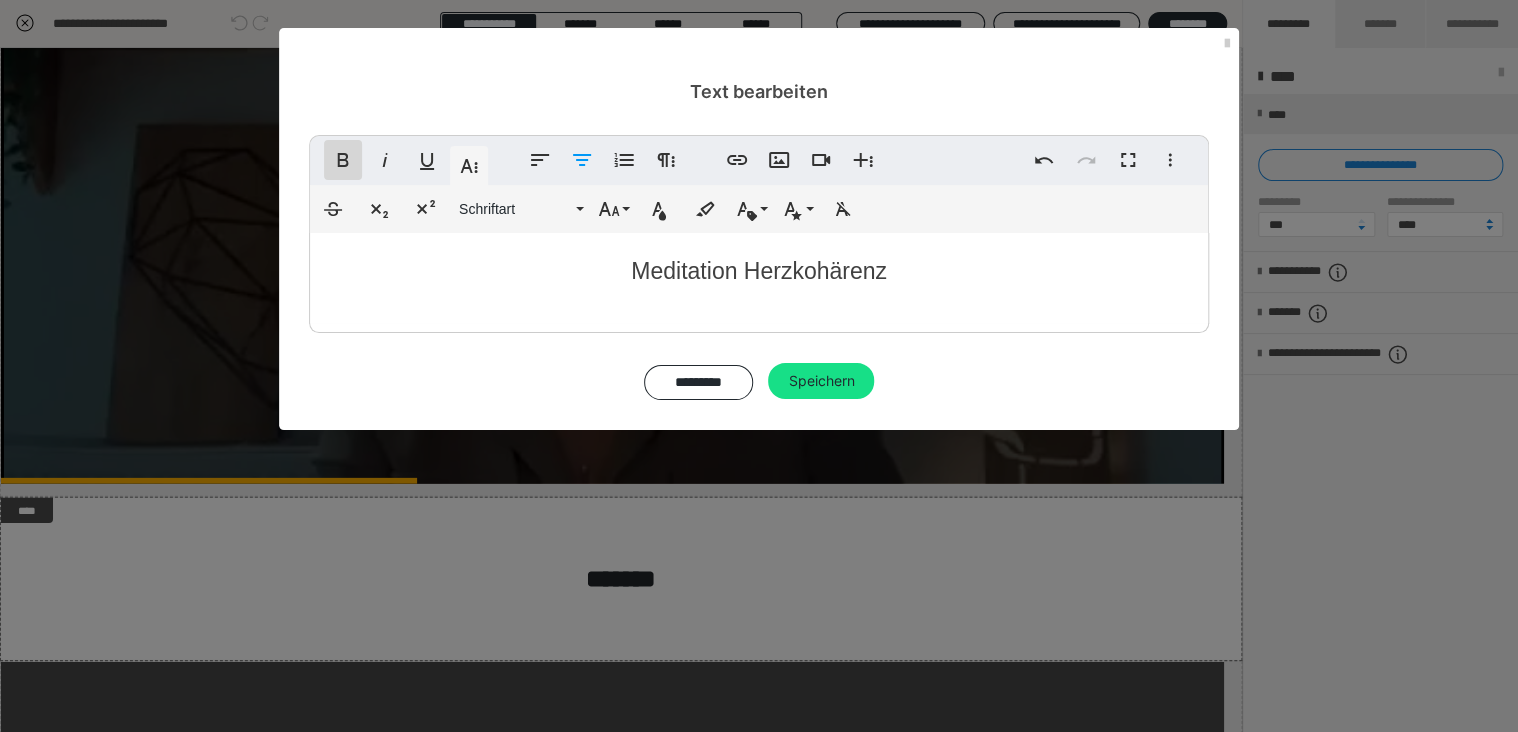 click 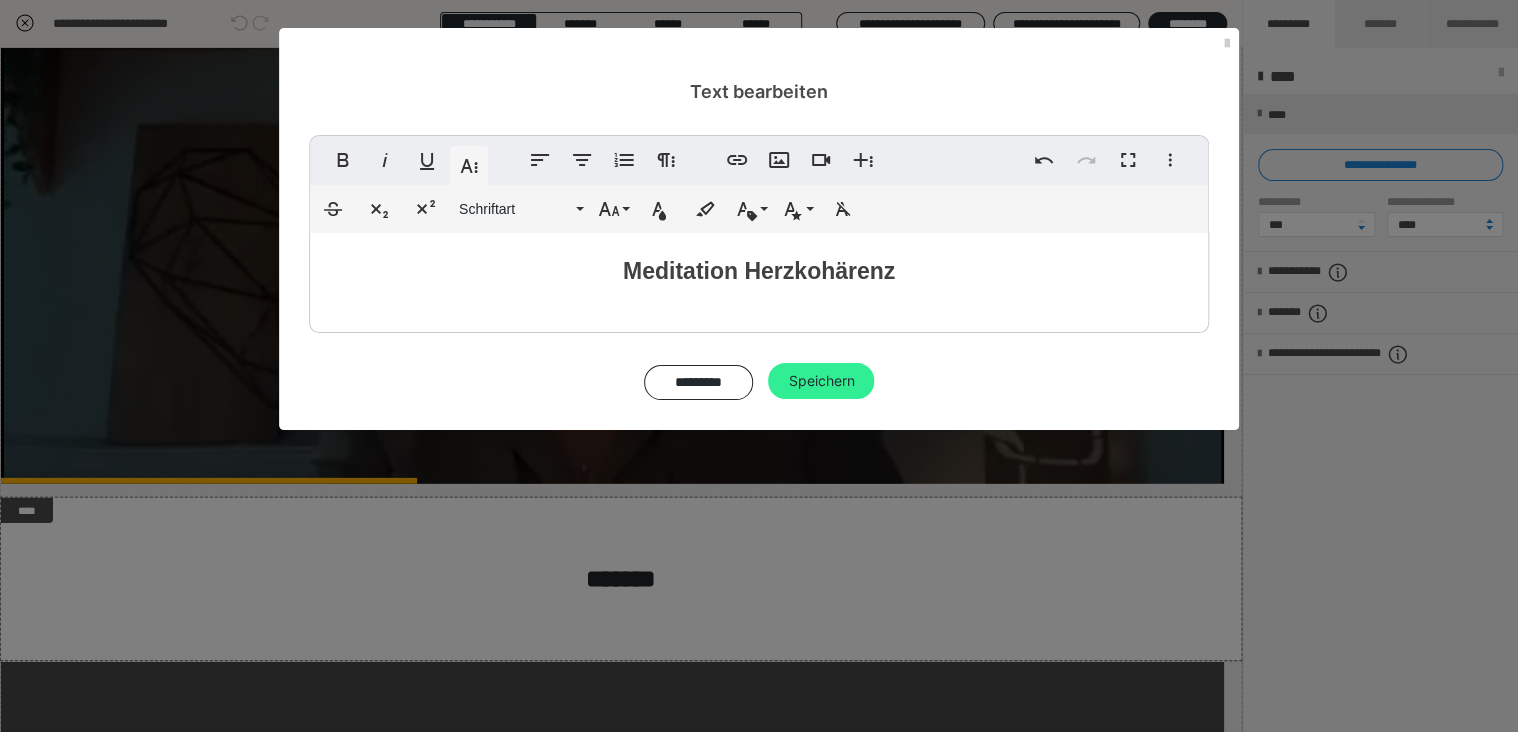 click on "Speichern" at bounding box center (821, 381) 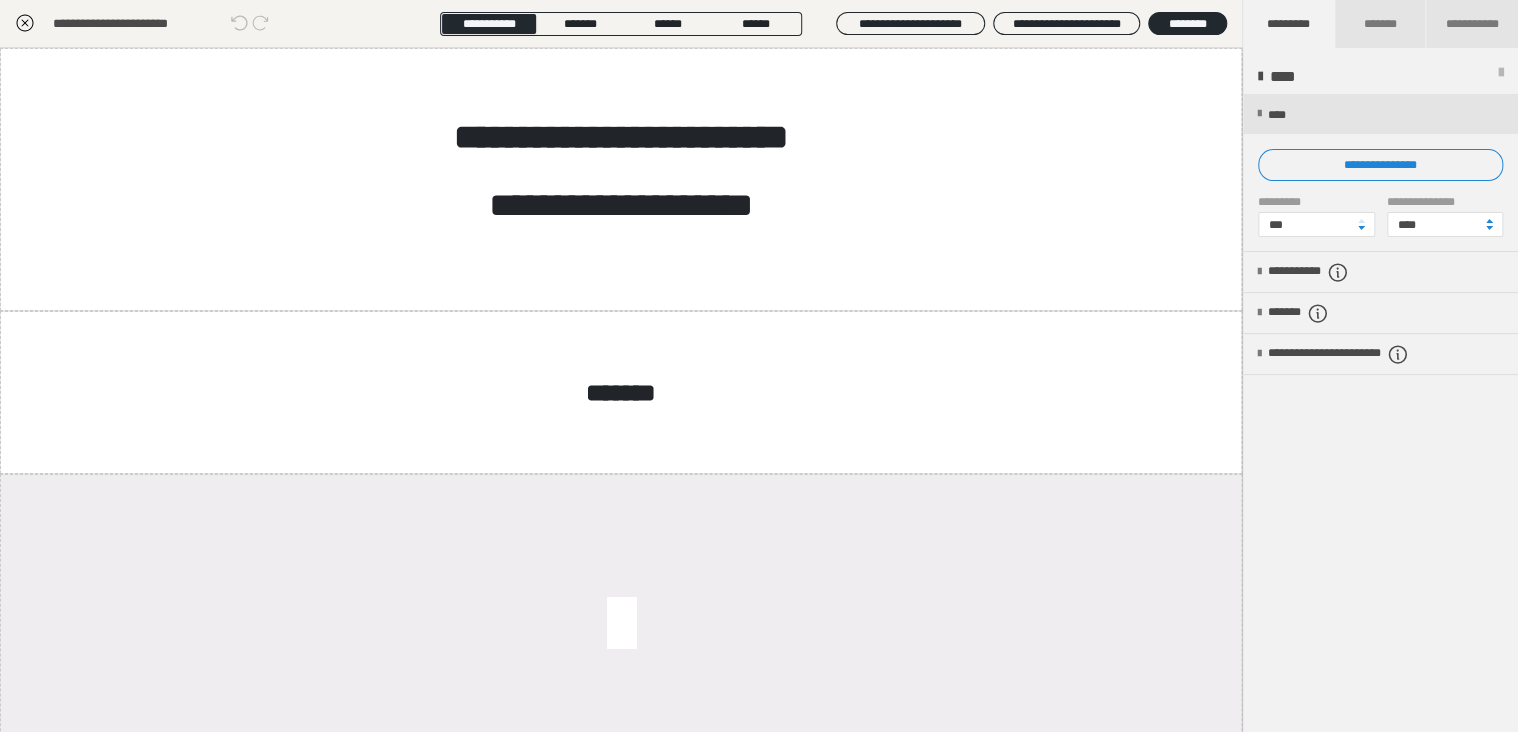 scroll, scrollTop: 3528, scrollLeft: 0, axis: vertical 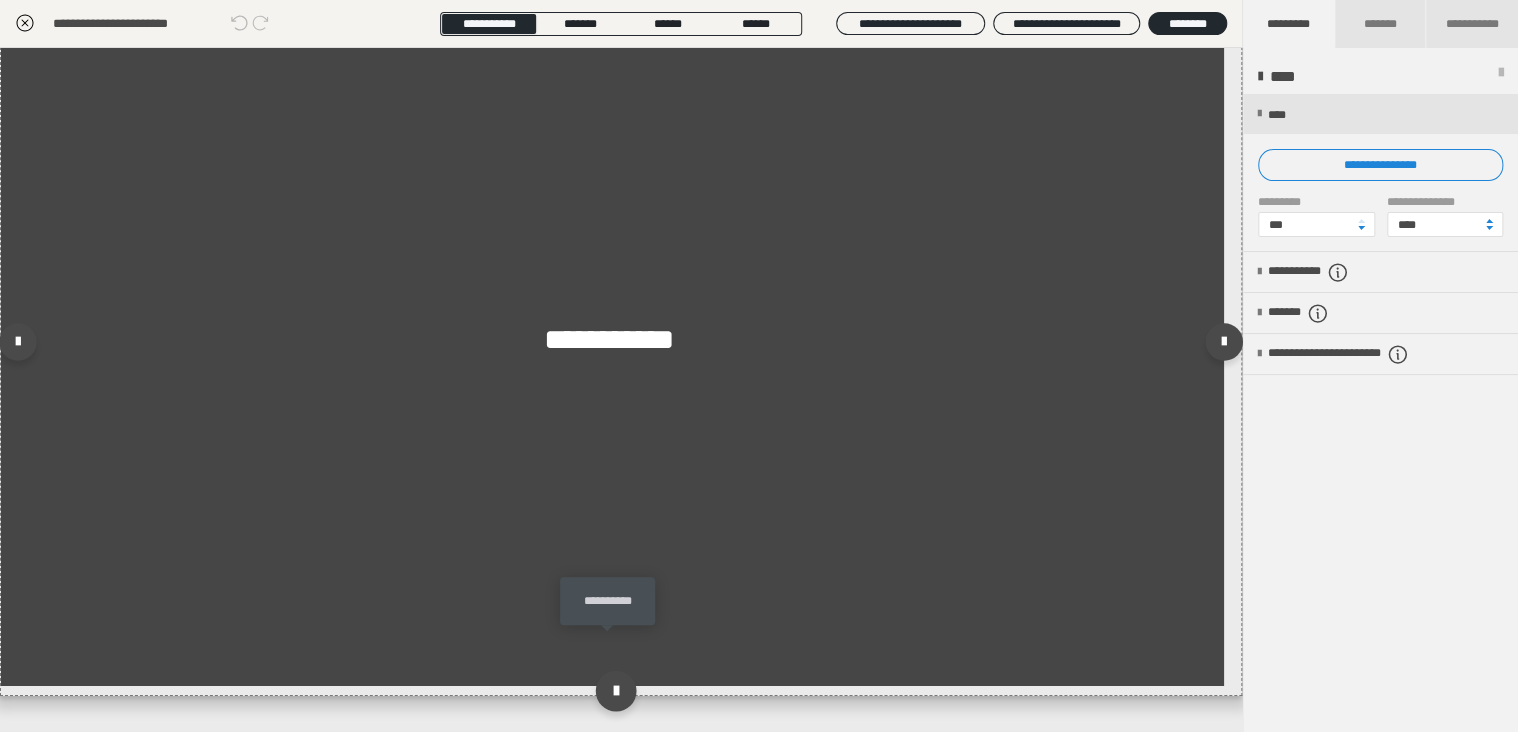 click at bounding box center [616, 690] 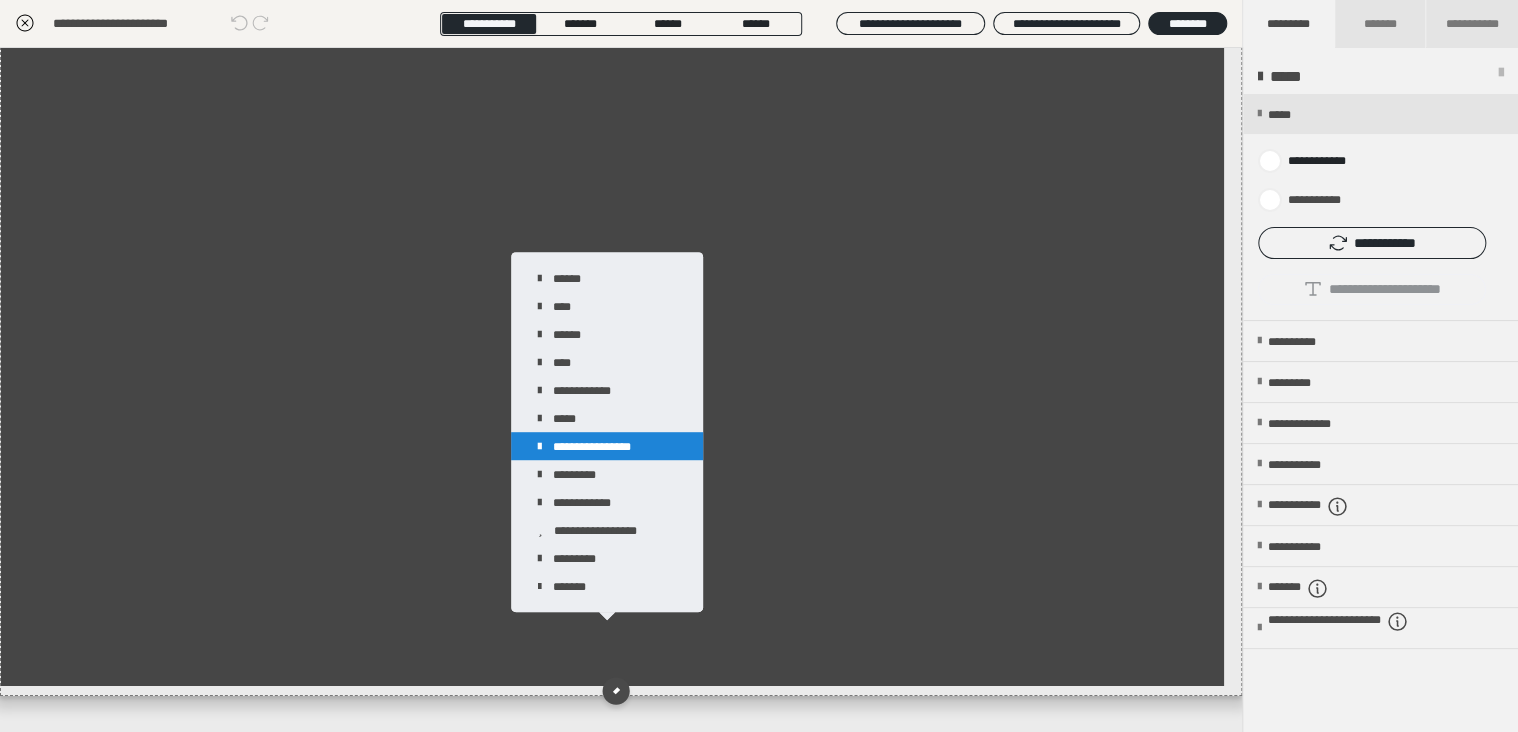 click on "**********" at bounding box center [607, 446] 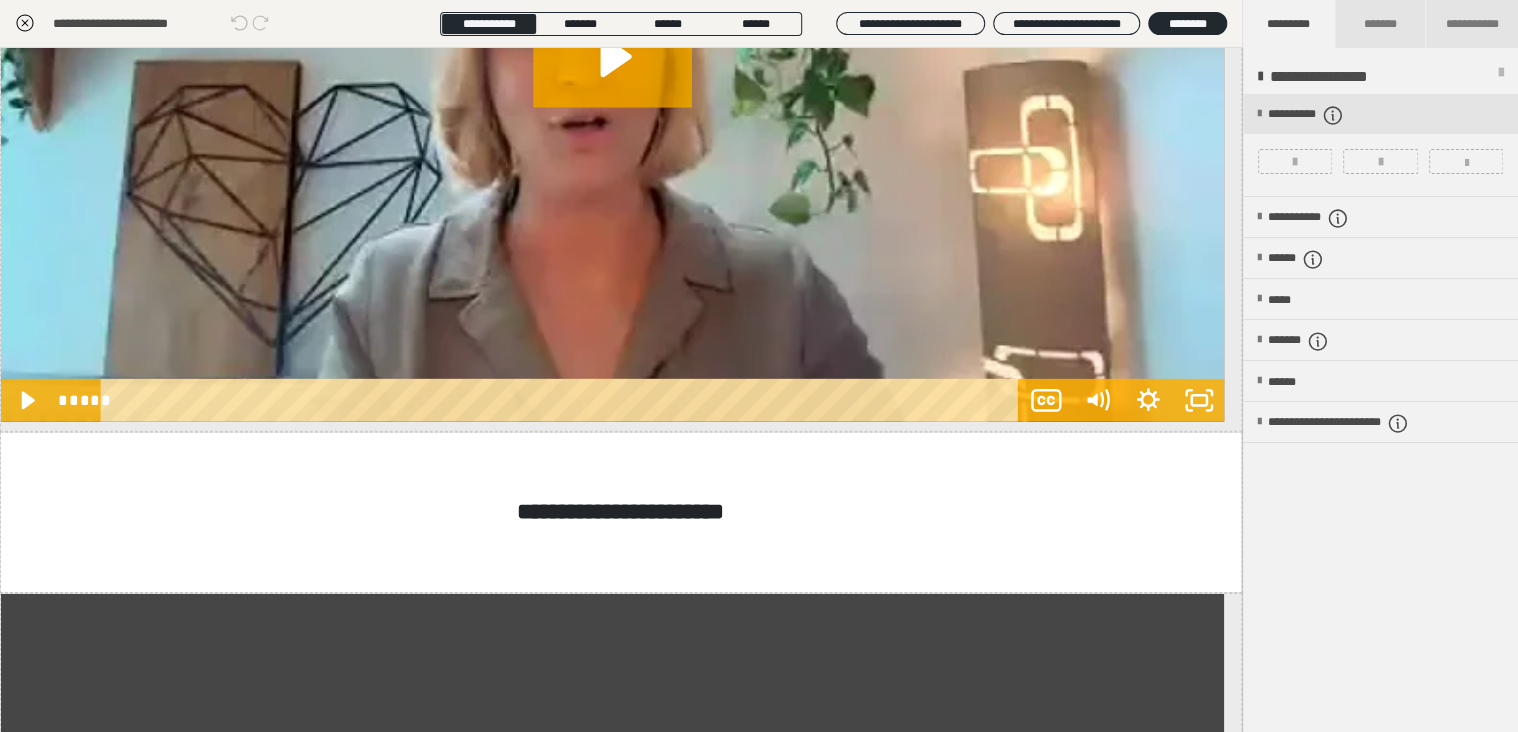 scroll, scrollTop: 2927, scrollLeft: 0, axis: vertical 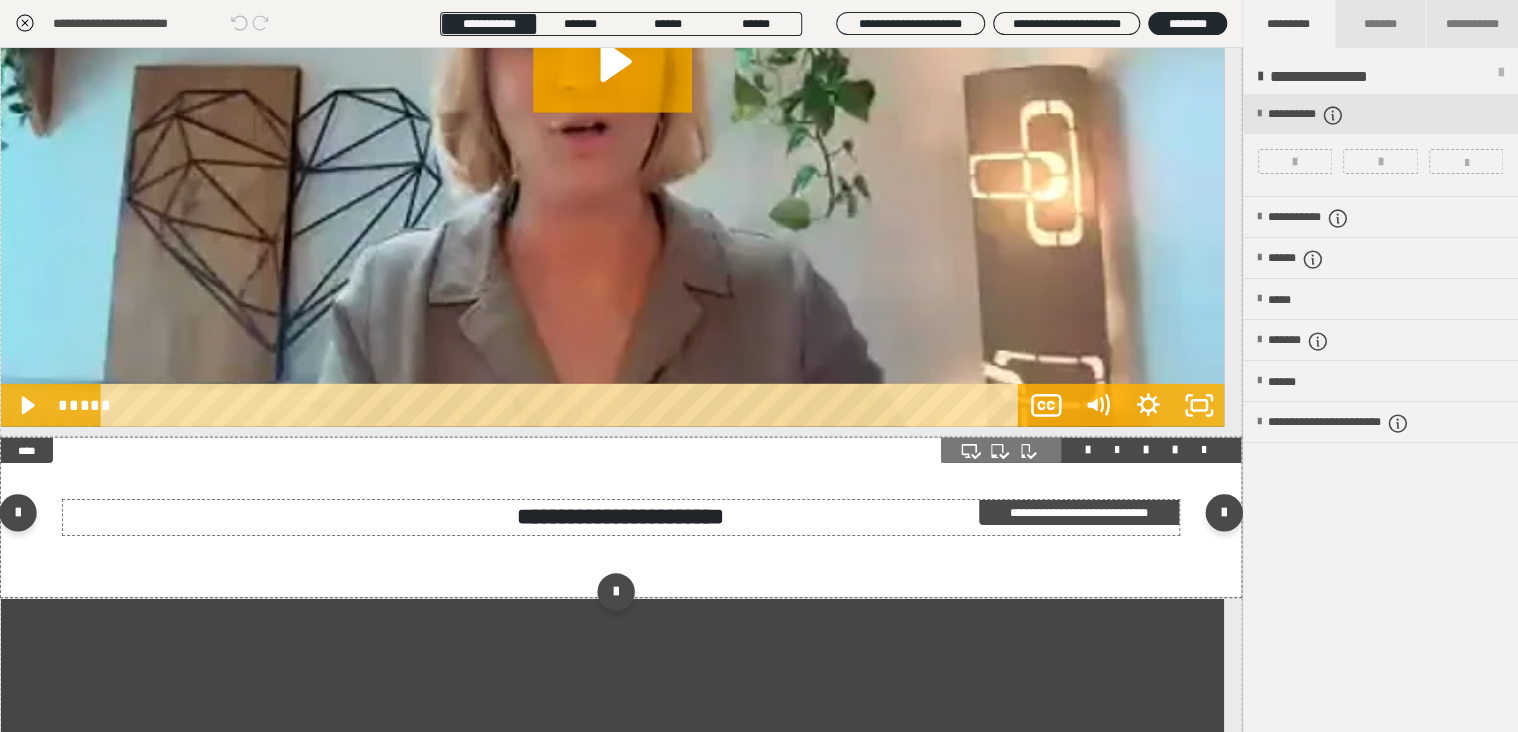 click on "**********" at bounding box center (620, 516) 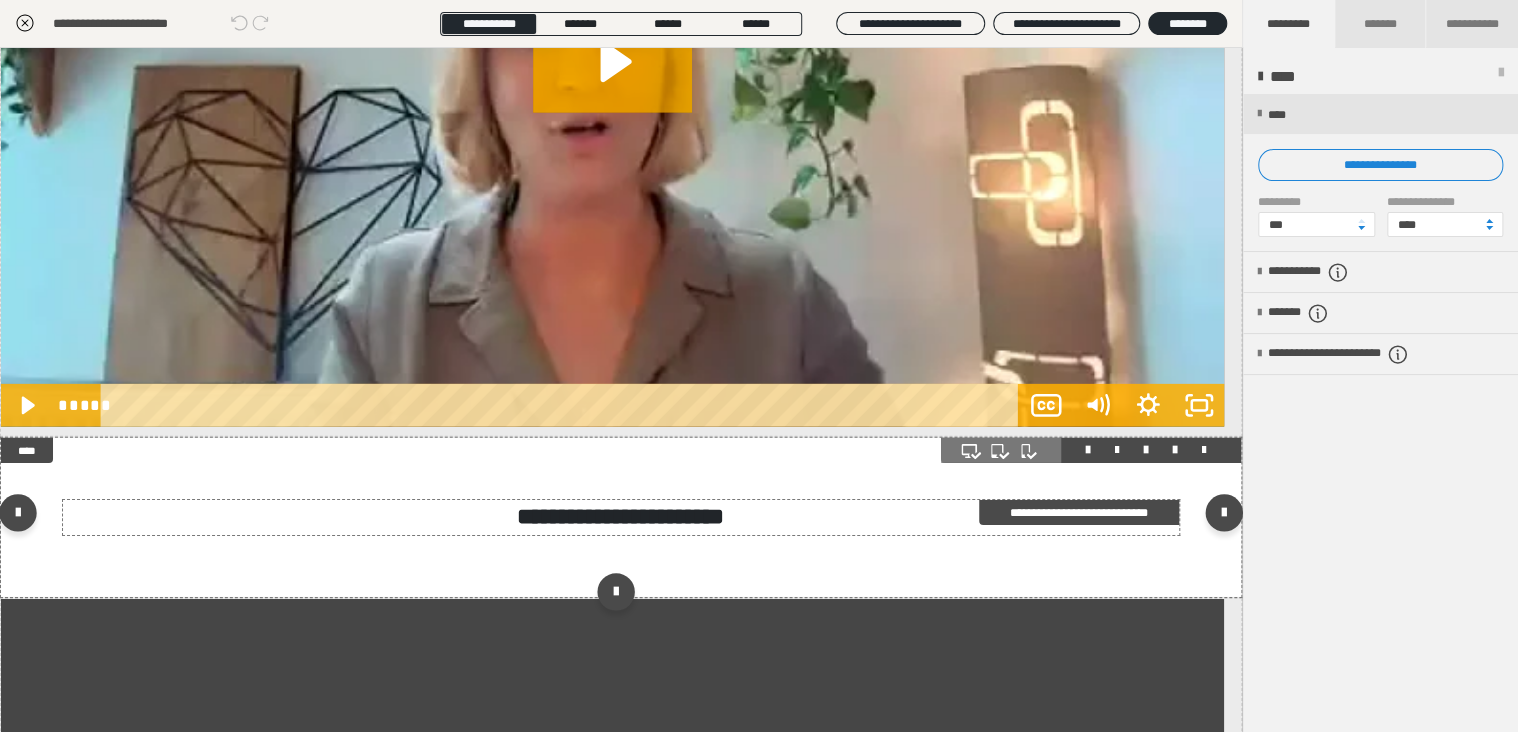 click on "**********" at bounding box center (621, 517) 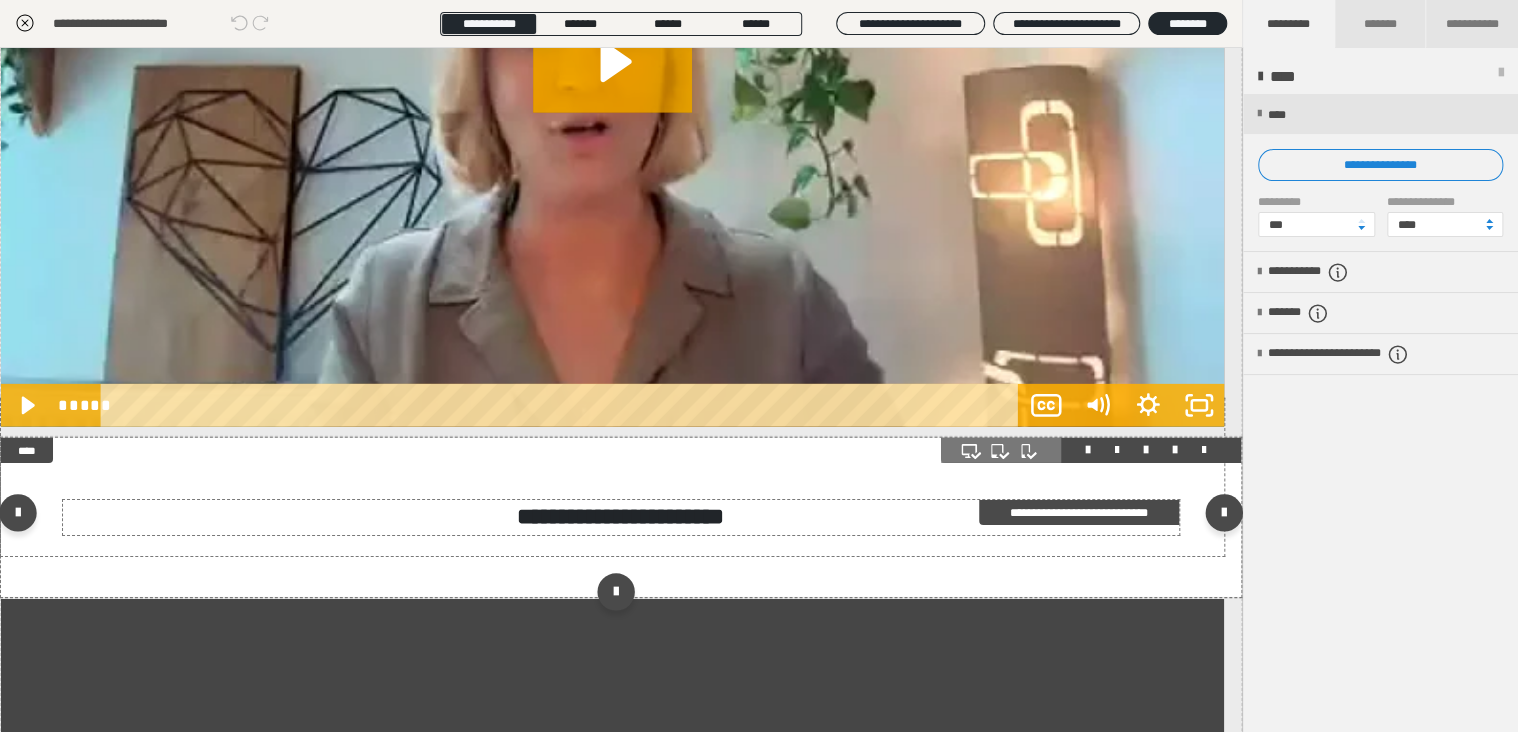 click on "**********" at bounding box center [621, 517] 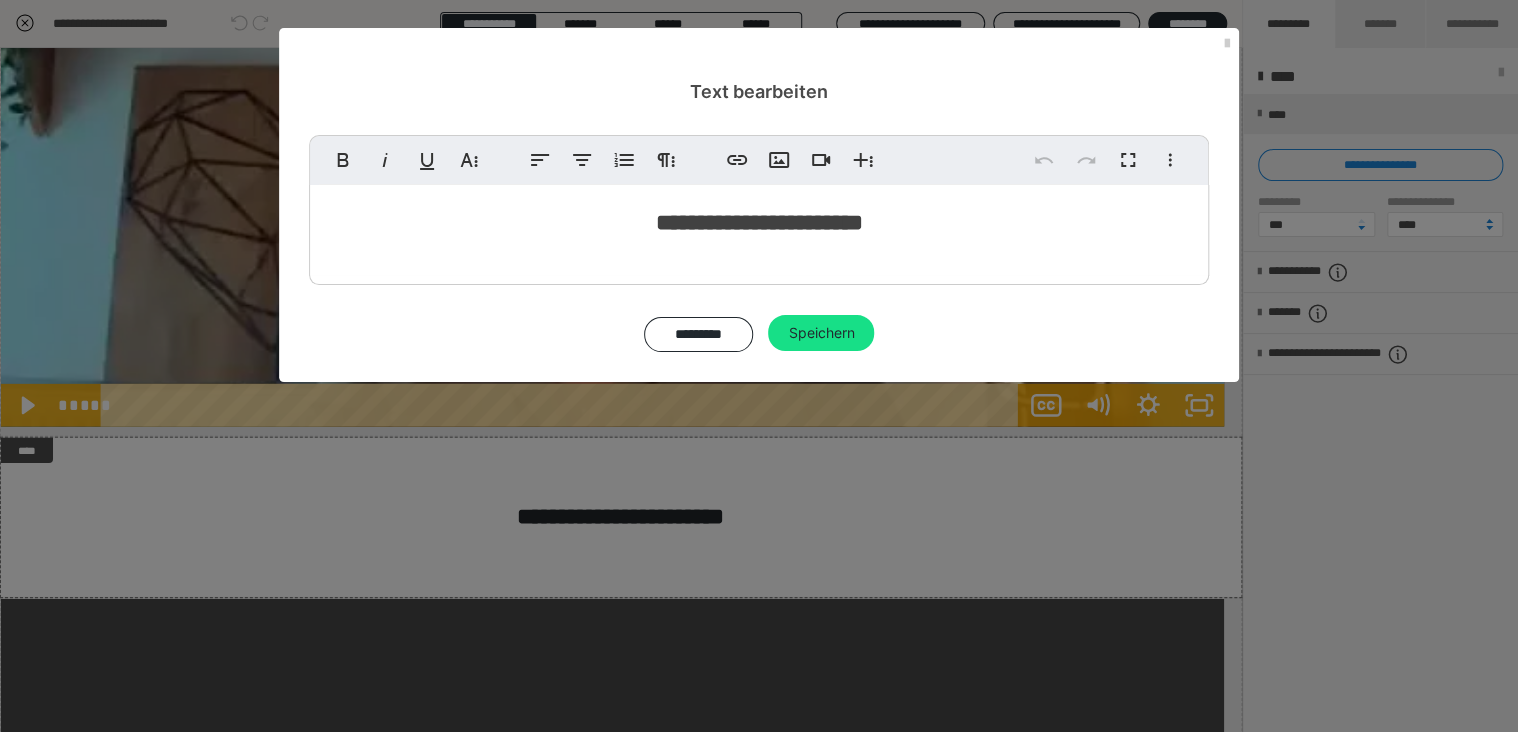 click on "**********" at bounding box center [759, 222] 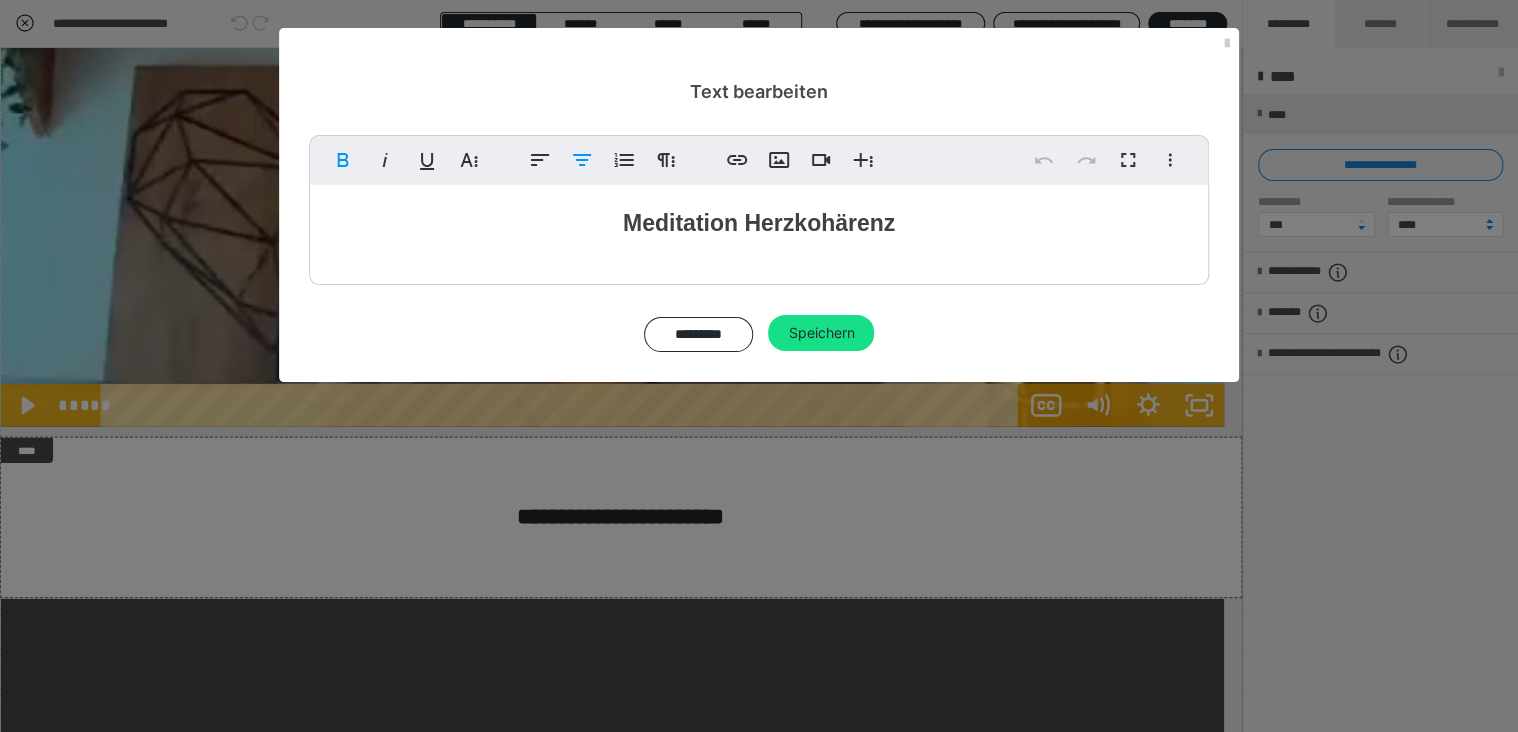click on "Meditation Herzkohärenz" at bounding box center [759, 223] 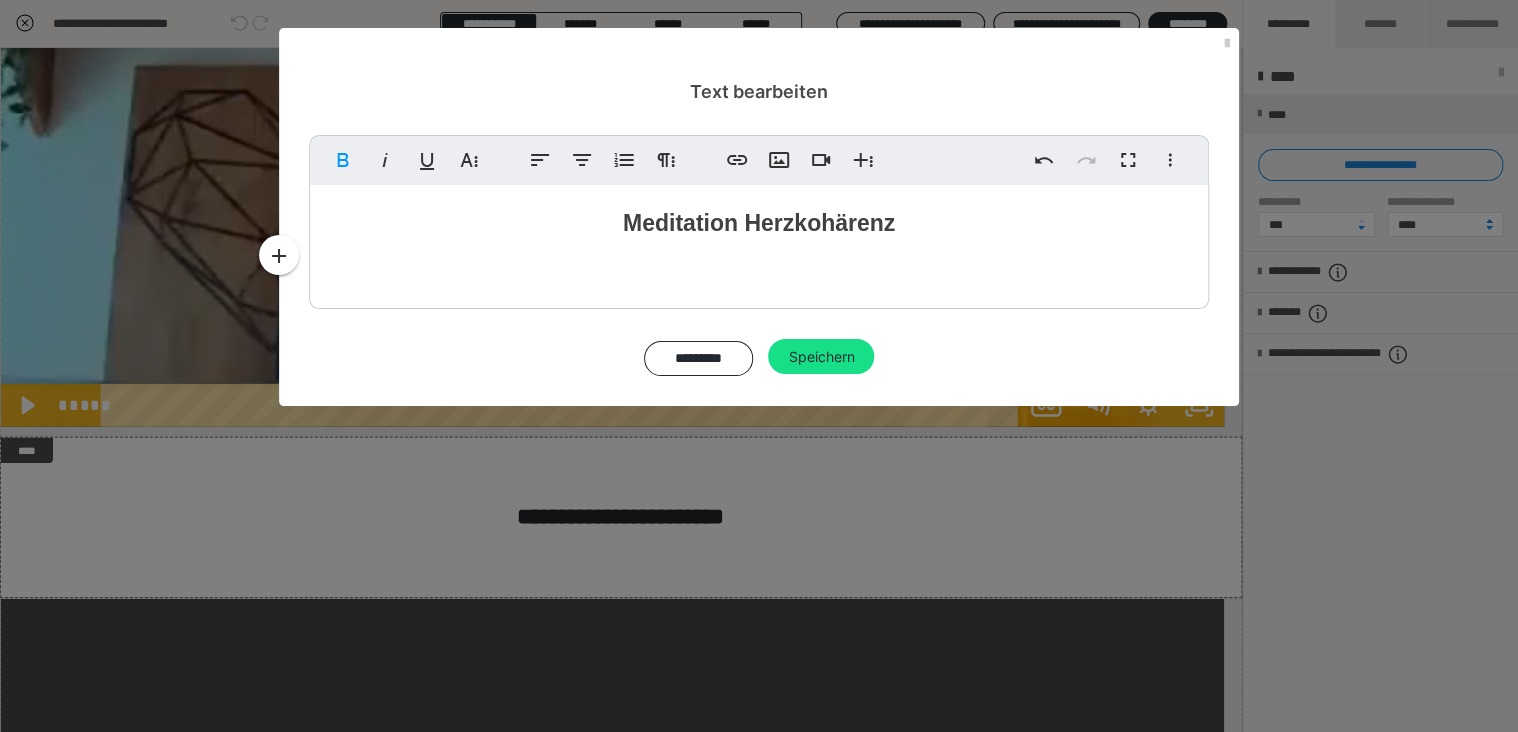 type 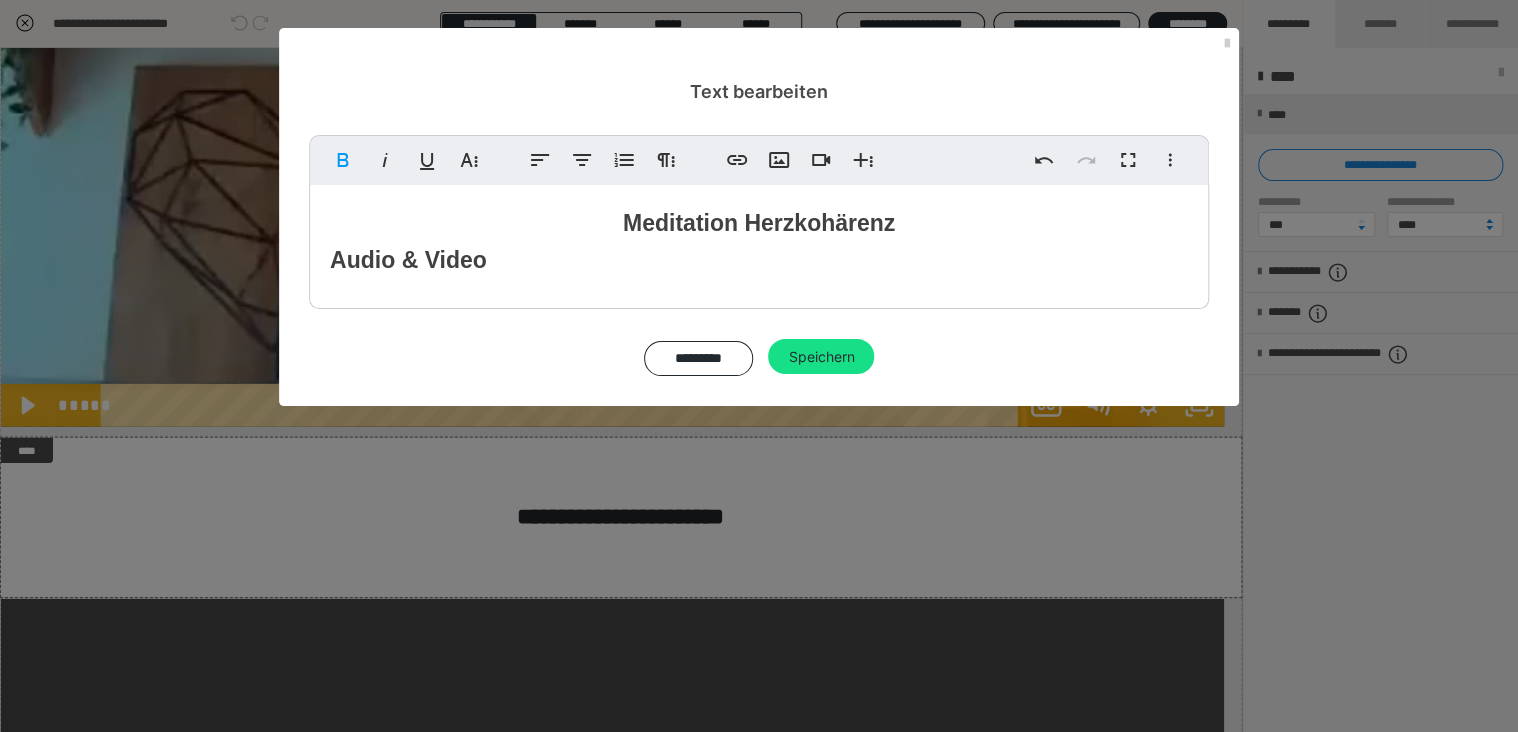 drag, startPoint x: 487, startPoint y: 260, endPoint x: 257, endPoint y: 259, distance: 230.00217 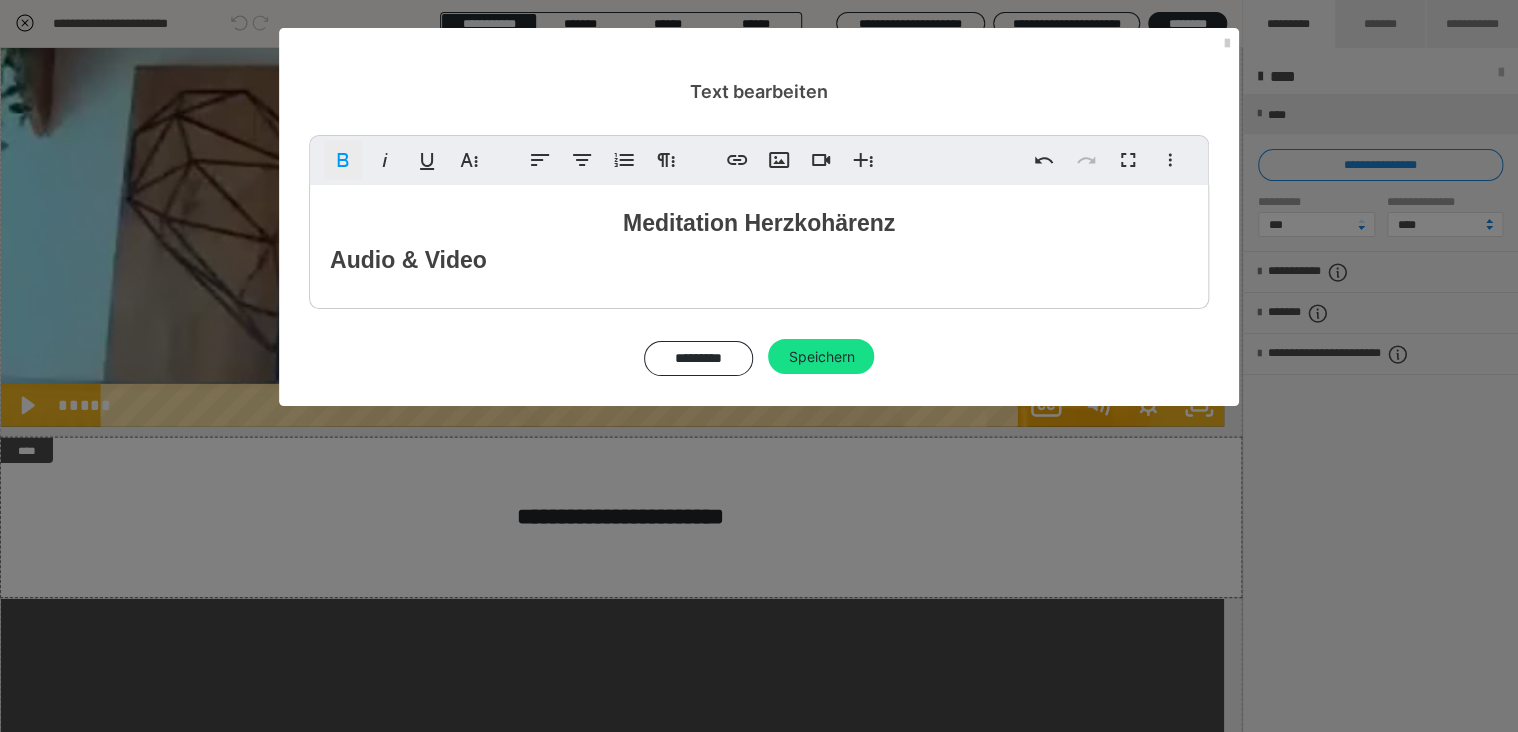 click 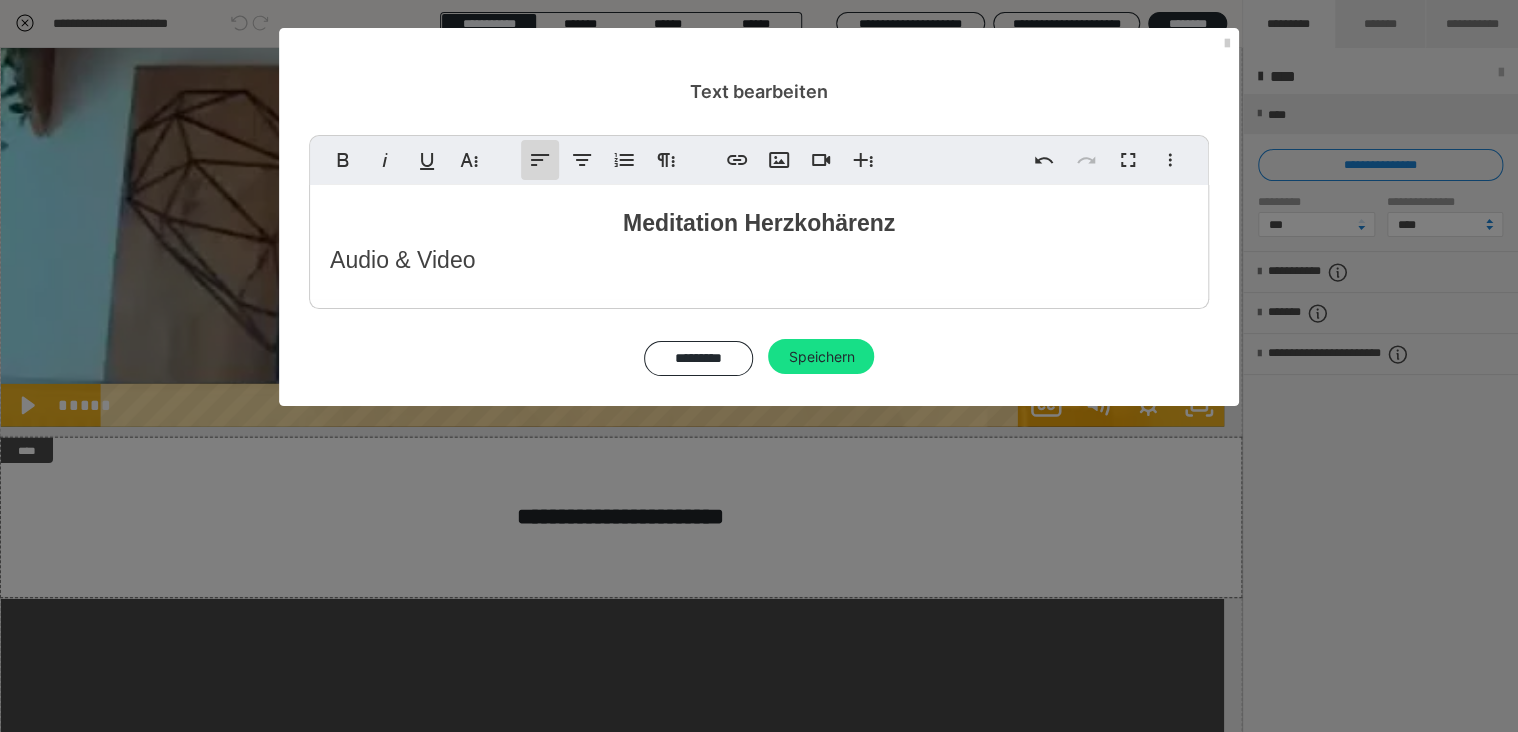 click 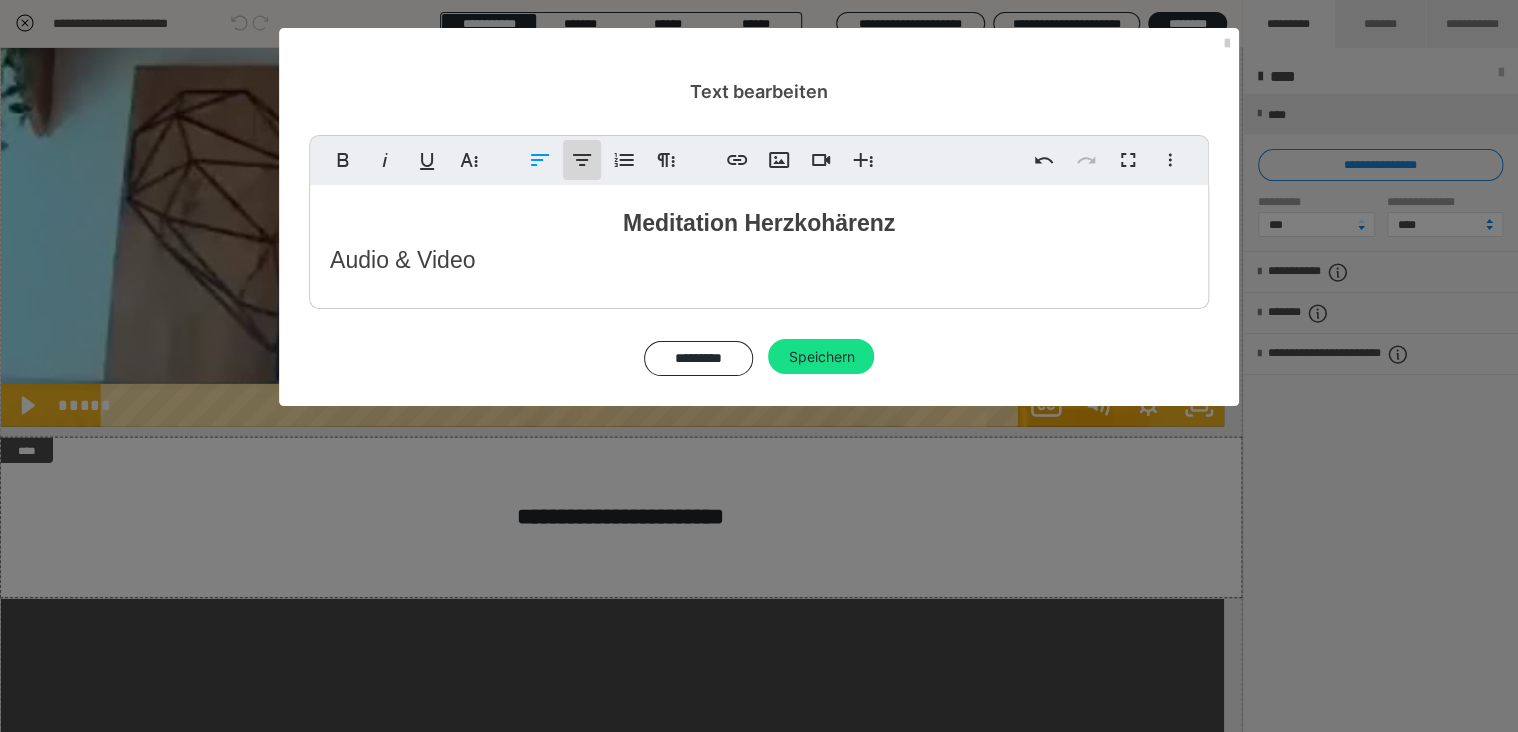 click 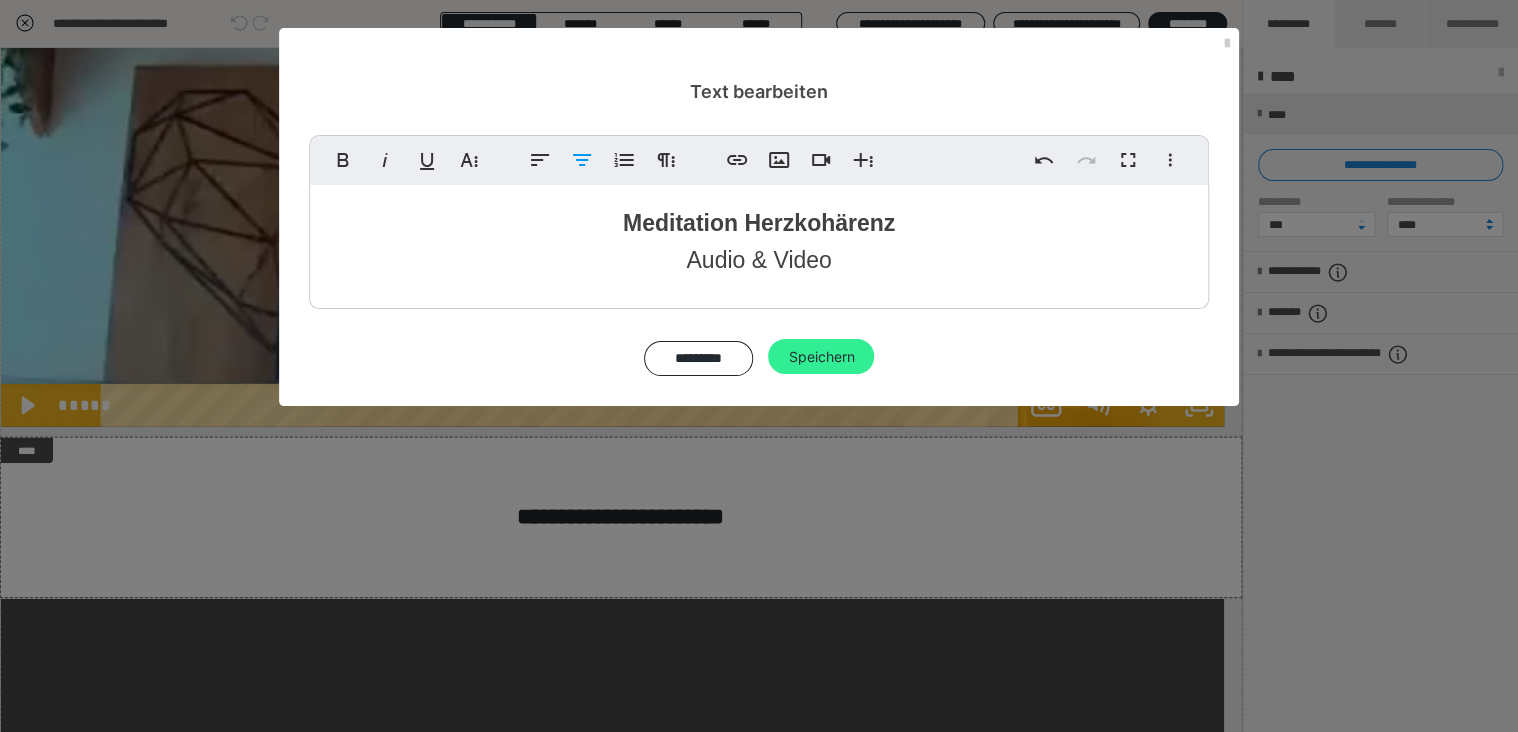 click on "Speichern" at bounding box center (821, 357) 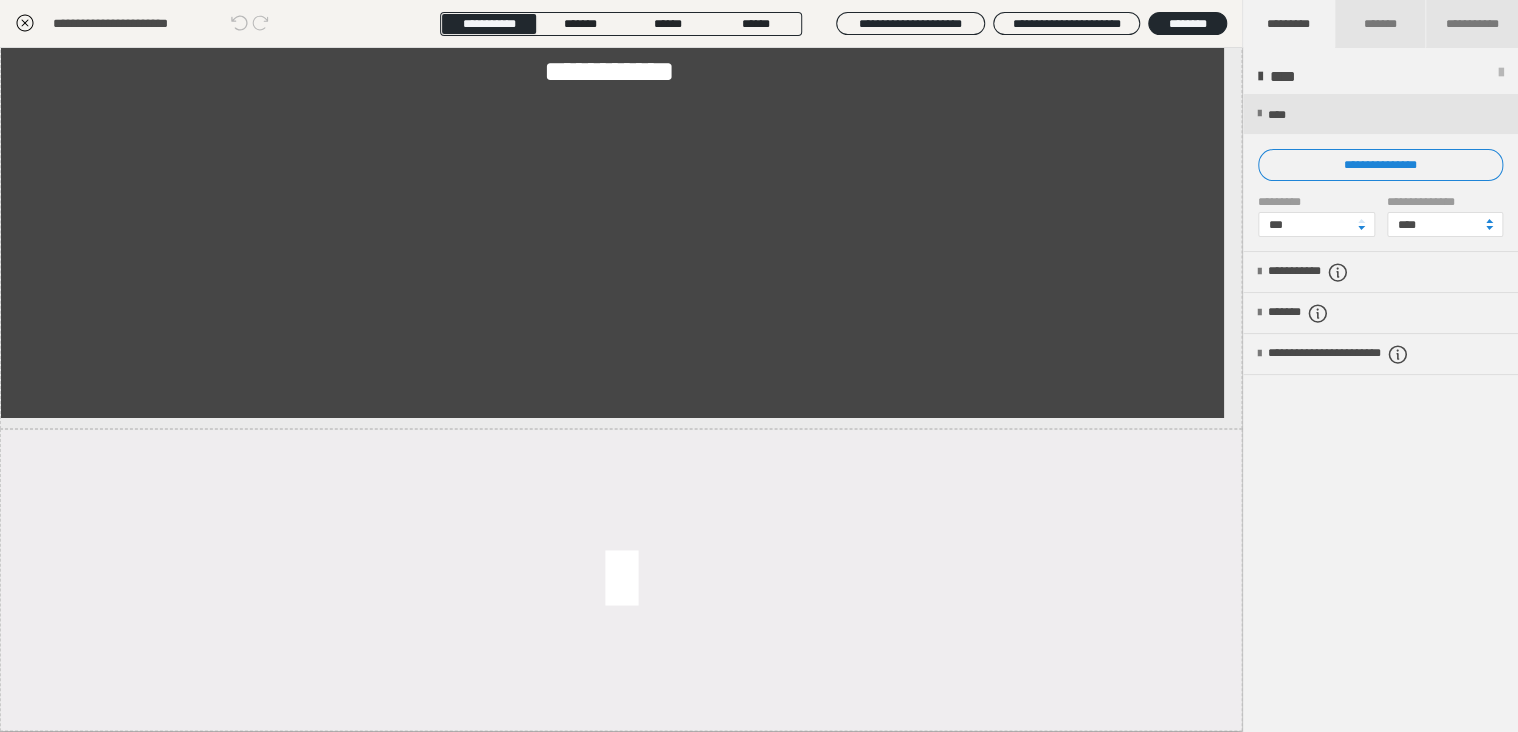 scroll, scrollTop: 3818, scrollLeft: 0, axis: vertical 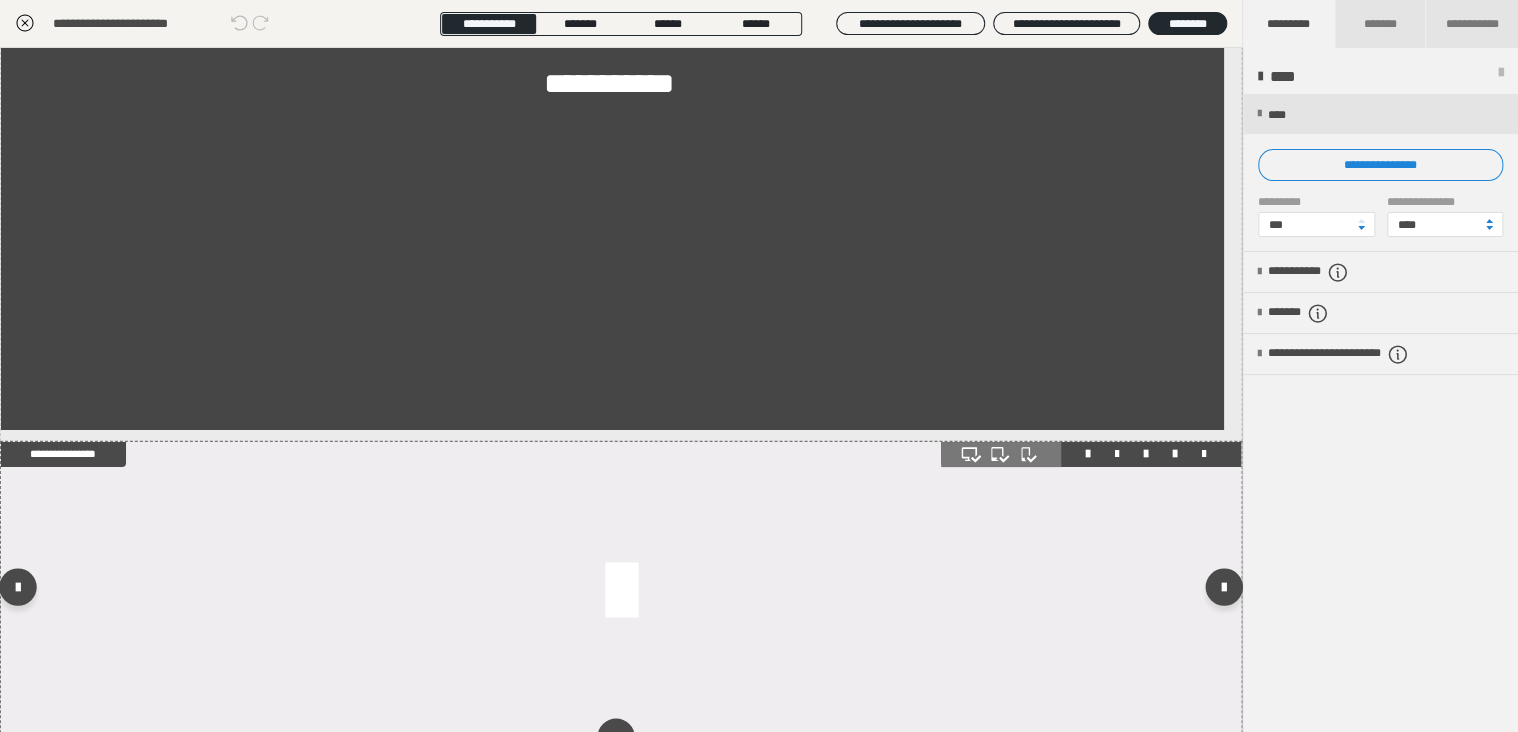 click at bounding box center [621, 592] 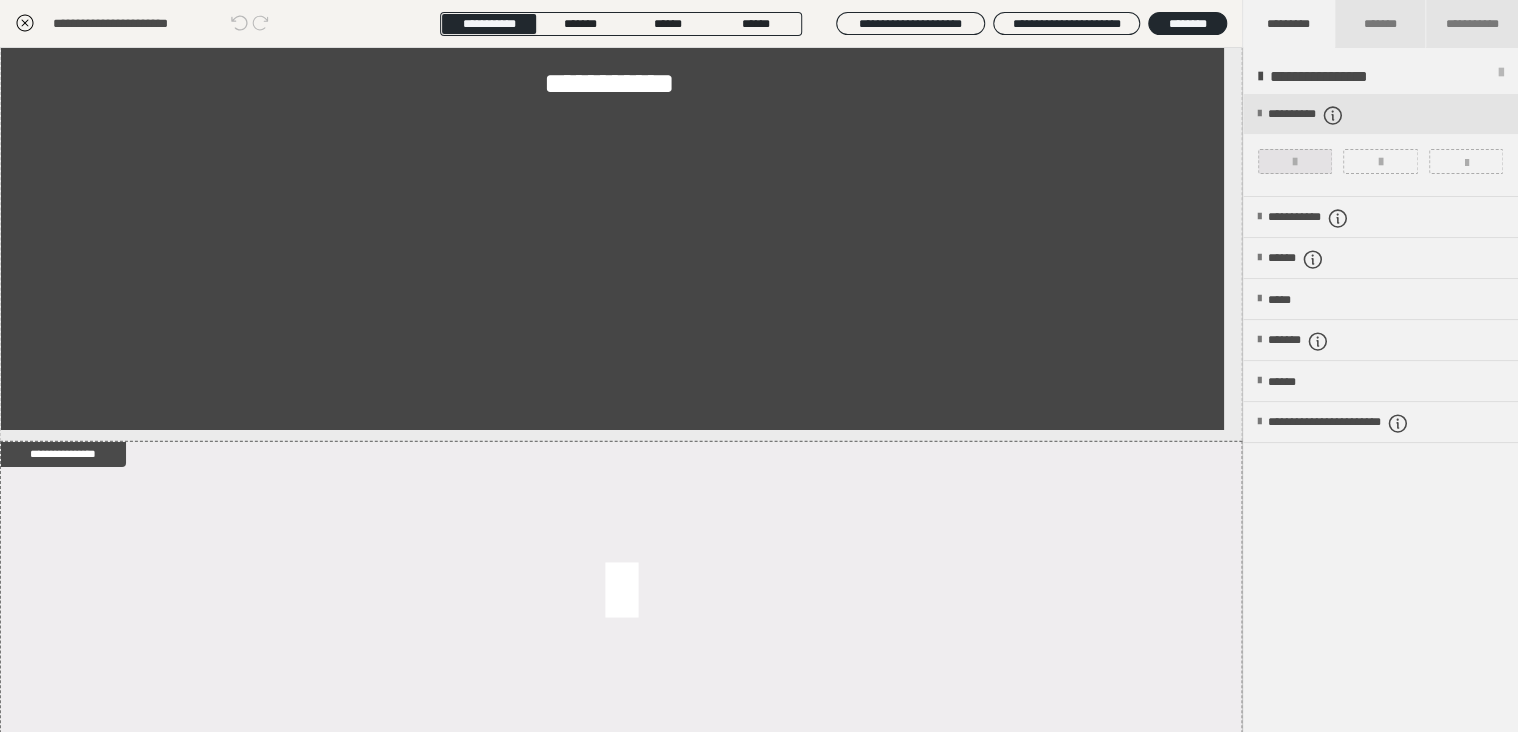 click at bounding box center (1295, 161) 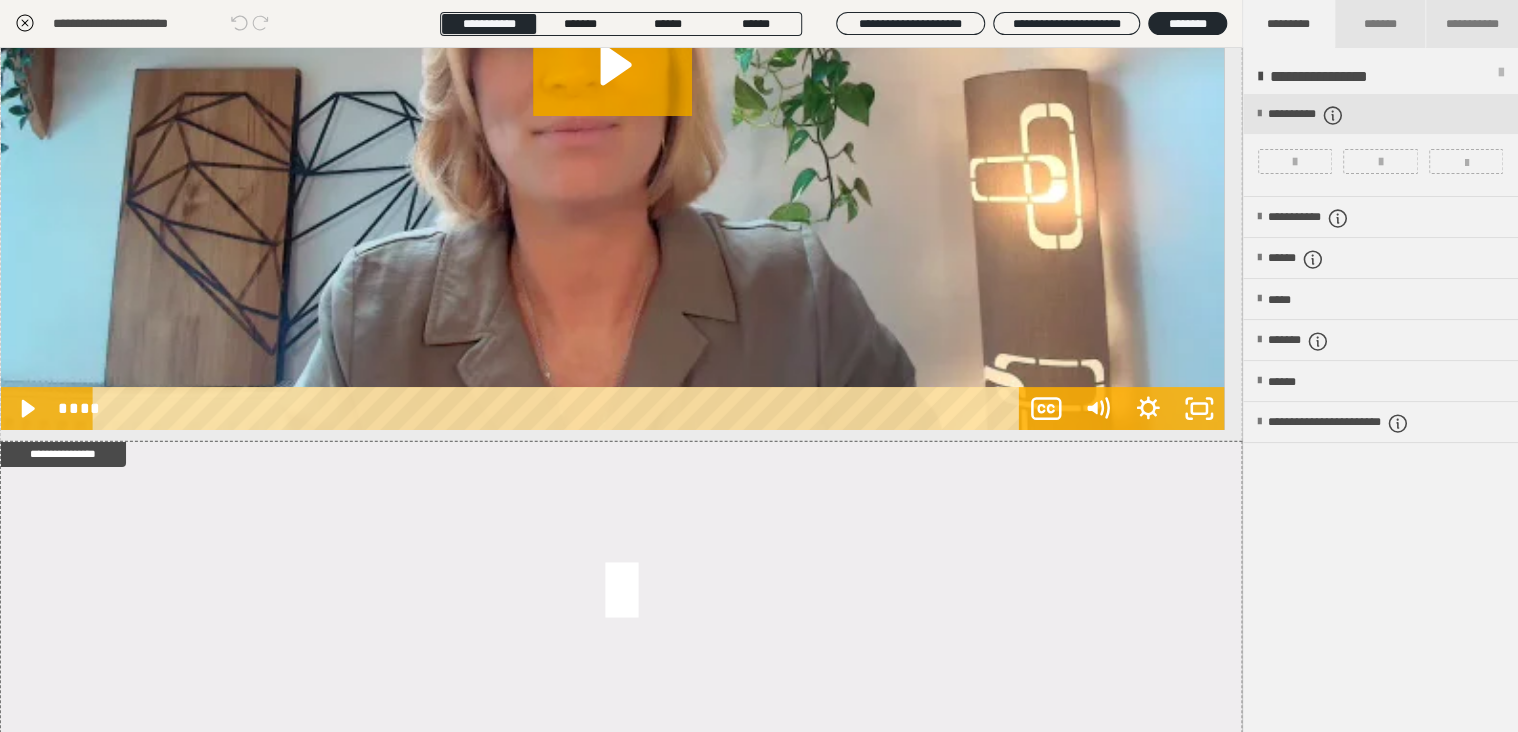 scroll, scrollTop: 3864, scrollLeft: 0, axis: vertical 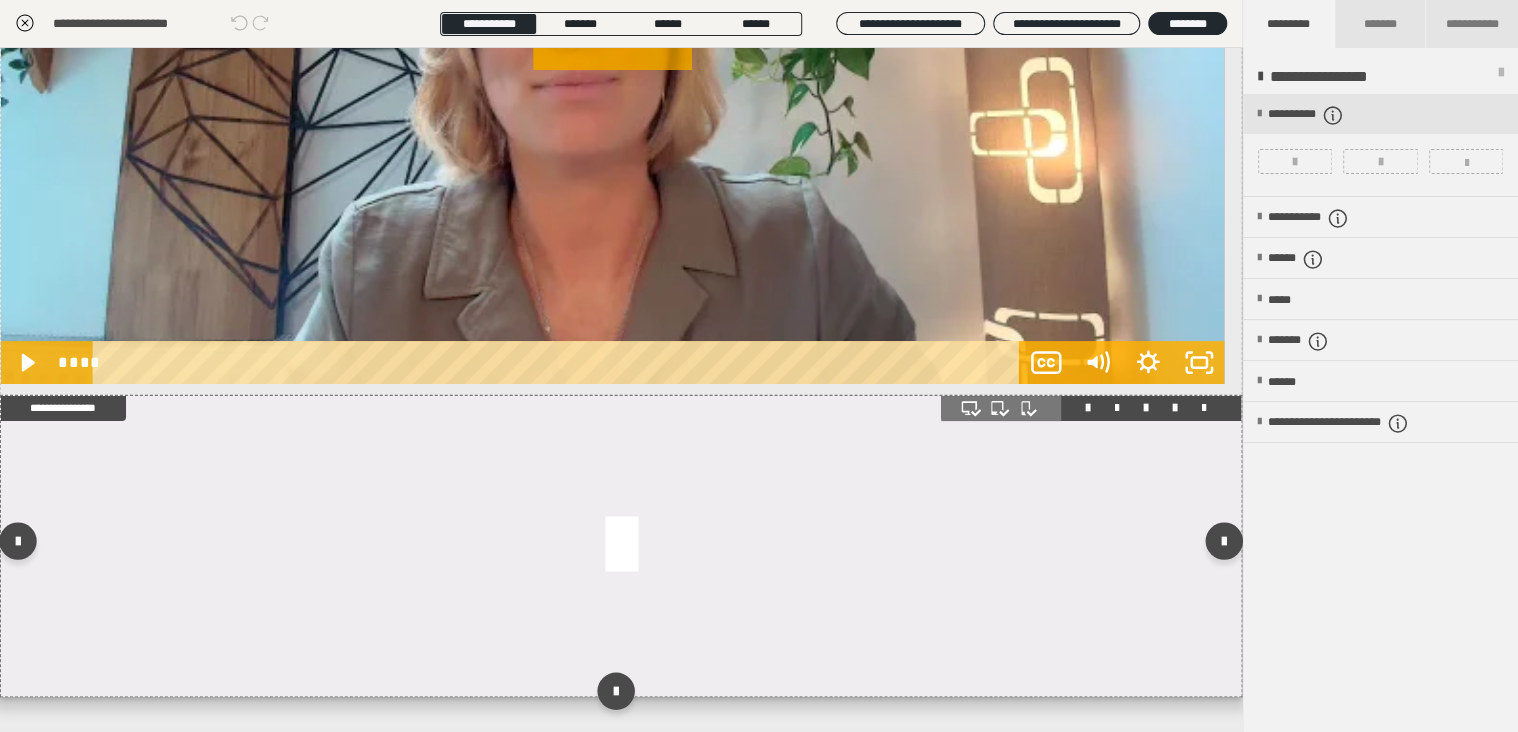 click at bounding box center (621, 546) 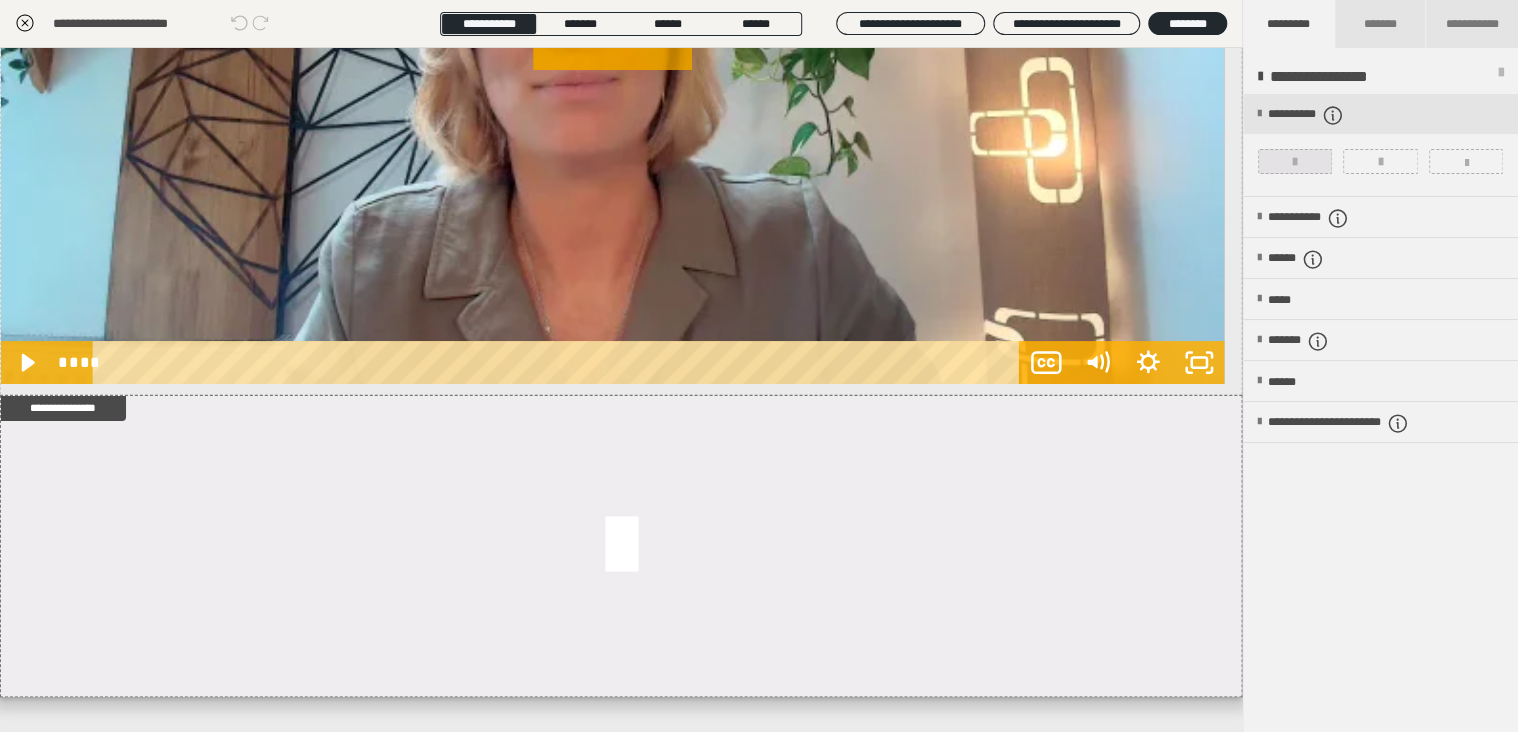 click at bounding box center [1295, 162] 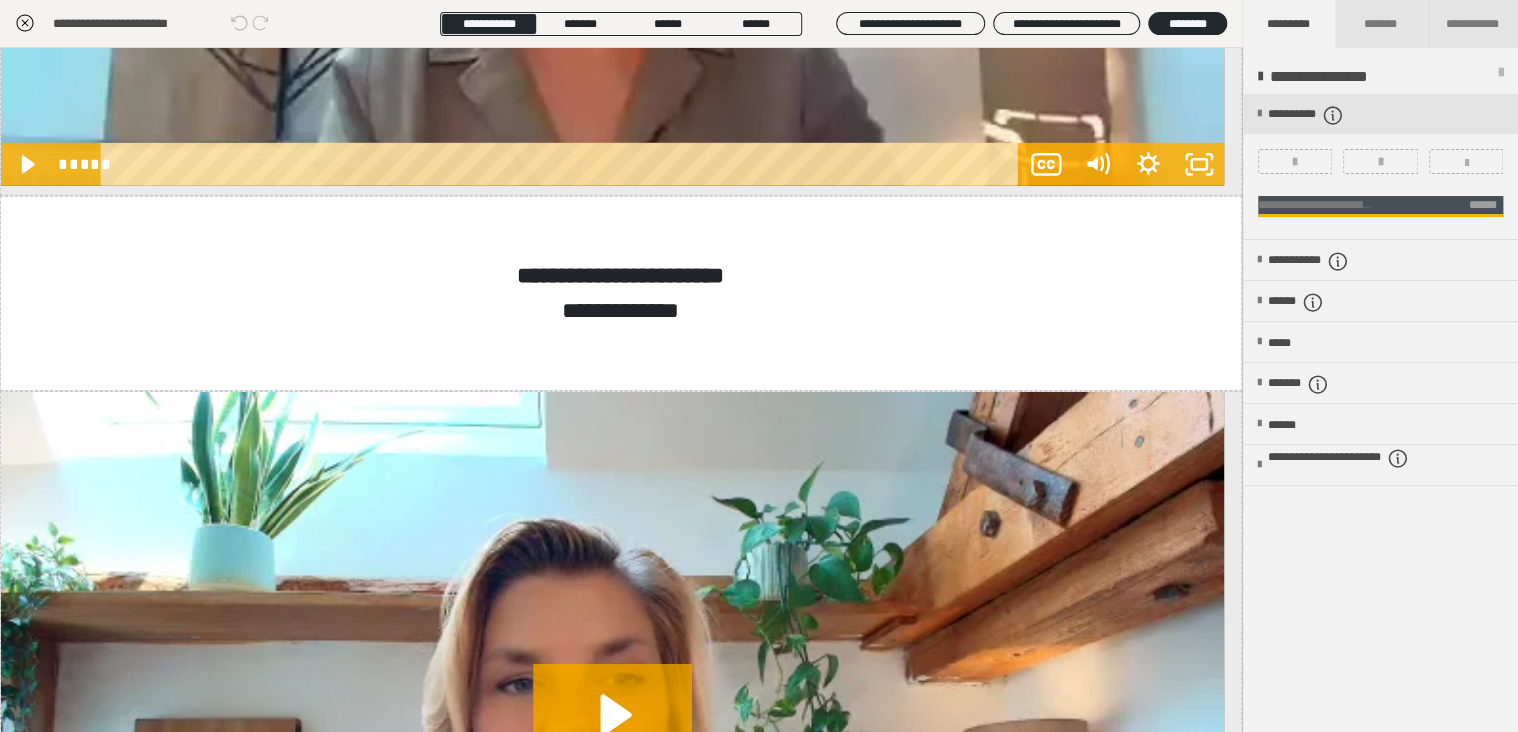 scroll, scrollTop: 3864, scrollLeft: 0, axis: vertical 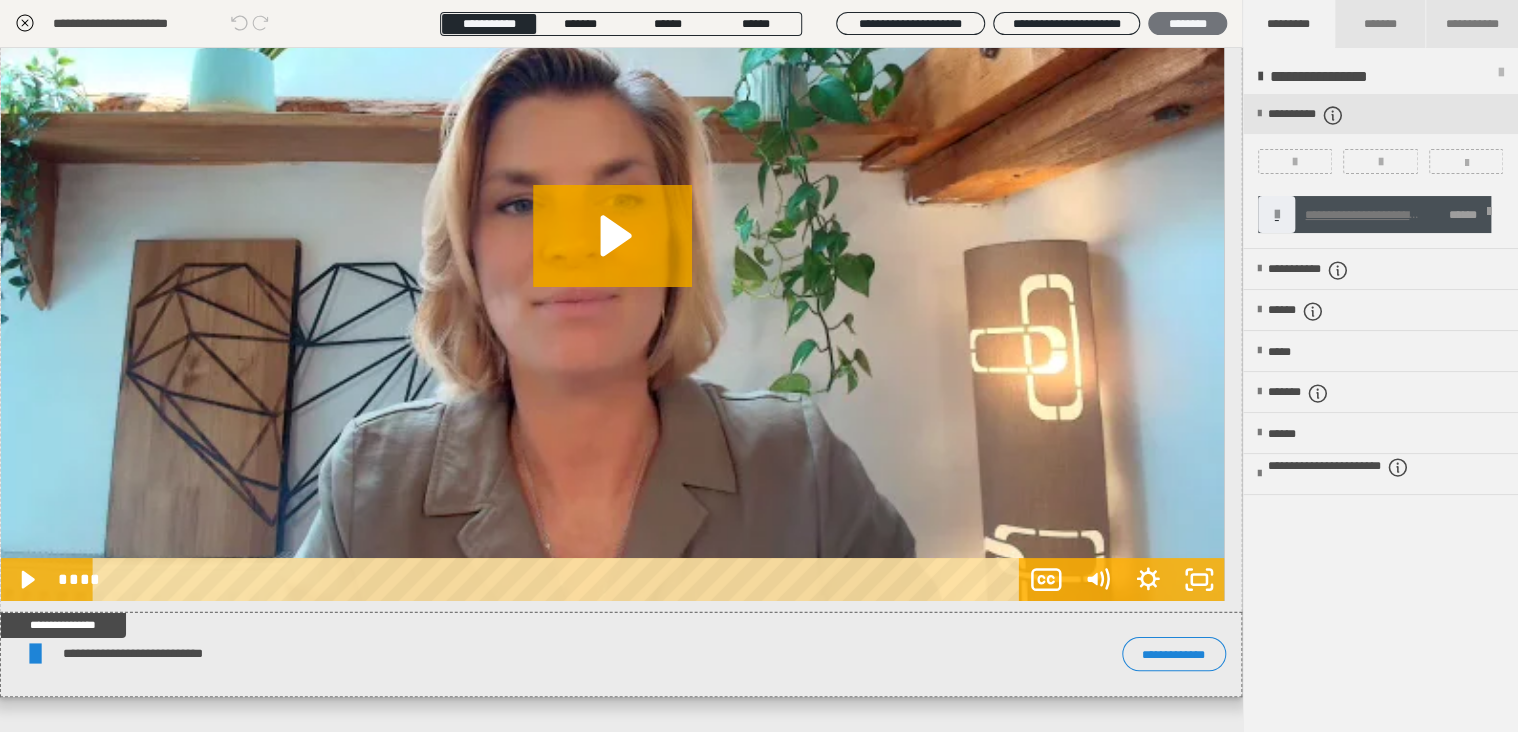click on "********" at bounding box center (1187, 24) 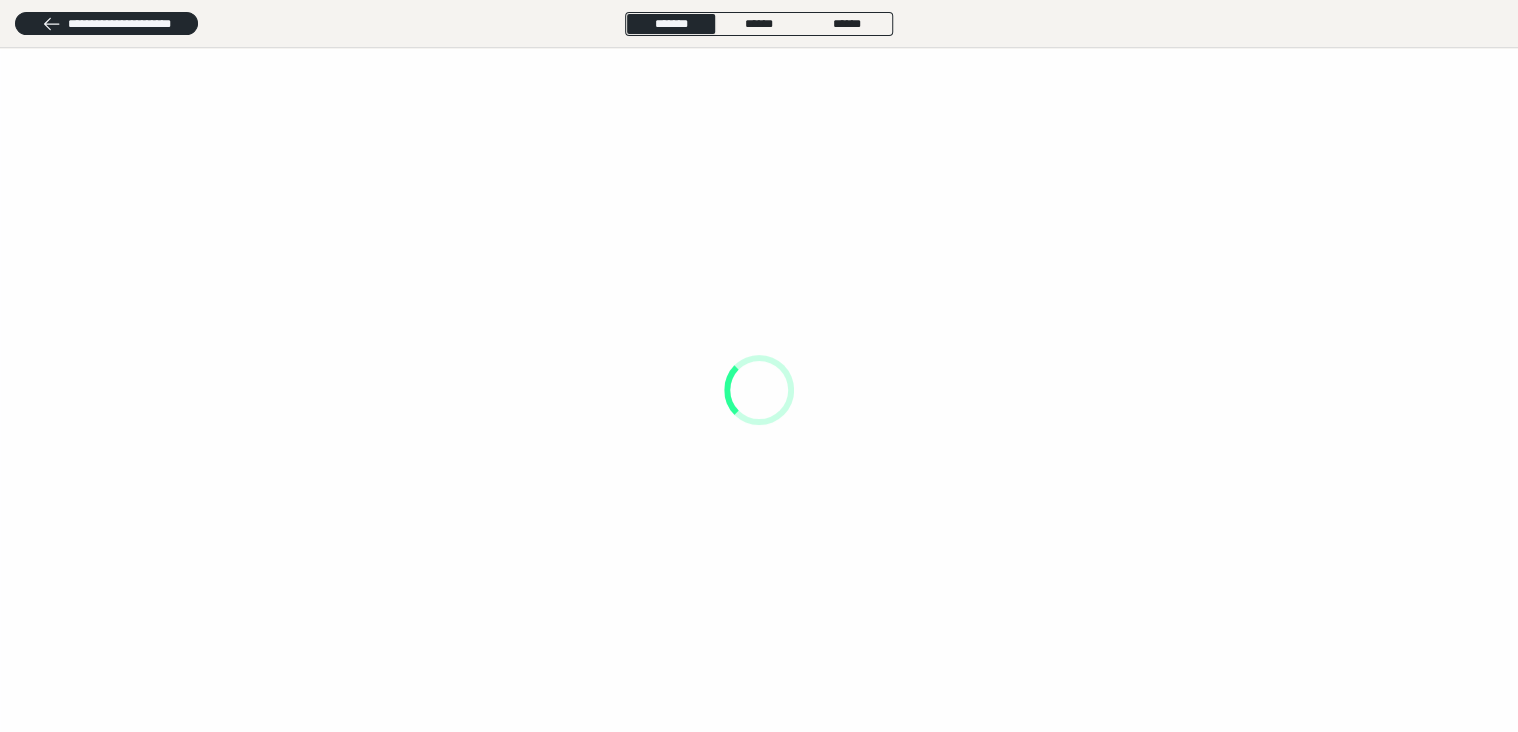 scroll, scrollTop: 0, scrollLeft: 0, axis: both 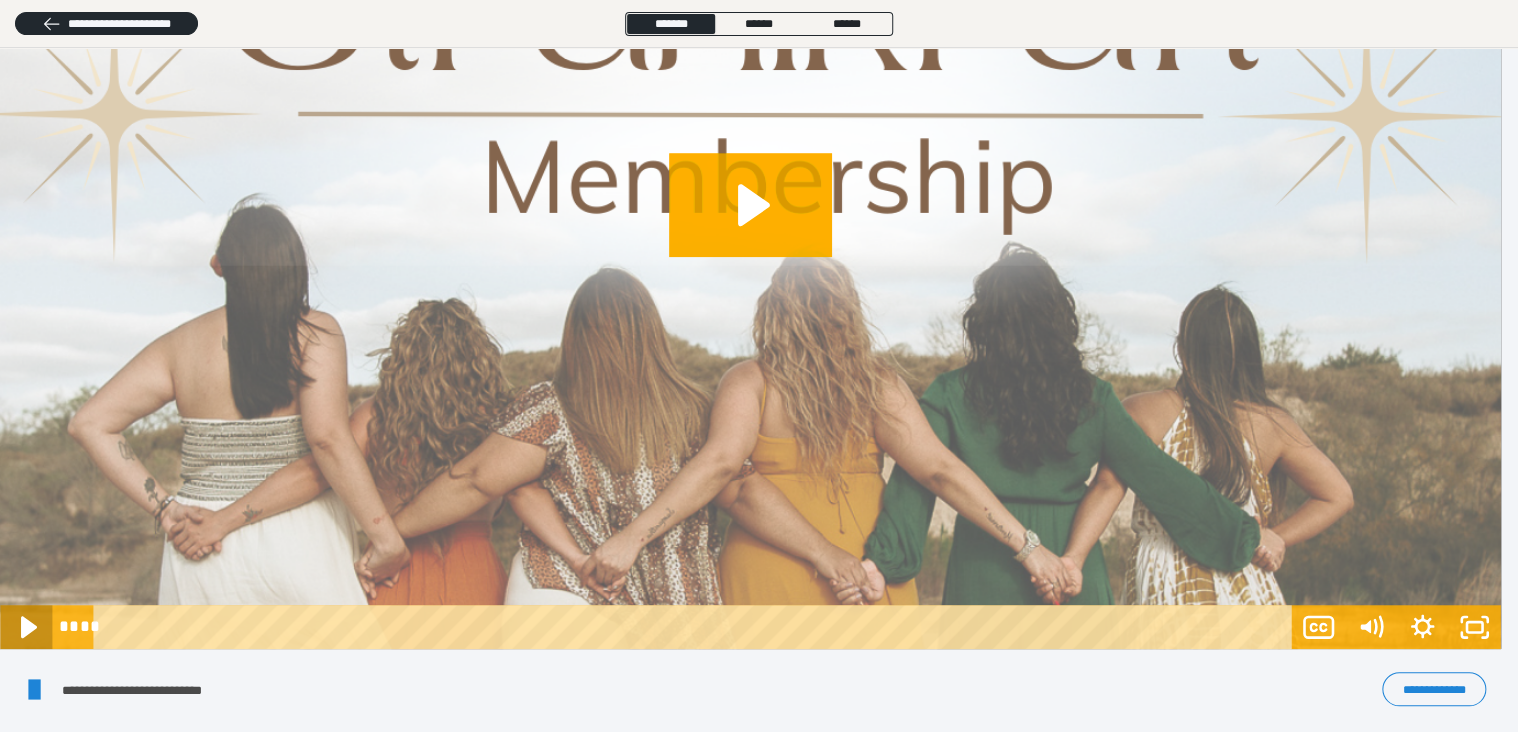 click 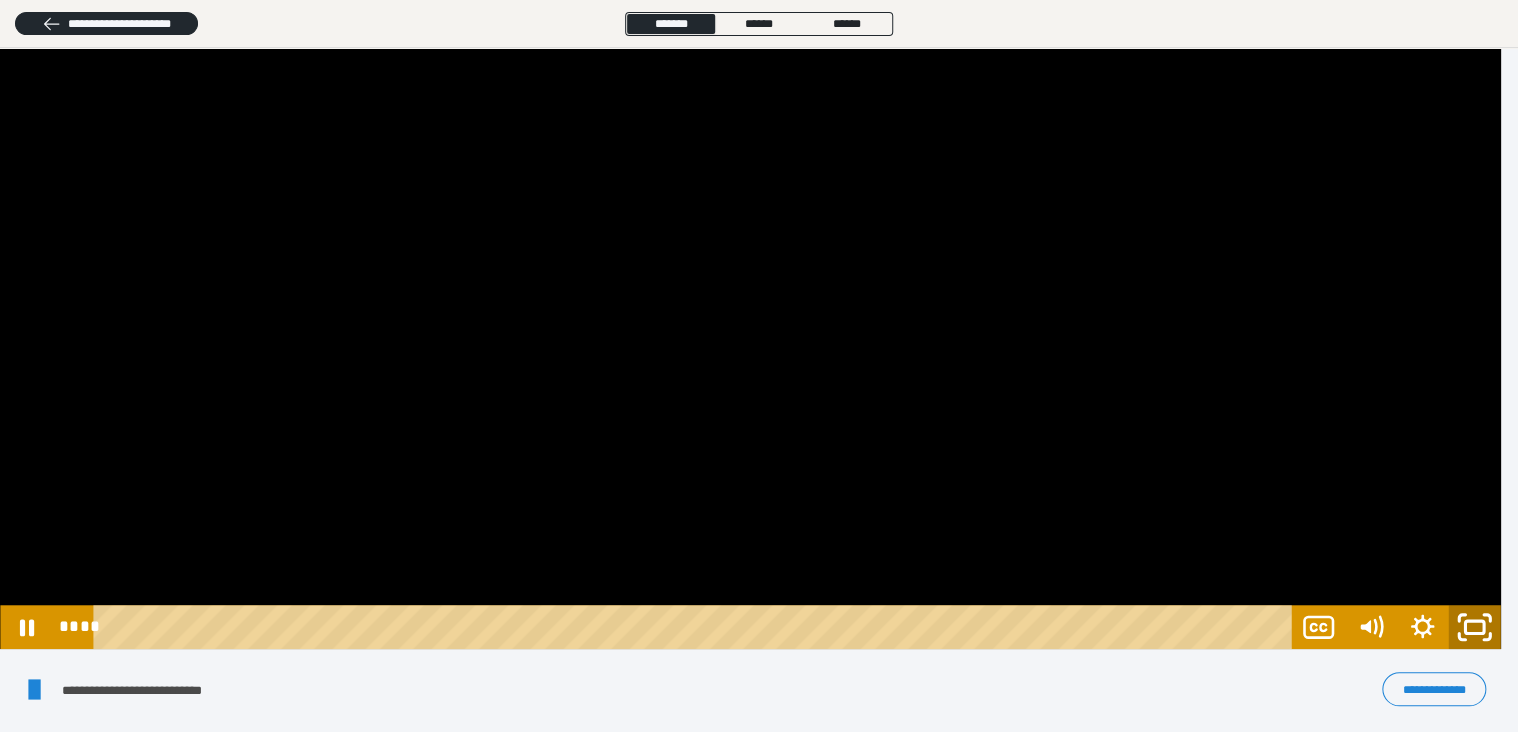click 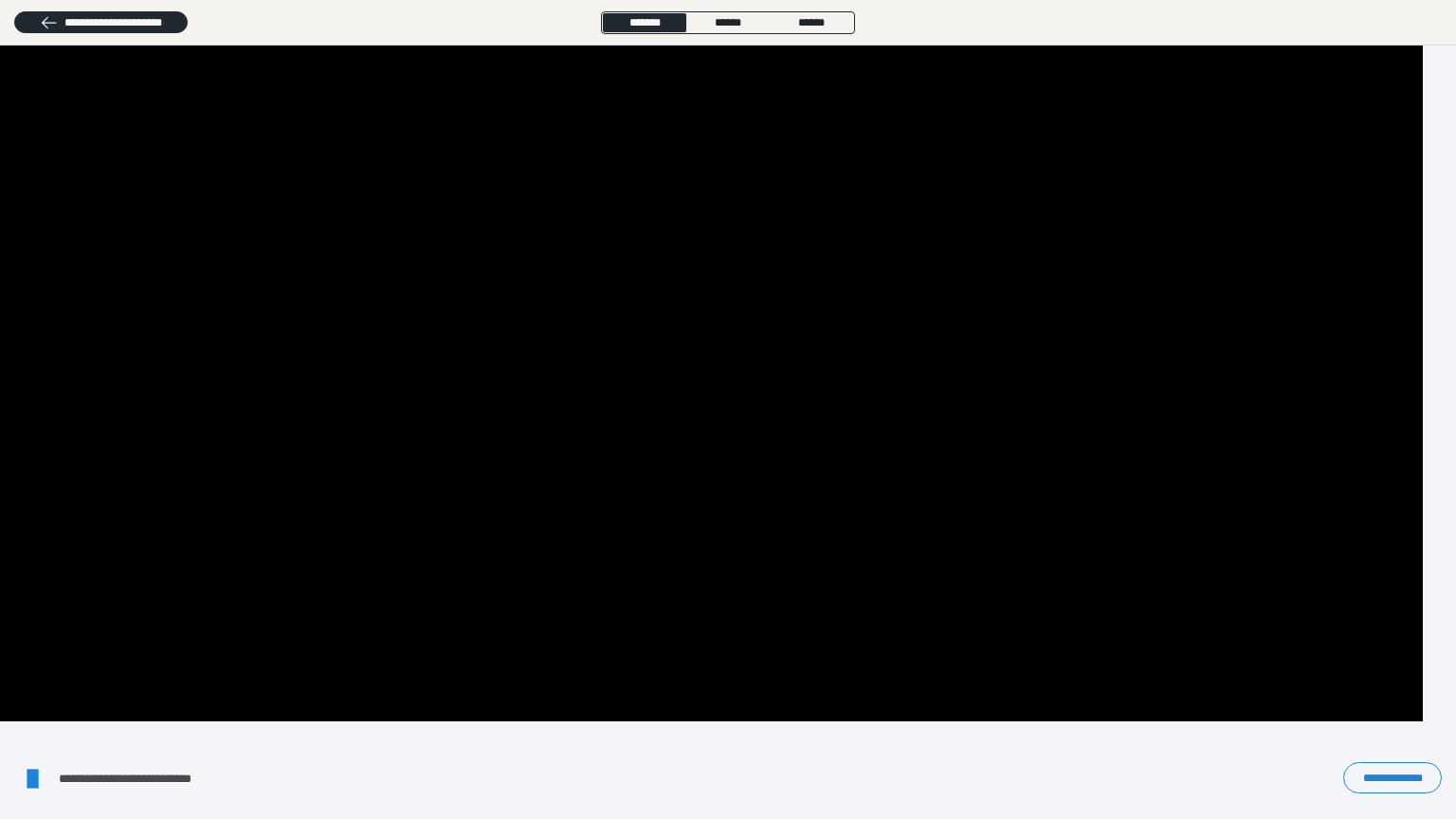 scroll, scrollTop: 3381, scrollLeft: 0, axis: vertical 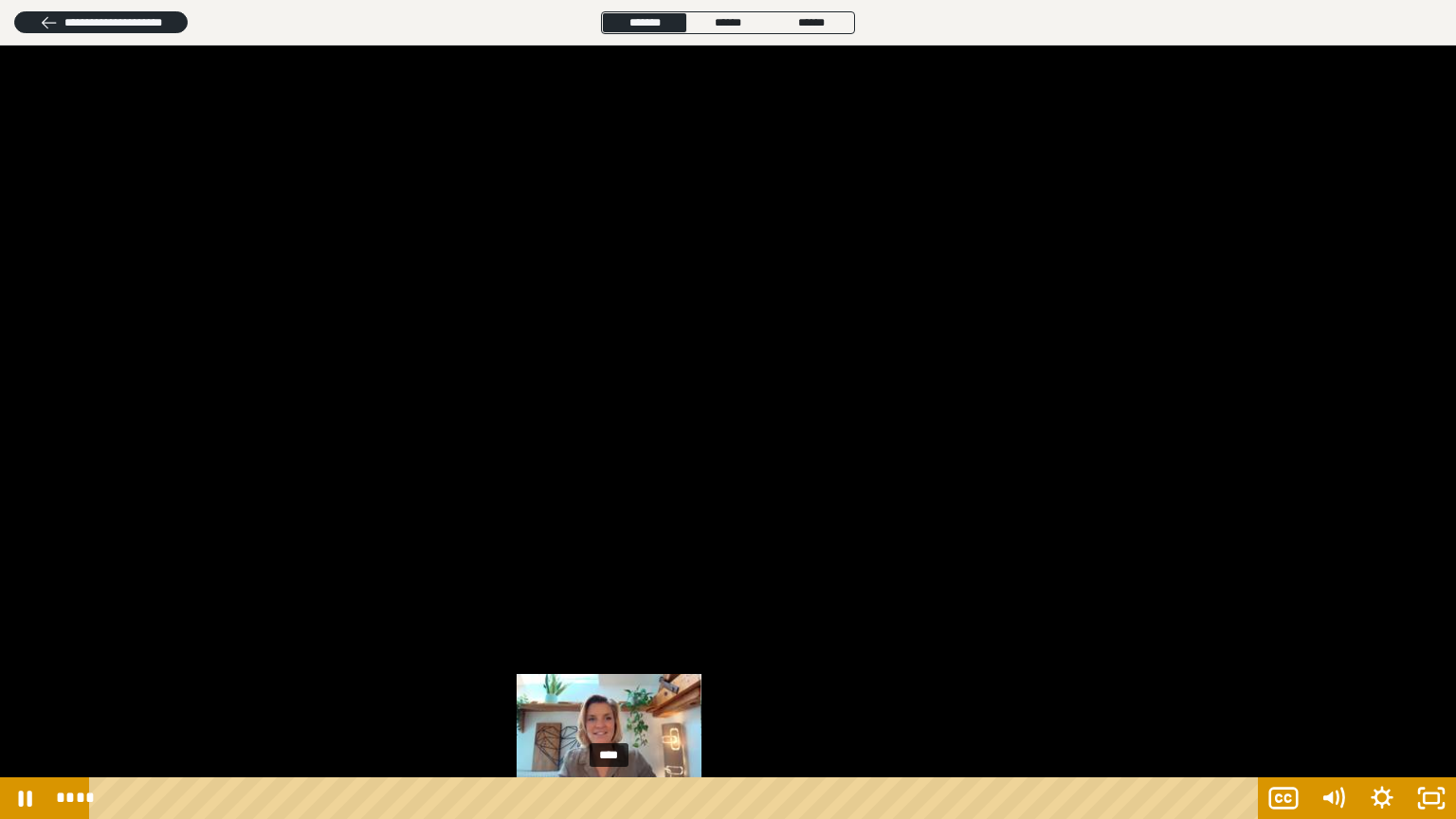 click on "****" at bounding box center [677, 798] 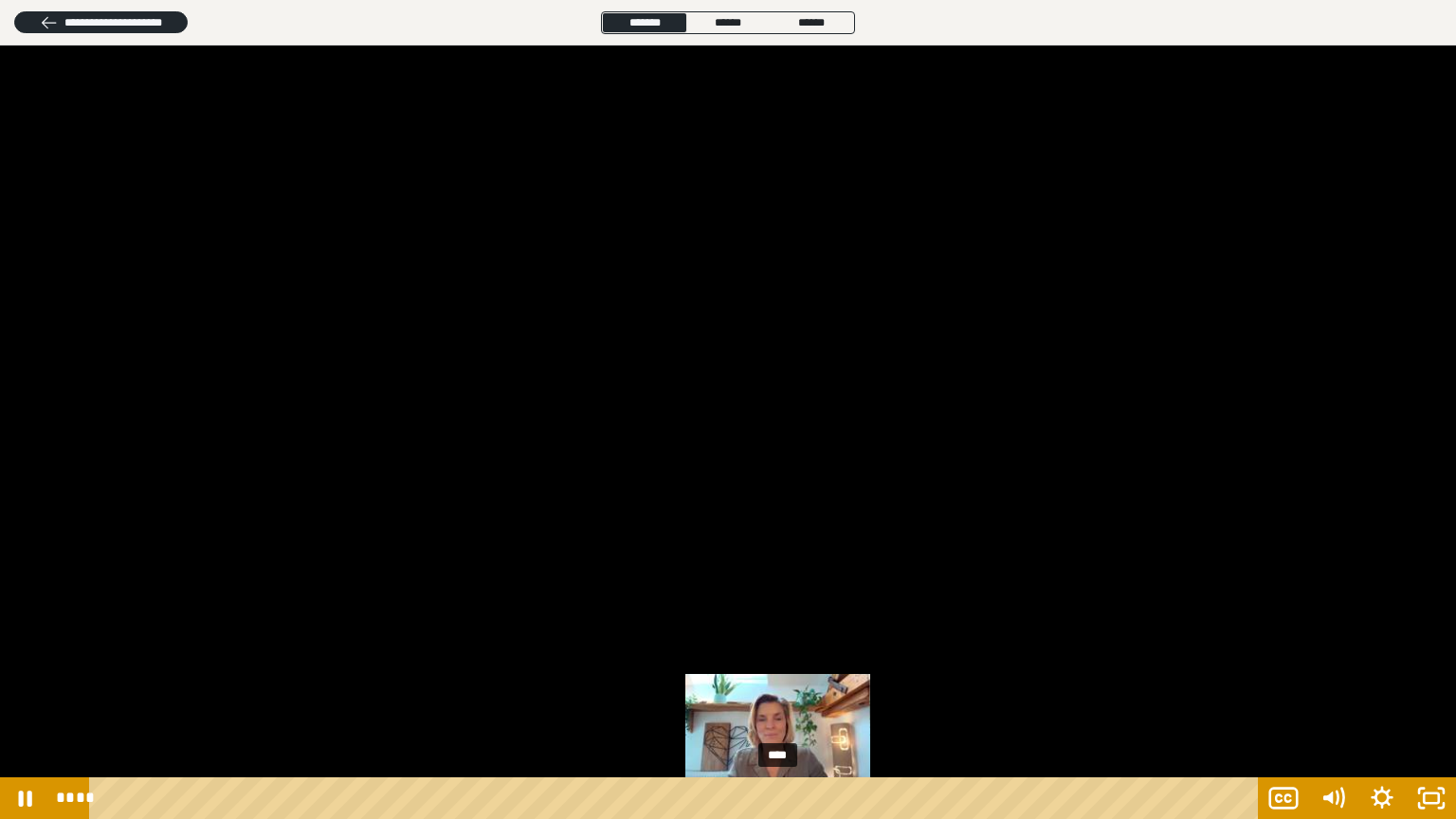 click on "****" at bounding box center (677, 798) 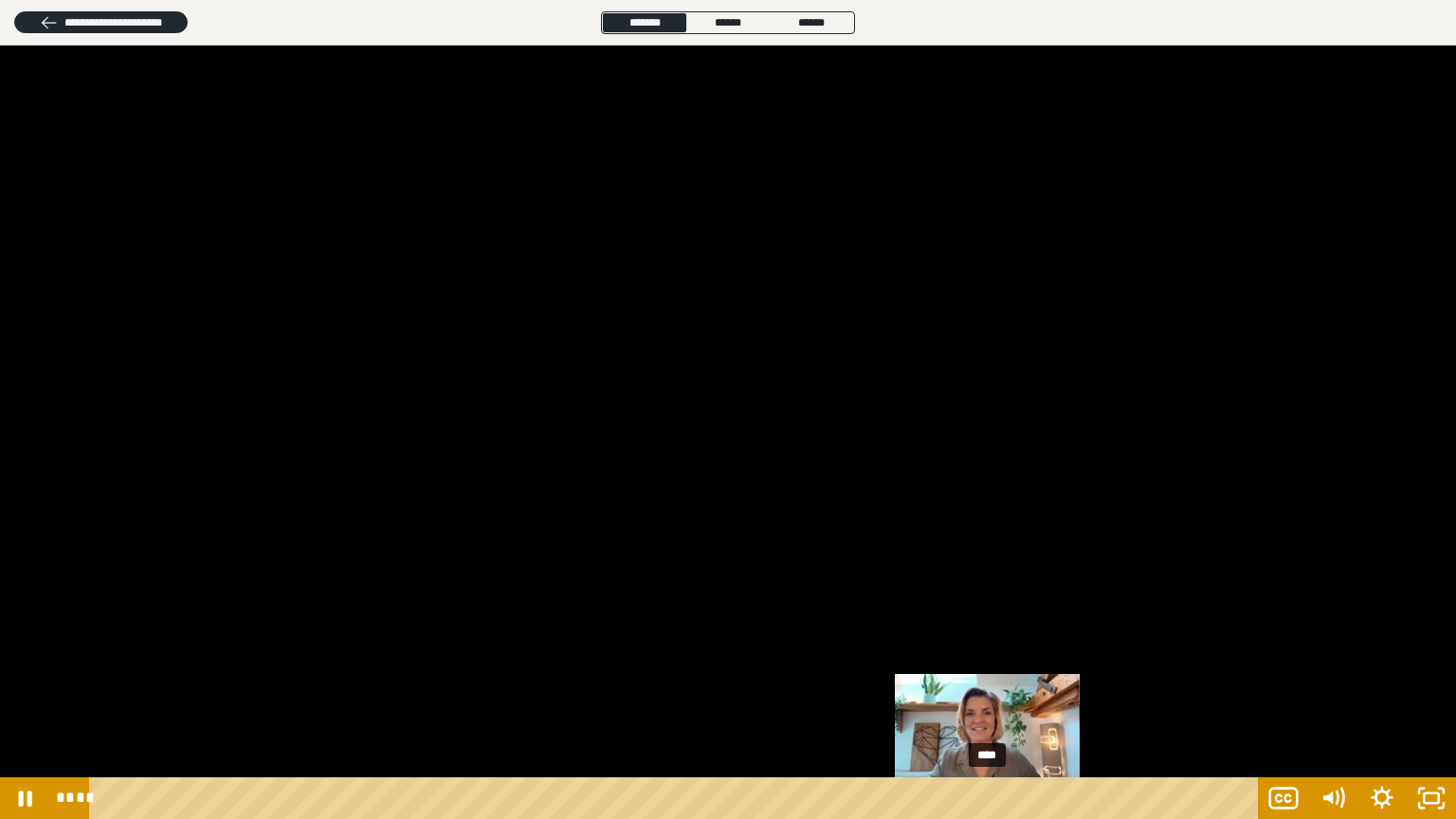 click on "****" at bounding box center [677, 798] 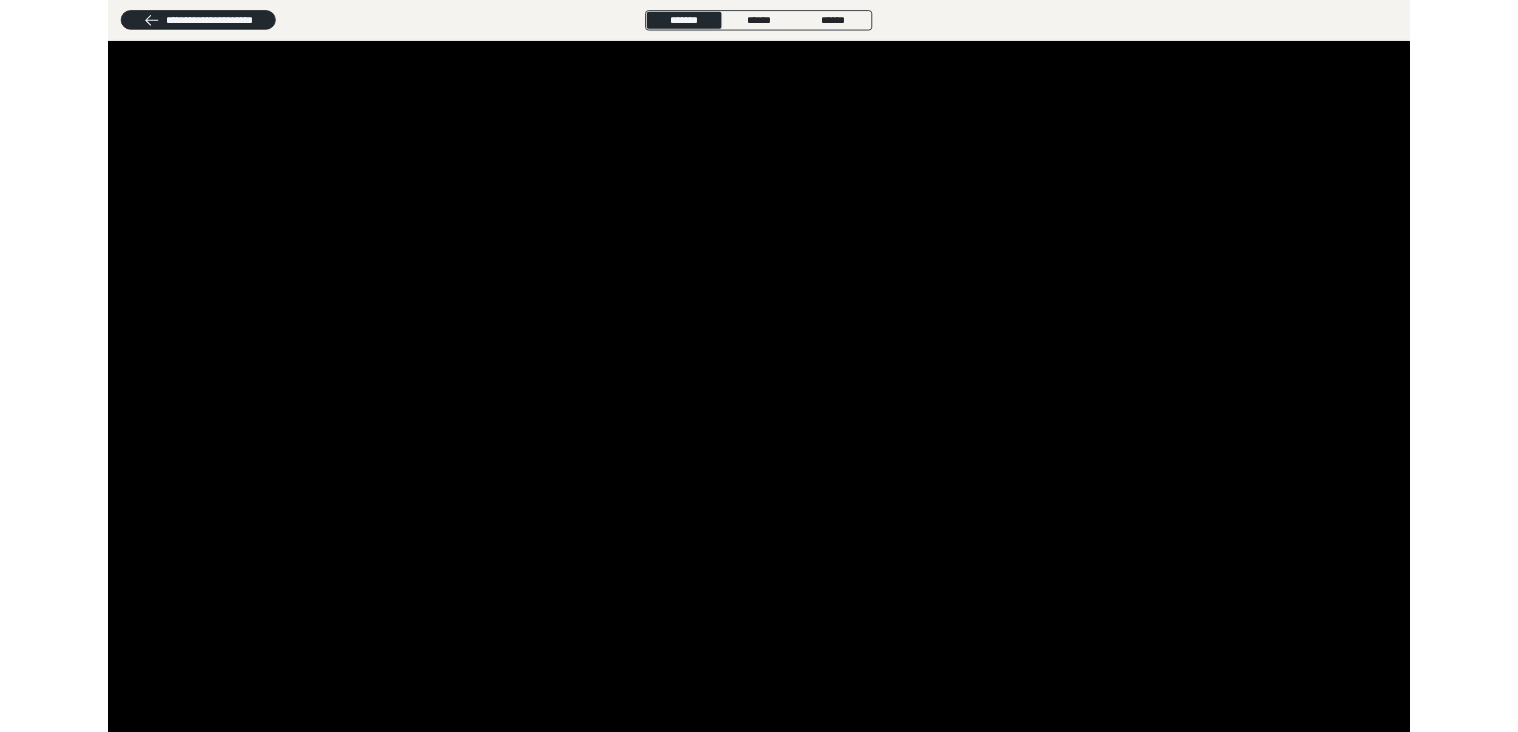 scroll, scrollTop: 0, scrollLeft: 0, axis: both 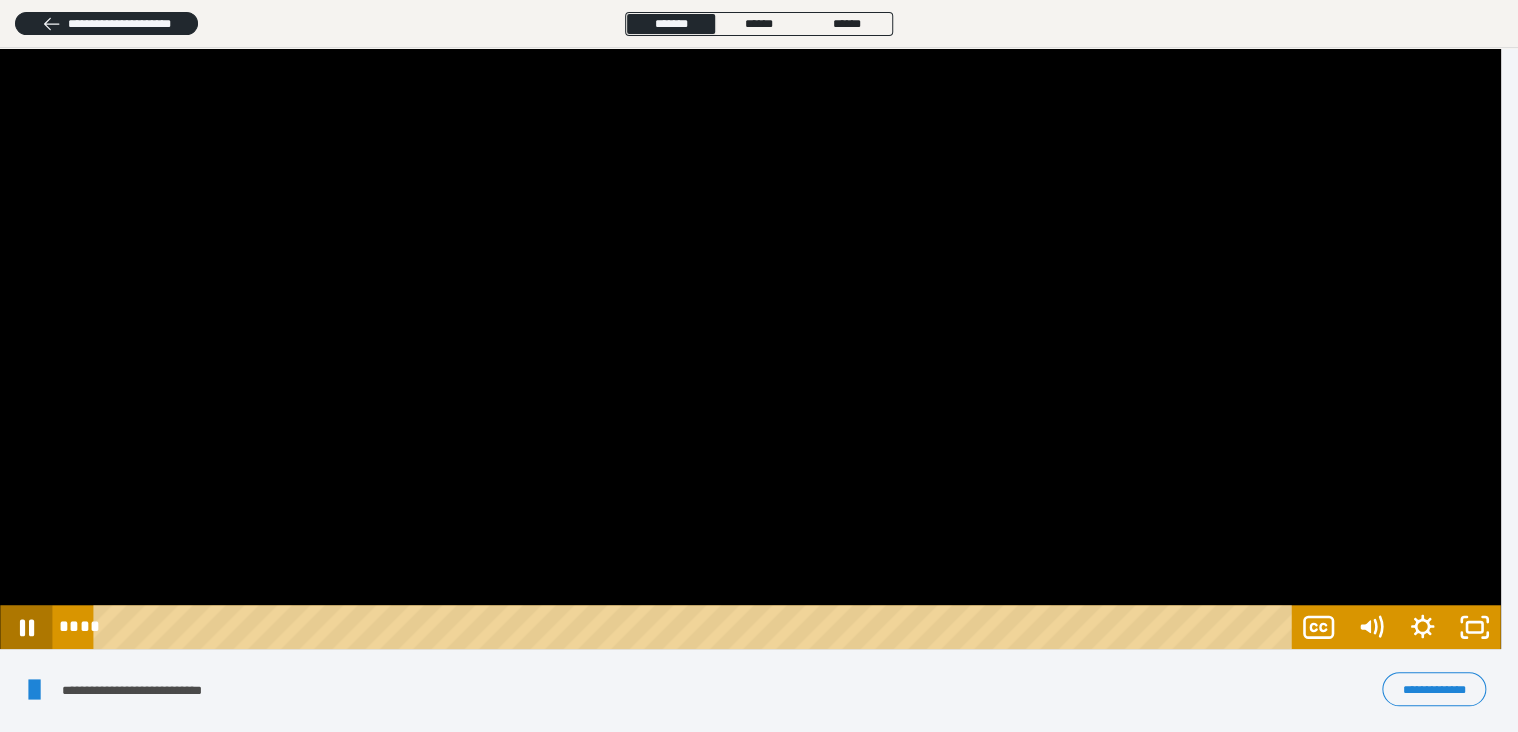 click 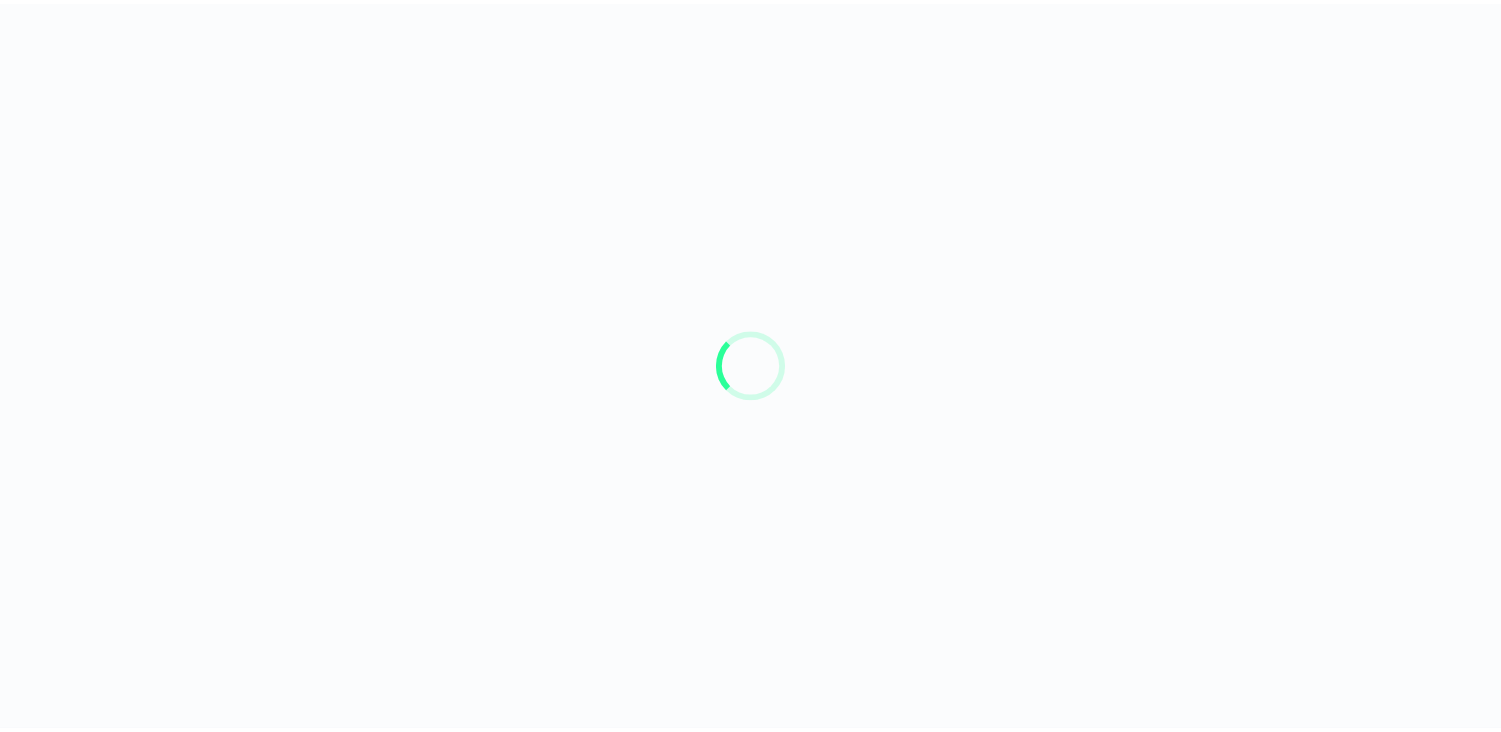 scroll, scrollTop: 0, scrollLeft: 0, axis: both 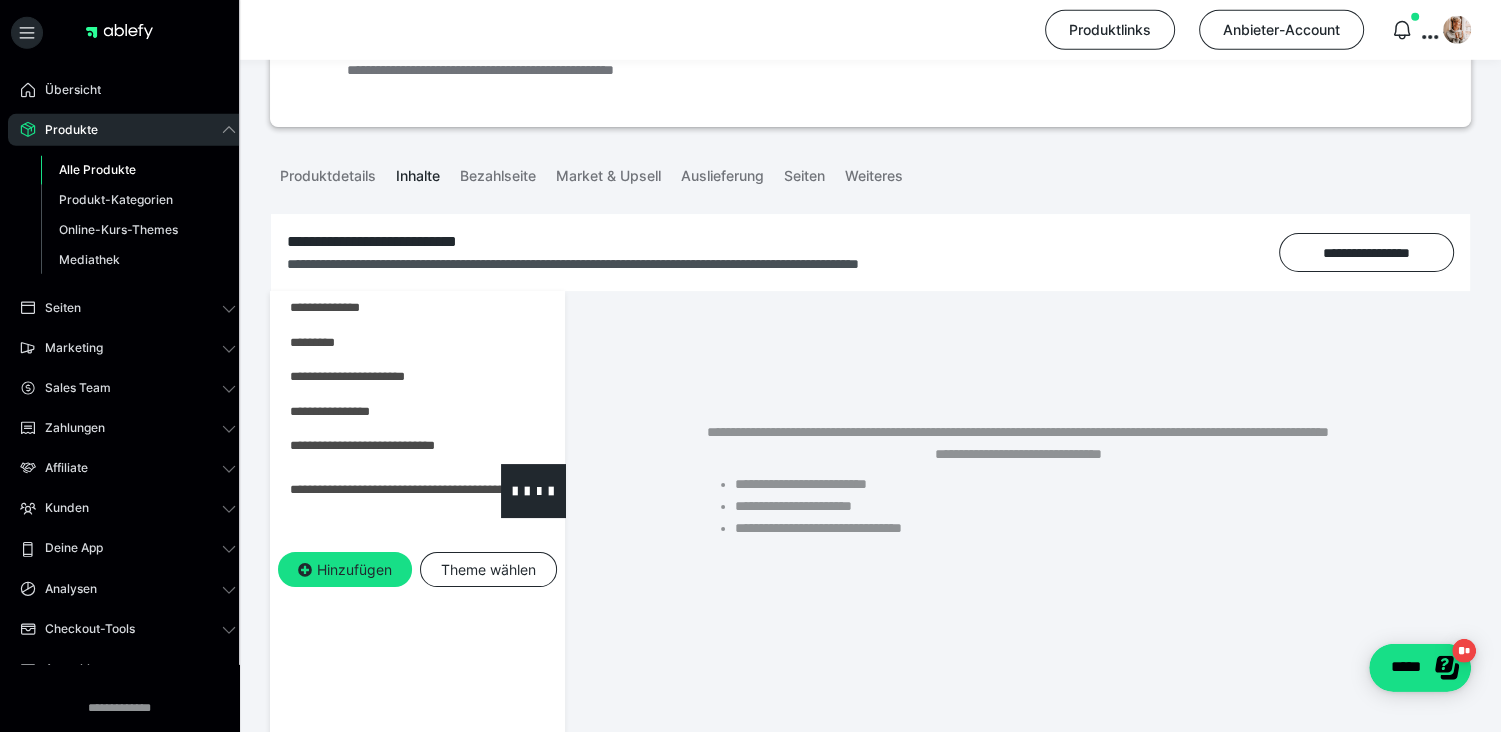 click at bounding box center (365, 490) 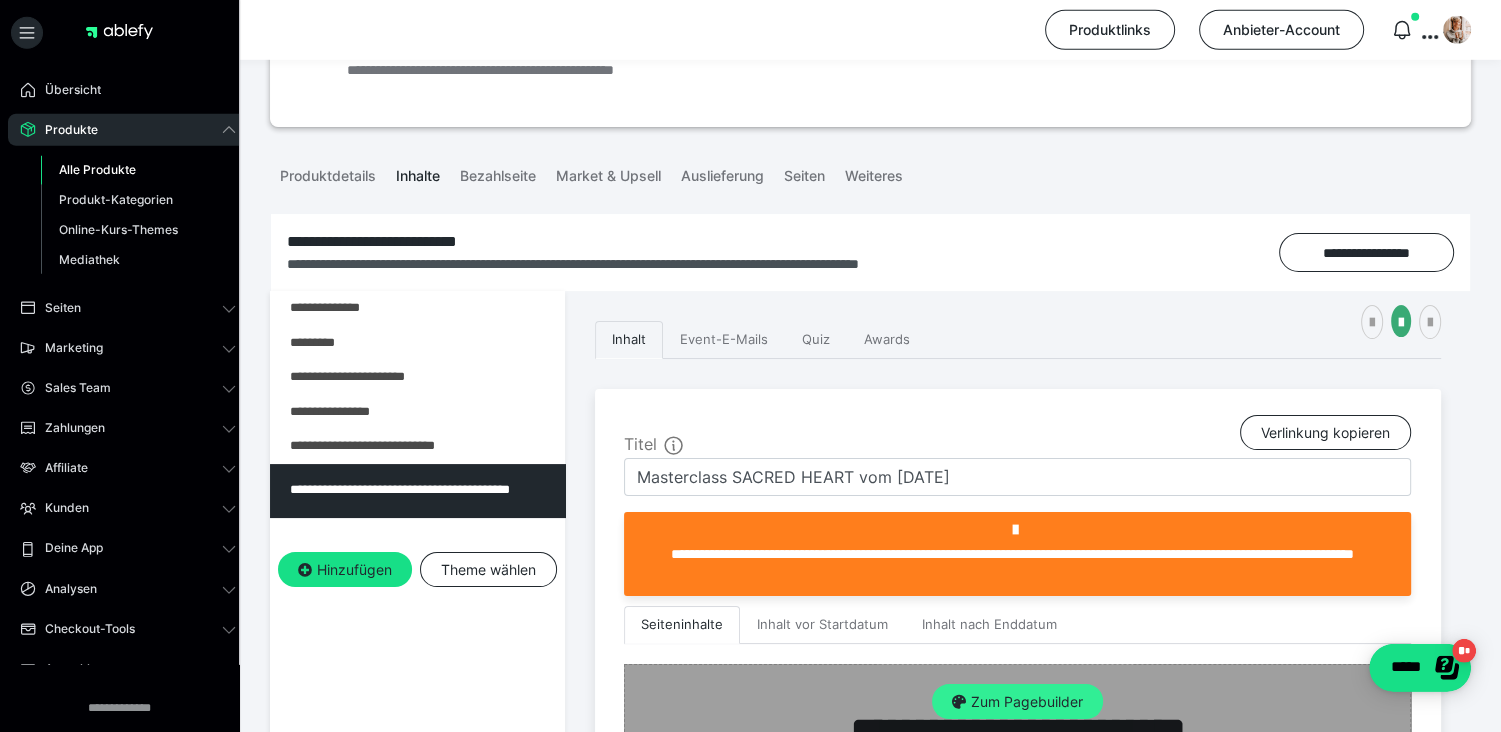 click on "Zum Pagebuilder" at bounding box center [1017, 702] 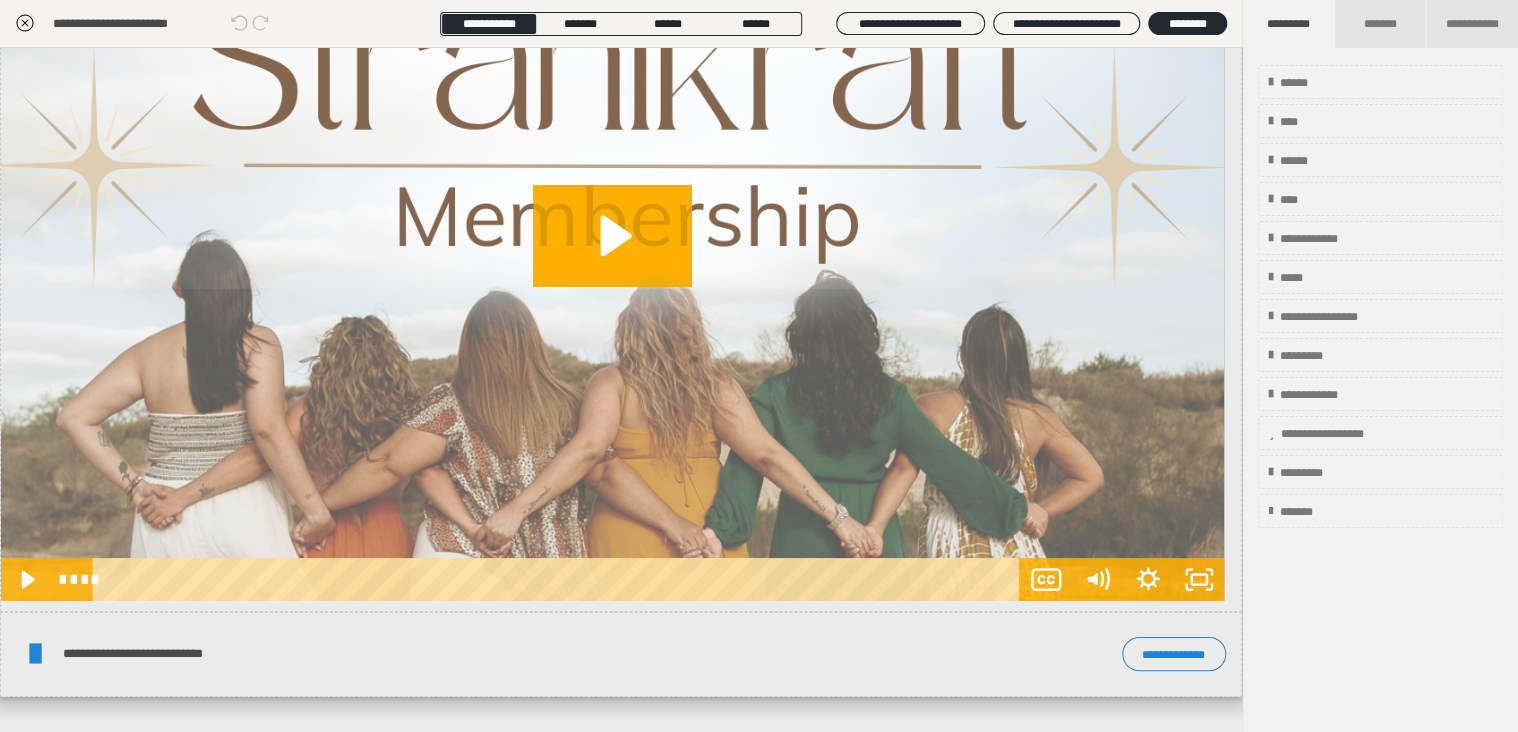 scroll, scrollTop: 0, scrollLeft: 0, axis: both 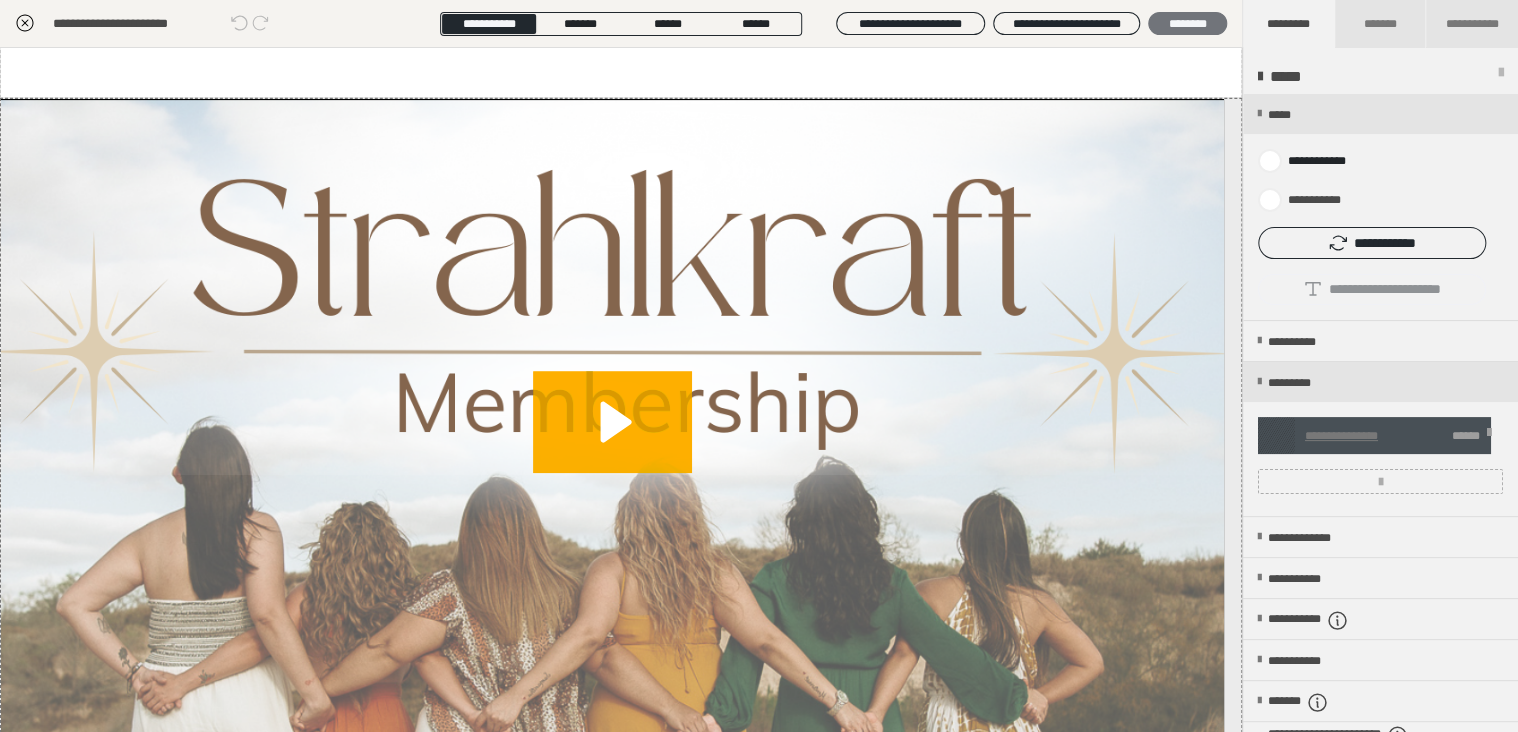 click on "********" at bounding box center (1187, 24) 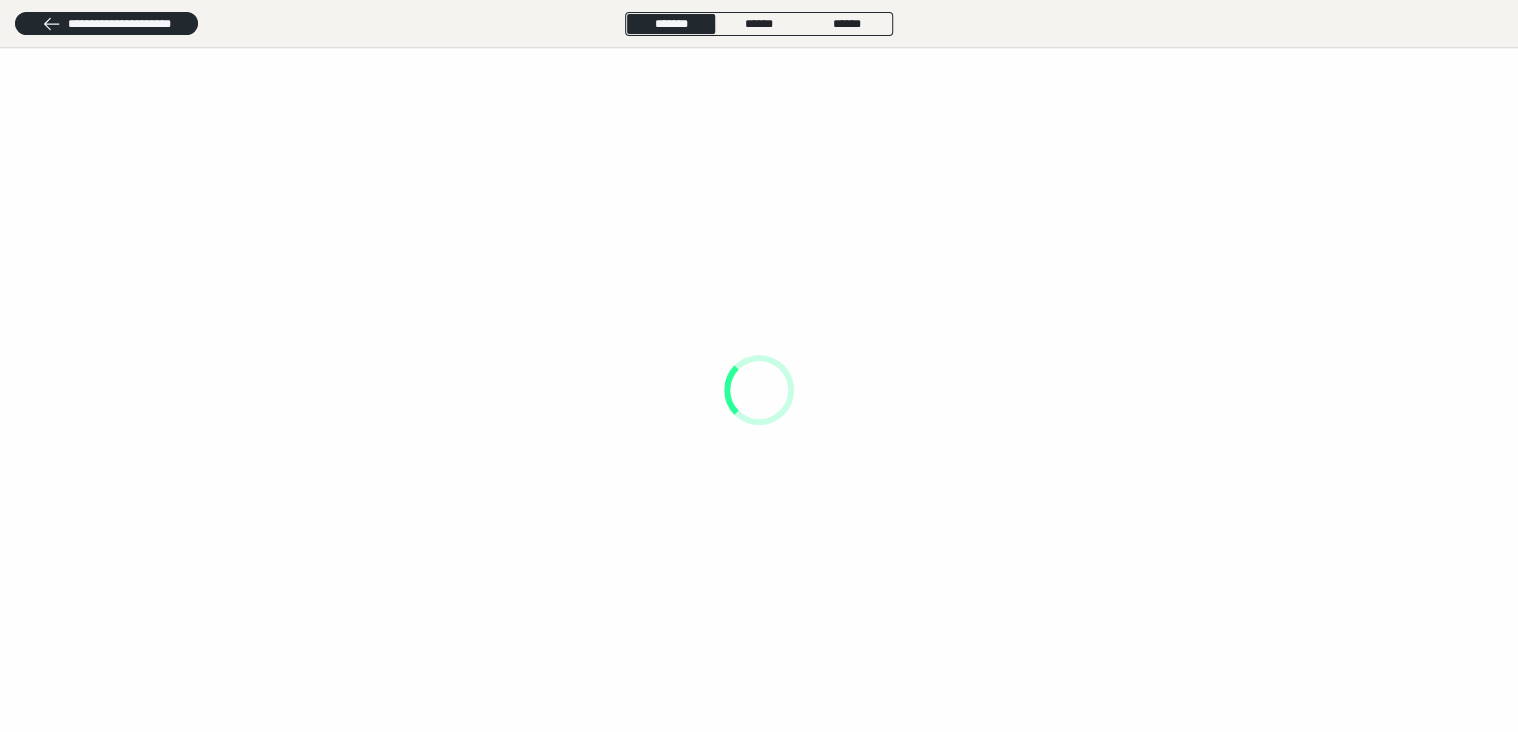 scroll, scrollTop: 0, scrollLeft: 0, axis: both 